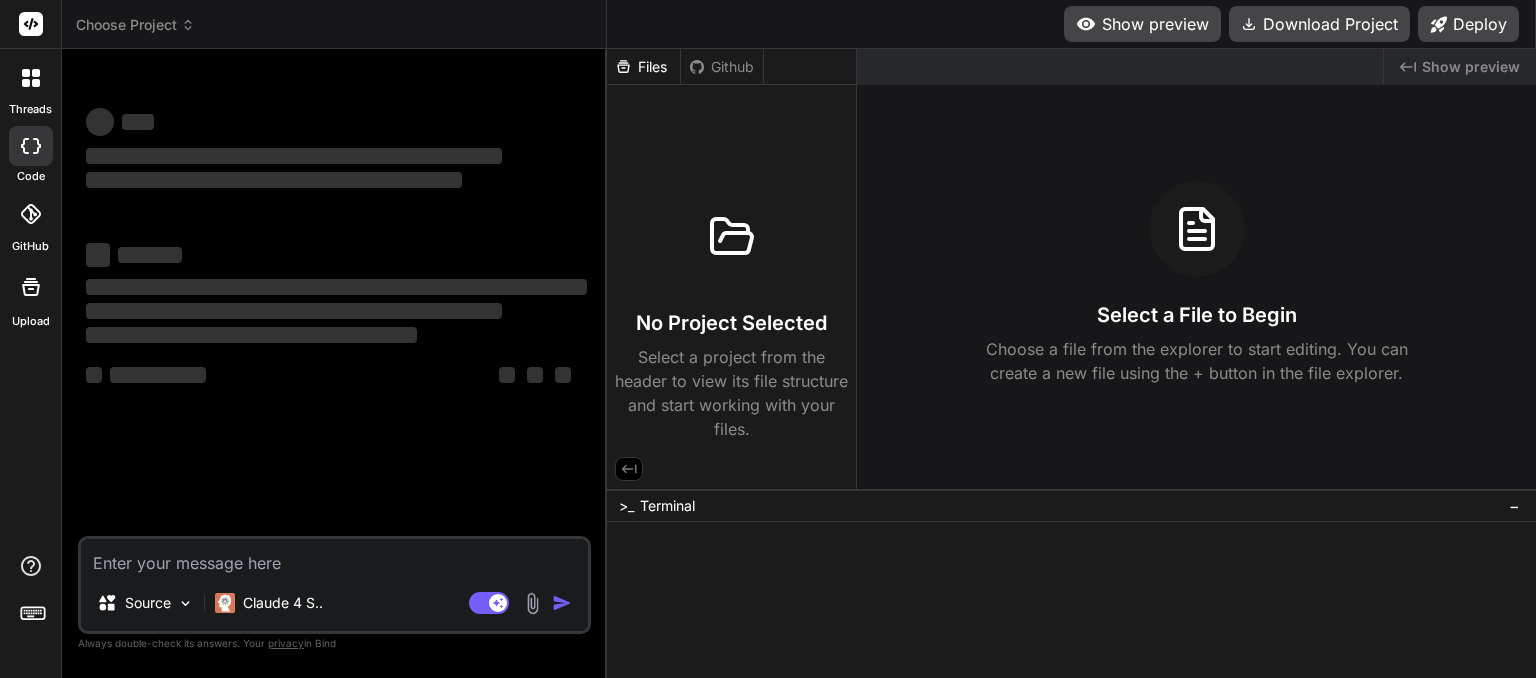 scroll, scrollTop: 0, scrollLeft: 0, axis: both 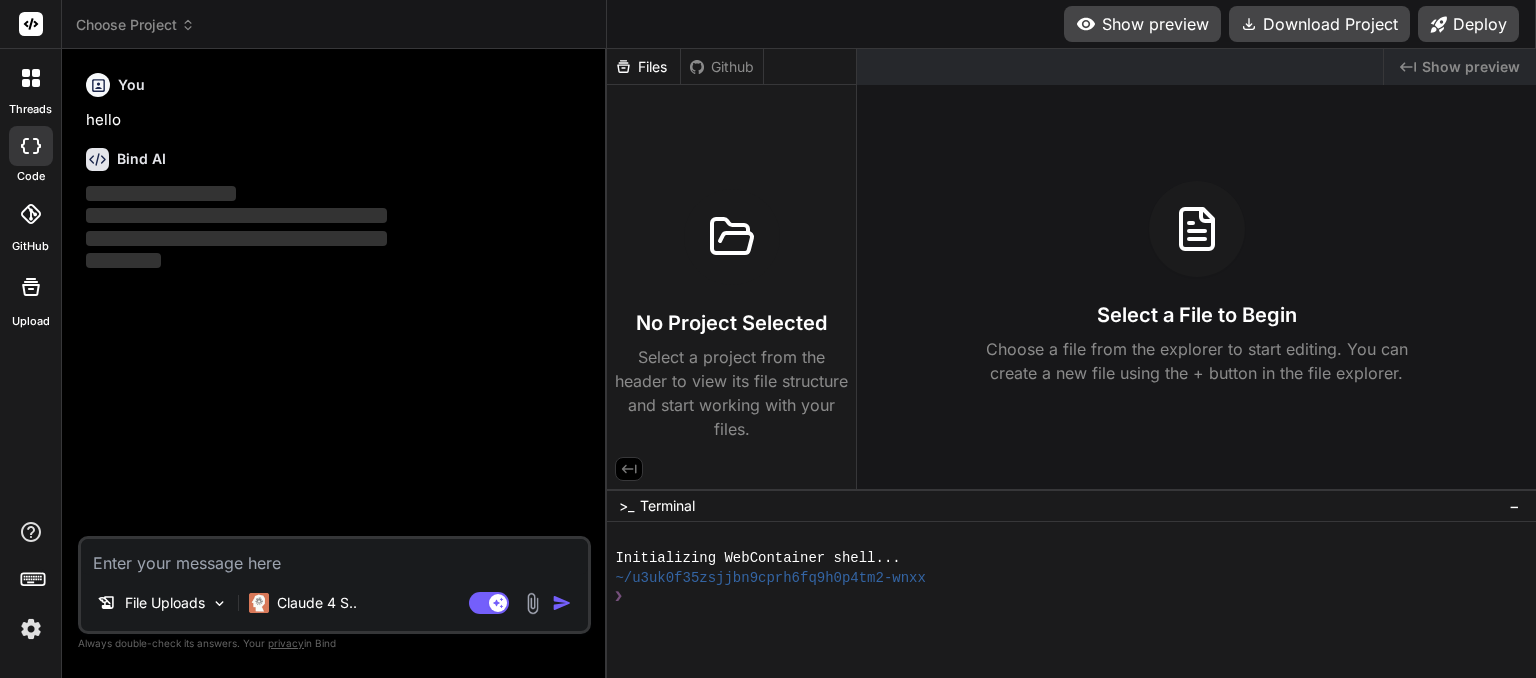 click 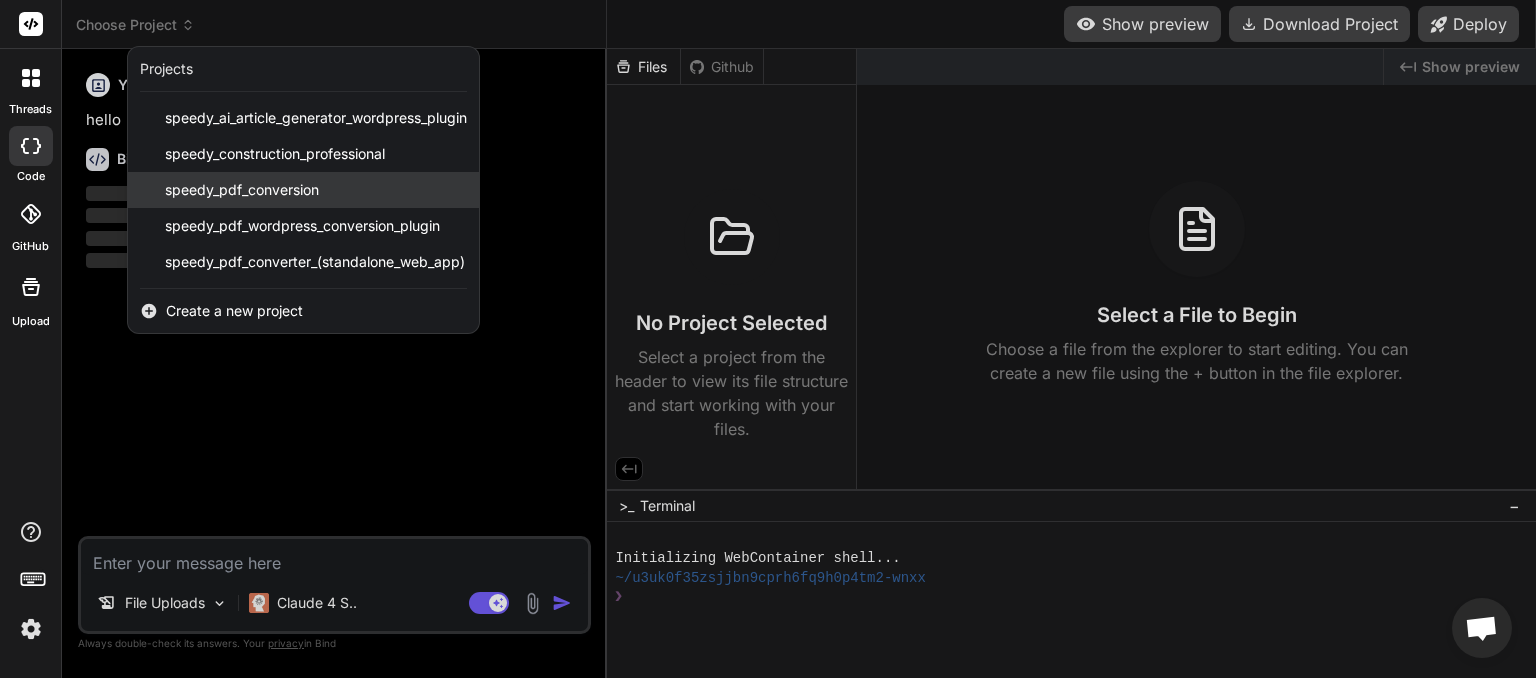 click on "speedy_pdf_conversion" at bounding box center (242, 190) 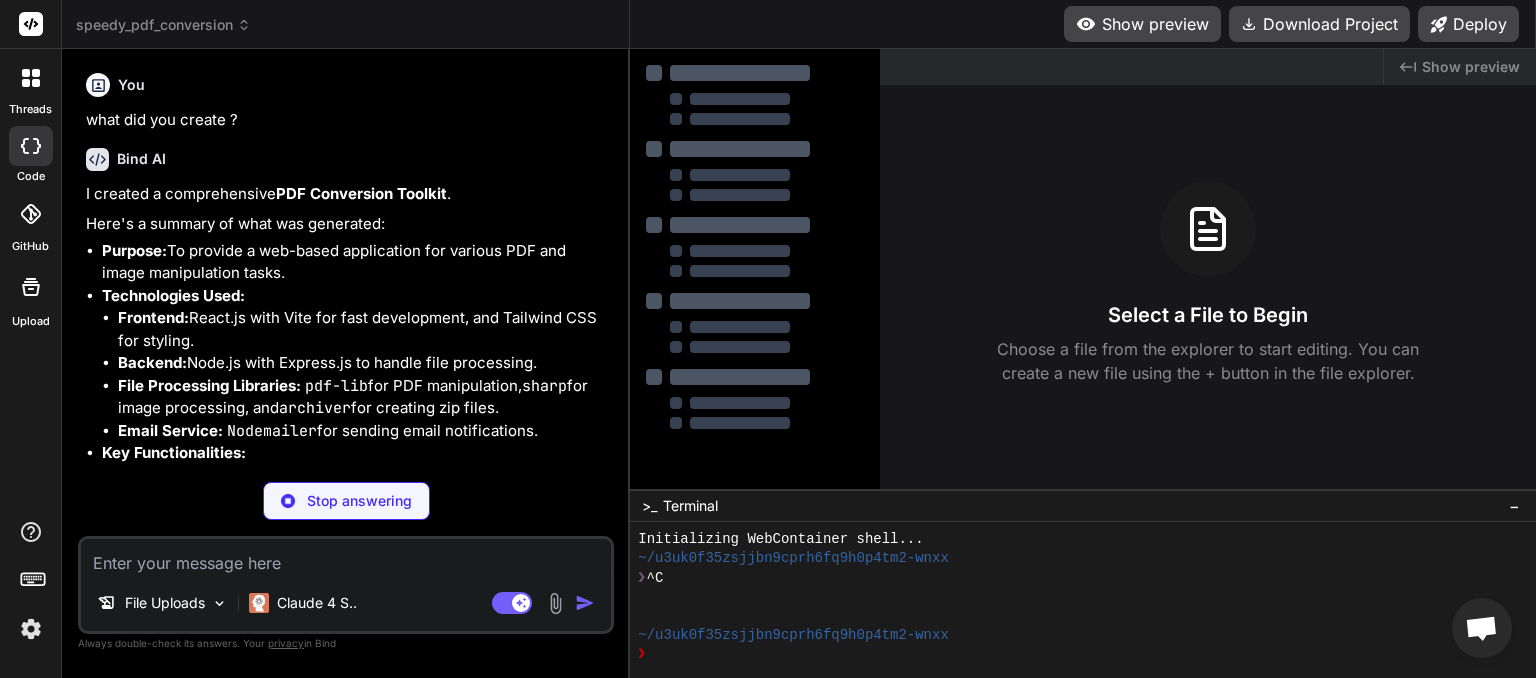 scroll, scrollTop: 2863, scrollLeft: 0, axis: vertical 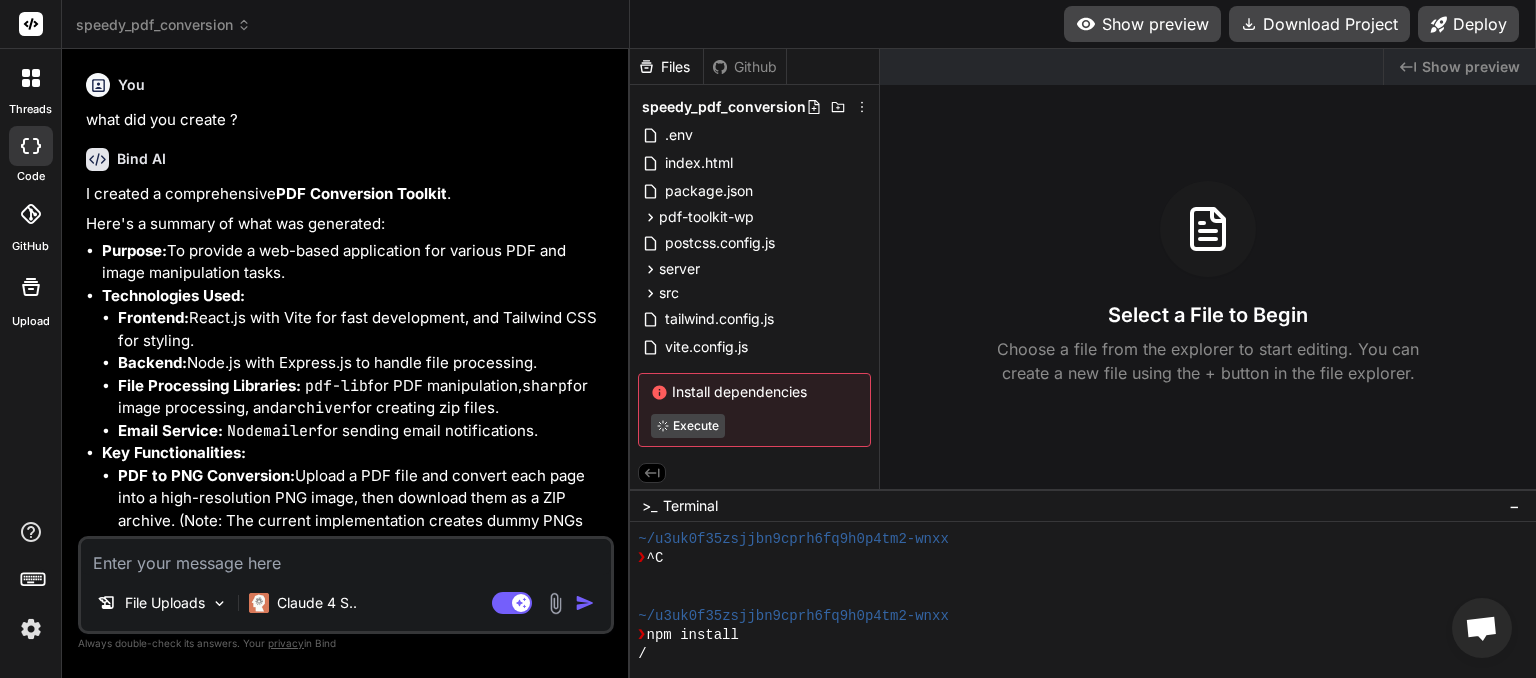 click on "speedy_pdf_conversion" at bounding box center [163, 25] 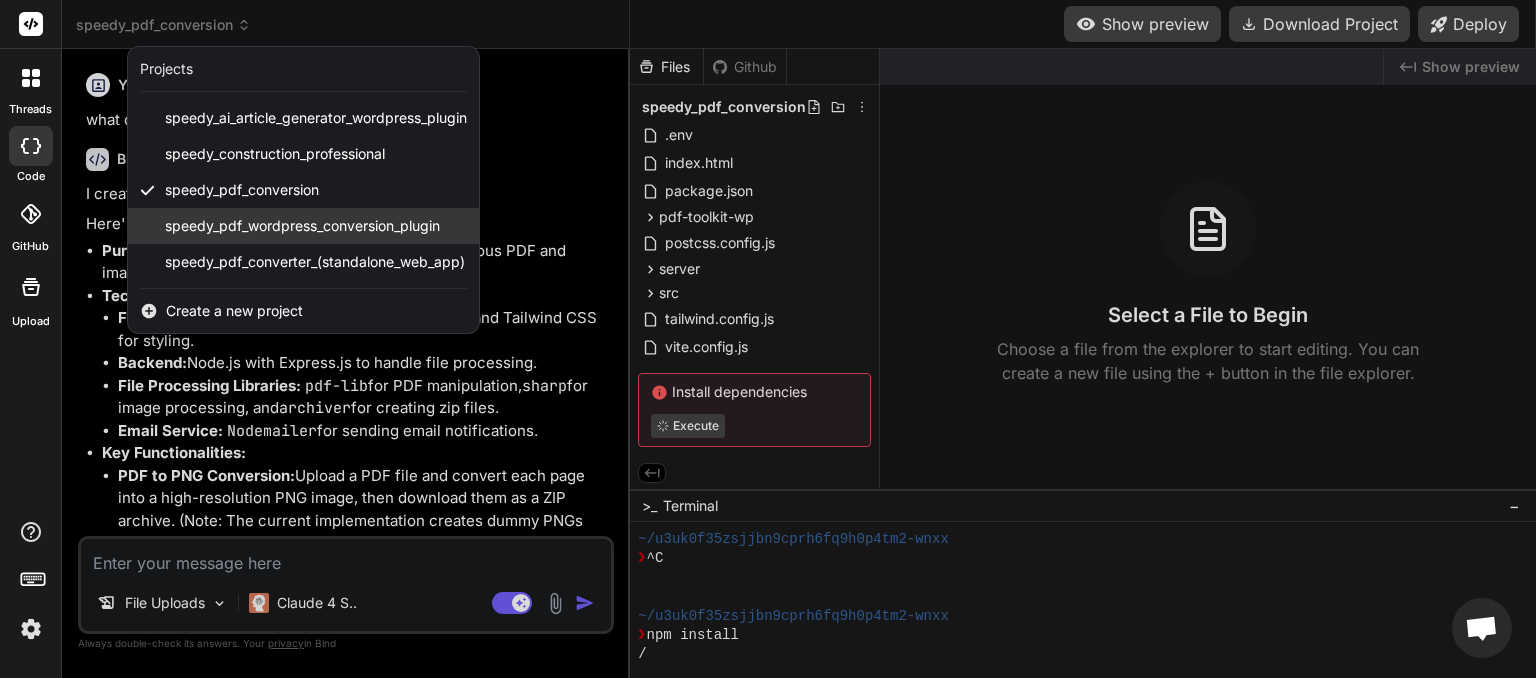 click on "speedy_pdf_wordpress_conversion_plugin" at bounding box center [302, 226] 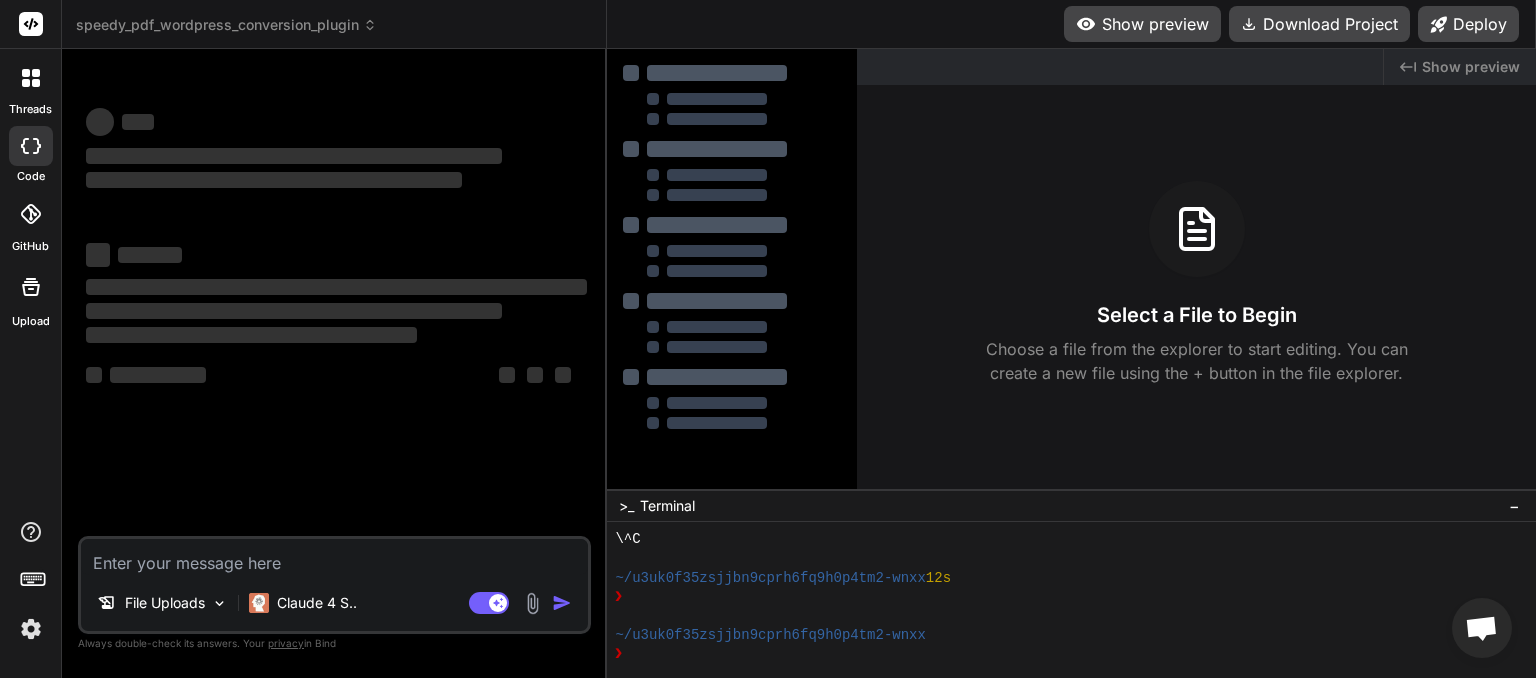 scroll, scrollTop: 268, scrollLeft: 0, axis: vertical 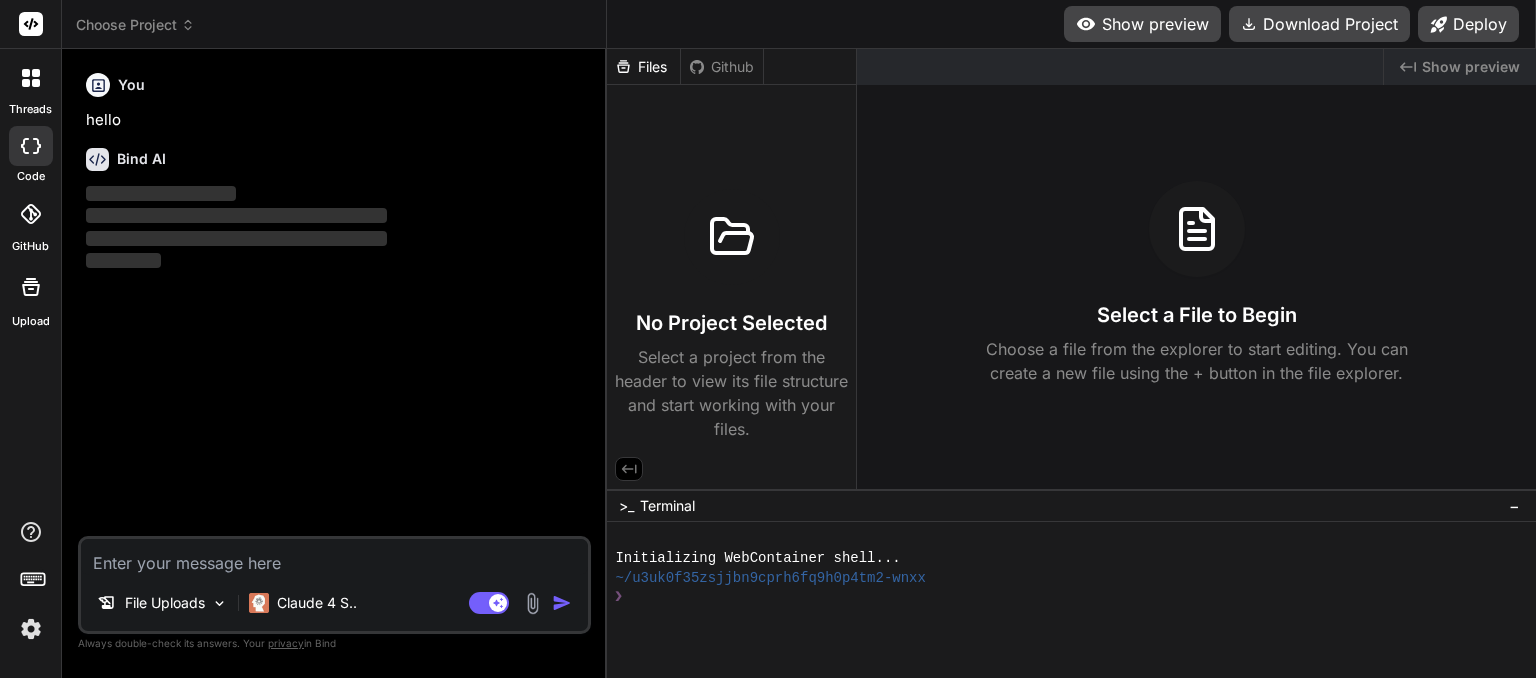 click 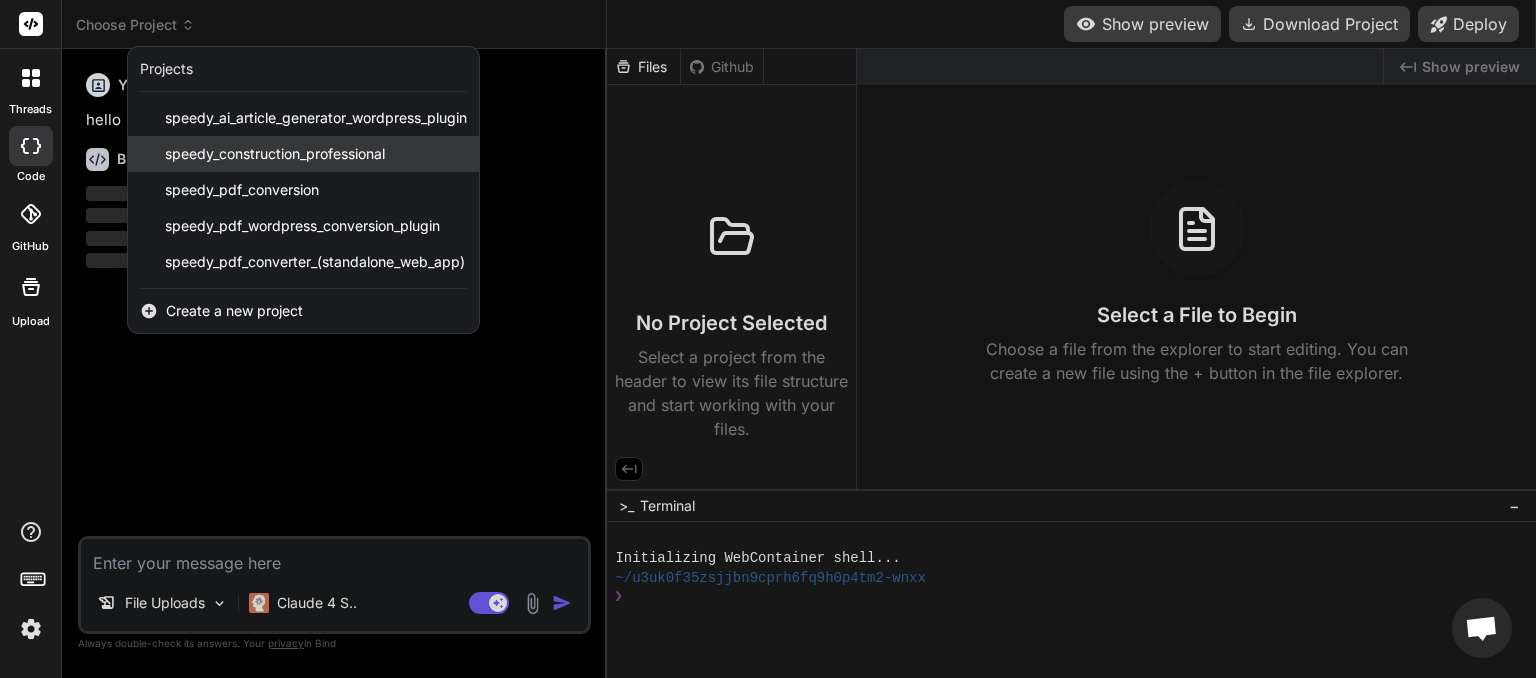 click on "speedy_construction_professional" at bounding box center [275, 154] 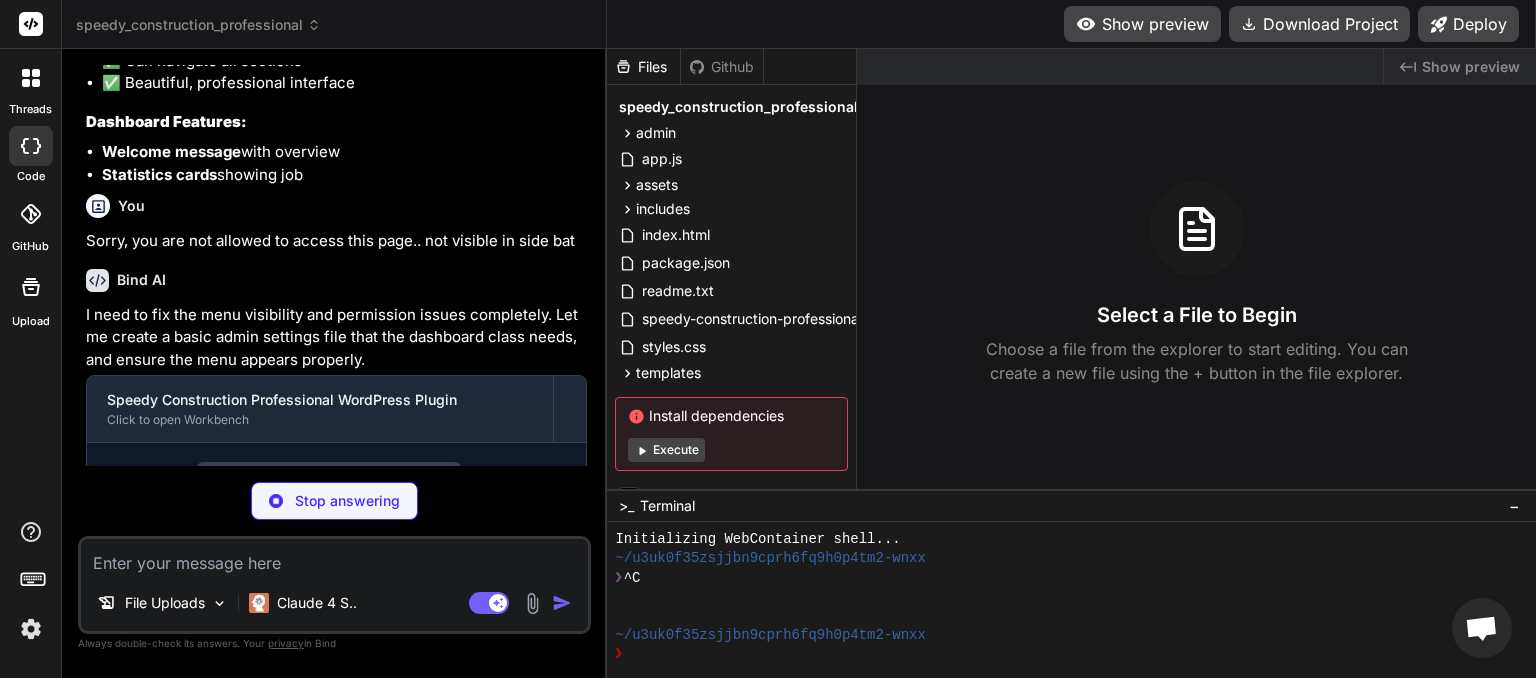 scroll, scrollTop: 4792, scrollLeft: 0, axis: vertical 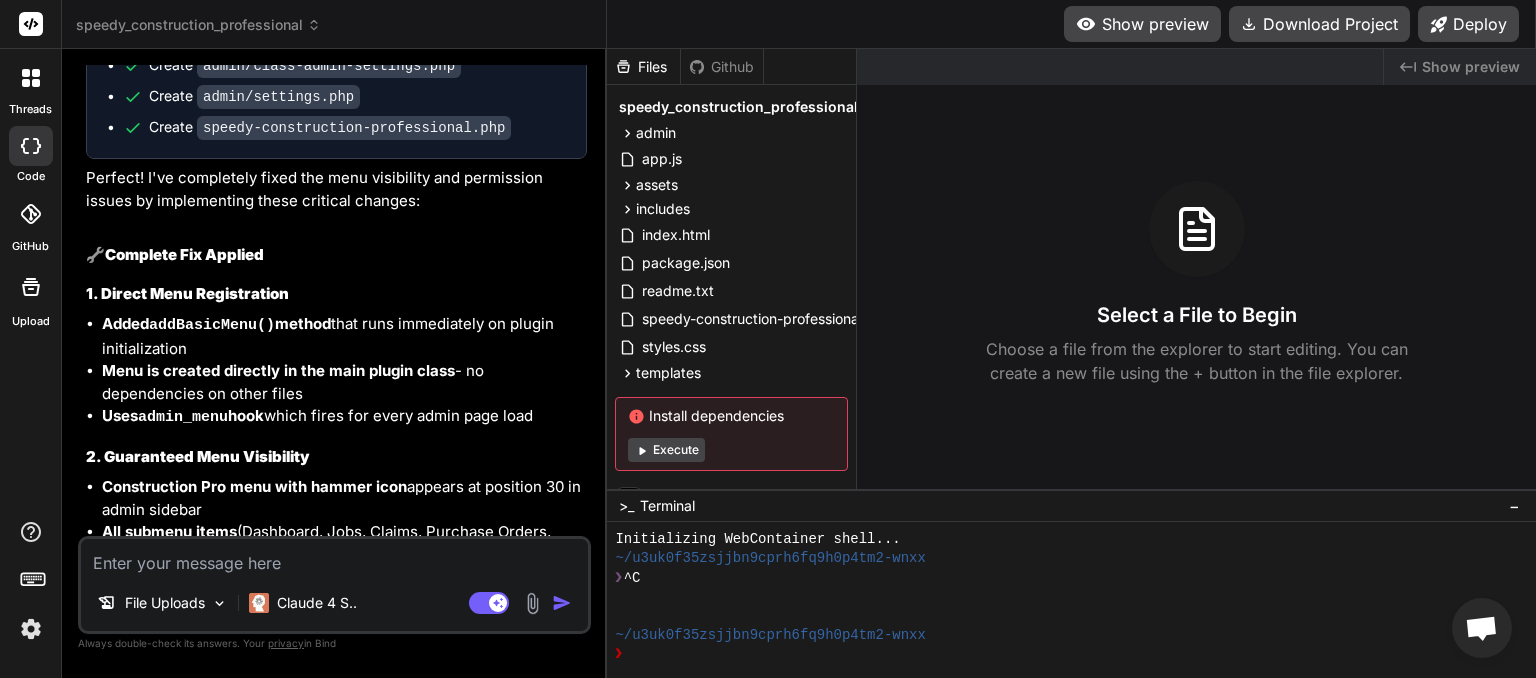 type on "x" 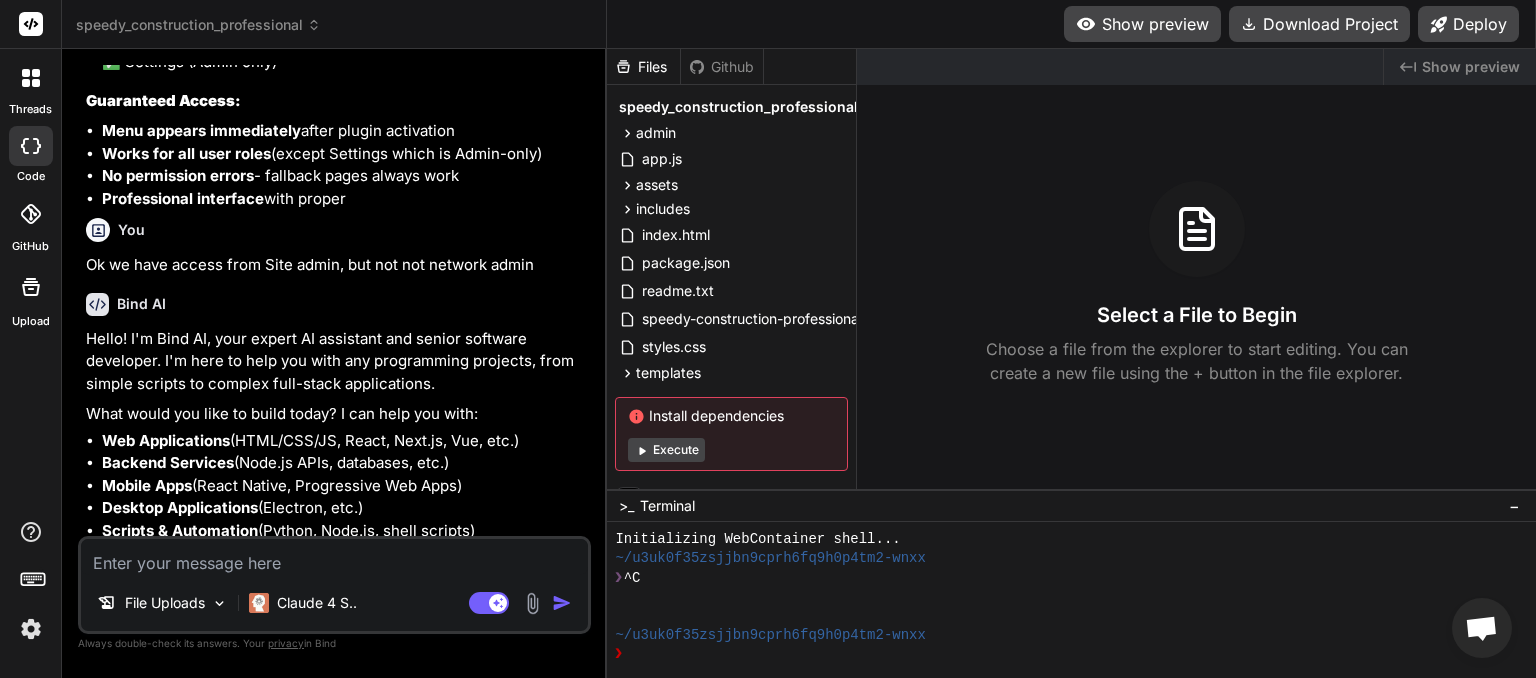 scroll, scrollTop: 6468, scrollLeft: 0, axis: vertical 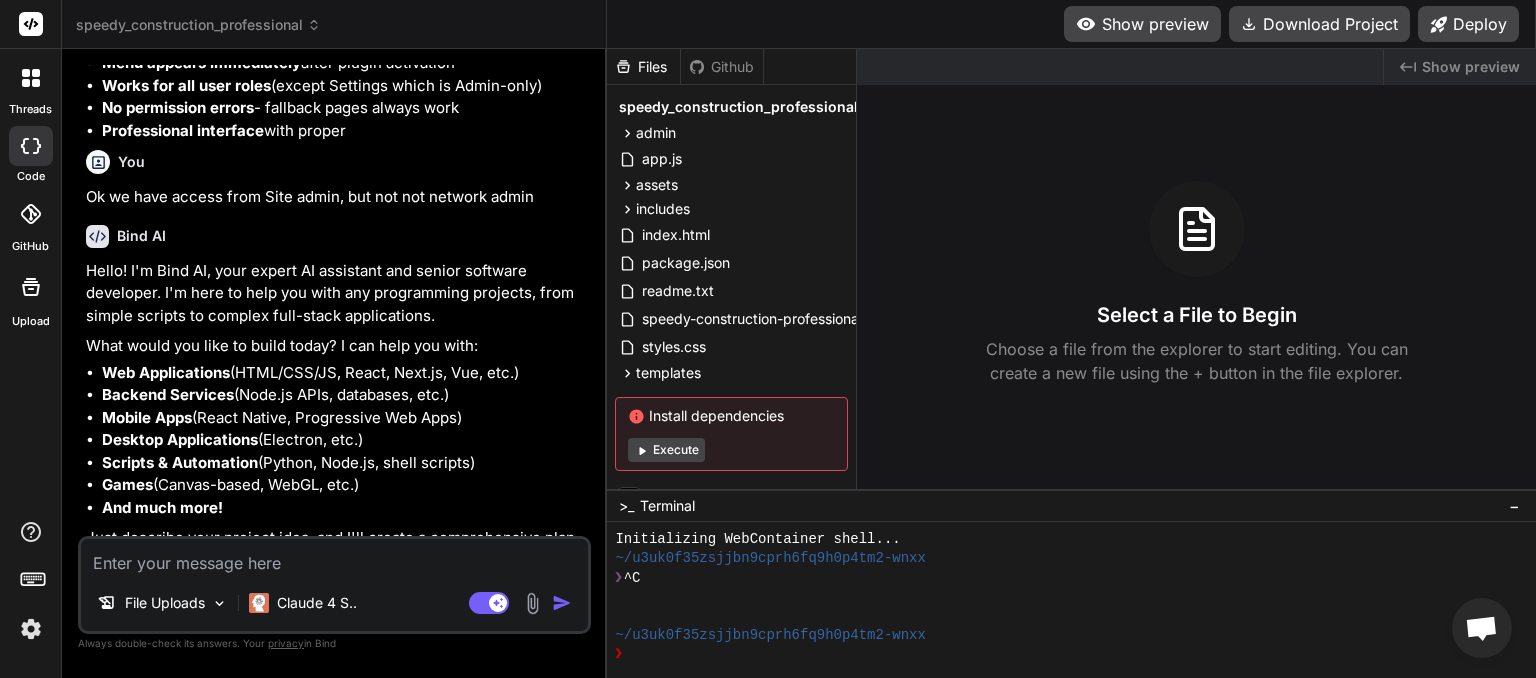 click at bounding box center [334, 557] 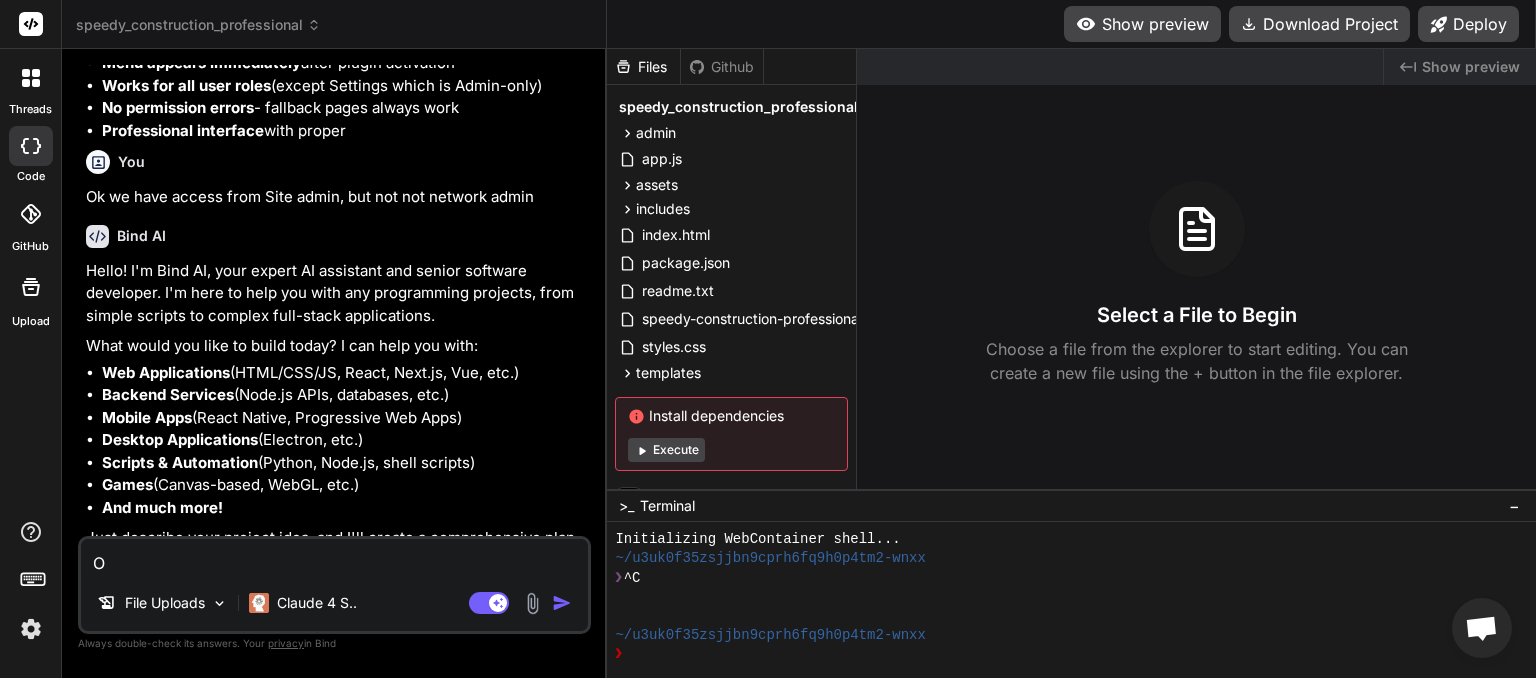 type on "OK" 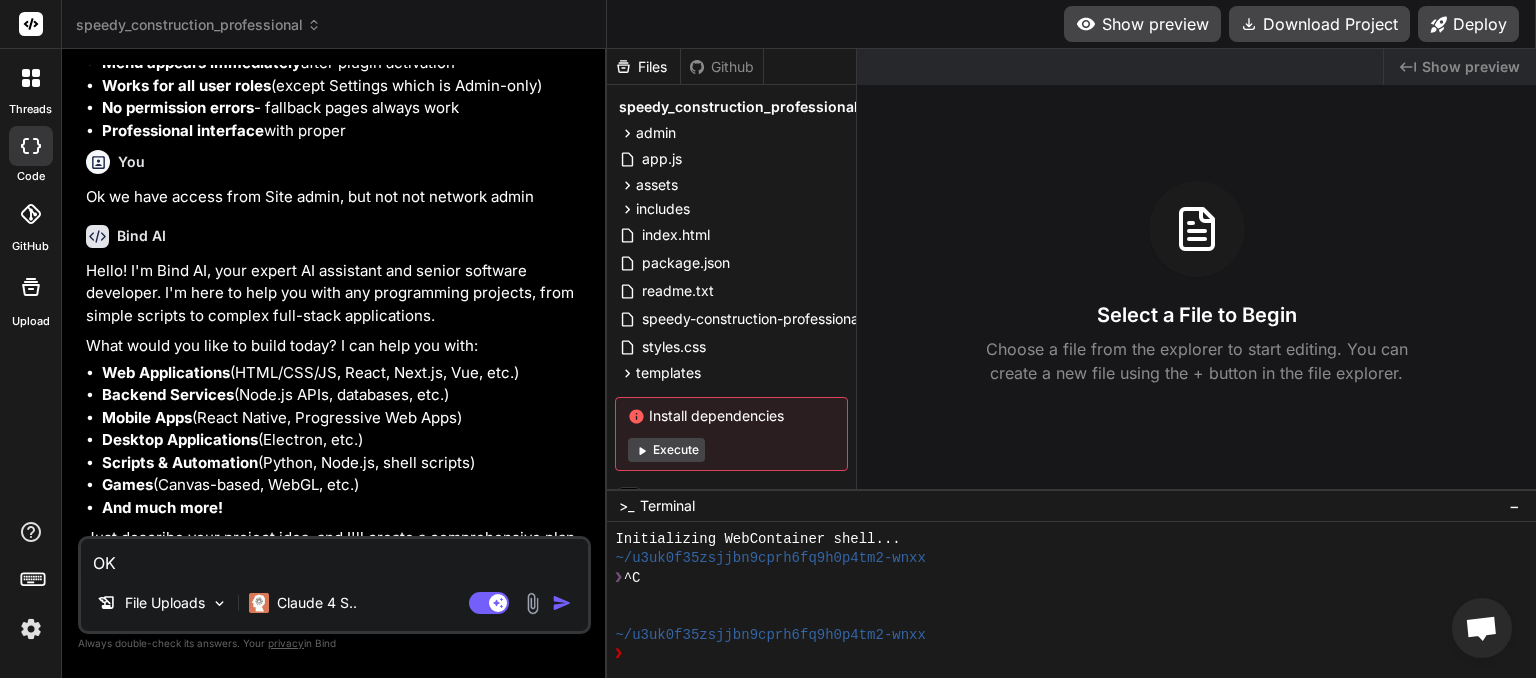 type on "OK" 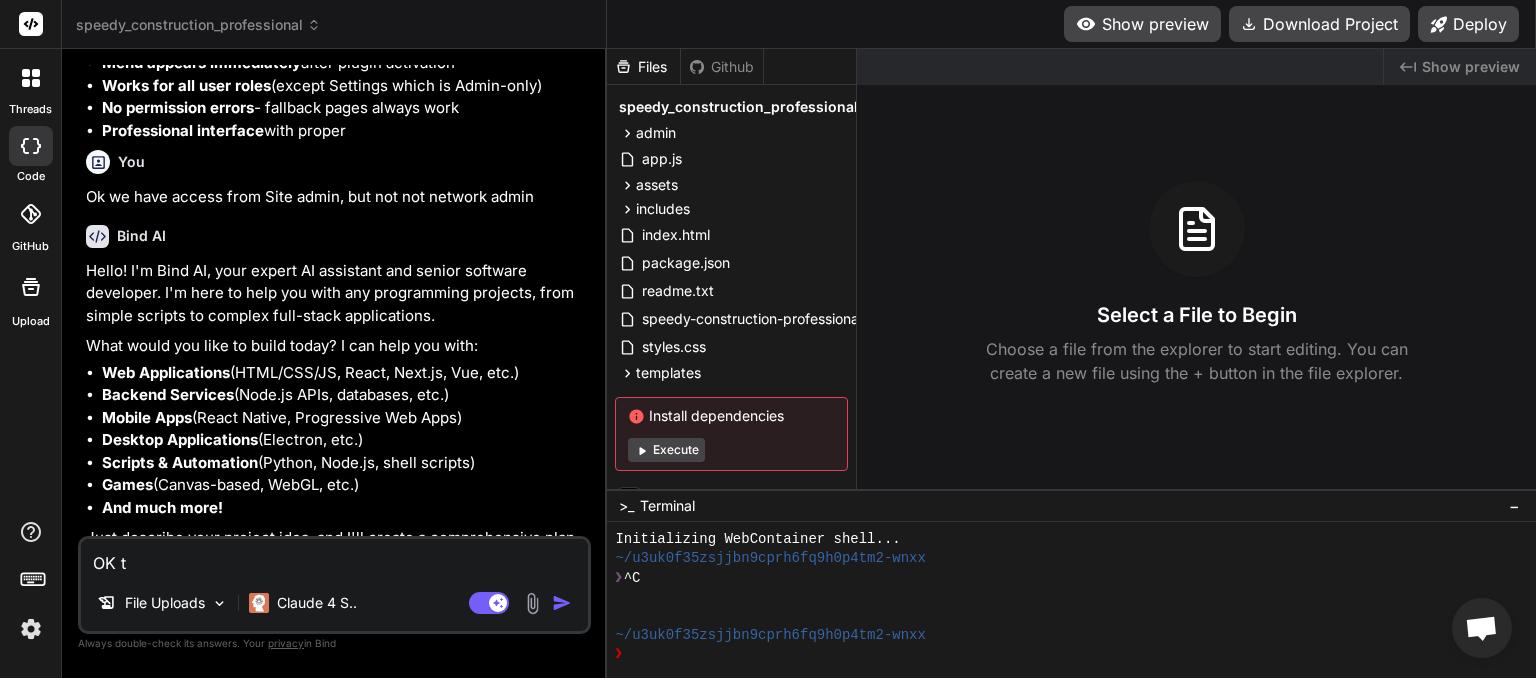 type on "OK th" 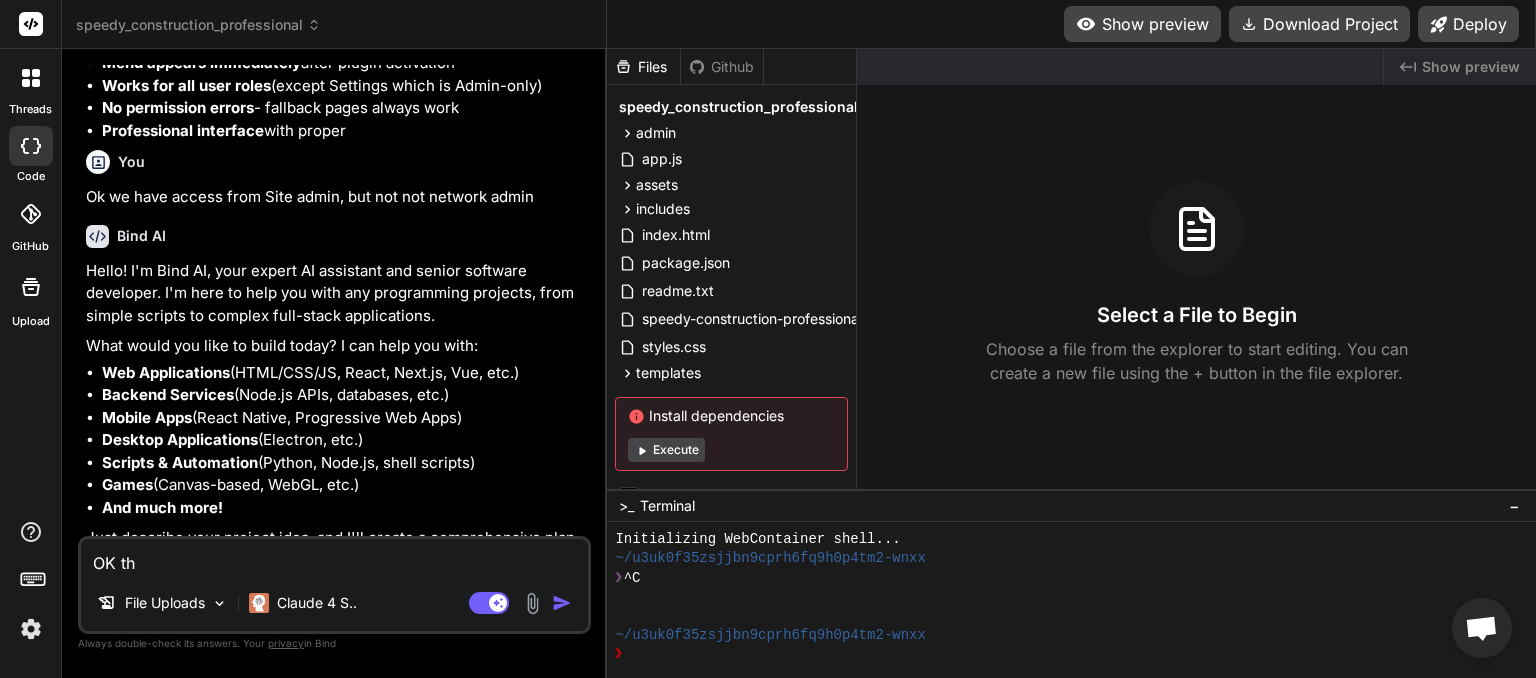 type on "OK tha" 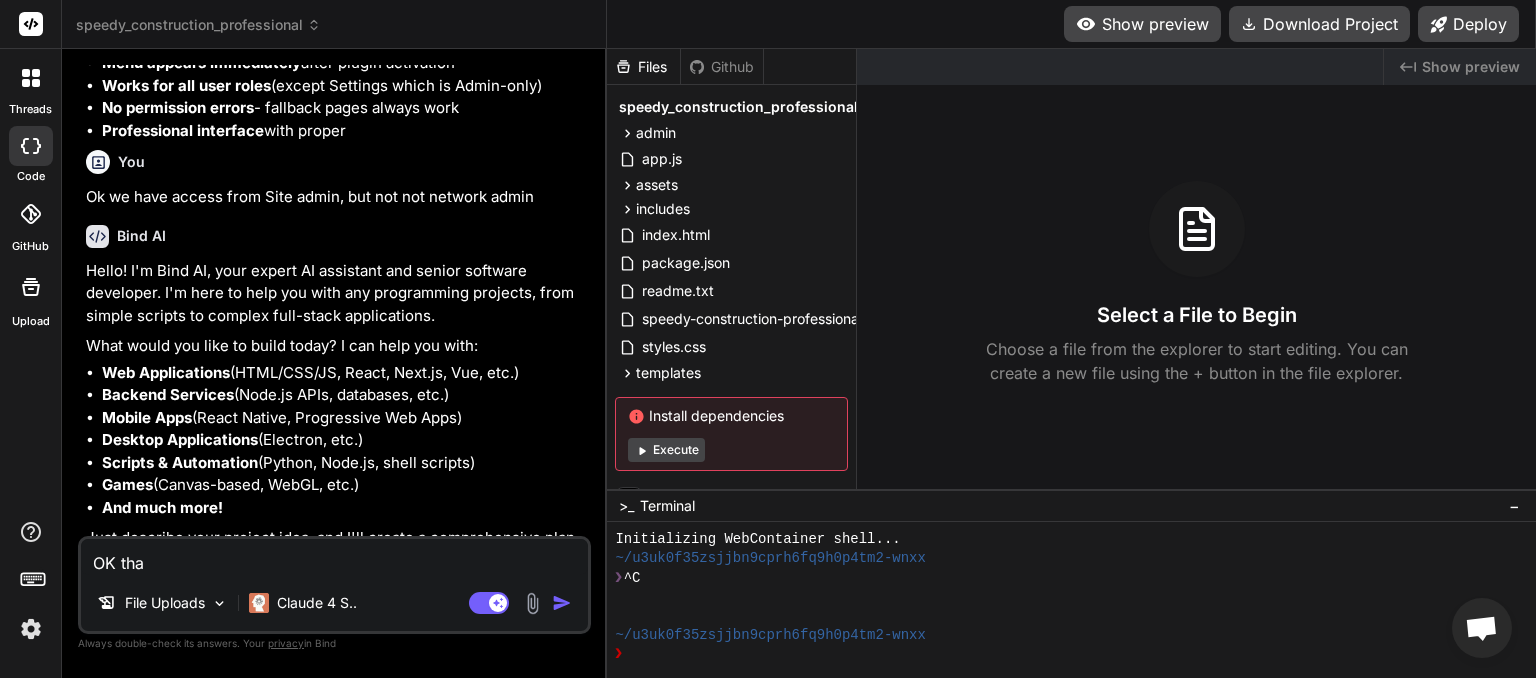 type on "OK that" 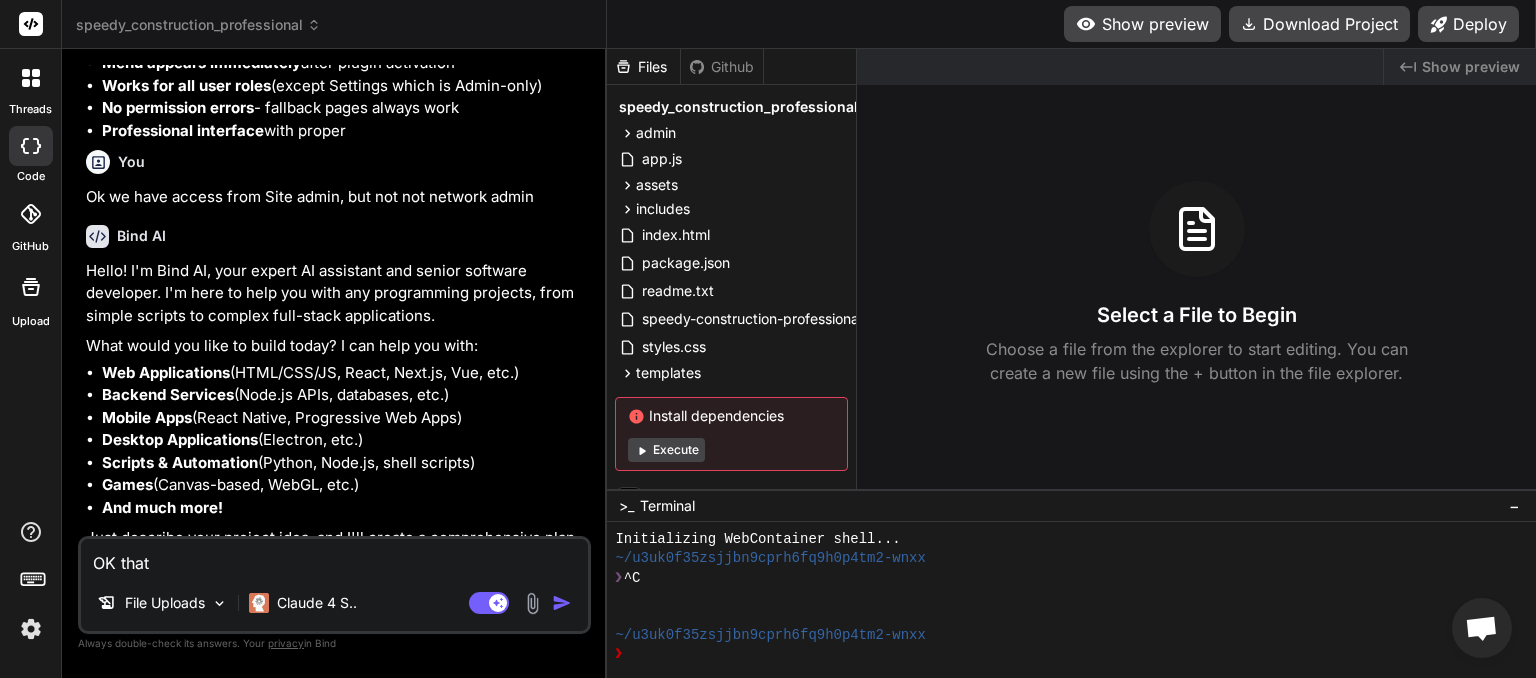type on "OK that" 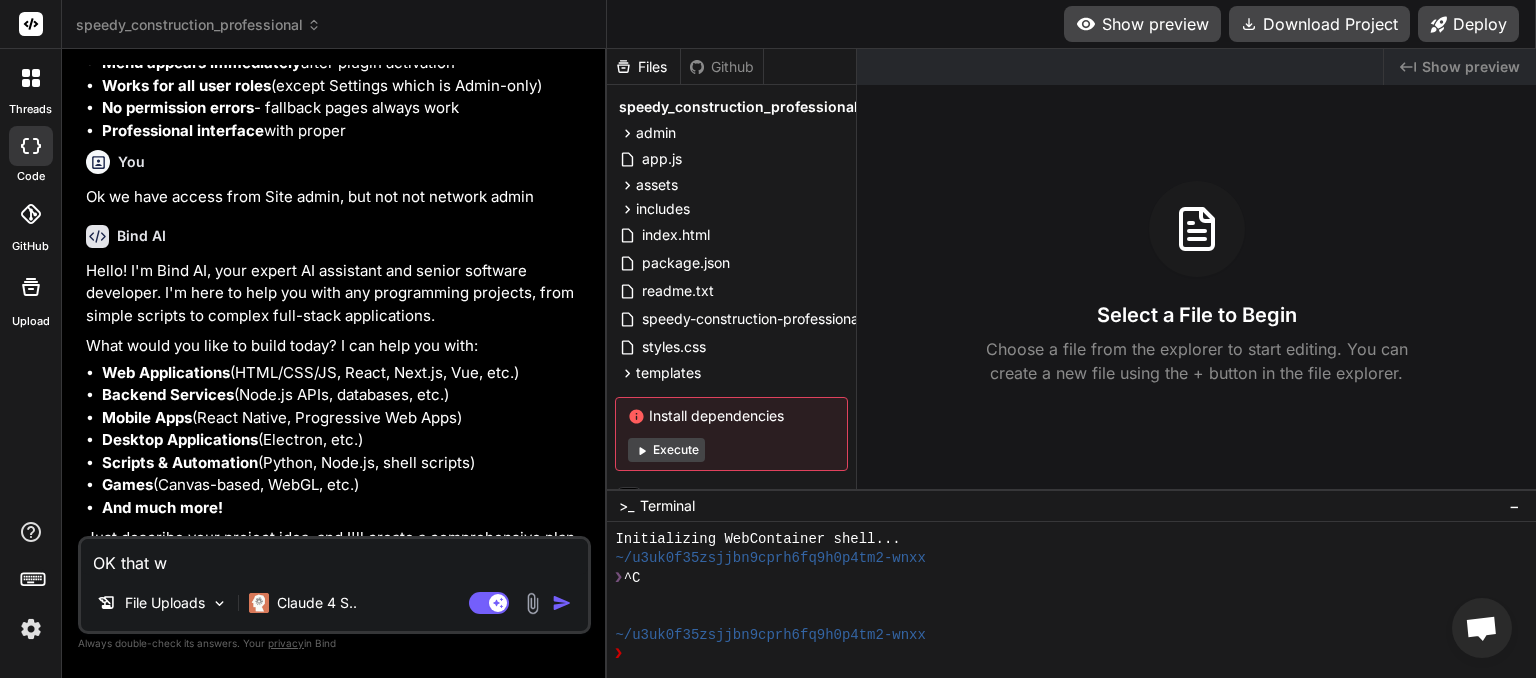 type on "OK that wo" 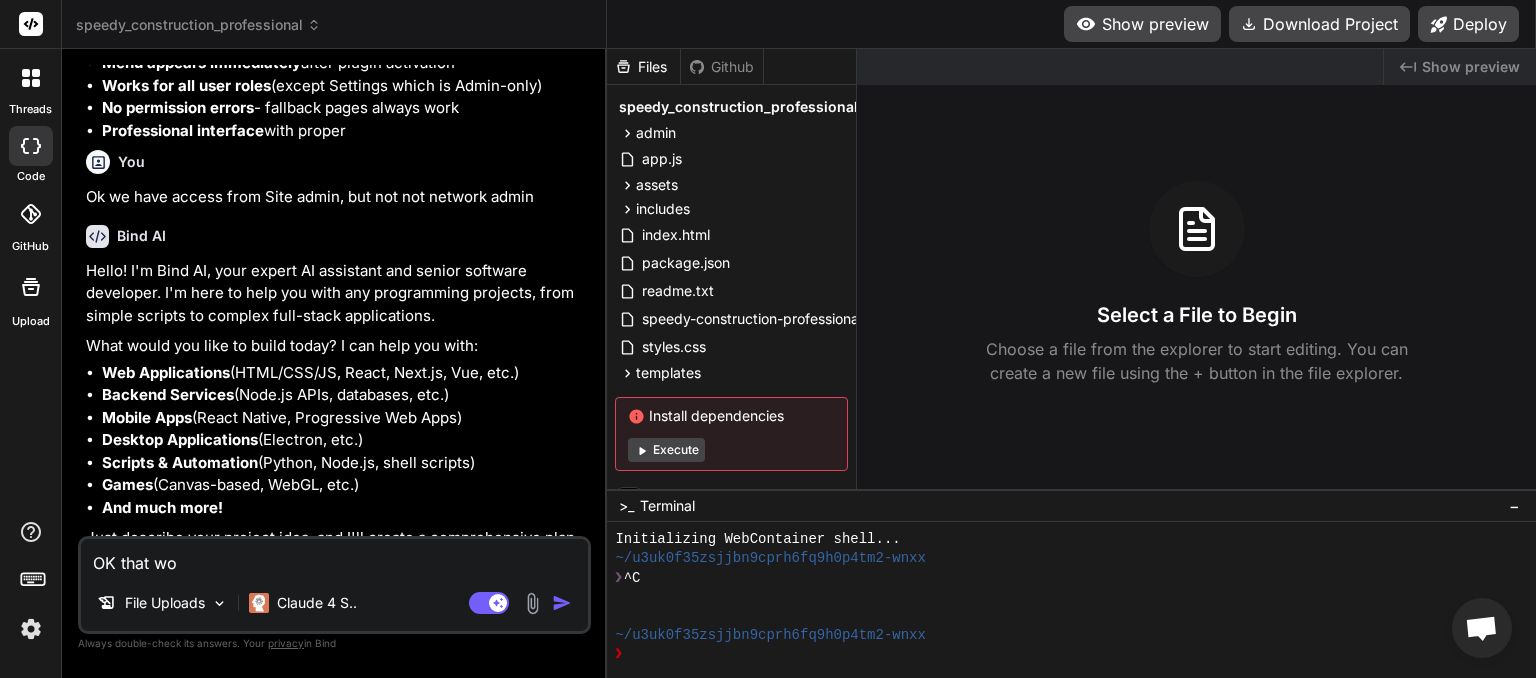 type on "x" 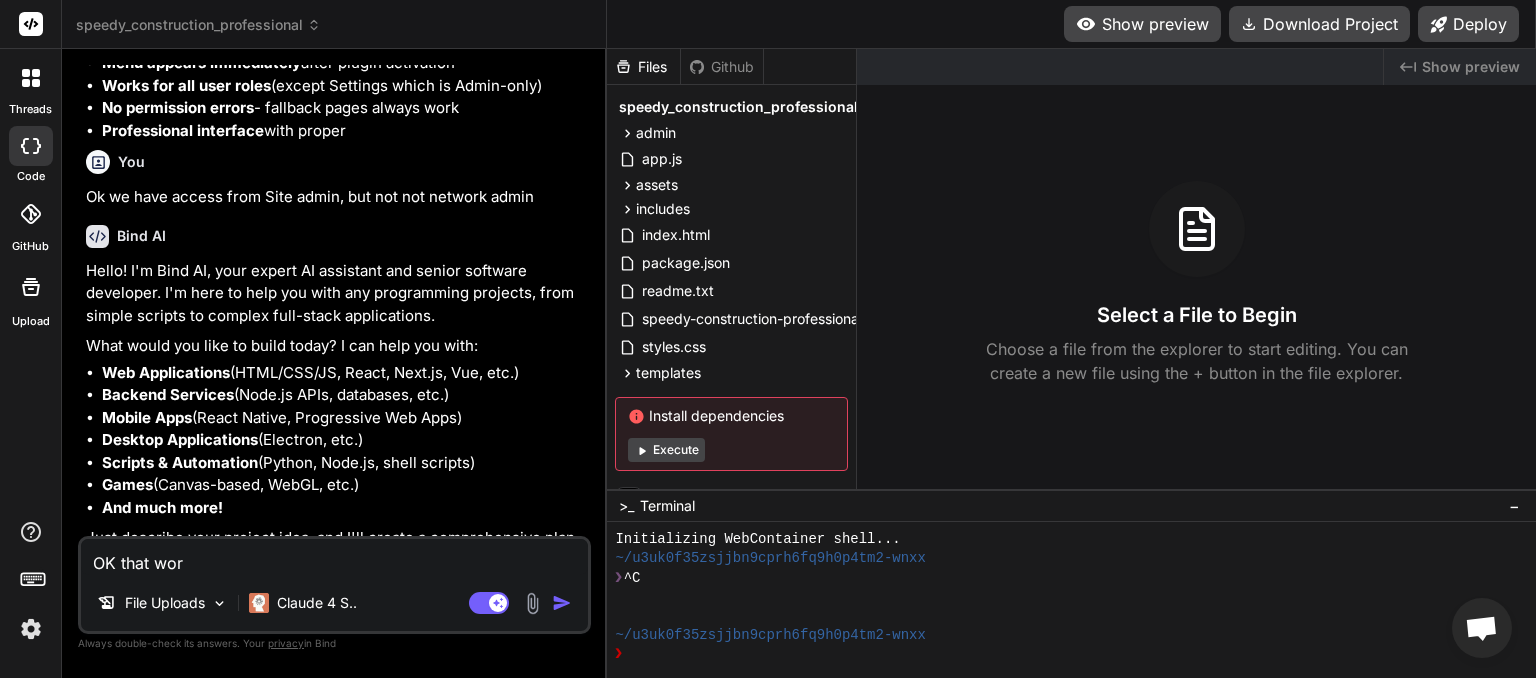 type on "OK that work" 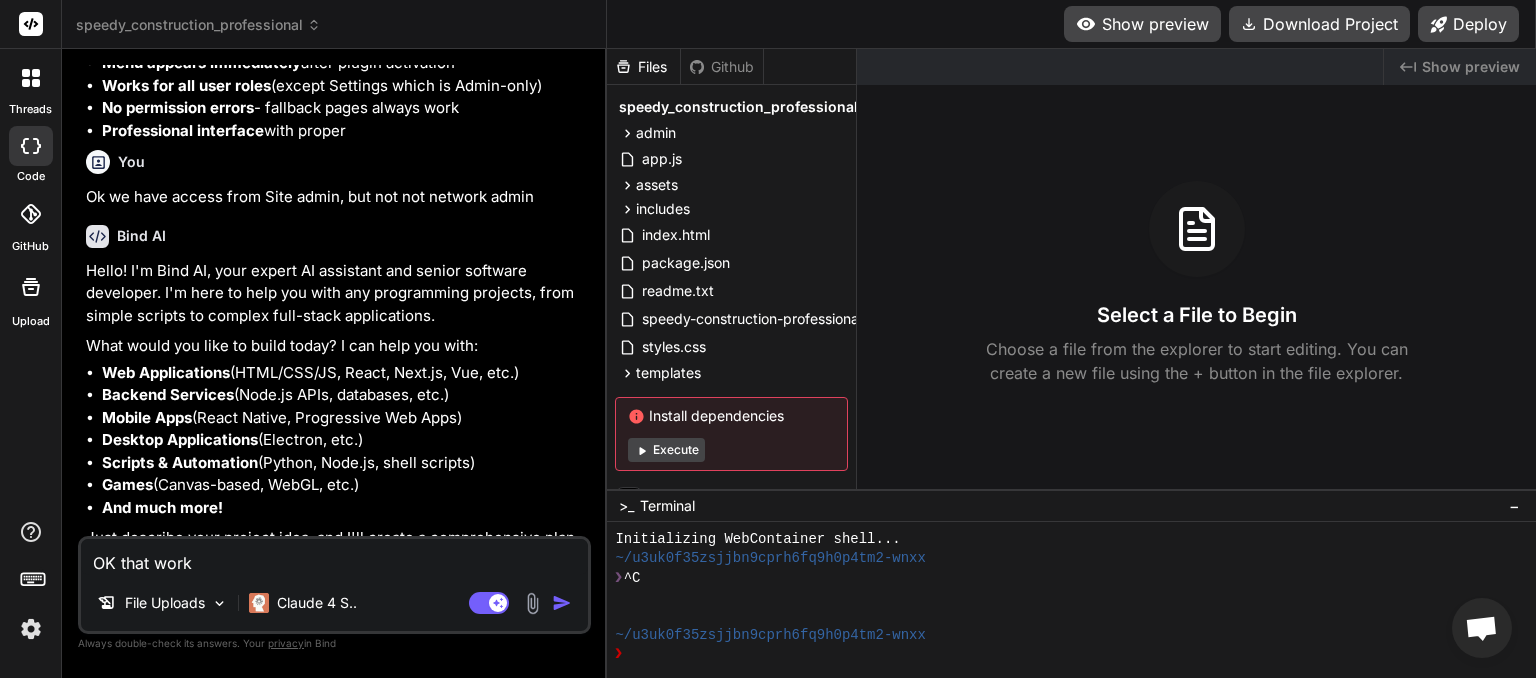 type on "OK that worke" 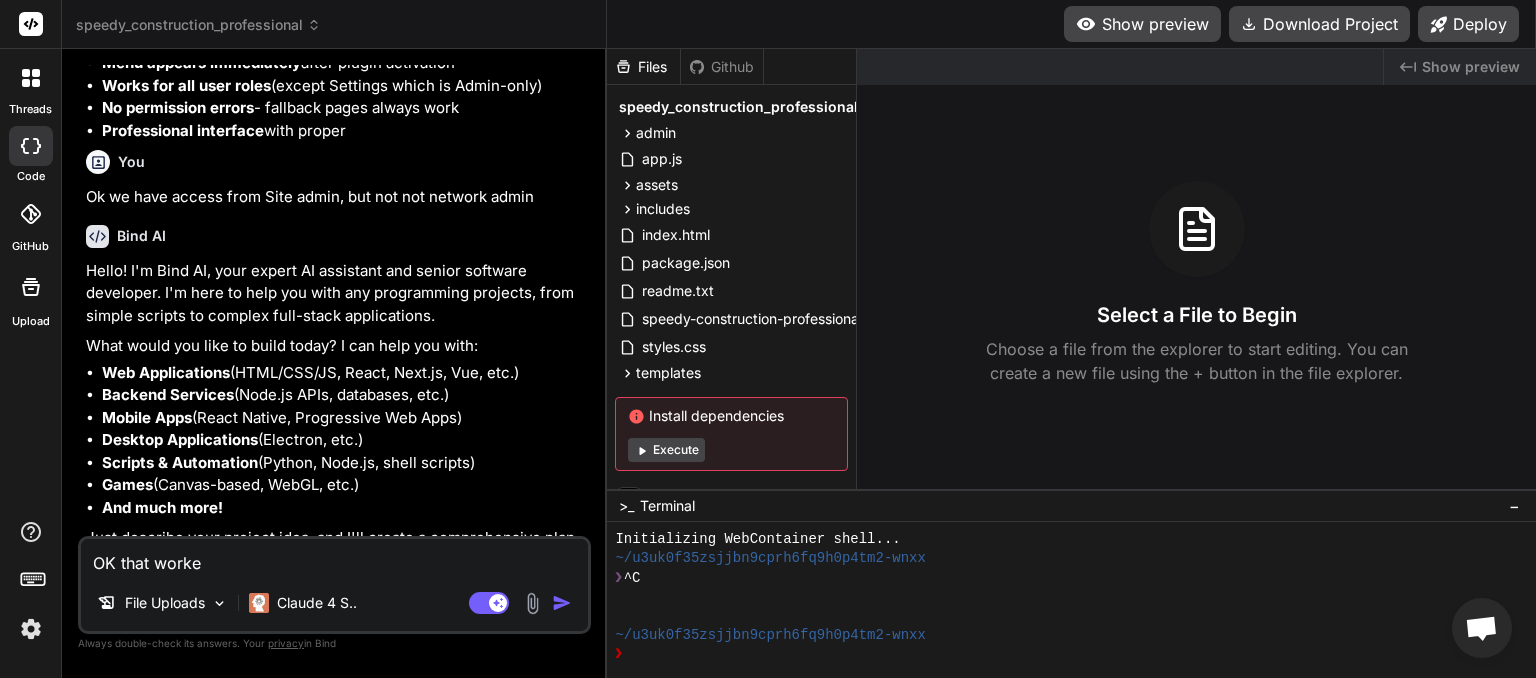 type on "OK that worked" 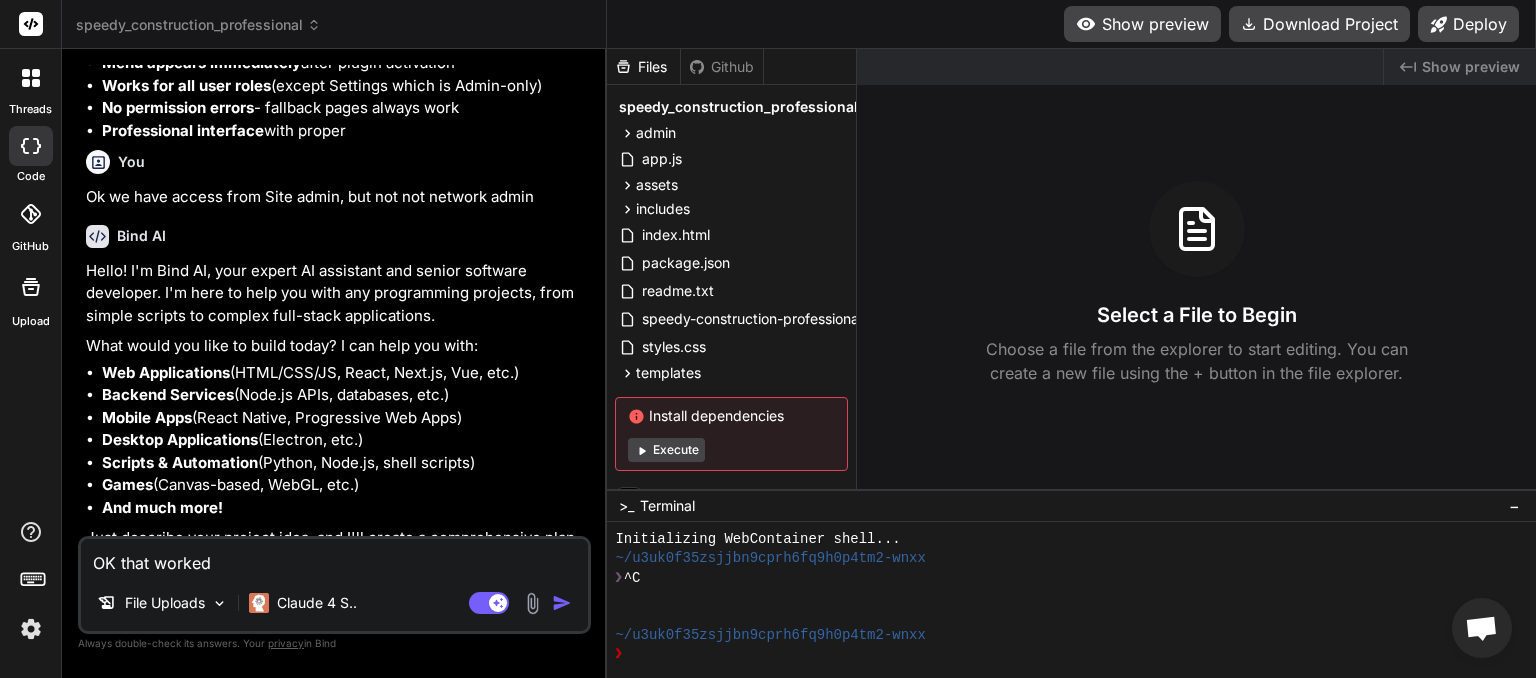 type on "OK that worked." 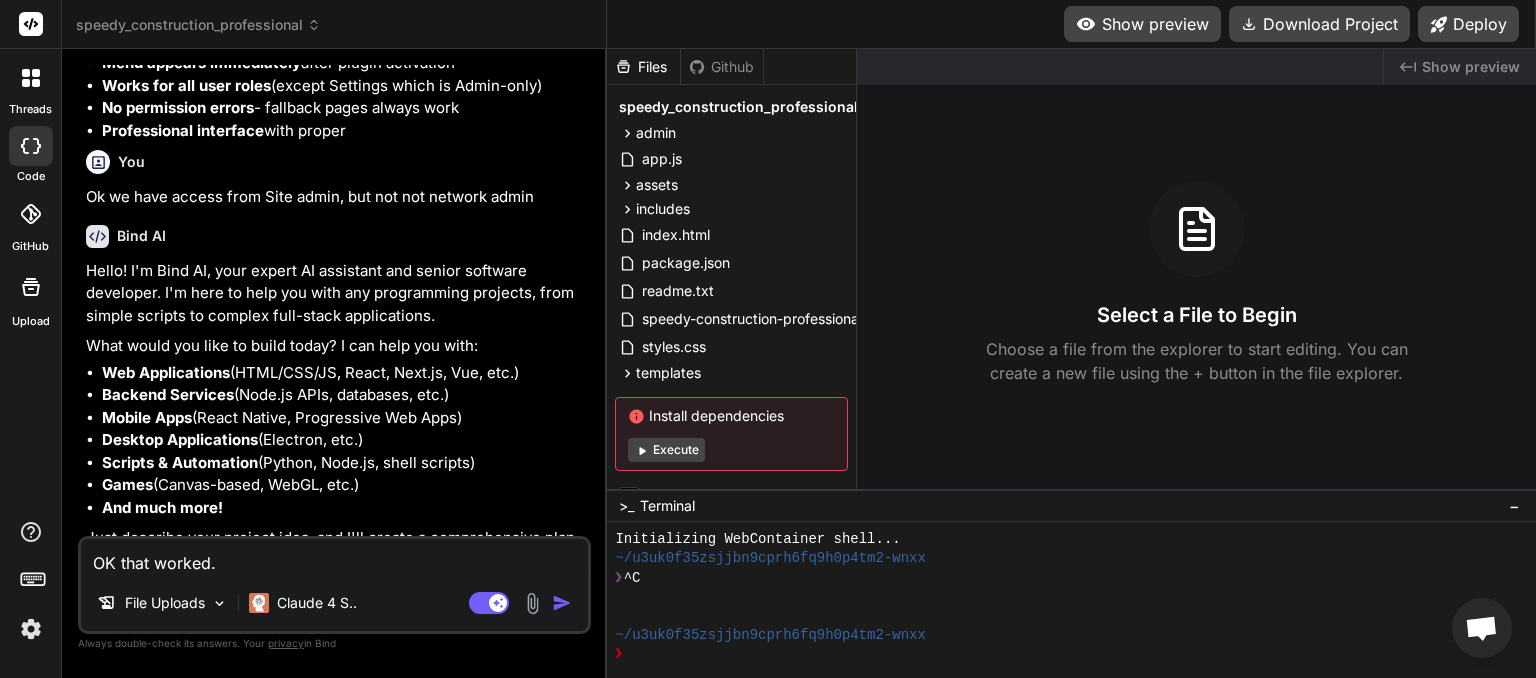 type on "x" 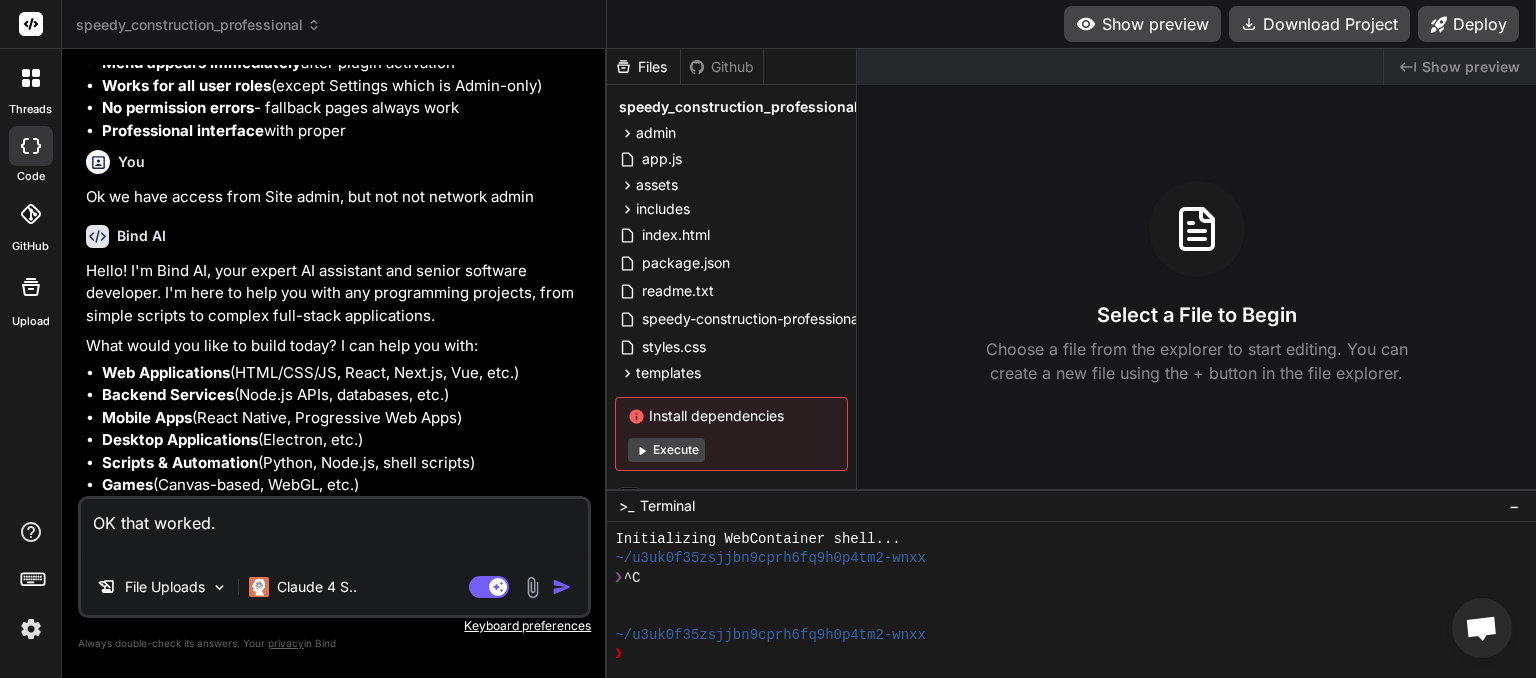type on "OK that worked.
H" 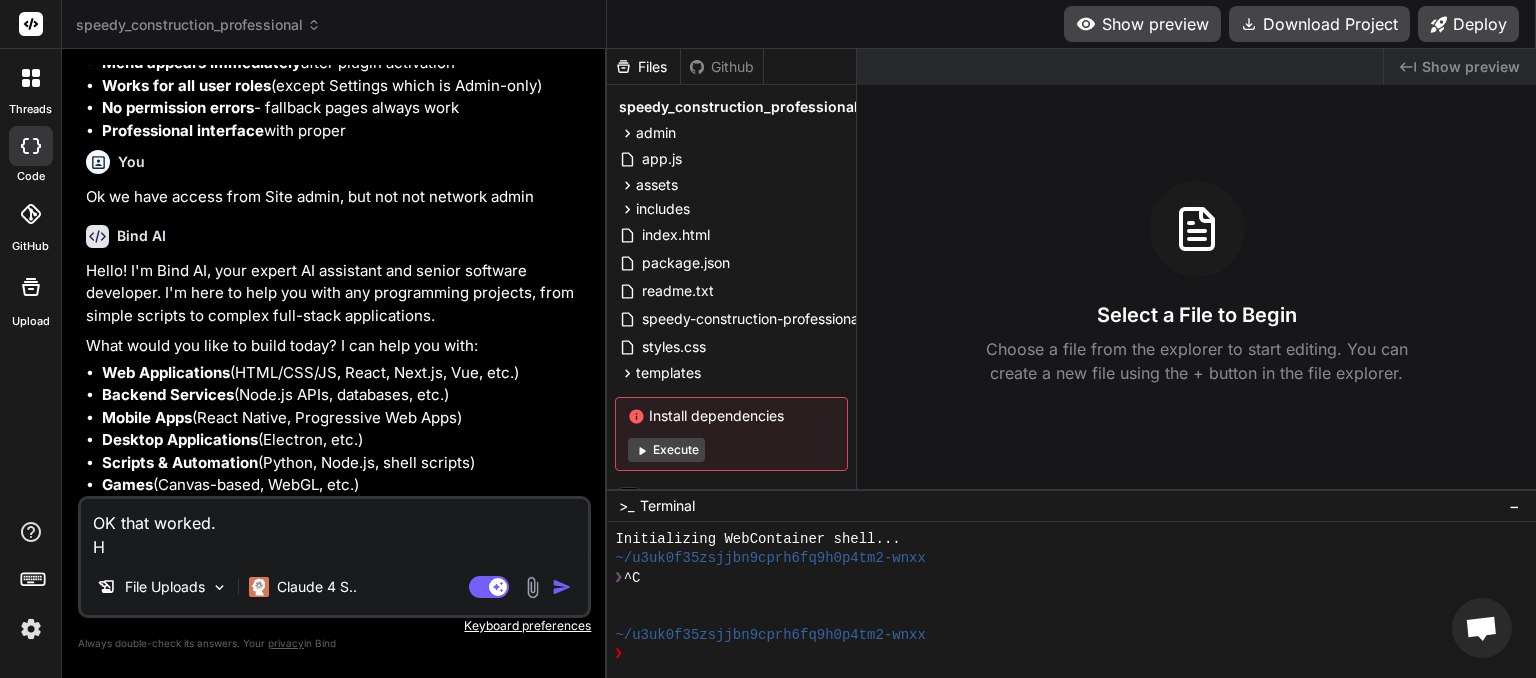 type on "OK that worked.
Ho" 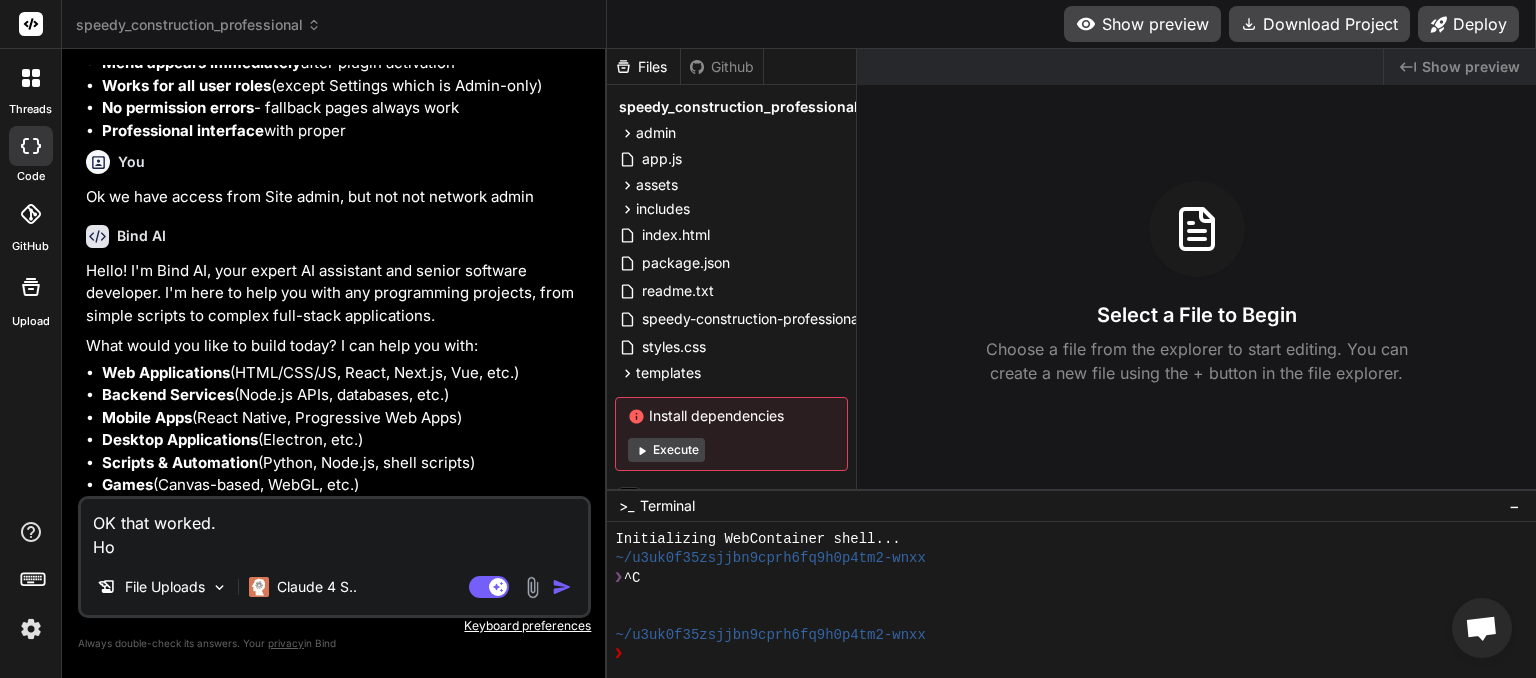 type on "OK that worked.
How" 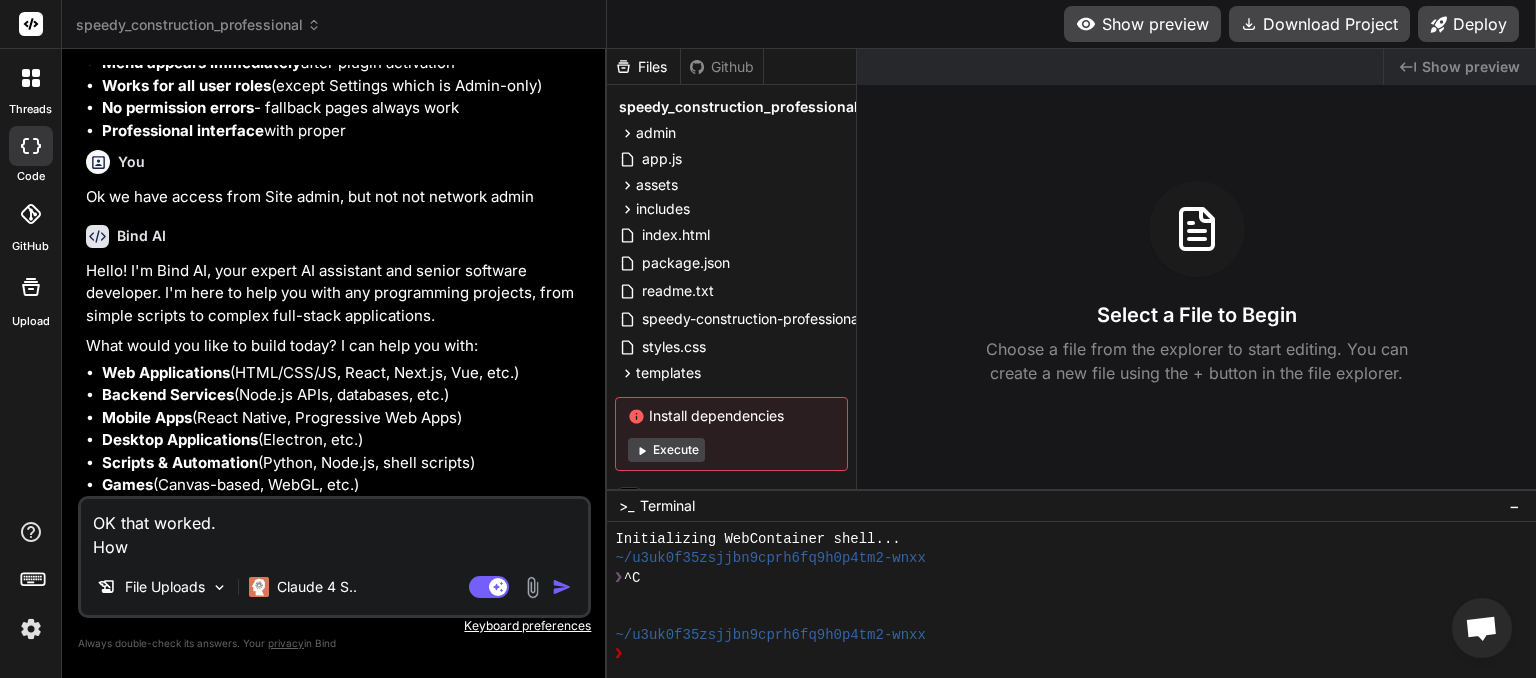 type on "OK that worked.
How" 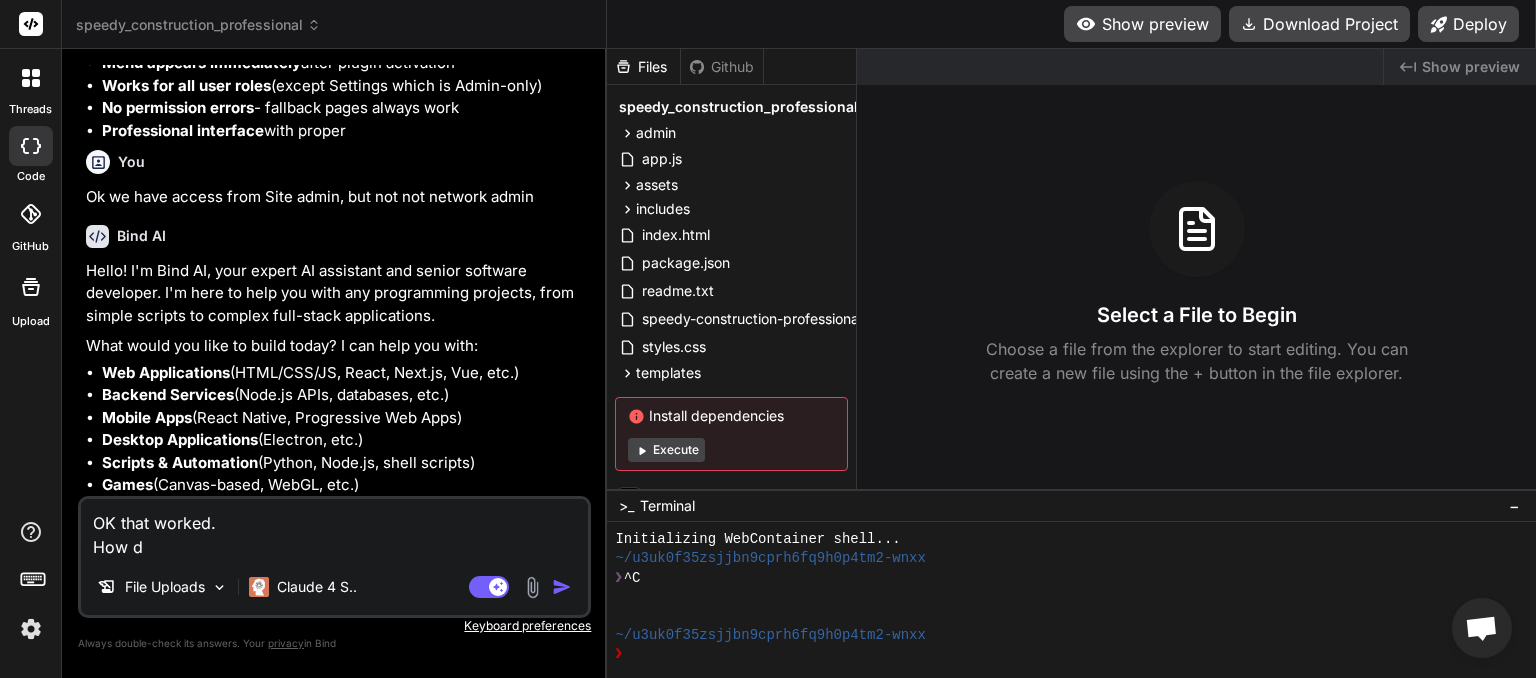 type on "OK that worked.
How do" 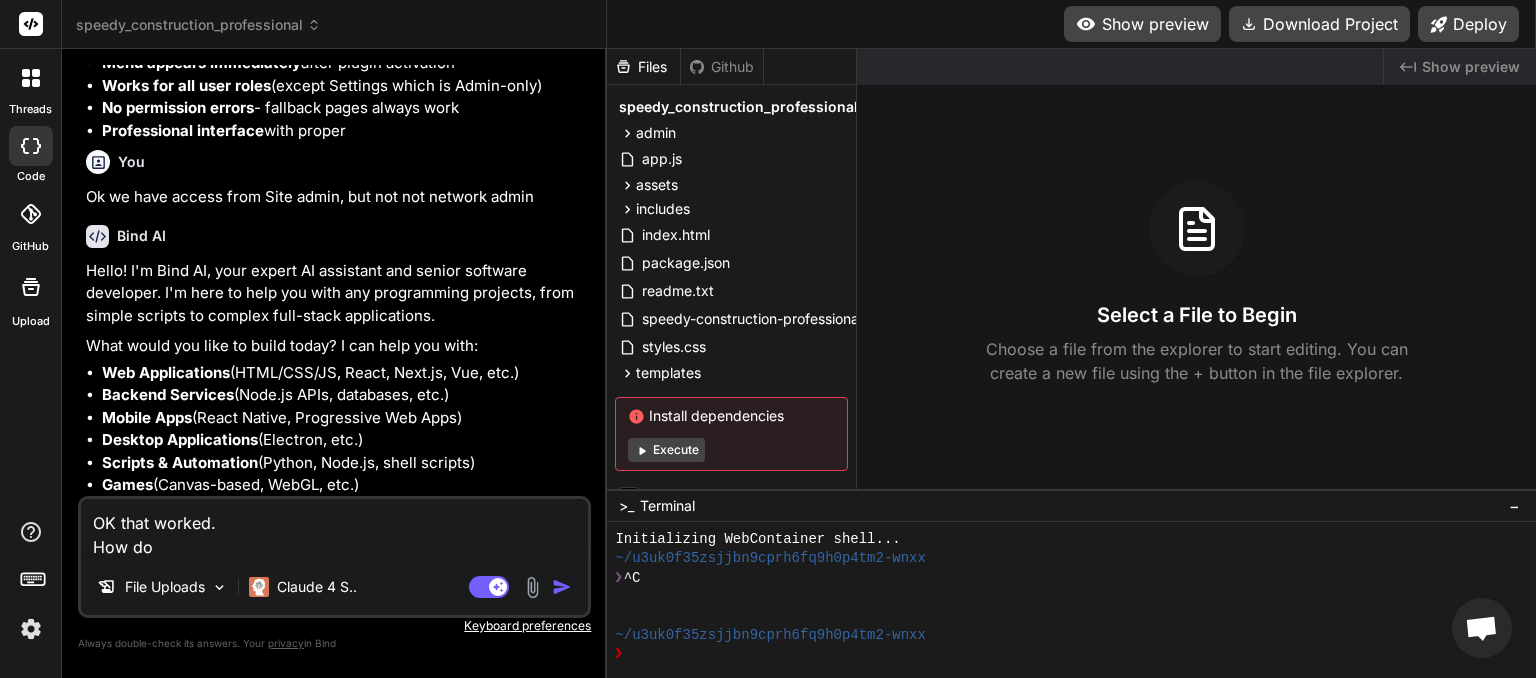 type on "x" 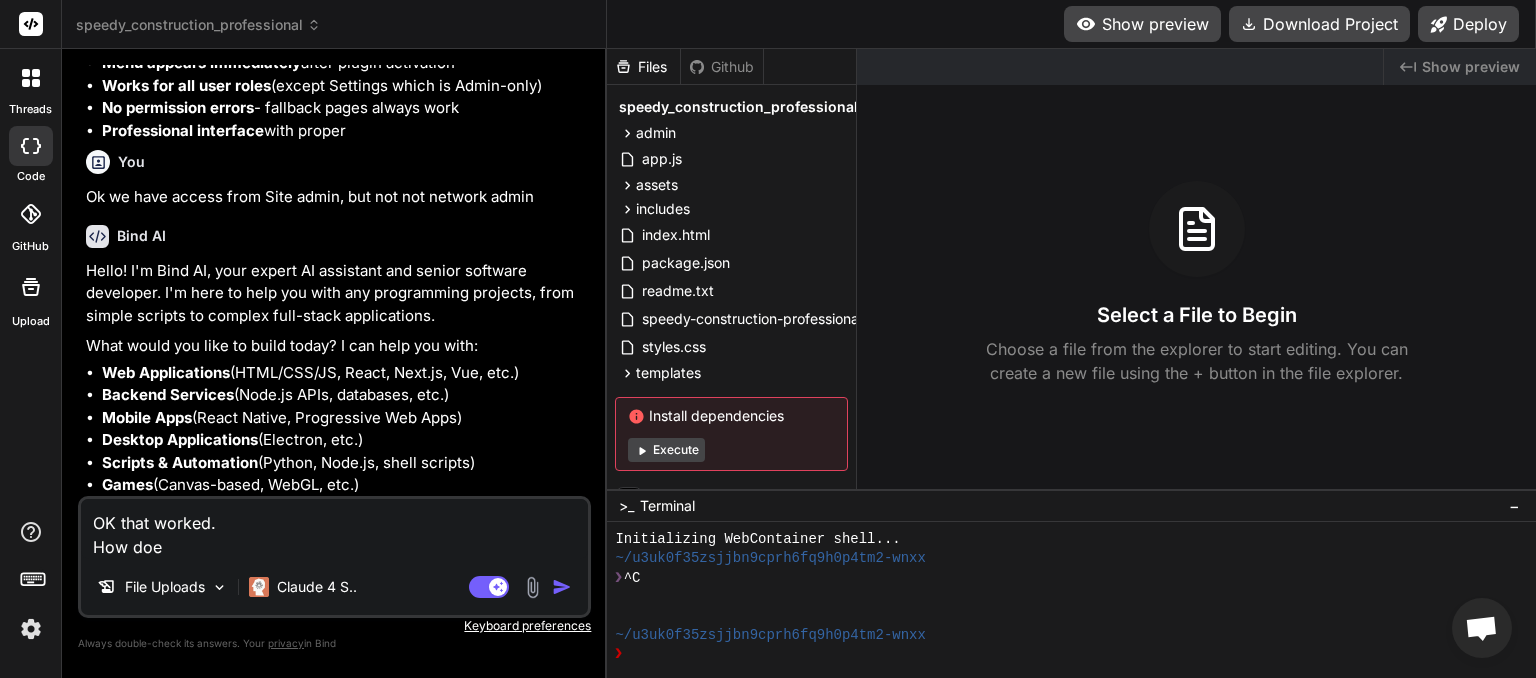 type on "OK that worked.
How does" 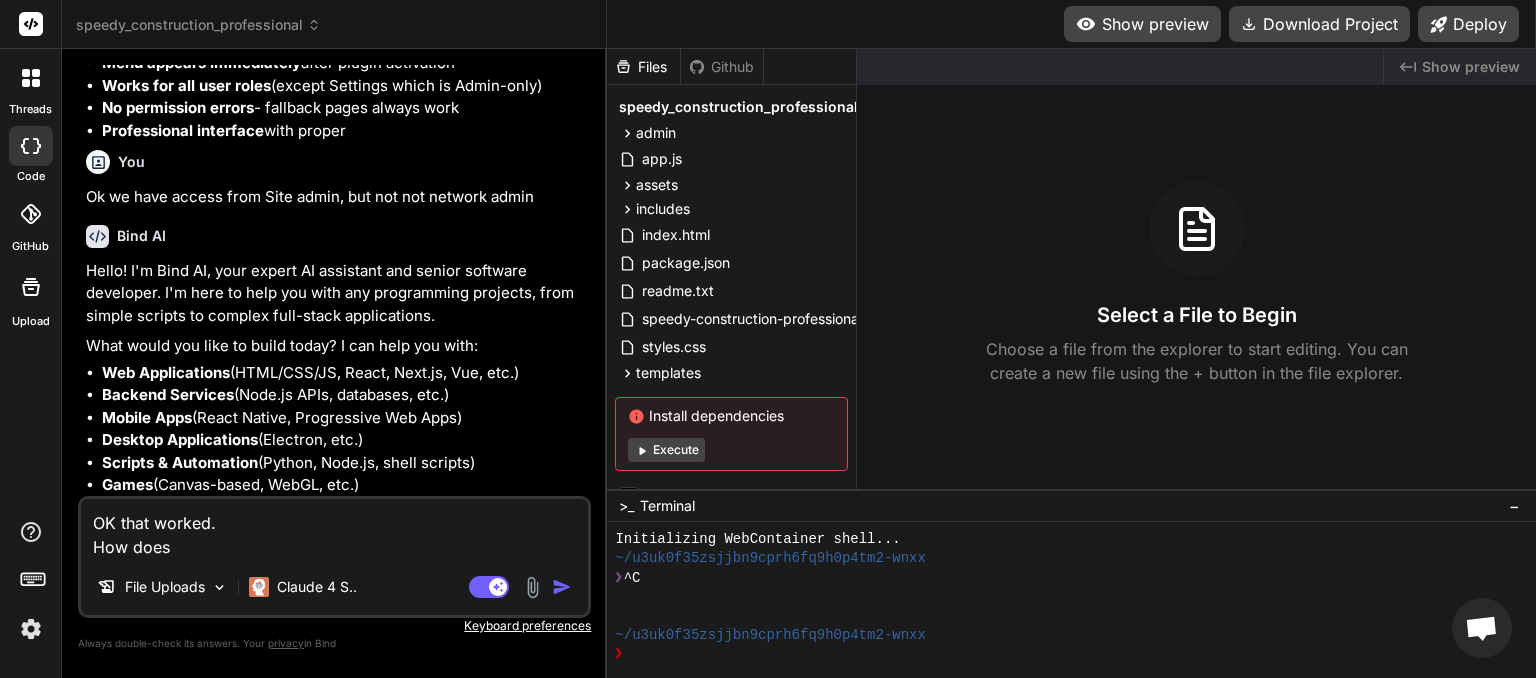 type on "OK that worked.
How does" 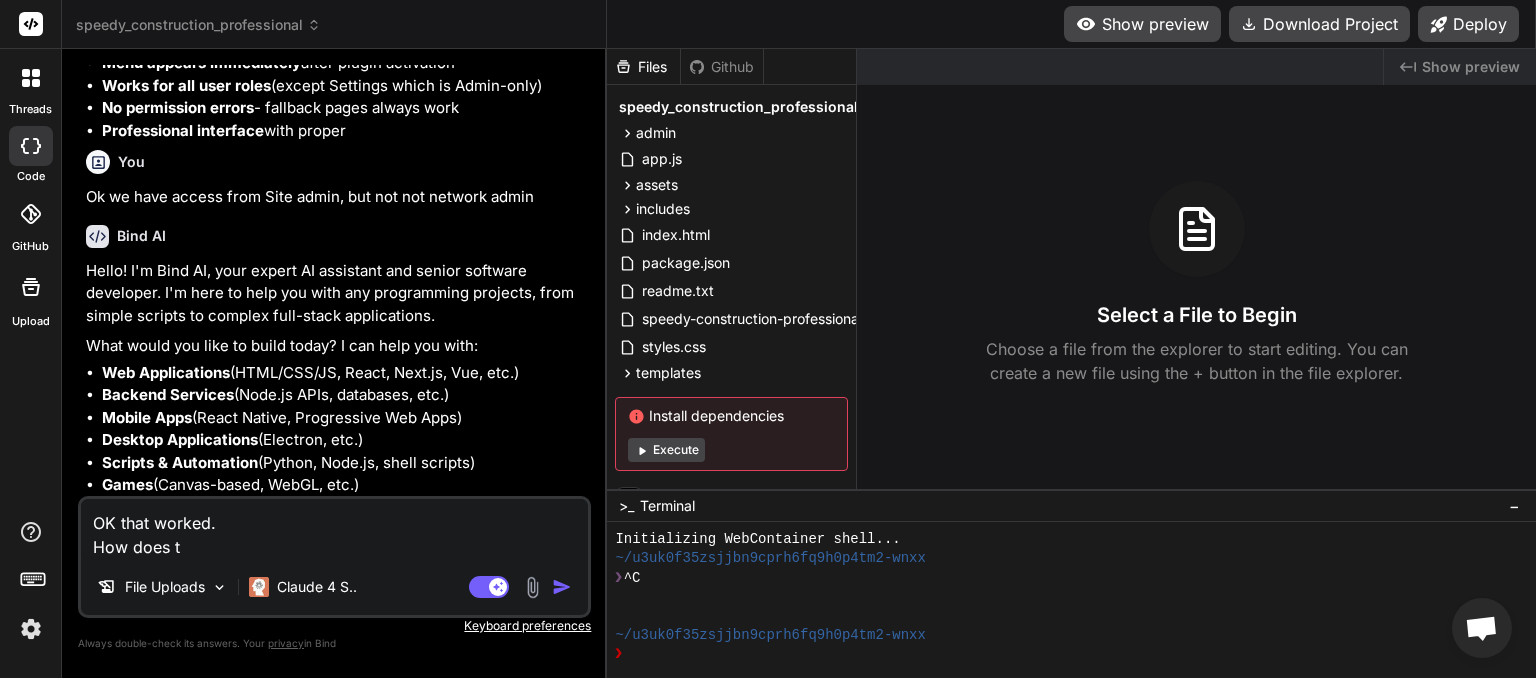 type on "OK that worked.
How does th" 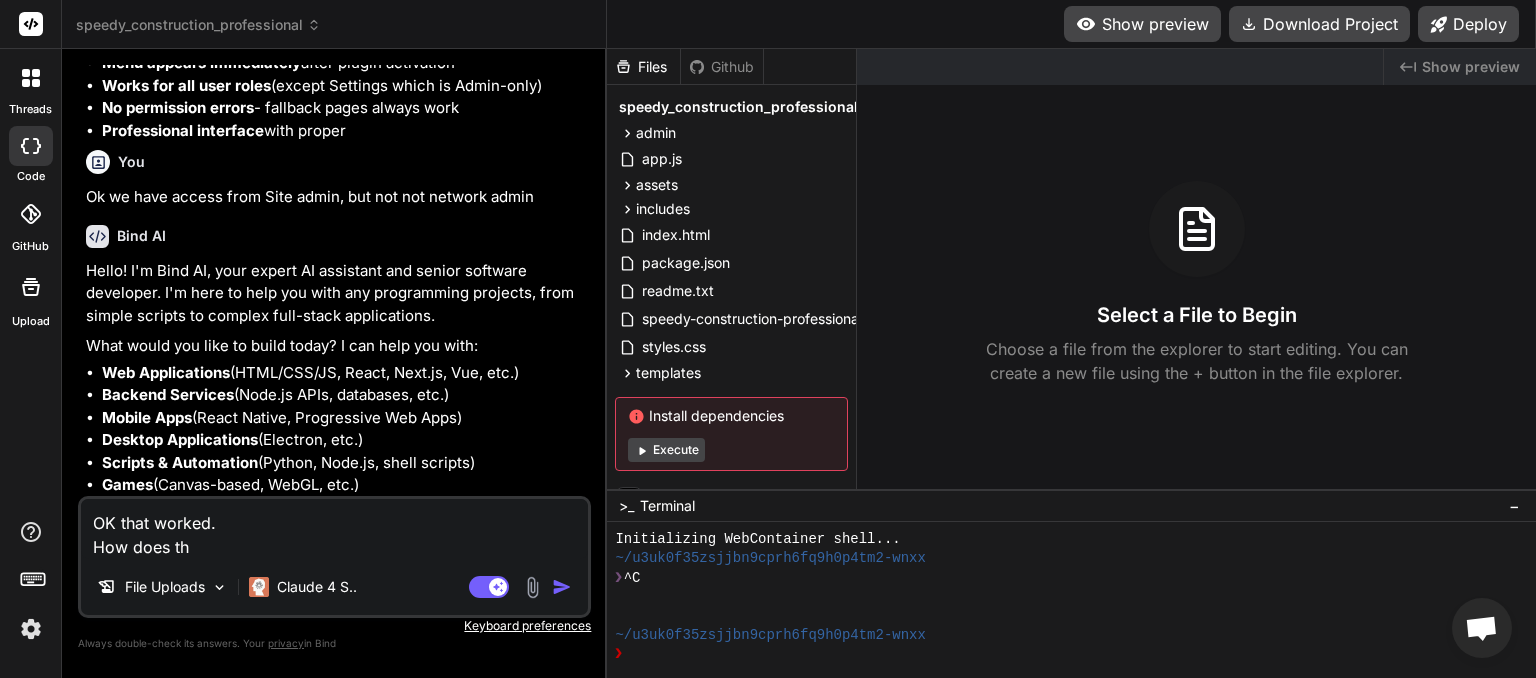 type on "OK that worked.
How does the" 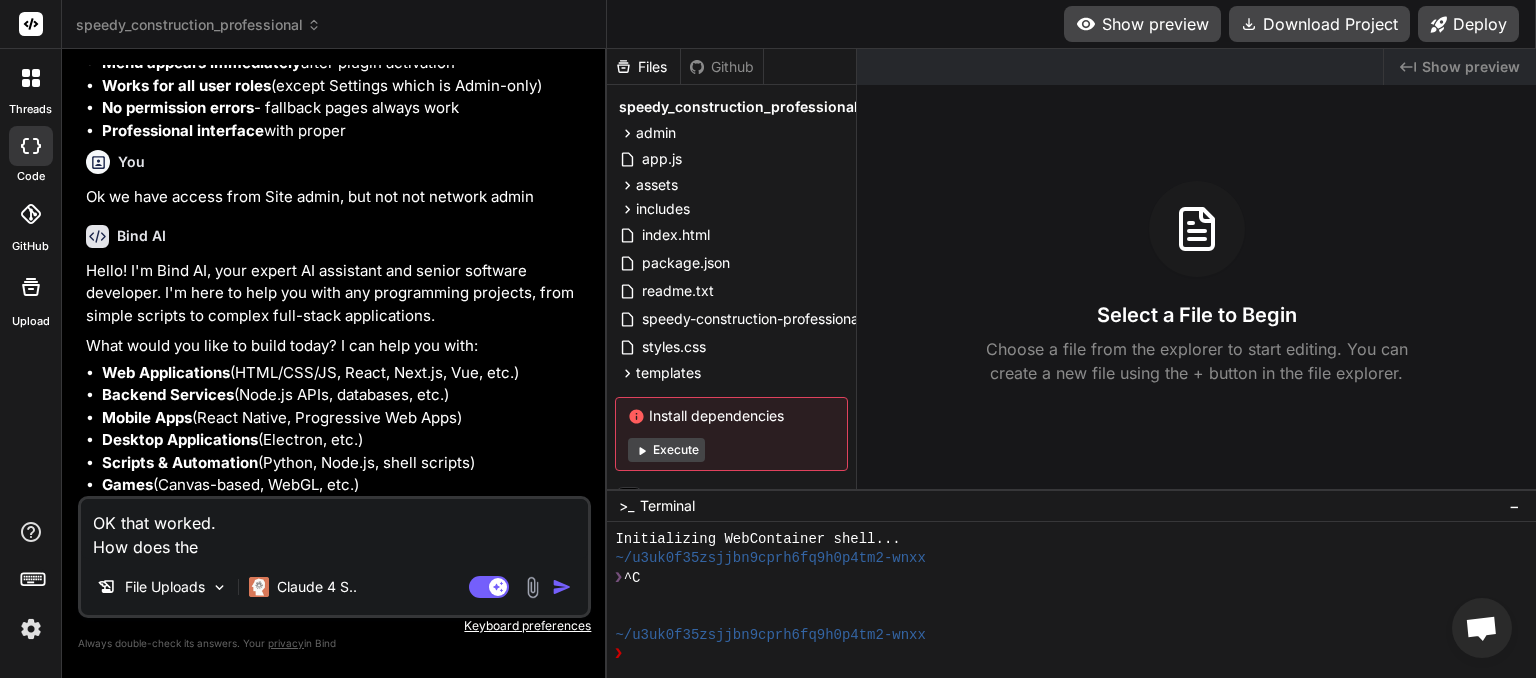type on "OK that worked.
How does the" 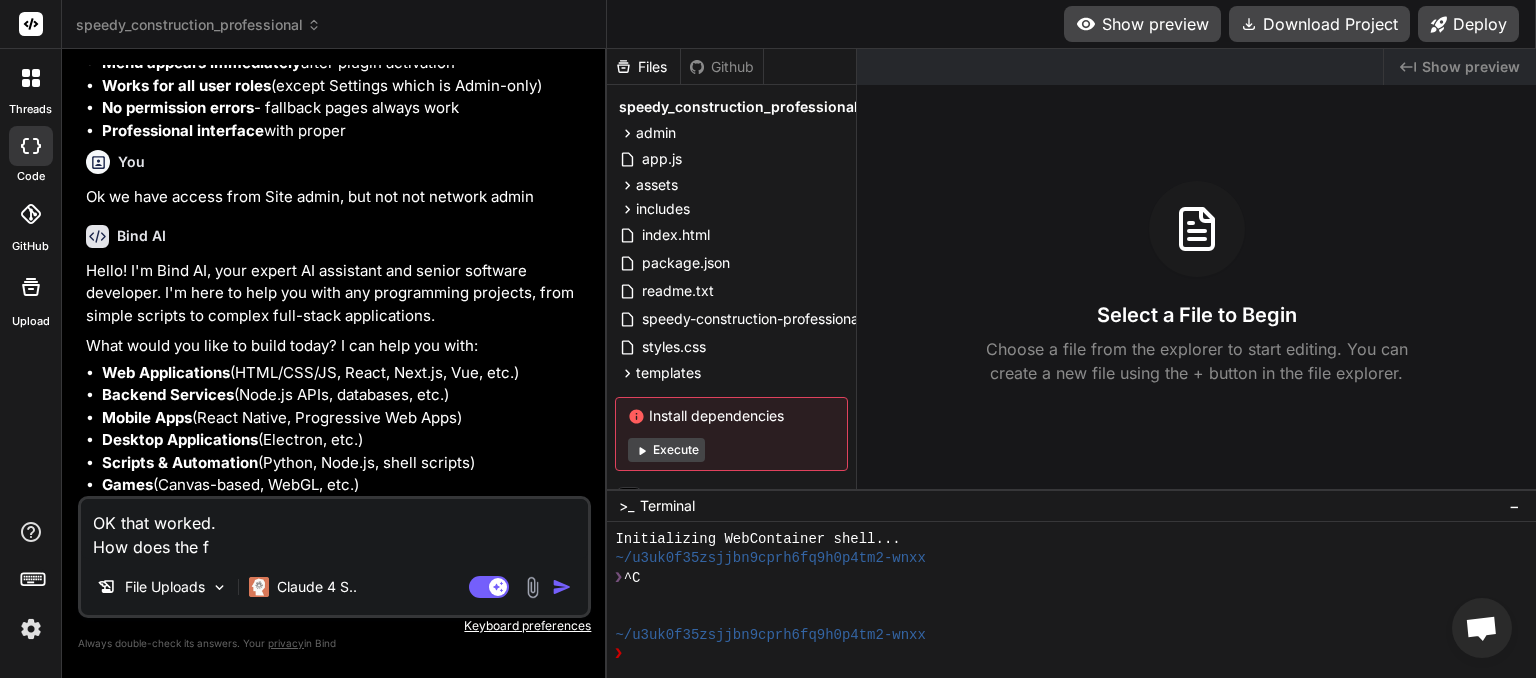 type on "x" 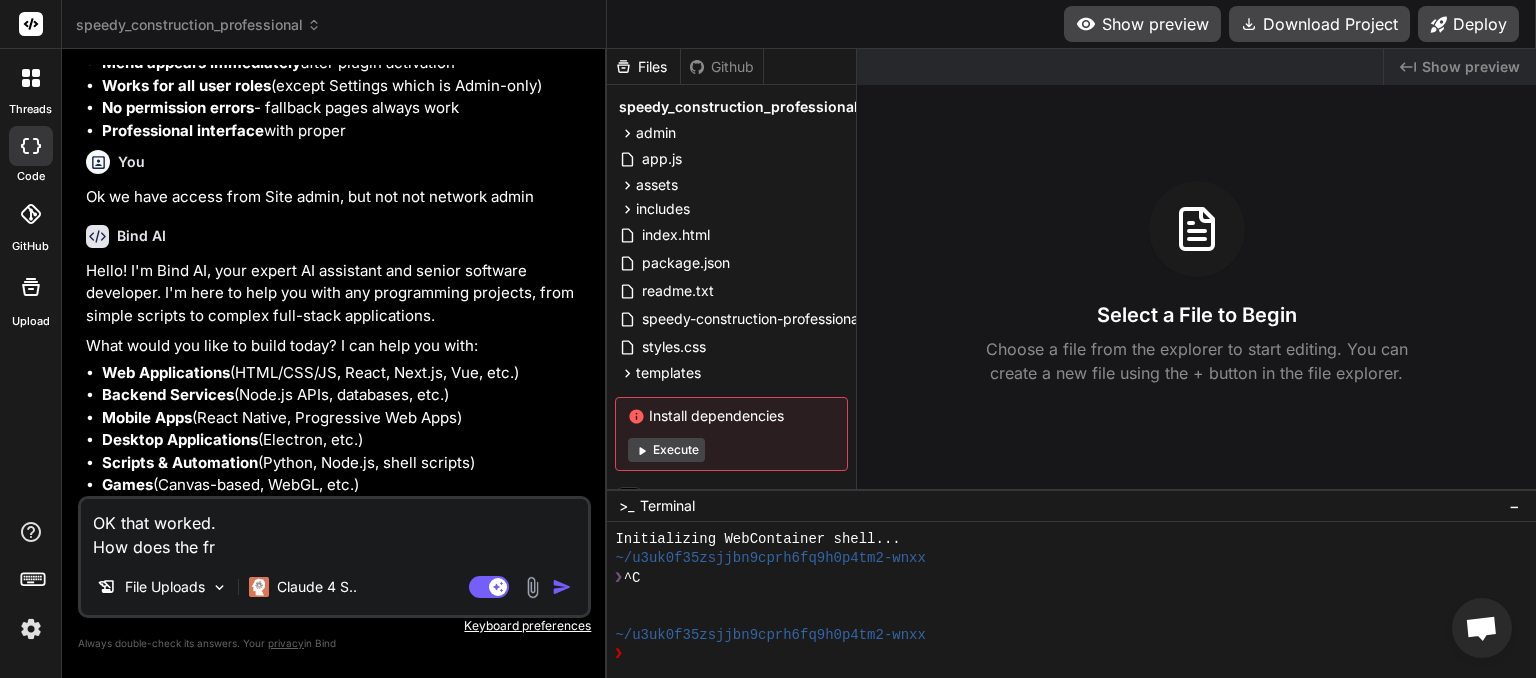 type on "OK that worked.
How does the fro" 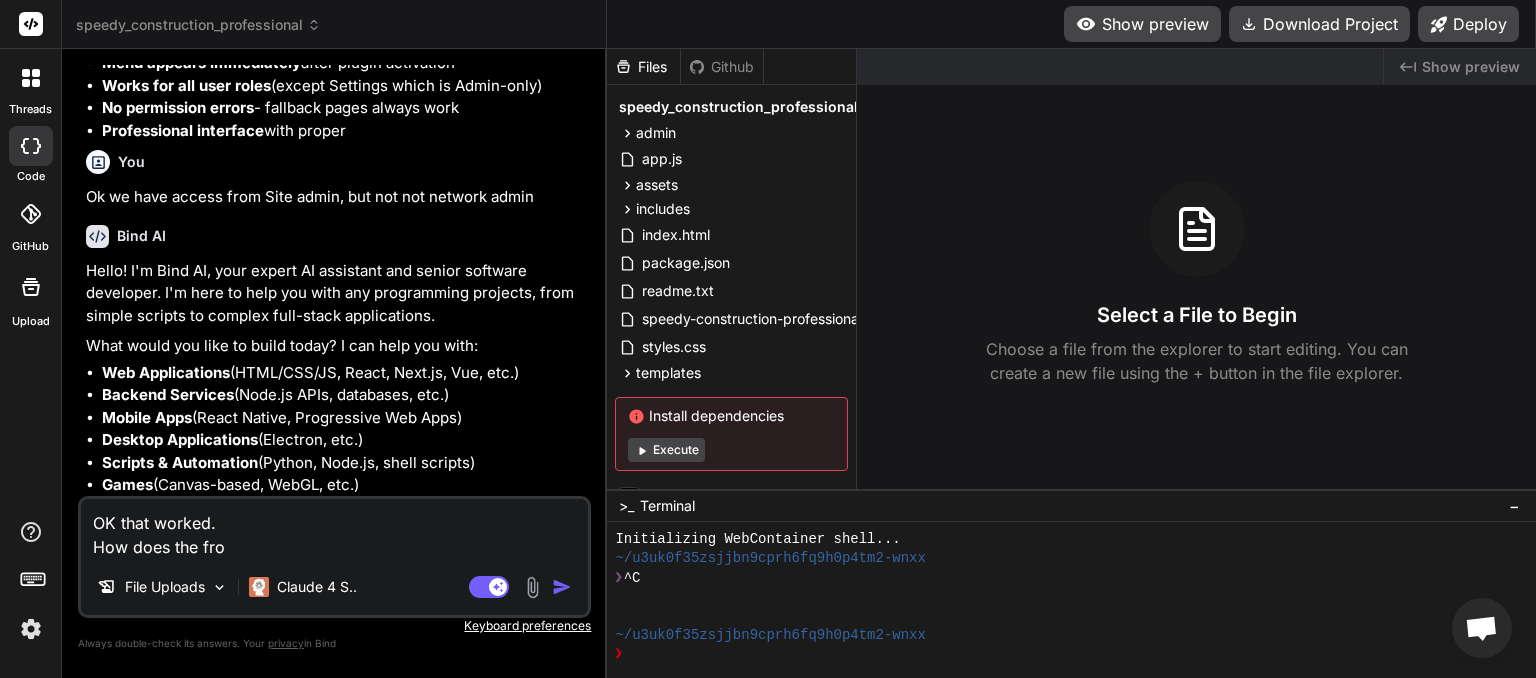 type on "OK that worked.
How does the fron" 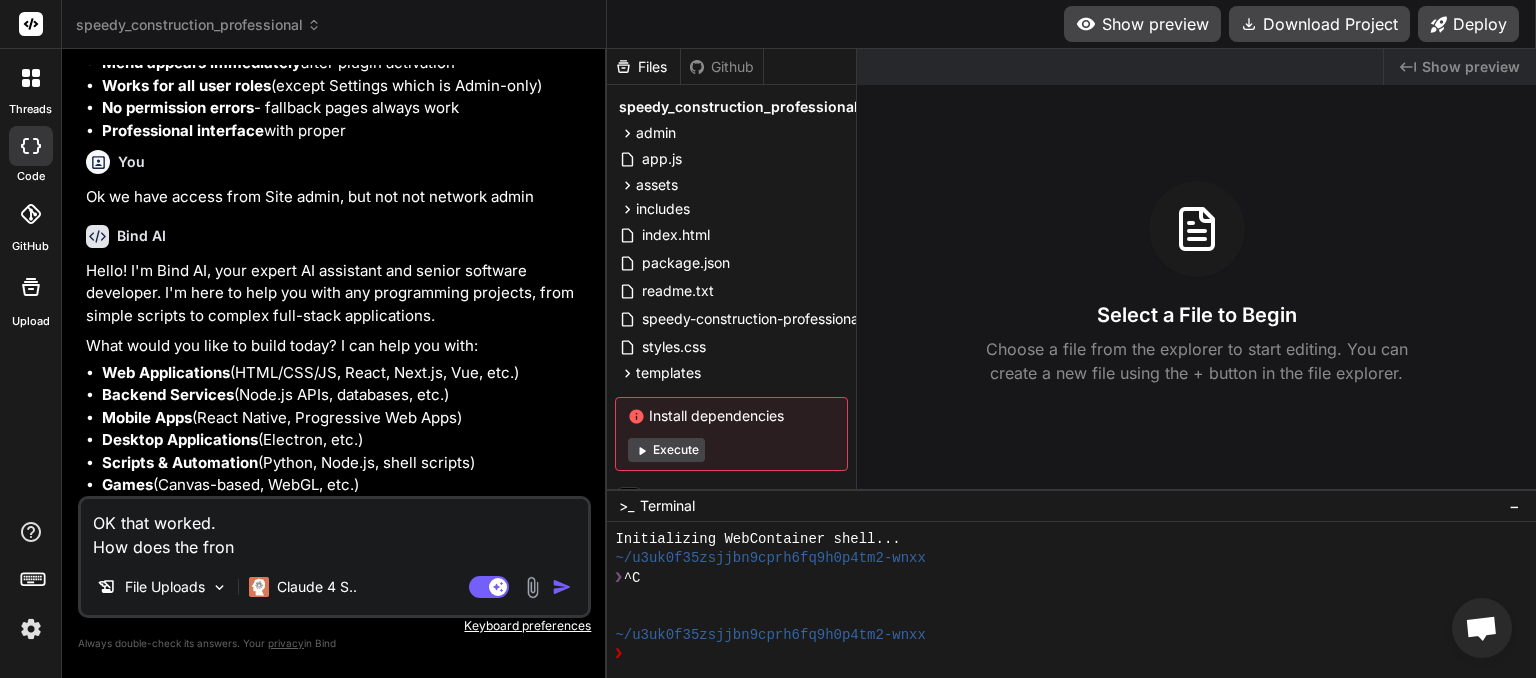 type on "OK that worked.
How does the front" 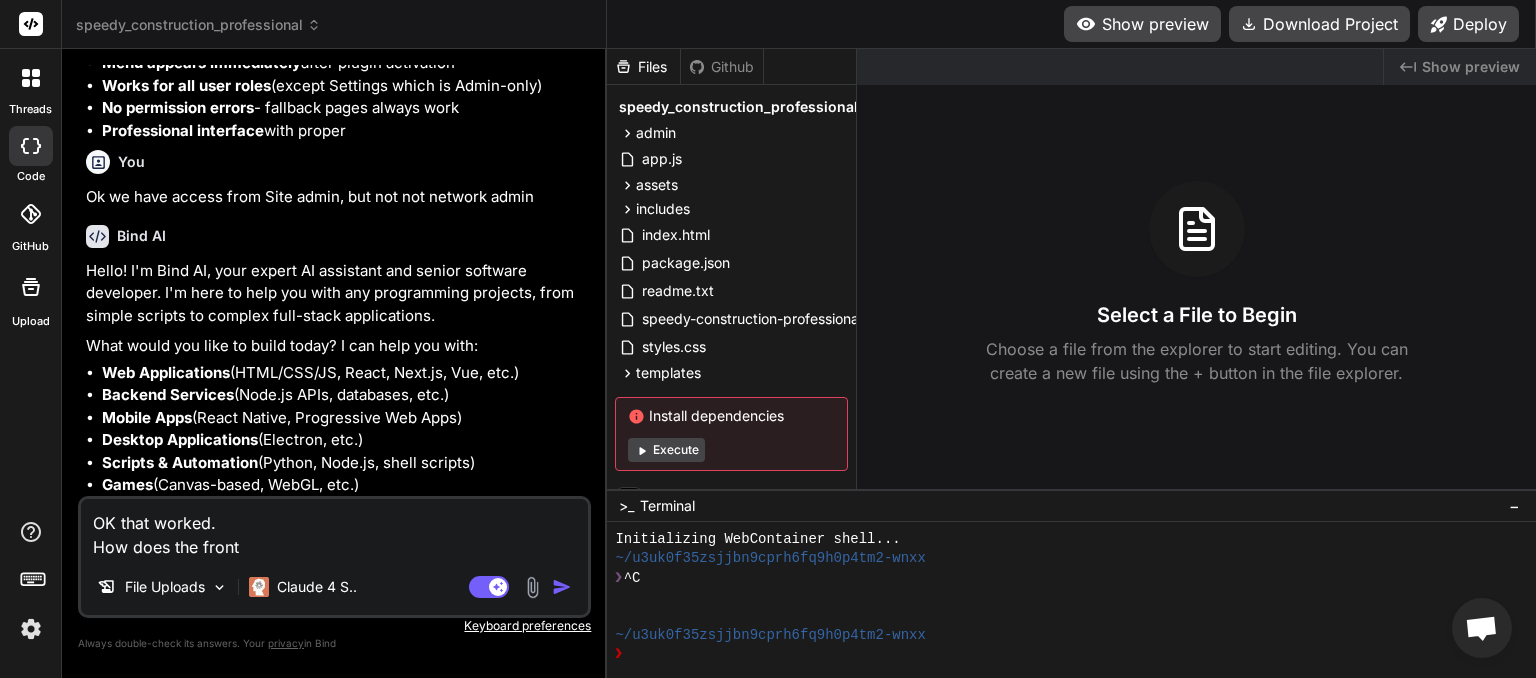 type on "OK that worked.
How does the front" 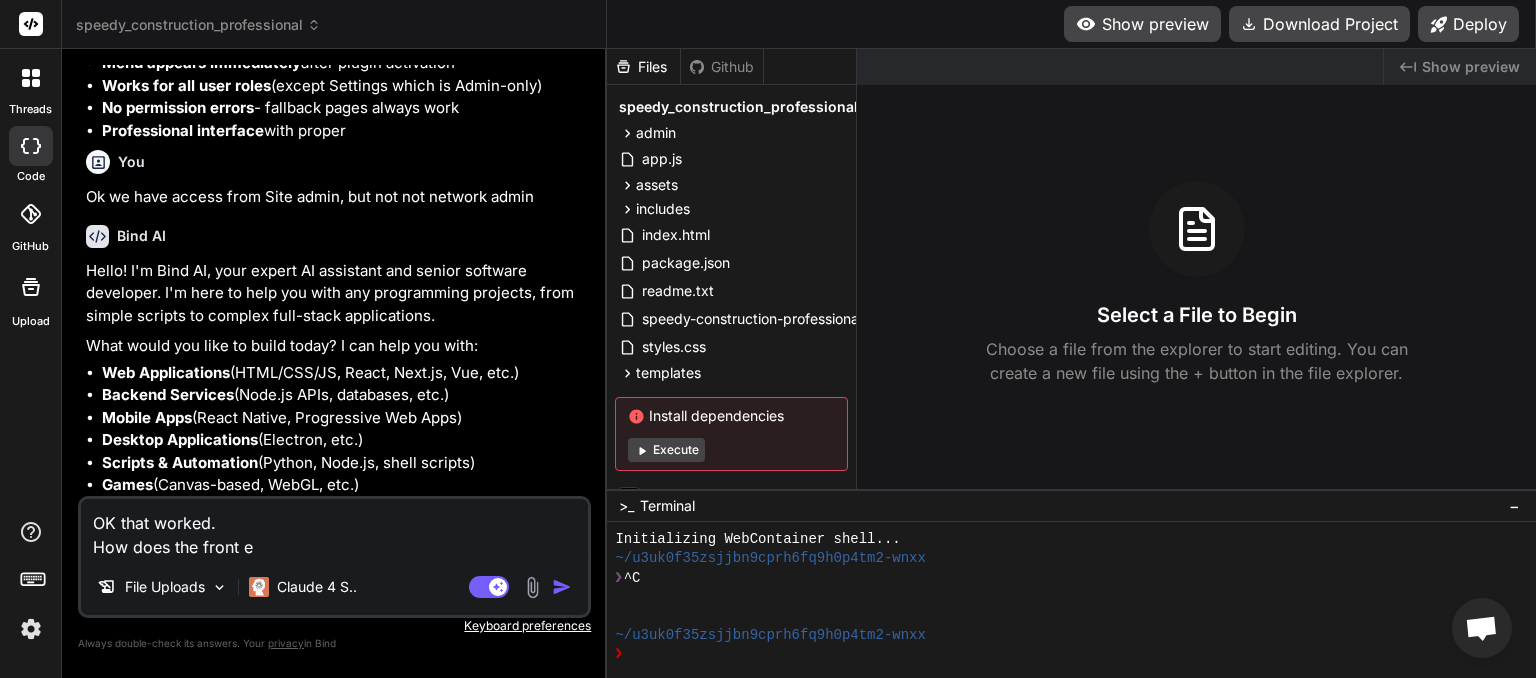 type on "OK that worked.
How does the front en" 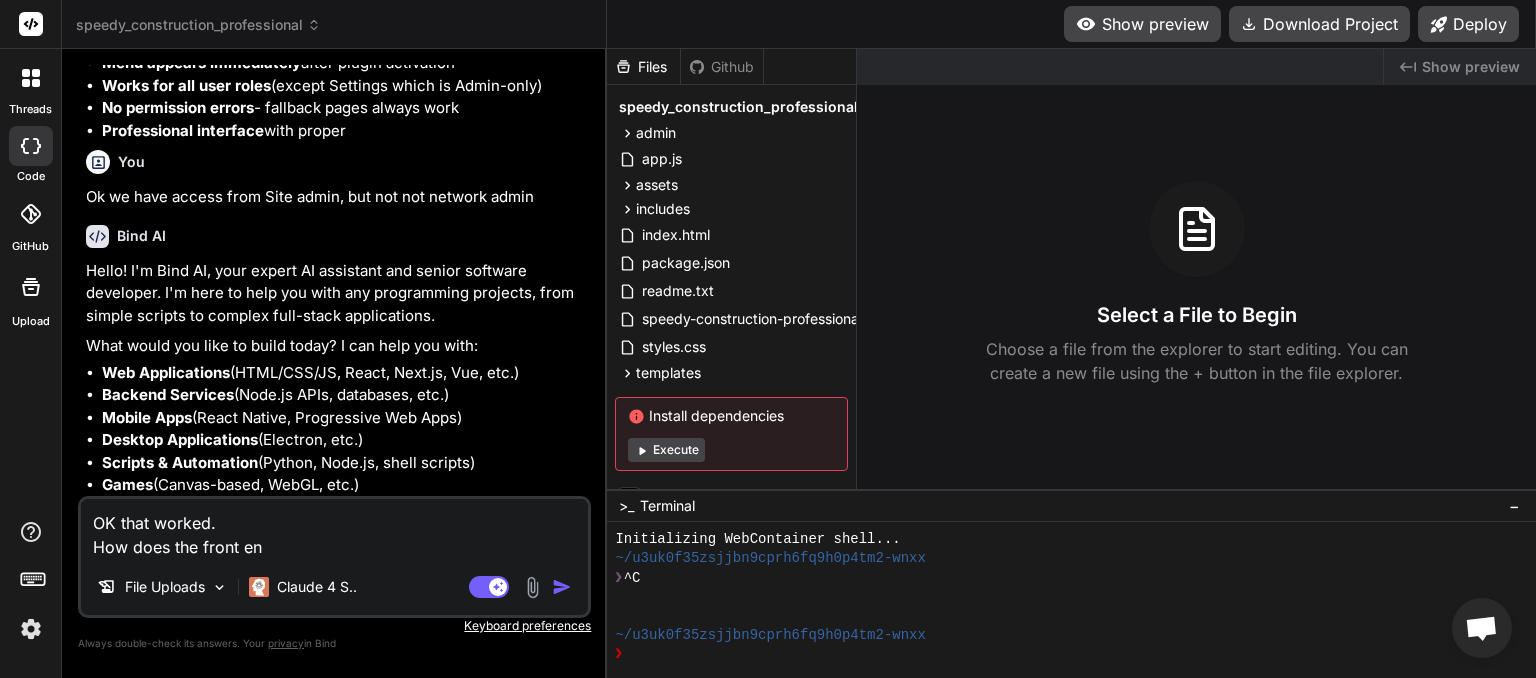 type on "OK that worked.
How does the front end" 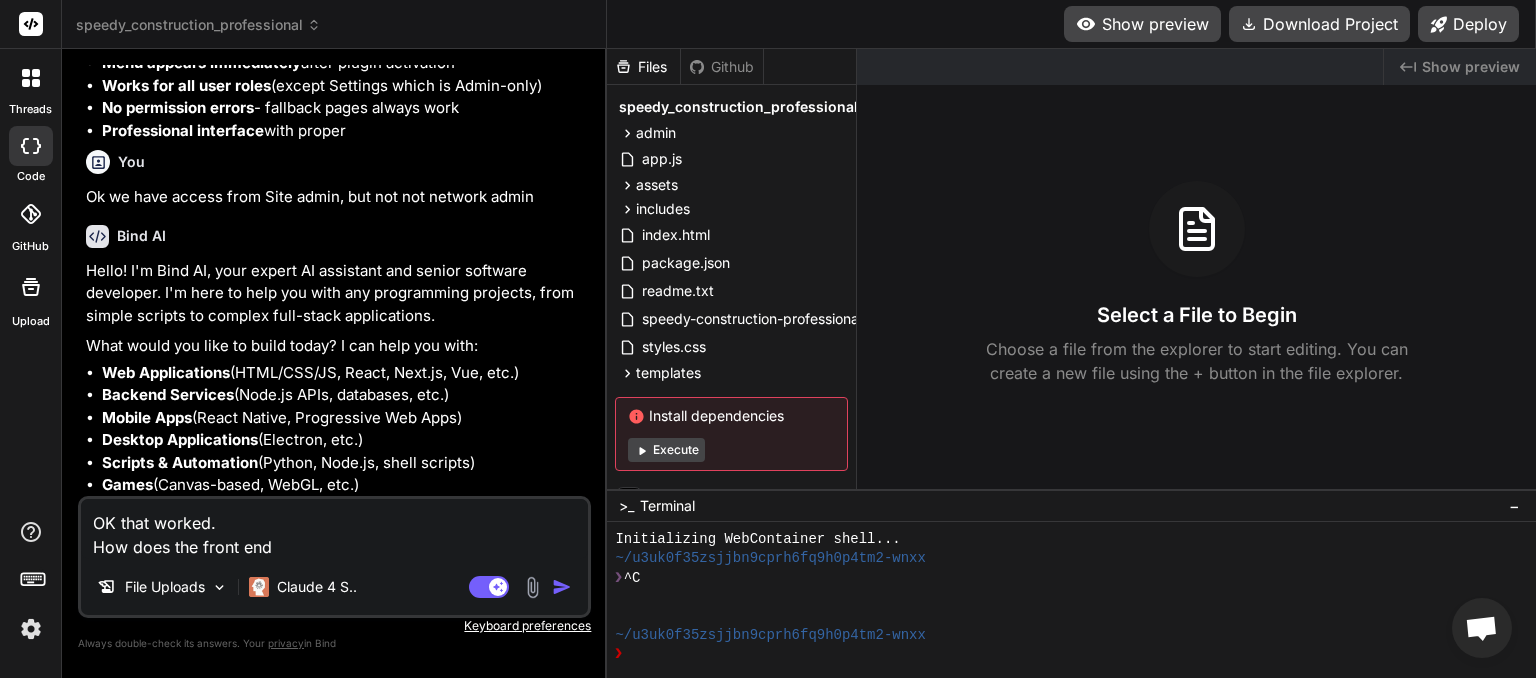 type on "OK that worked.
How does the front end" 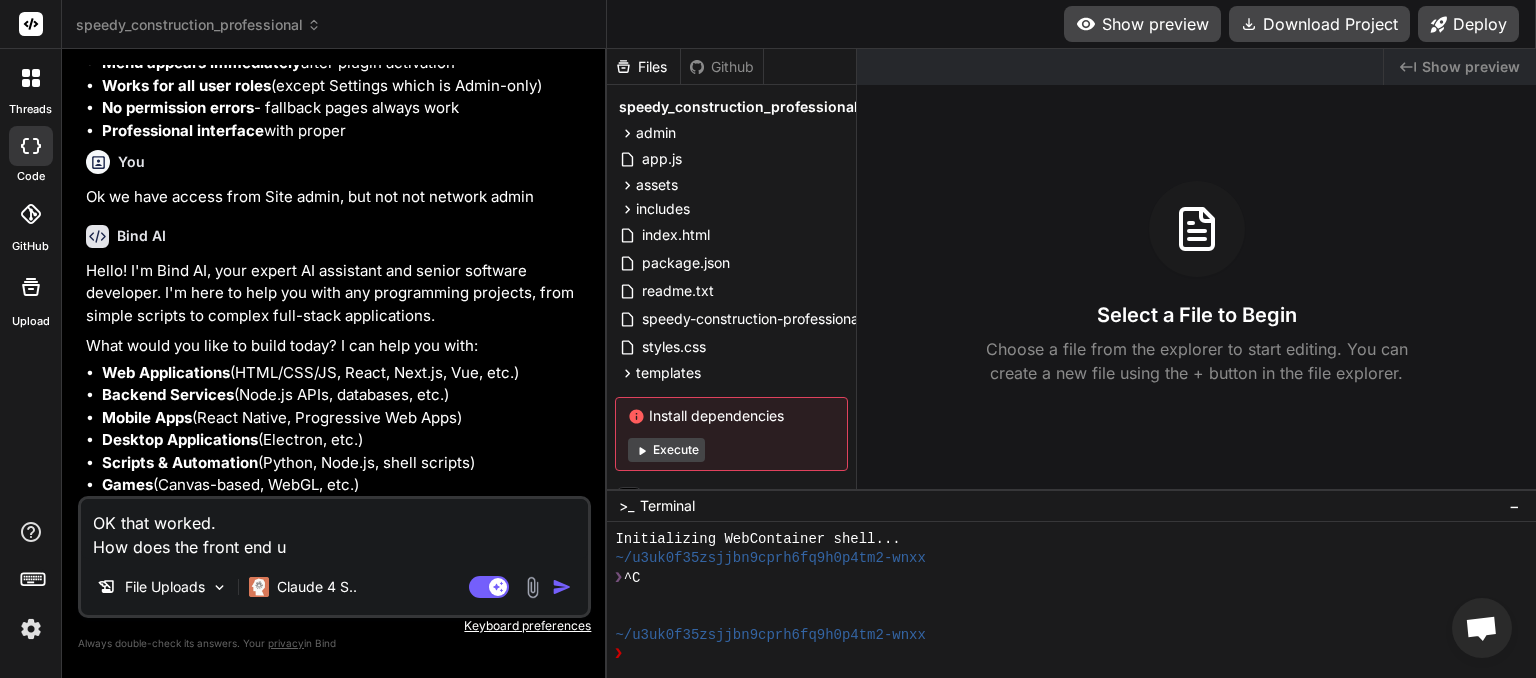 type on "OK that worked.
How does the front end us" 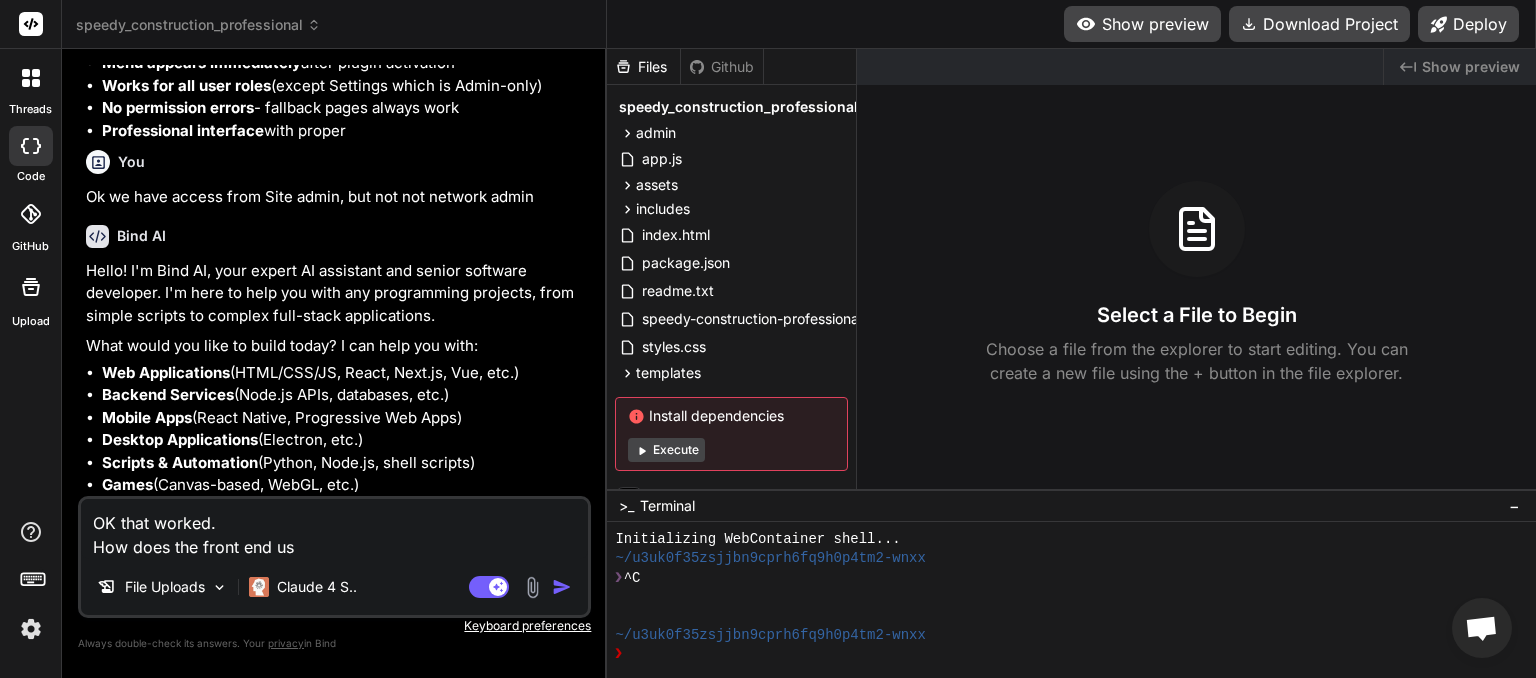 type on "OK that worked.
How does the front end use" 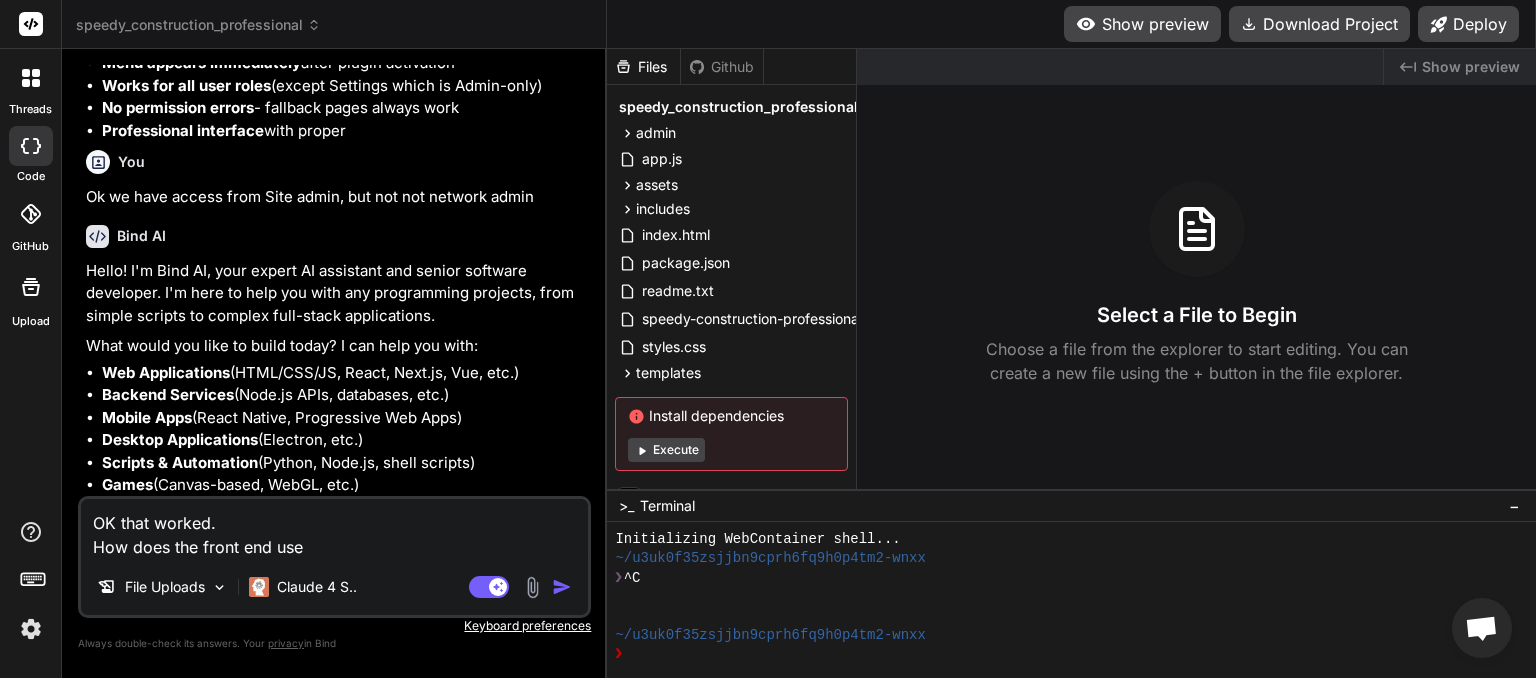 type on "OK that worked.
How does the front end user" 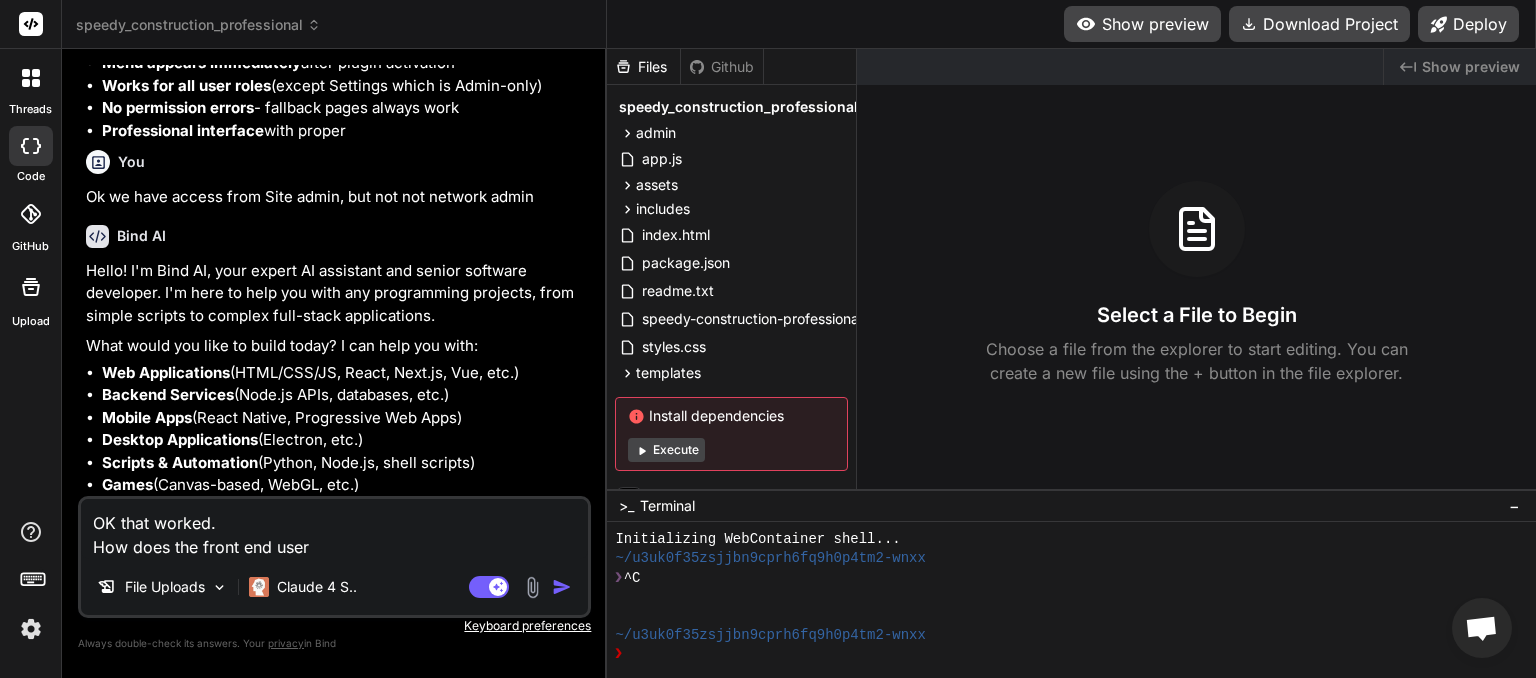 type on "OK that worked.
How does the front end user" 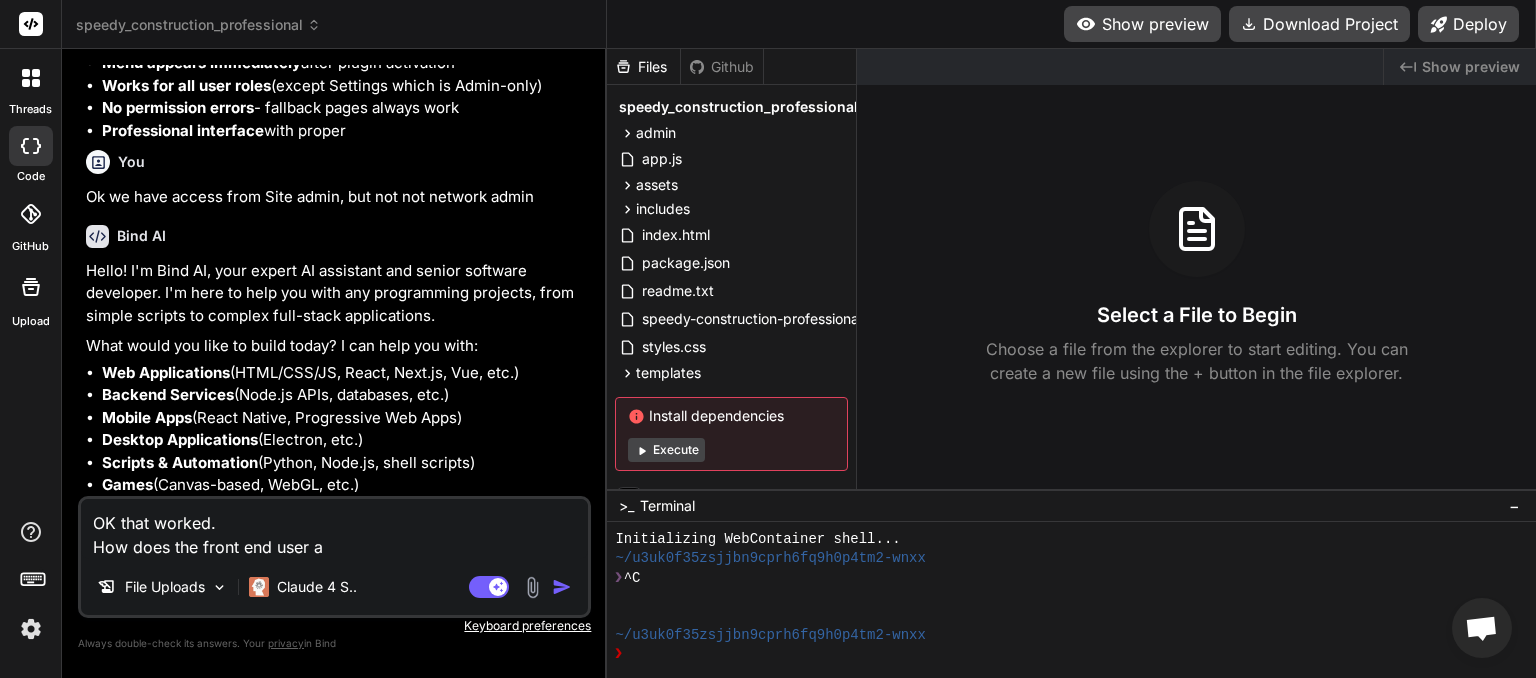type on "OK that worked.
How does the front end user ac" 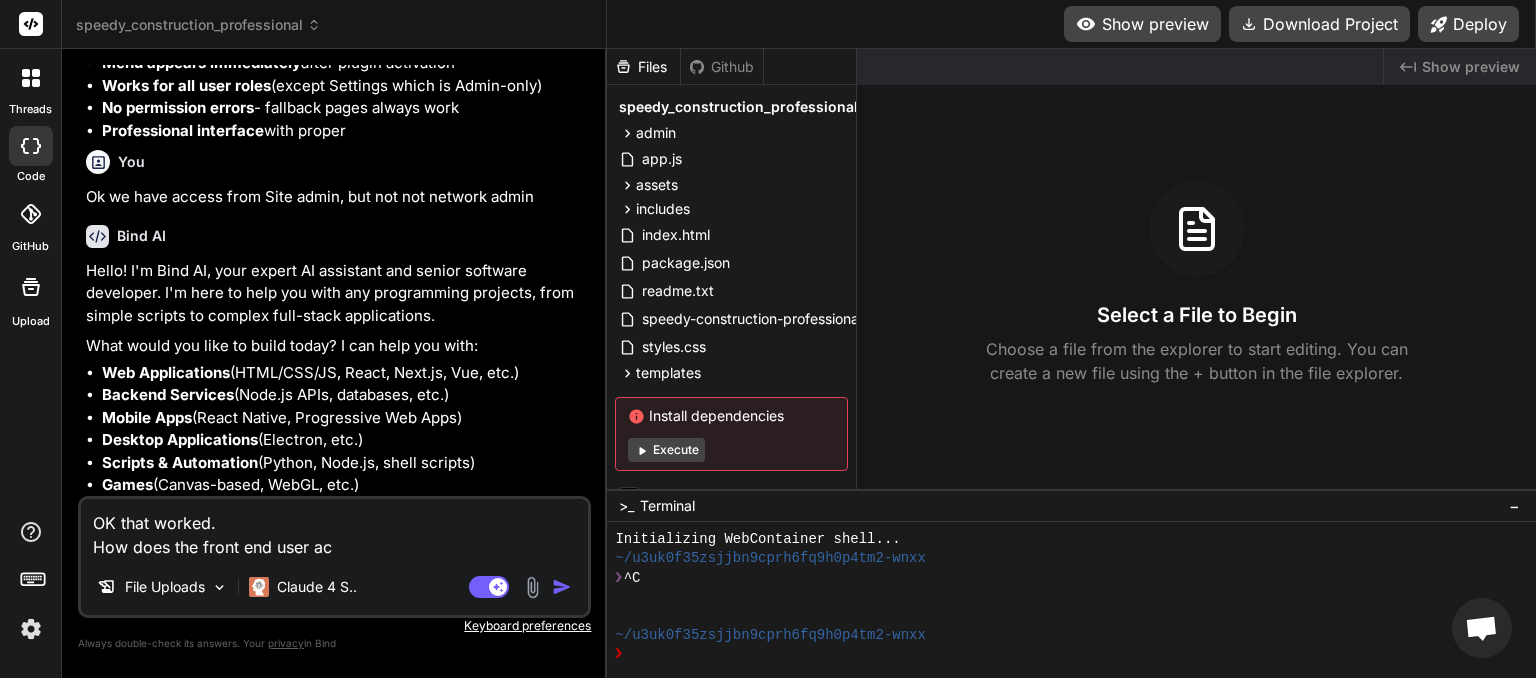 type on "OK that worked.
How does the front end user acc" 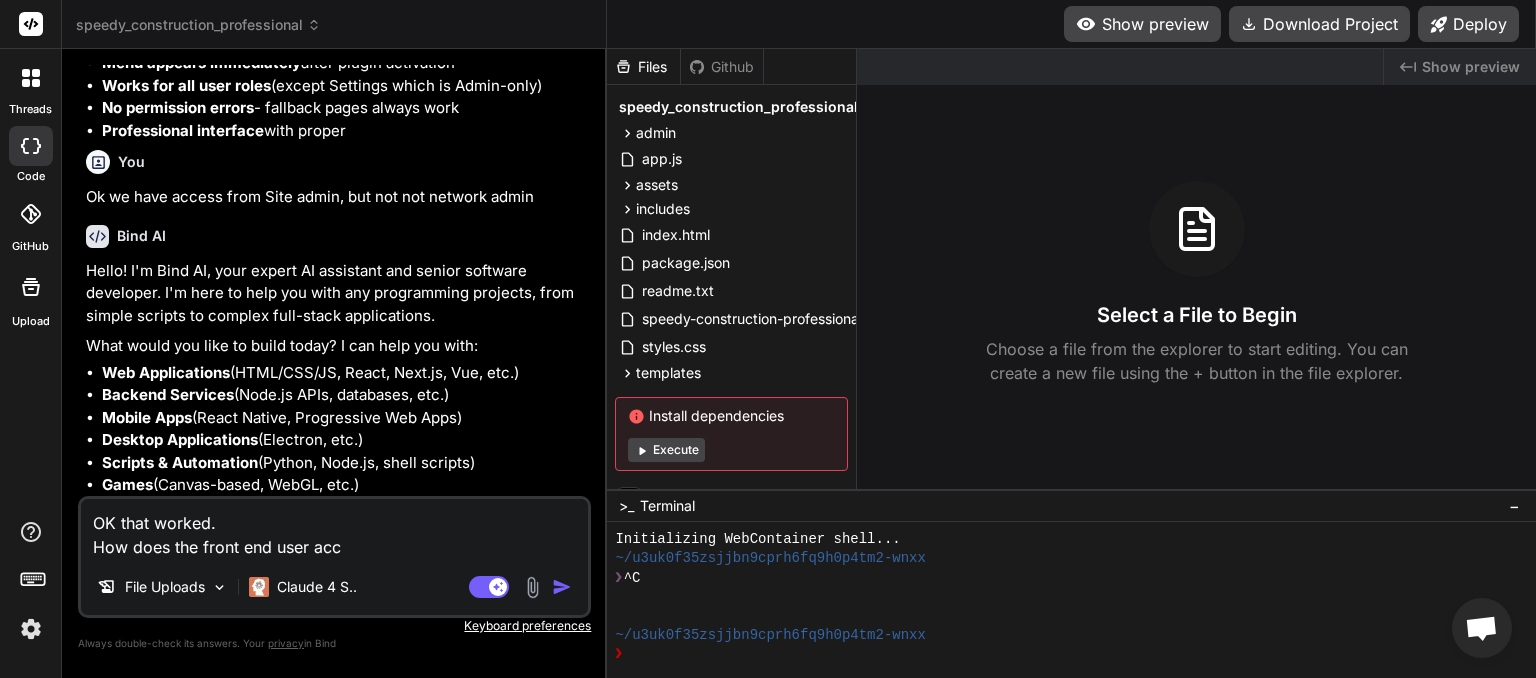 type on "OK that worked.
How does the front end user acce" 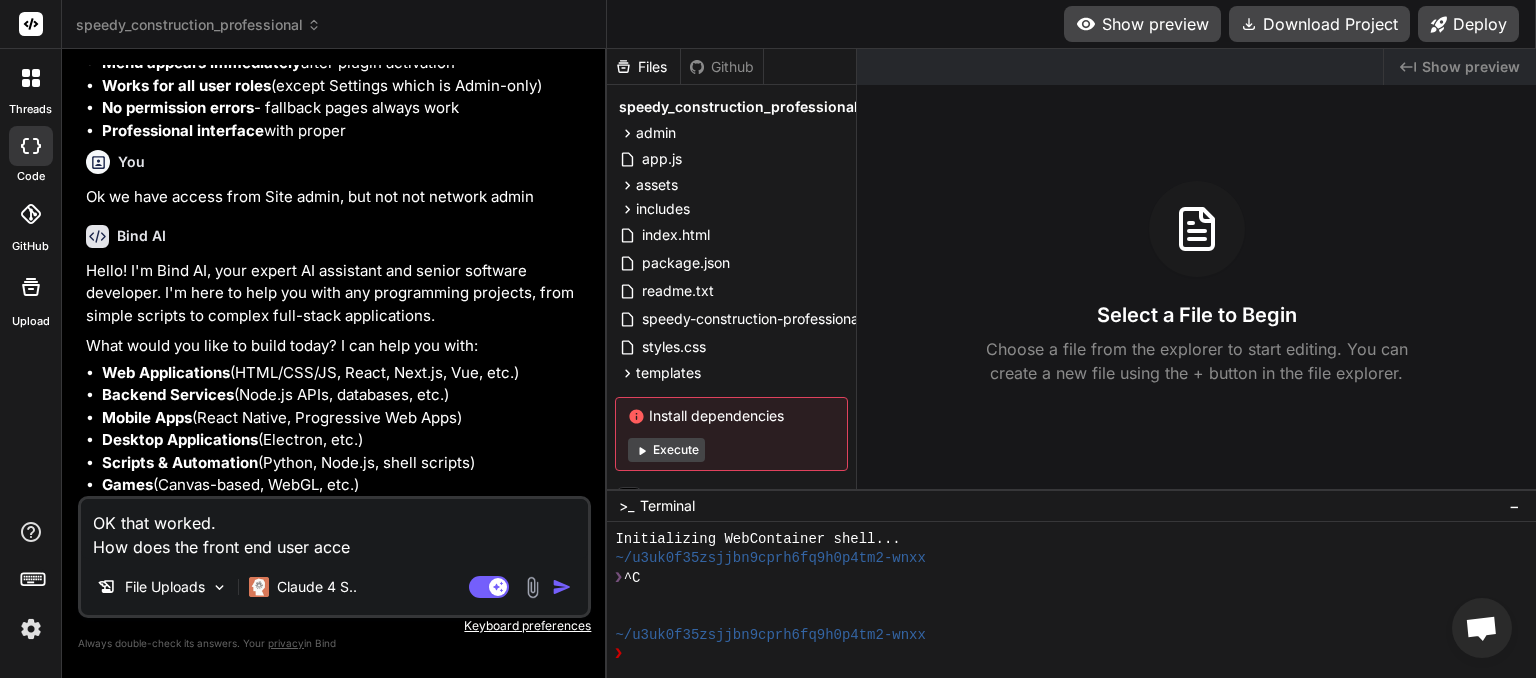 type on "OK that worked.
How does the front end user acces" 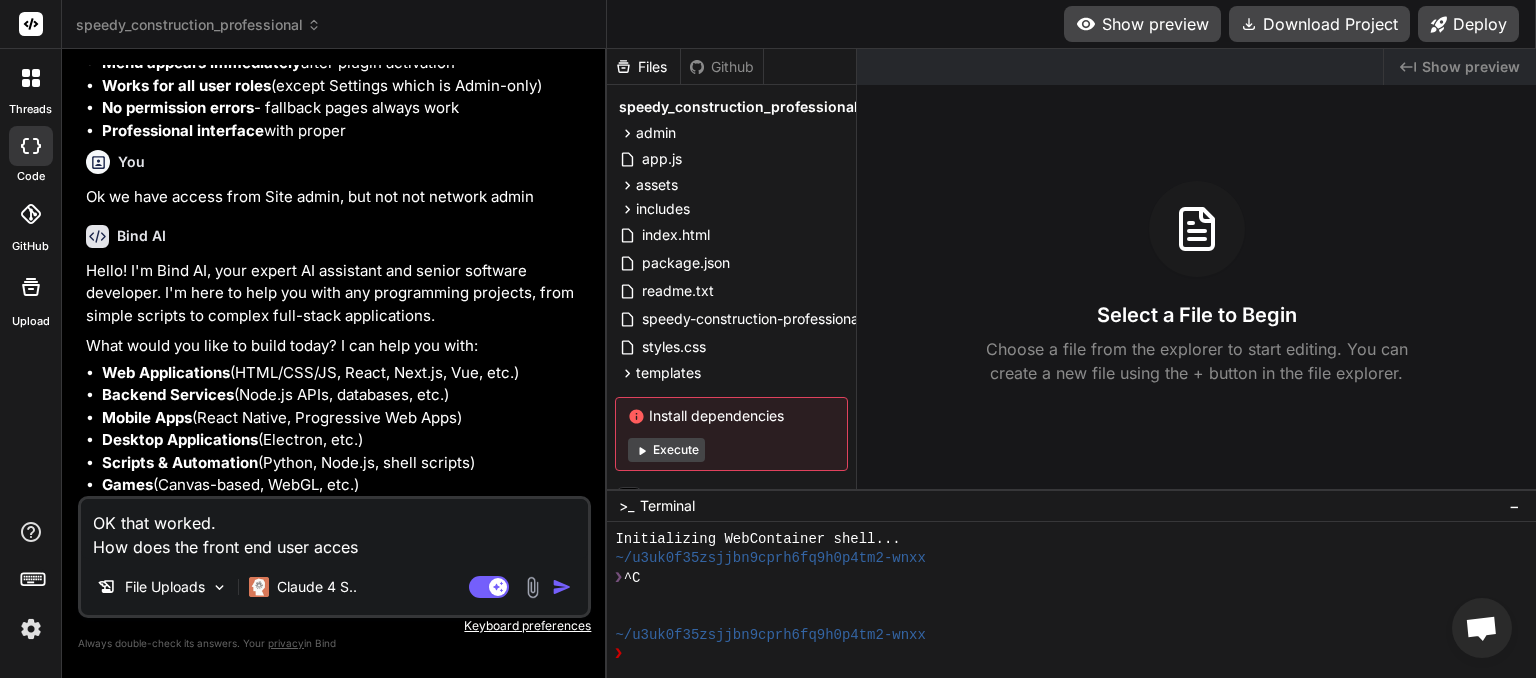 type on "OK that worked.
How does the front end user access" 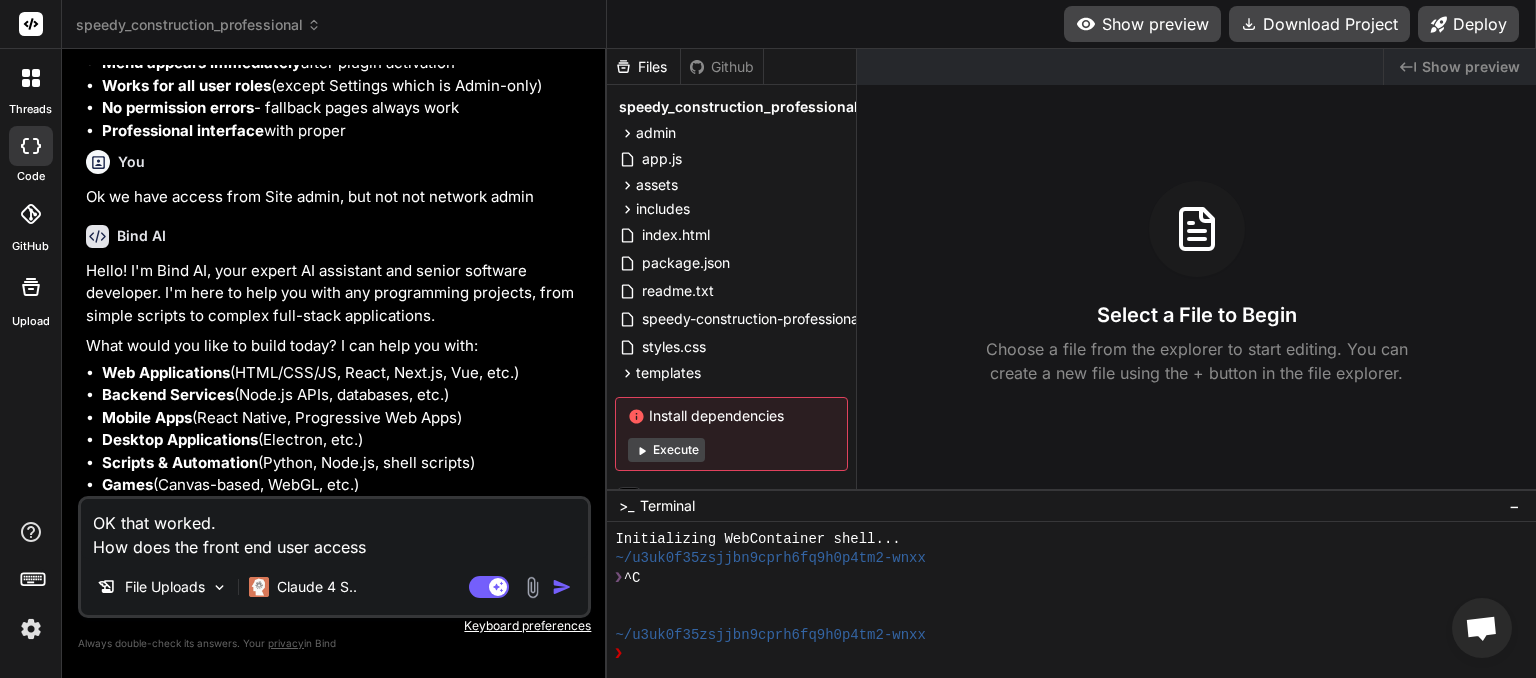 type on "OK that worked.
How does the front end user access" 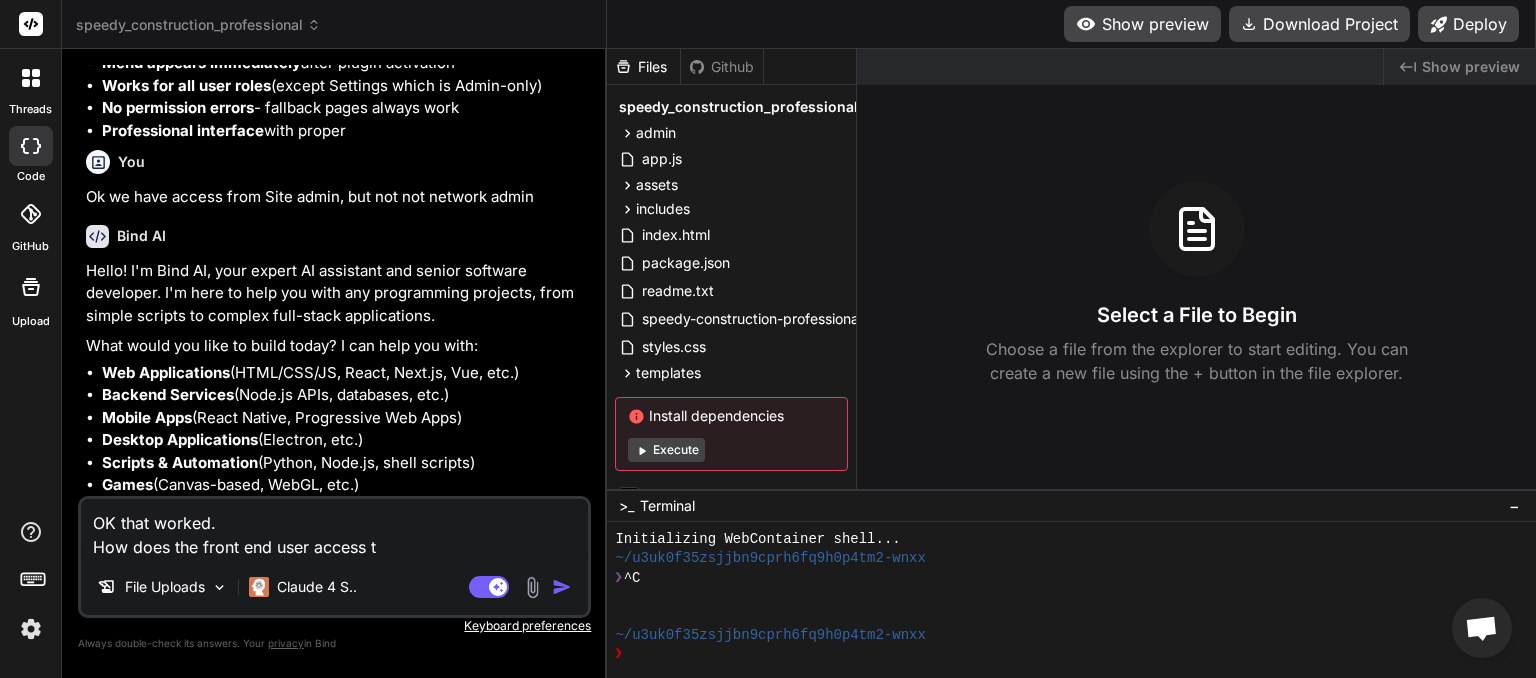 type on "OK that worked.
How does the front end user access th" 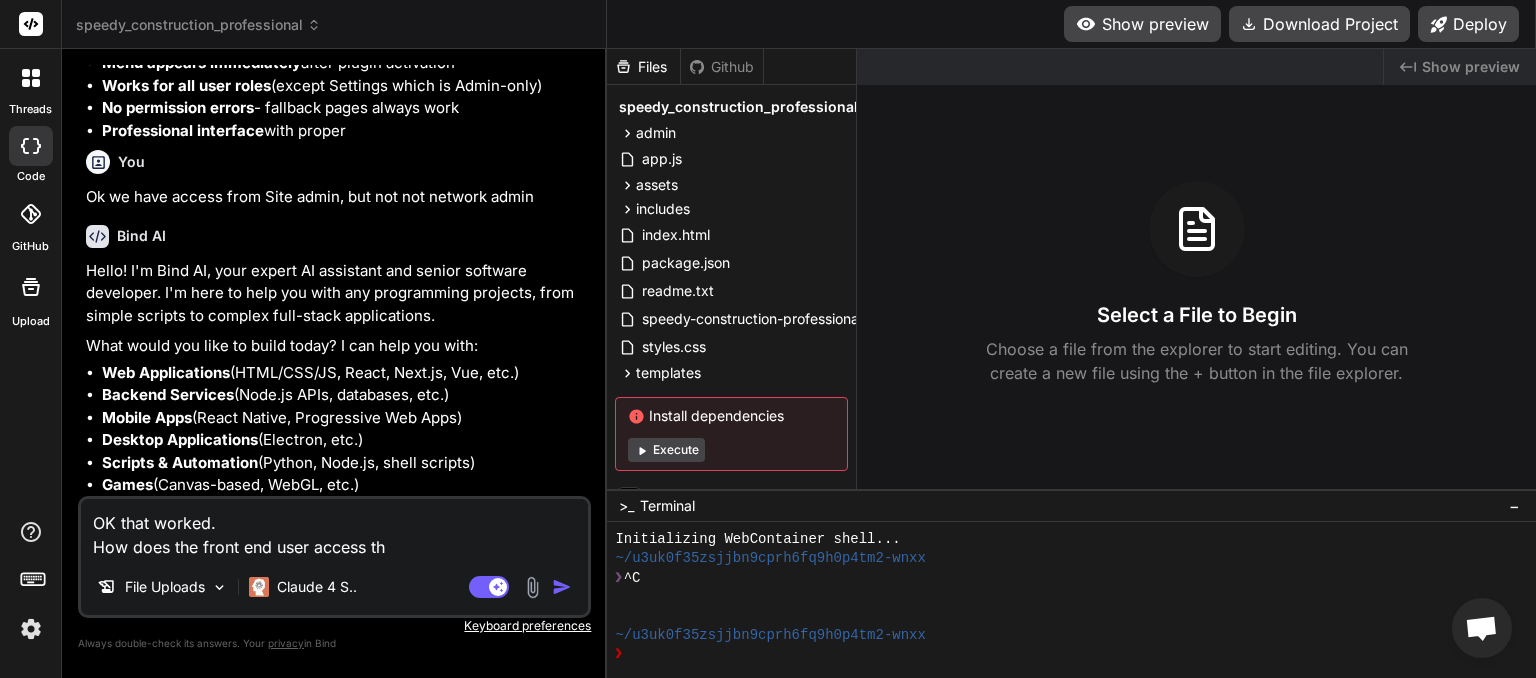 type on "OK that worked.
How does the front end user access the" 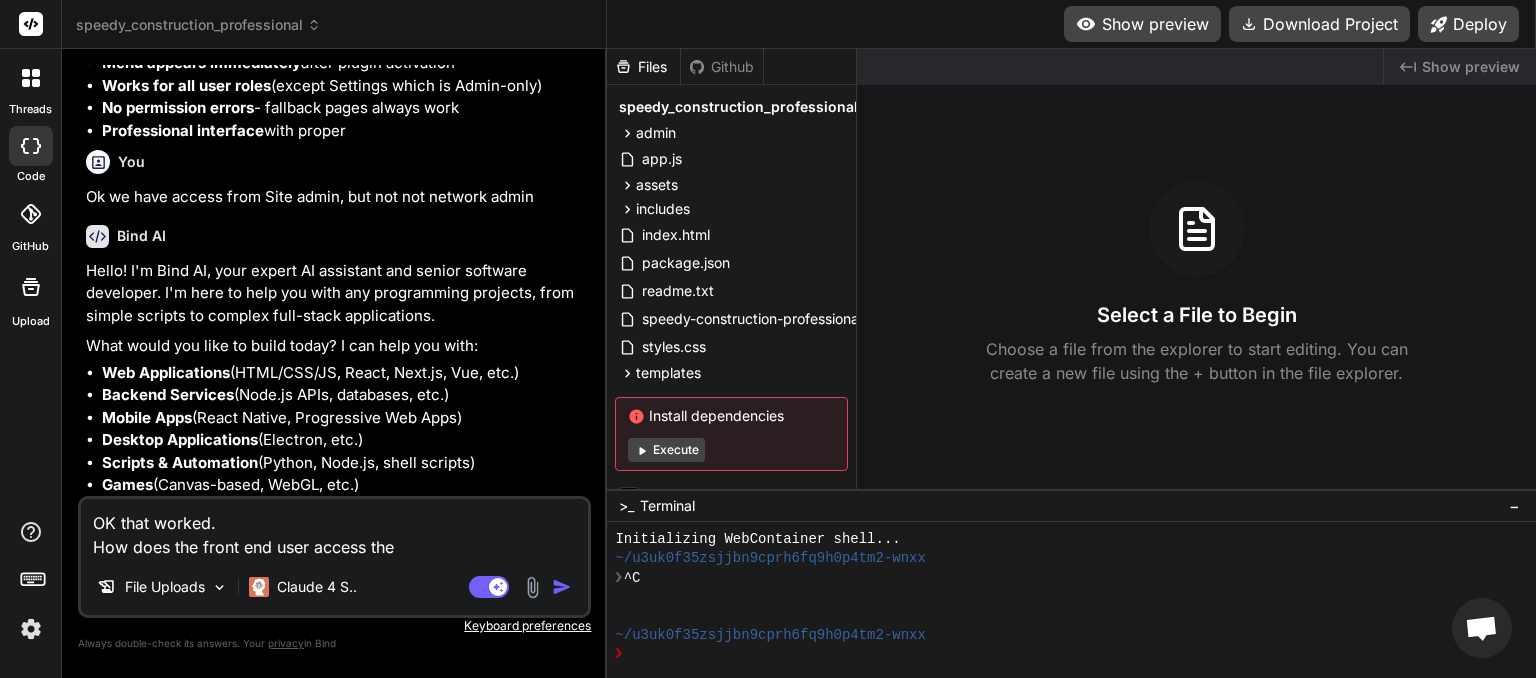 type on "OK that worked.
How does the front end user access the" 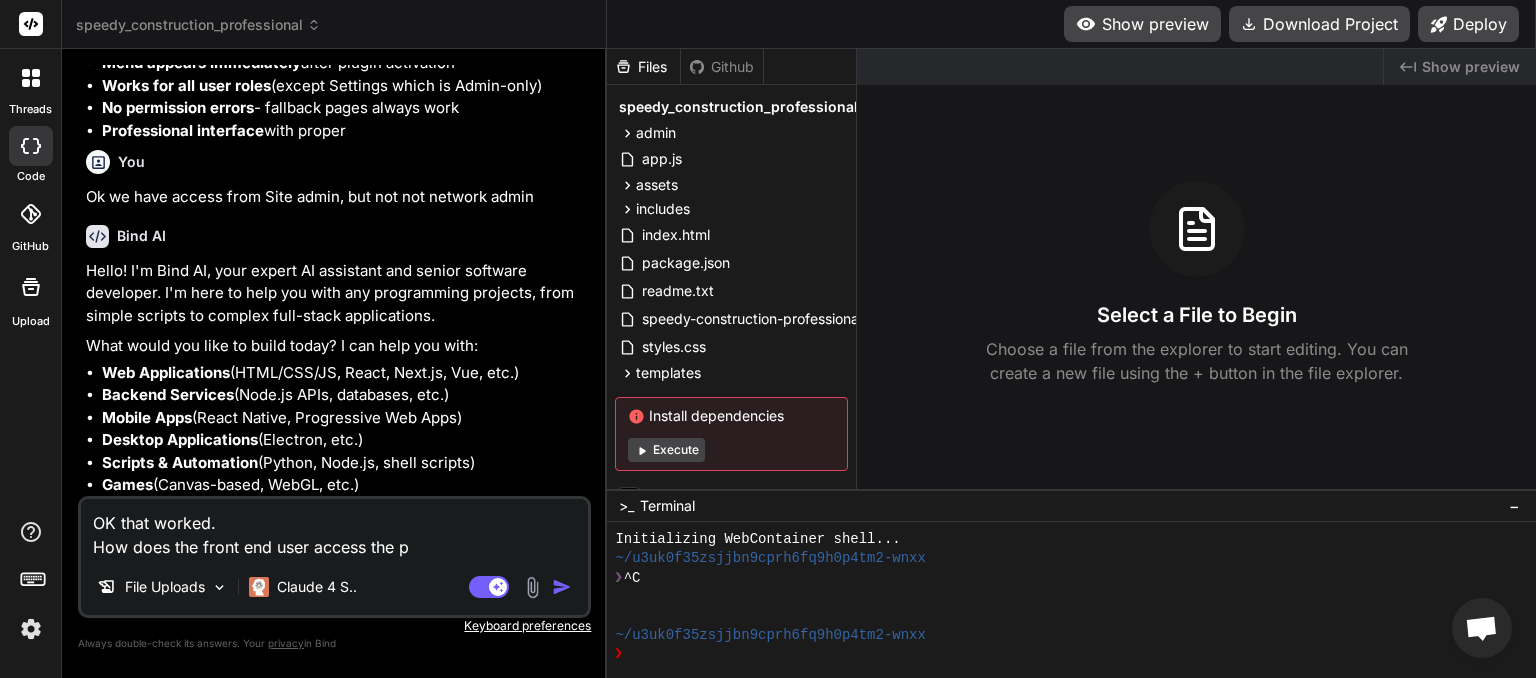 type on "OK that worked.
How does the front end user access the pl" 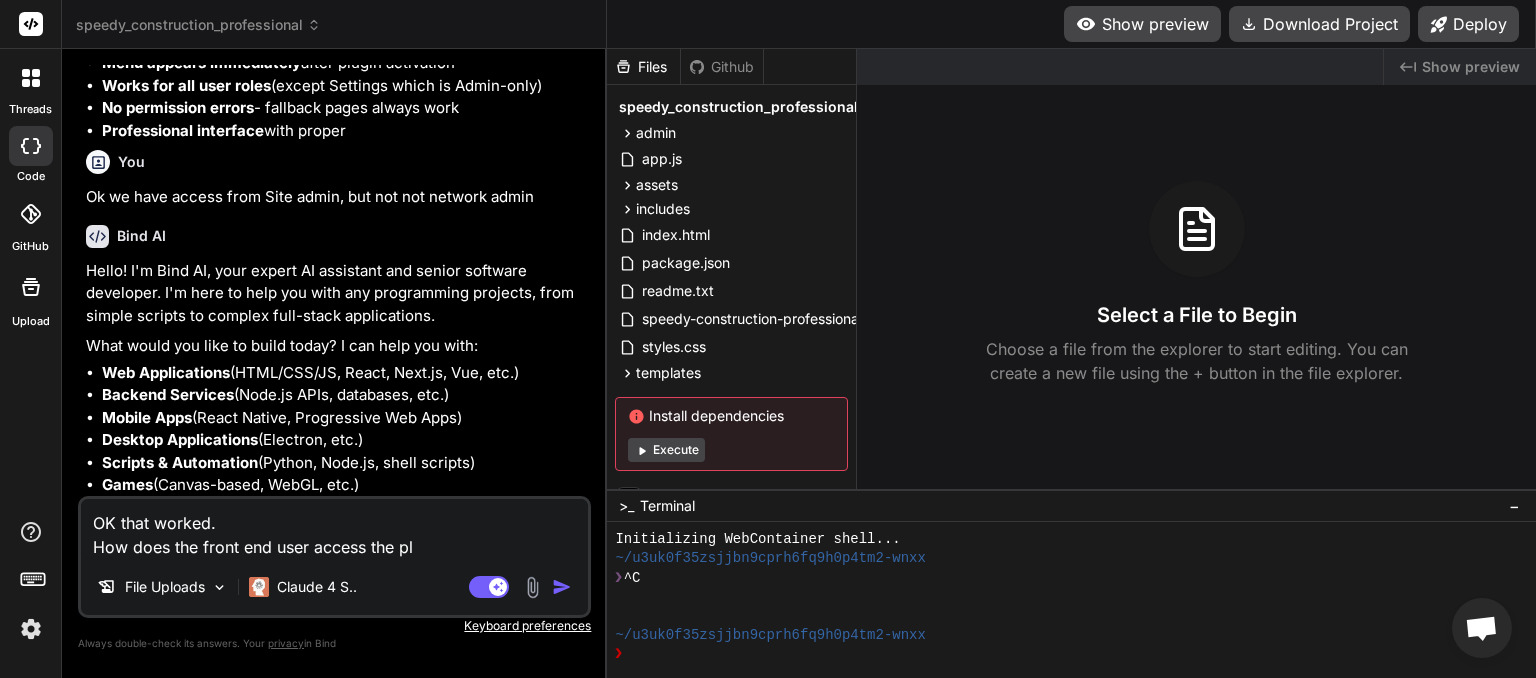 type on "OK that worked.
How does the front end user access the plu" 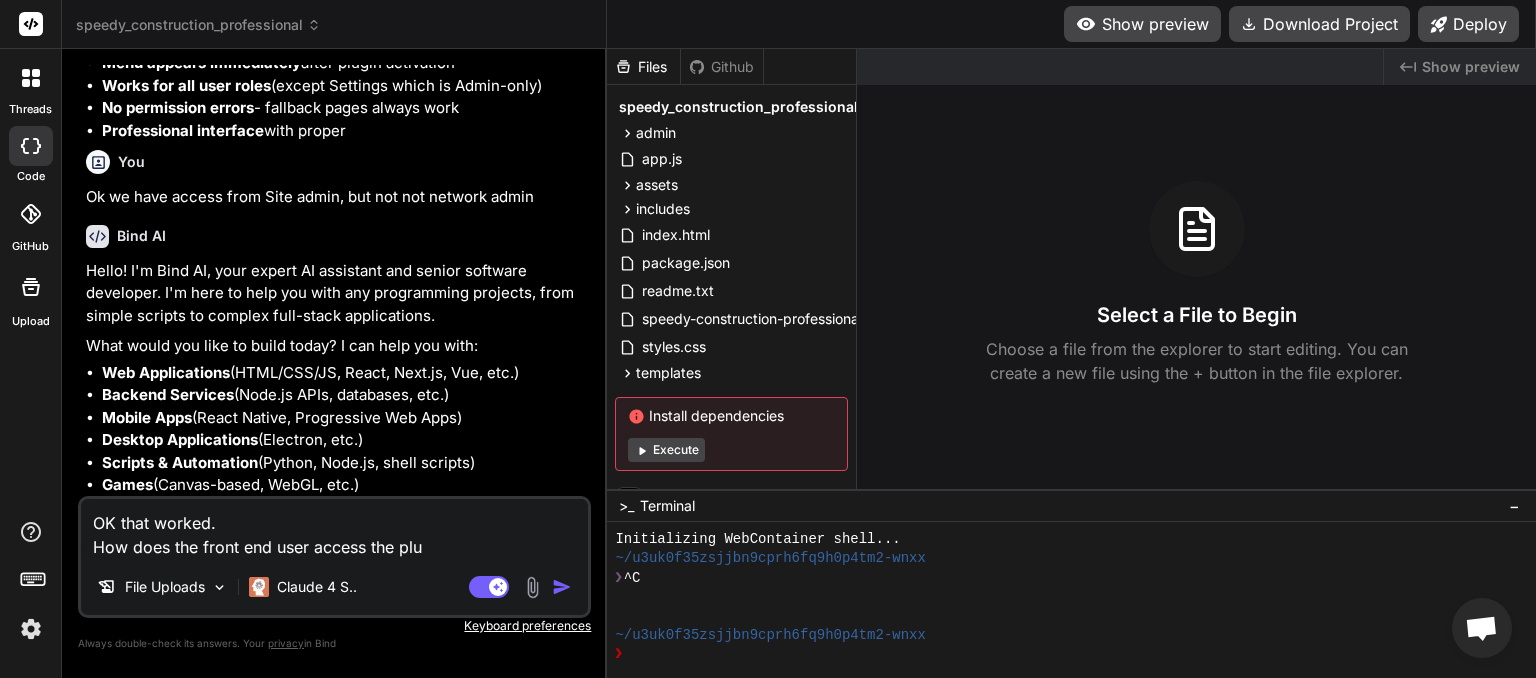 type on "OK that worked.
How does the front end user access the plug" 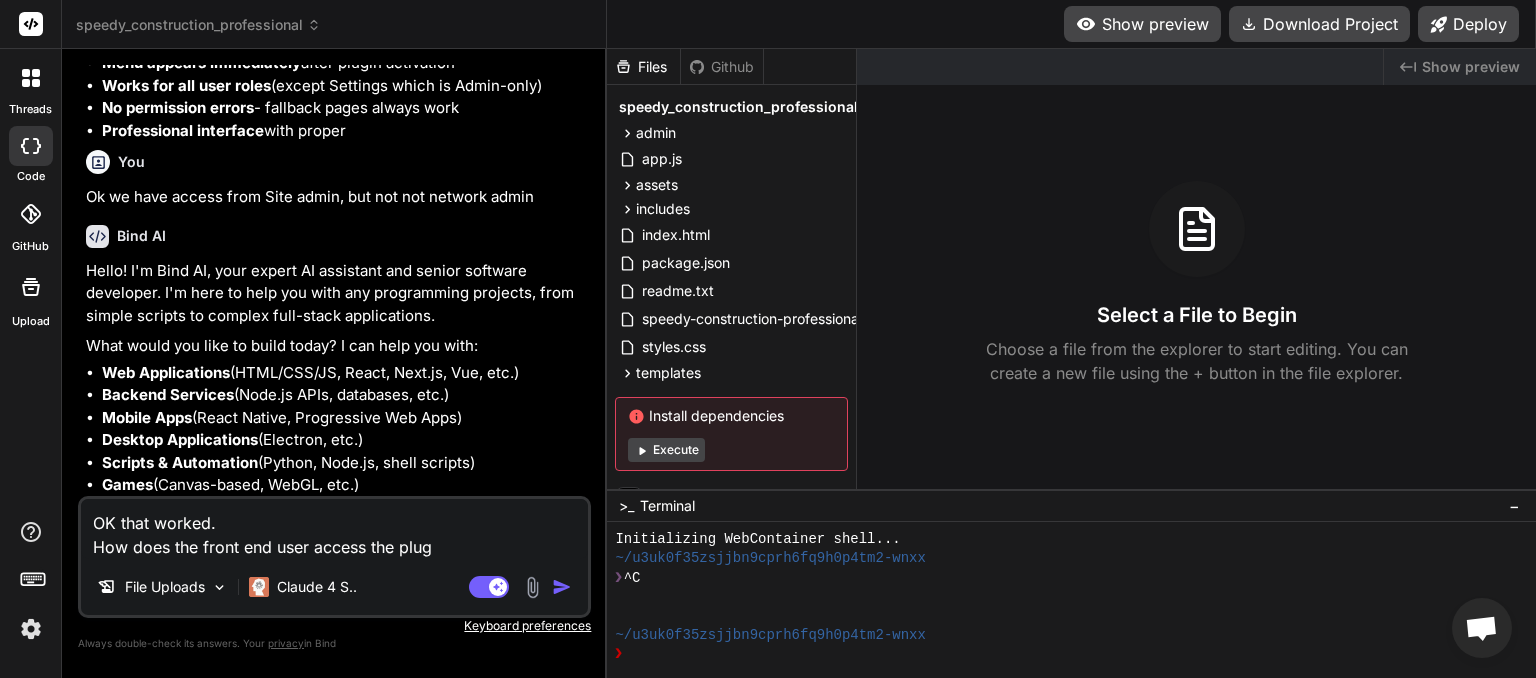 type on "OK that worked.
How does the front end user access the plugi" 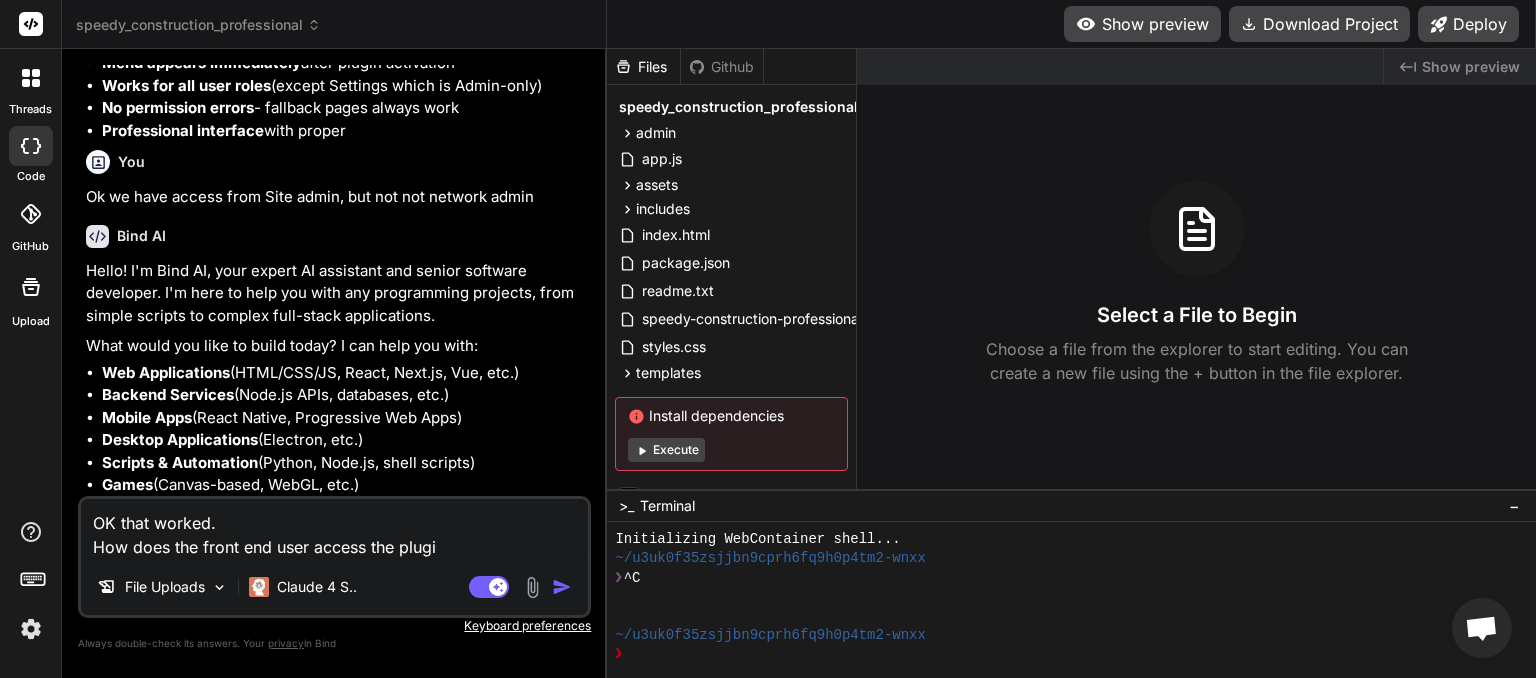 type on "OK that worked.
How does the front end user access the plugin" 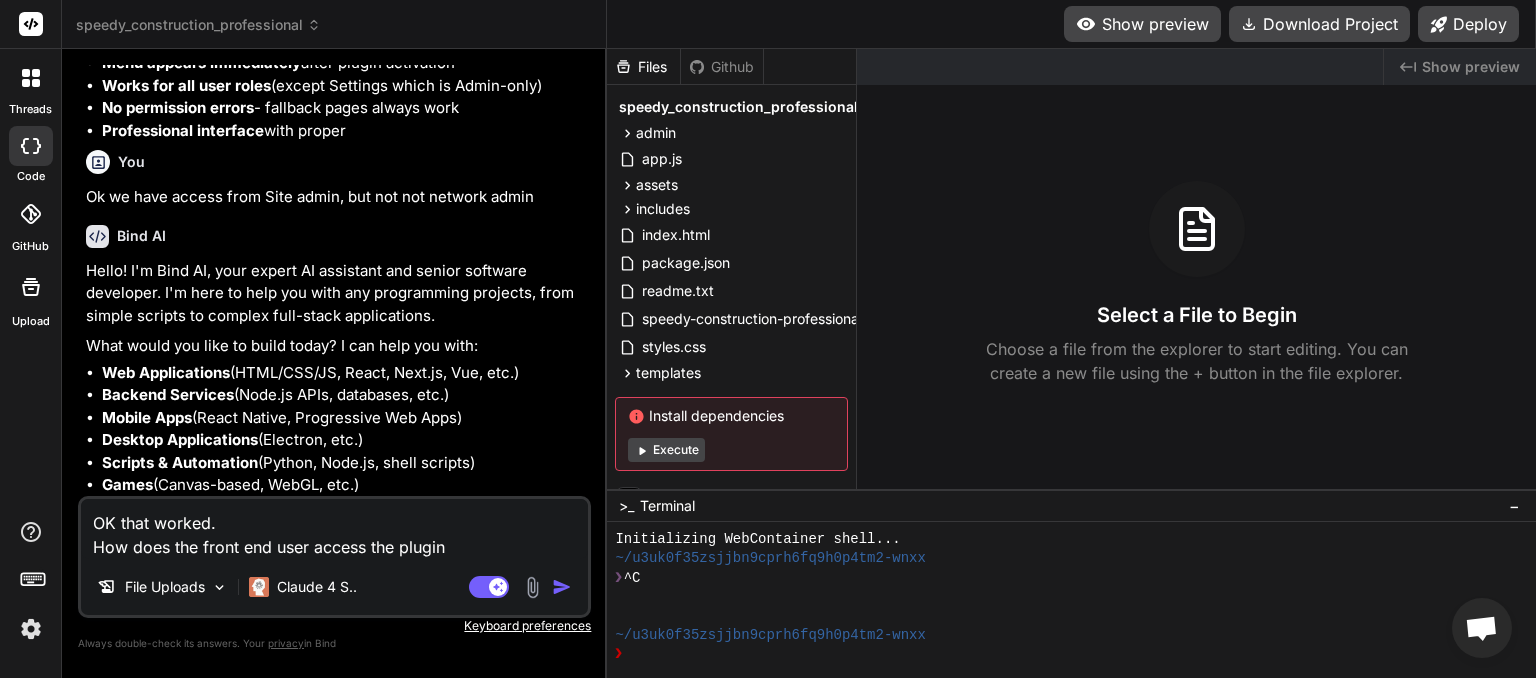 type on "OK that worked.
How does the front end user access the plugin" 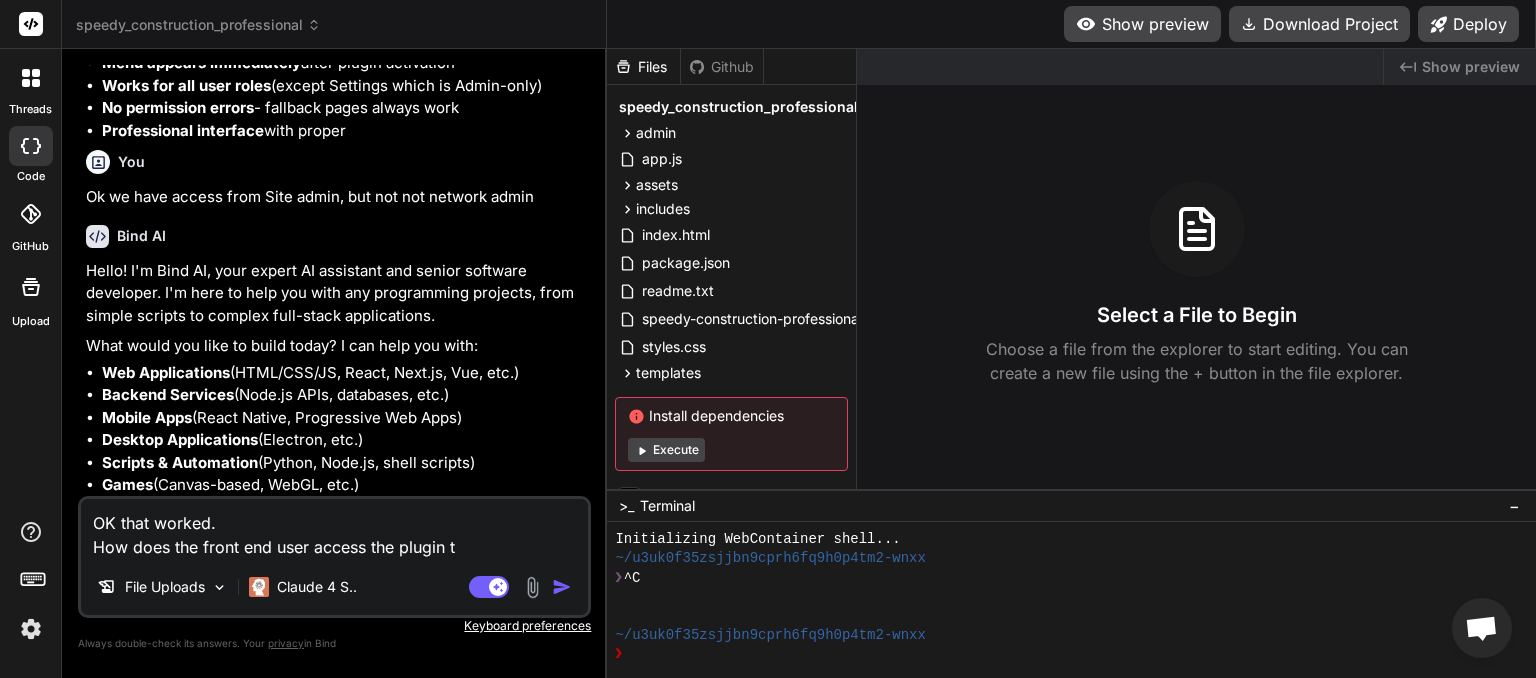 type on "OK that worked.
How does the front end user access the plugin to" 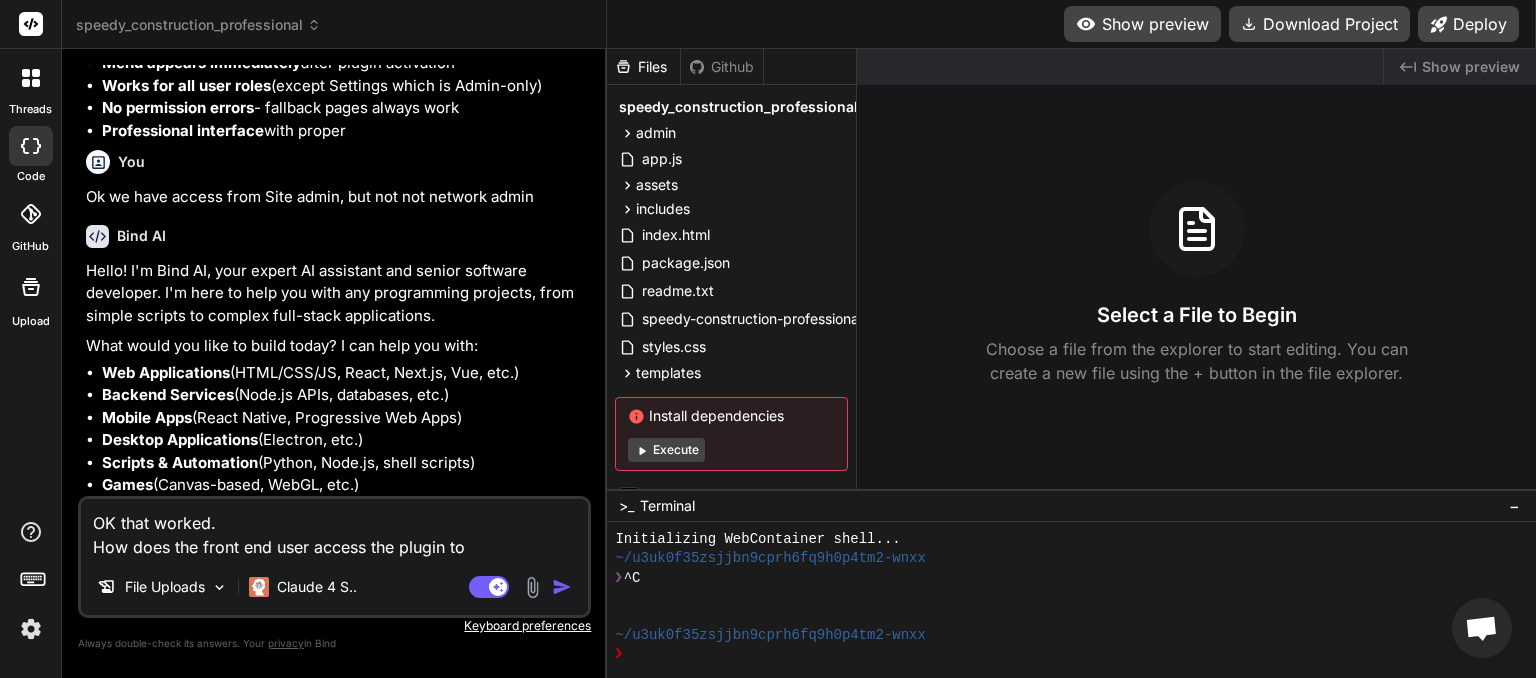 type on "OK that worked.
How does the front end user access the plugin to" 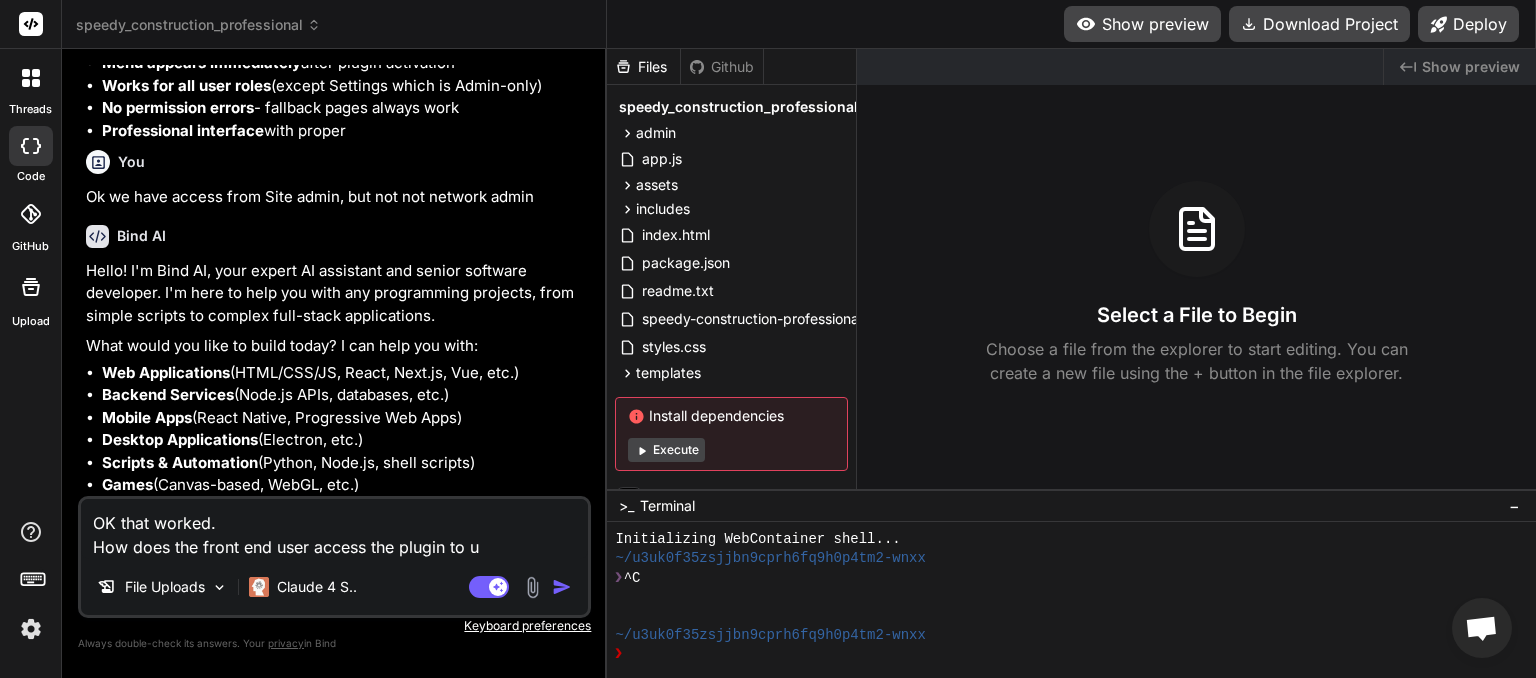 type on "OK that worked.
How does the front end user access the plugin to us" 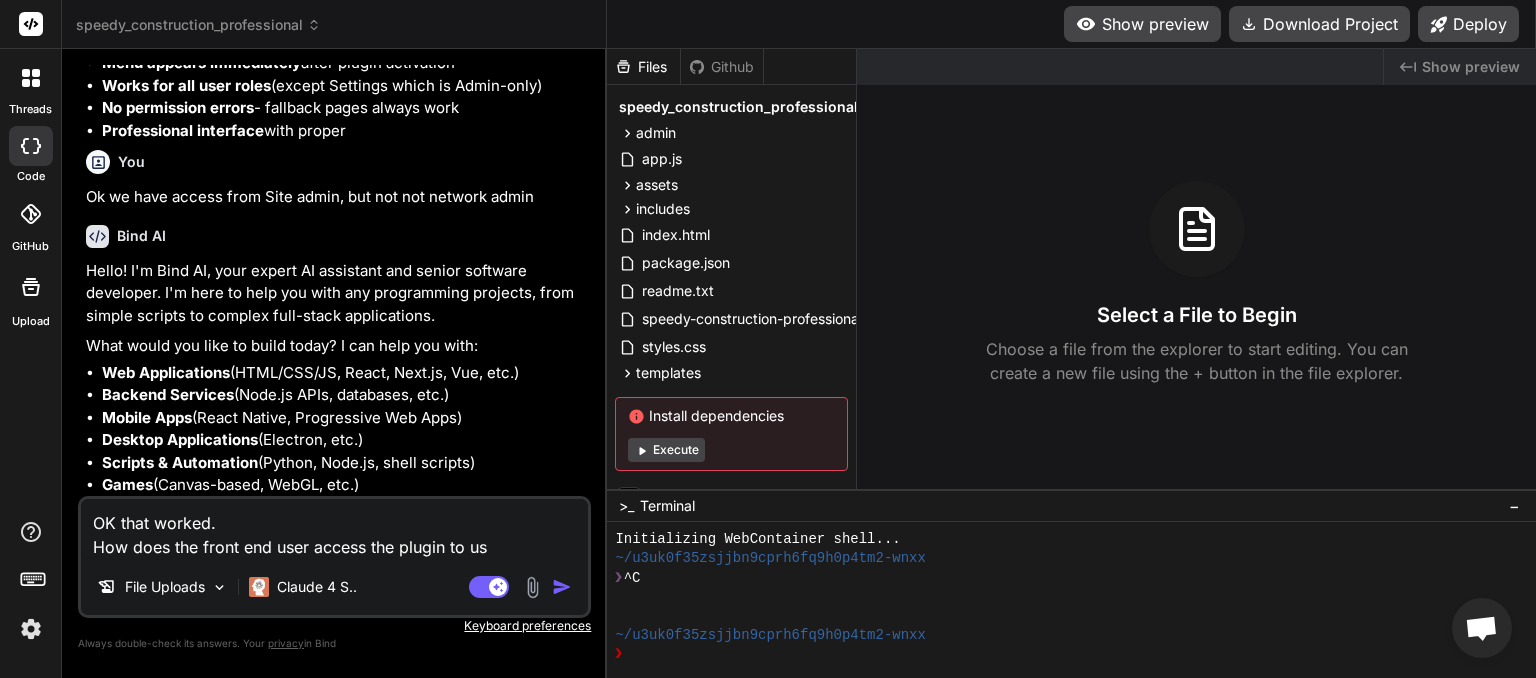 type on "OK that worked.
How does the front end user access the plugin to use" 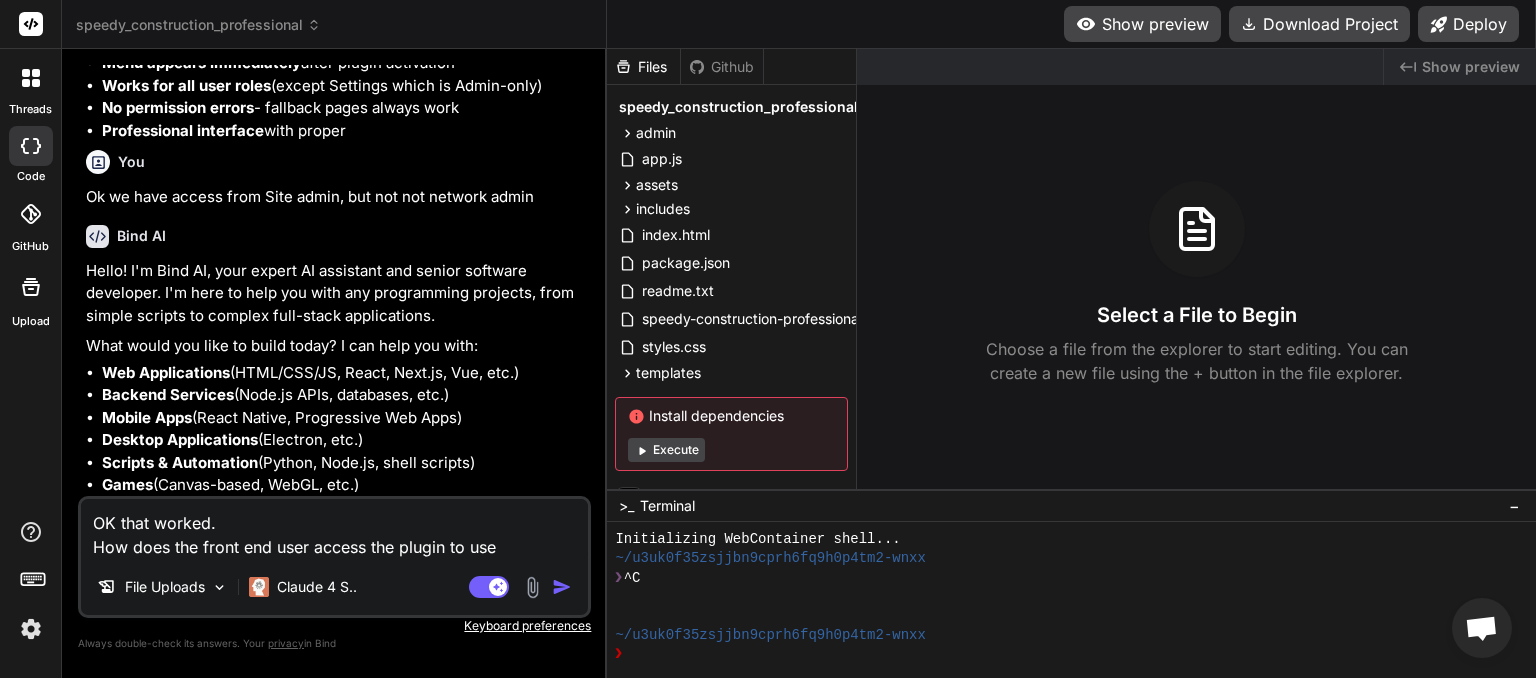 type on "OK that worked.
How does the front end user access the plugin to use" 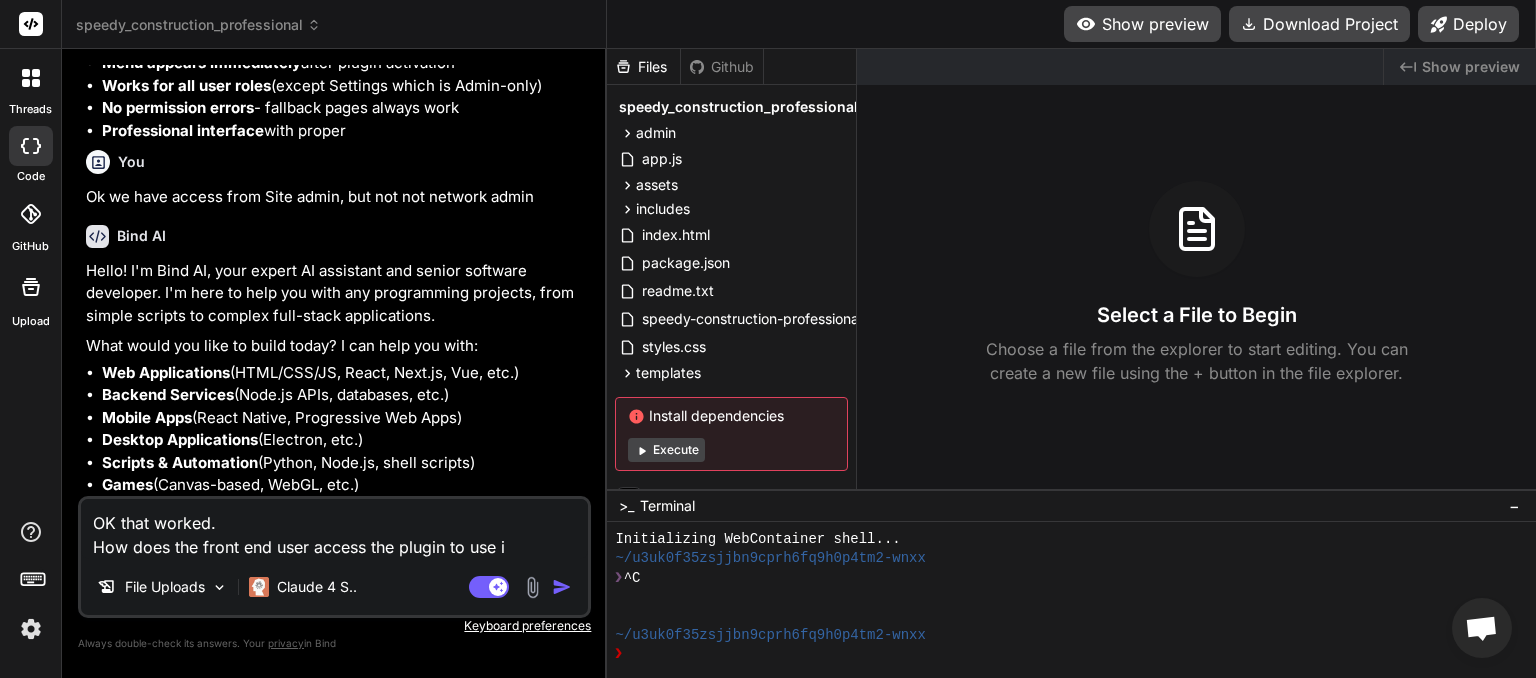 type on "x" 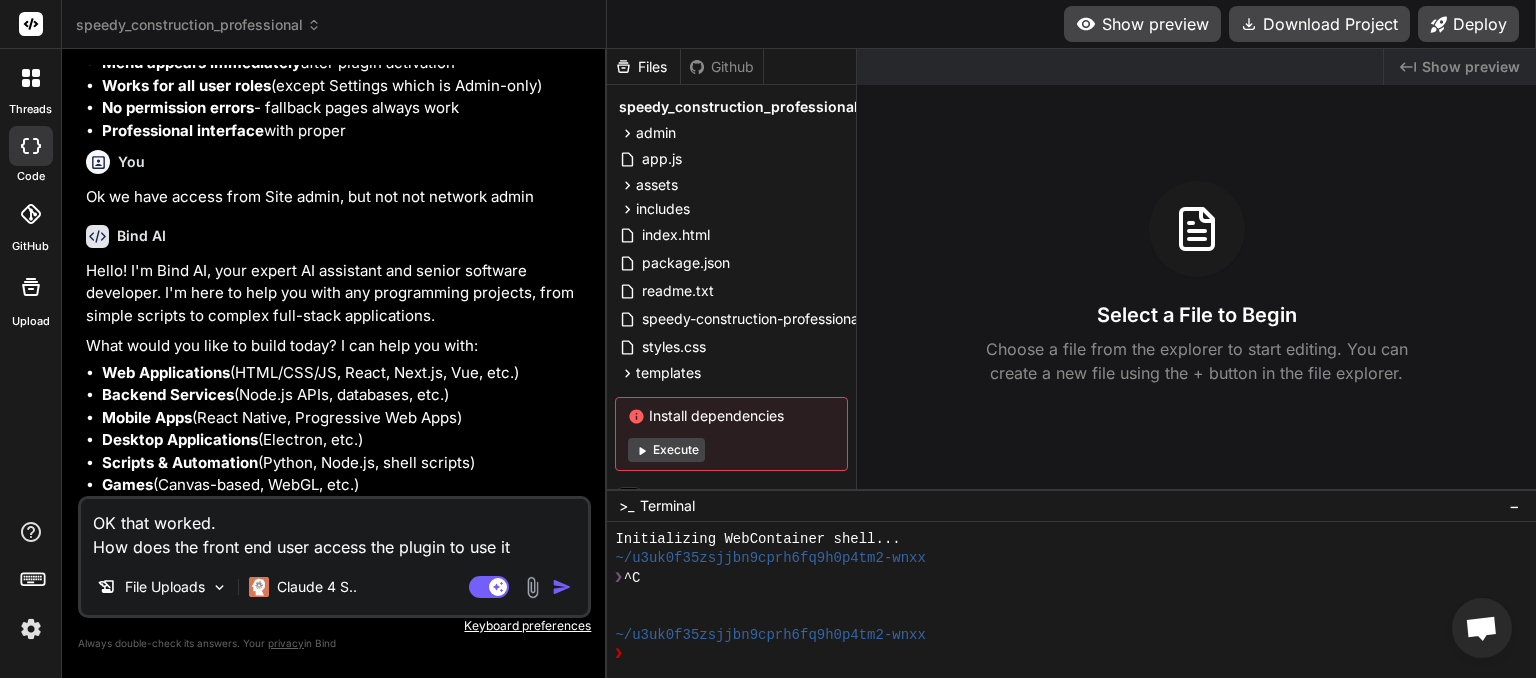 type on "OK that worked.
How does the front end user access the plugin to use it" 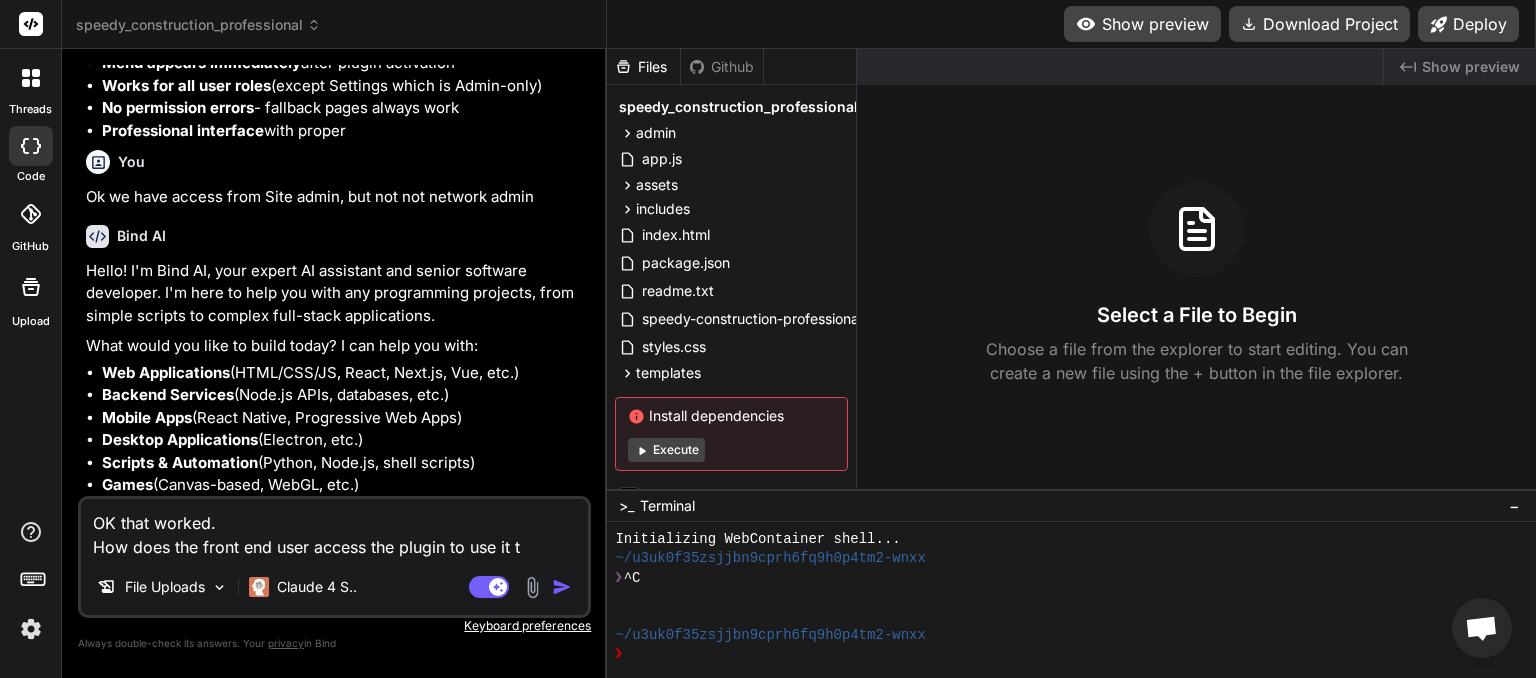 type on "OK that worked.
How does the front end user access the plugin to use it to" 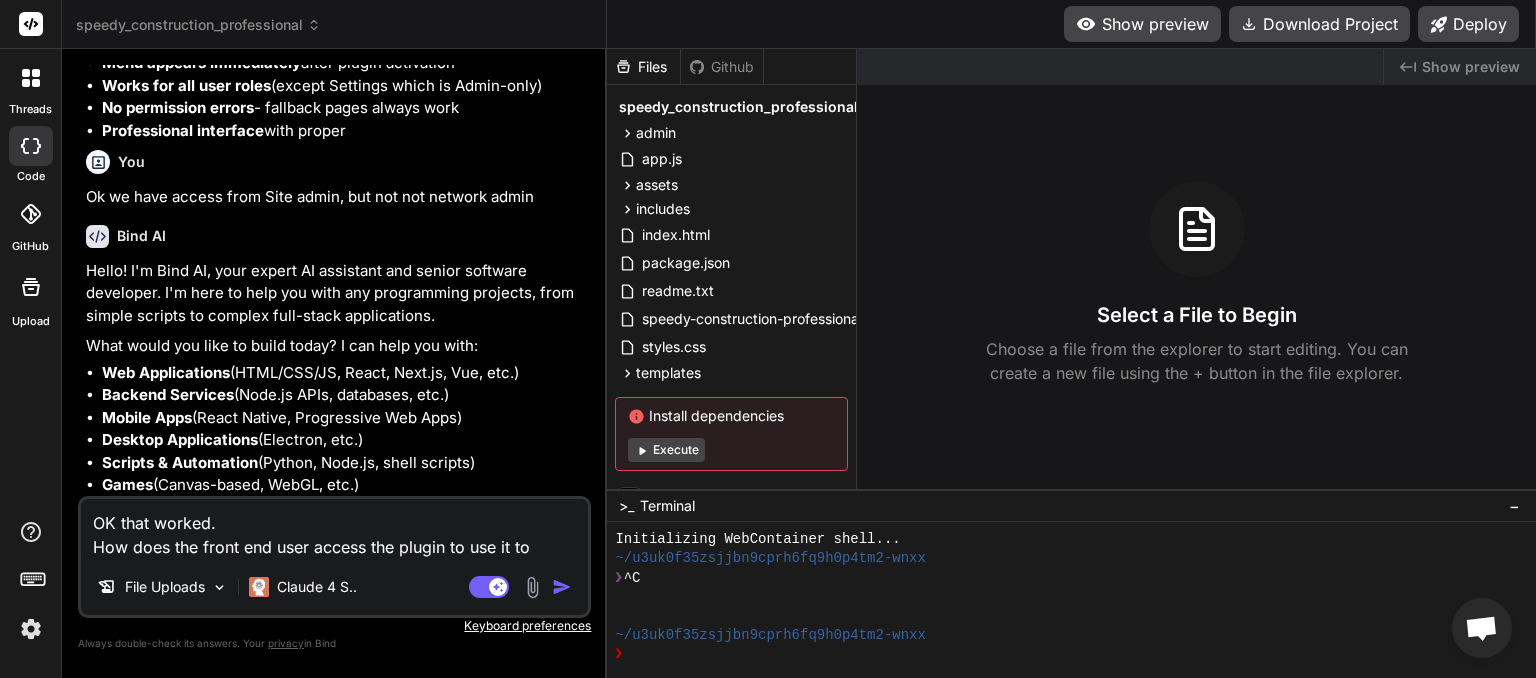 type on "OK that worked.
How does the front end user access the plugin to use it to" 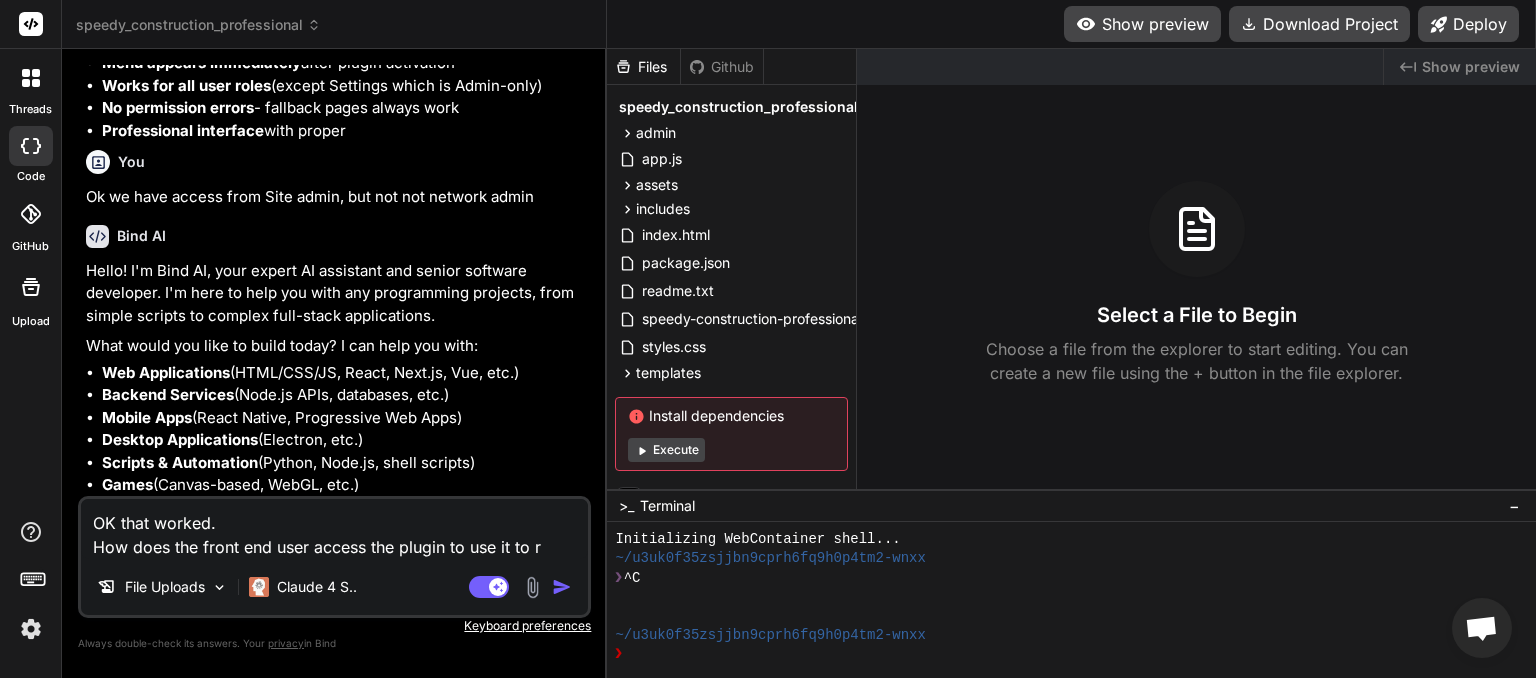 type on "OK that worked.
How does the front end user access the plugin to use it to ru" 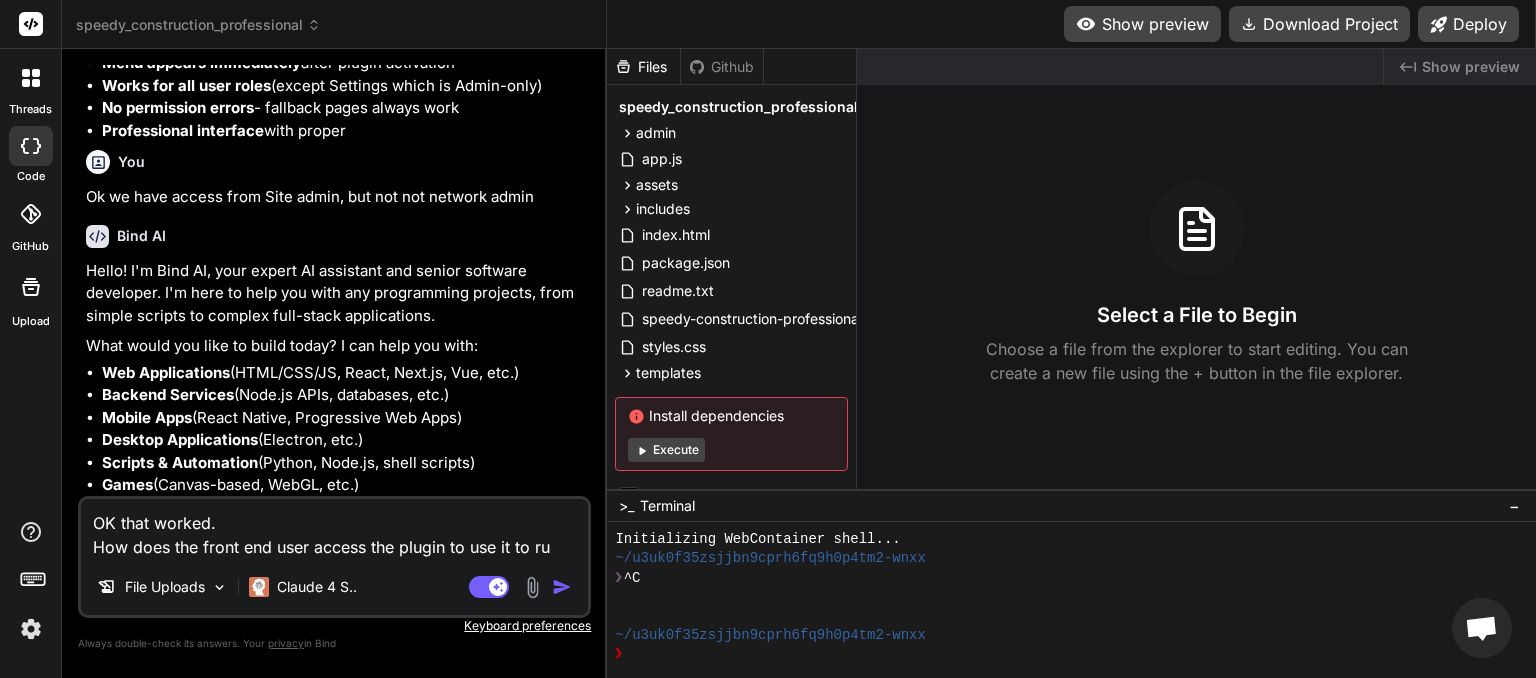 type on "OK that worked.
How does the front end user access the plugin to use it to run" 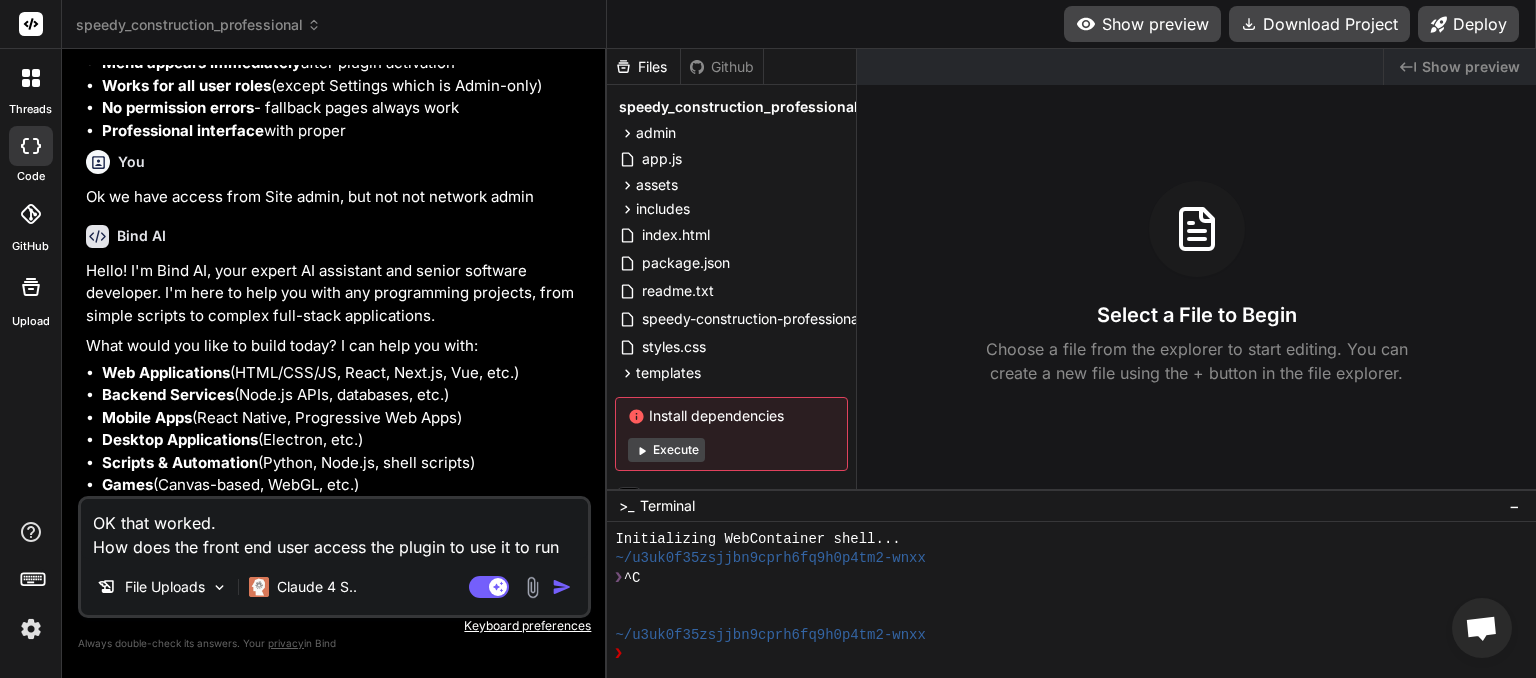 type on "OK that worked.
How does the front end user access the plugin to use it to run" 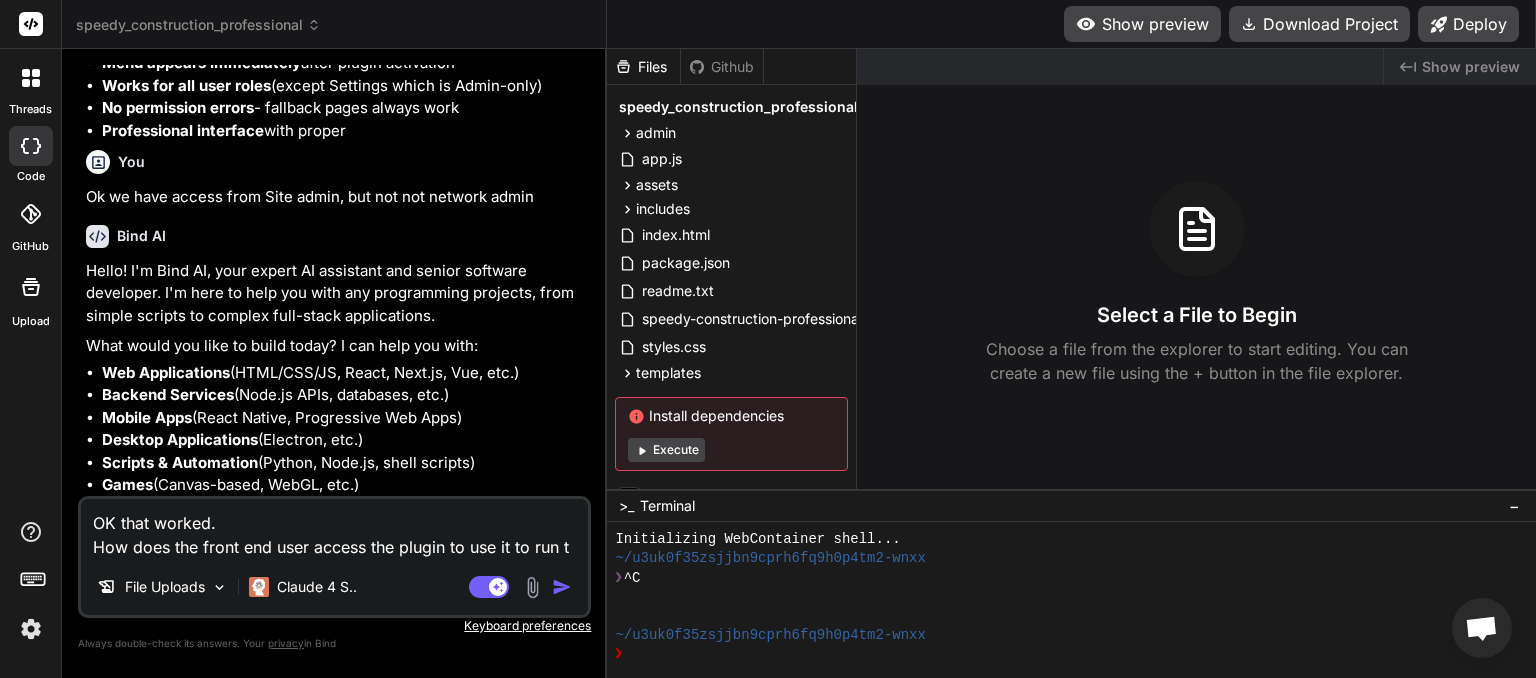 type on "OK that worked.
How does the front end user access the plugin to use it to run th" 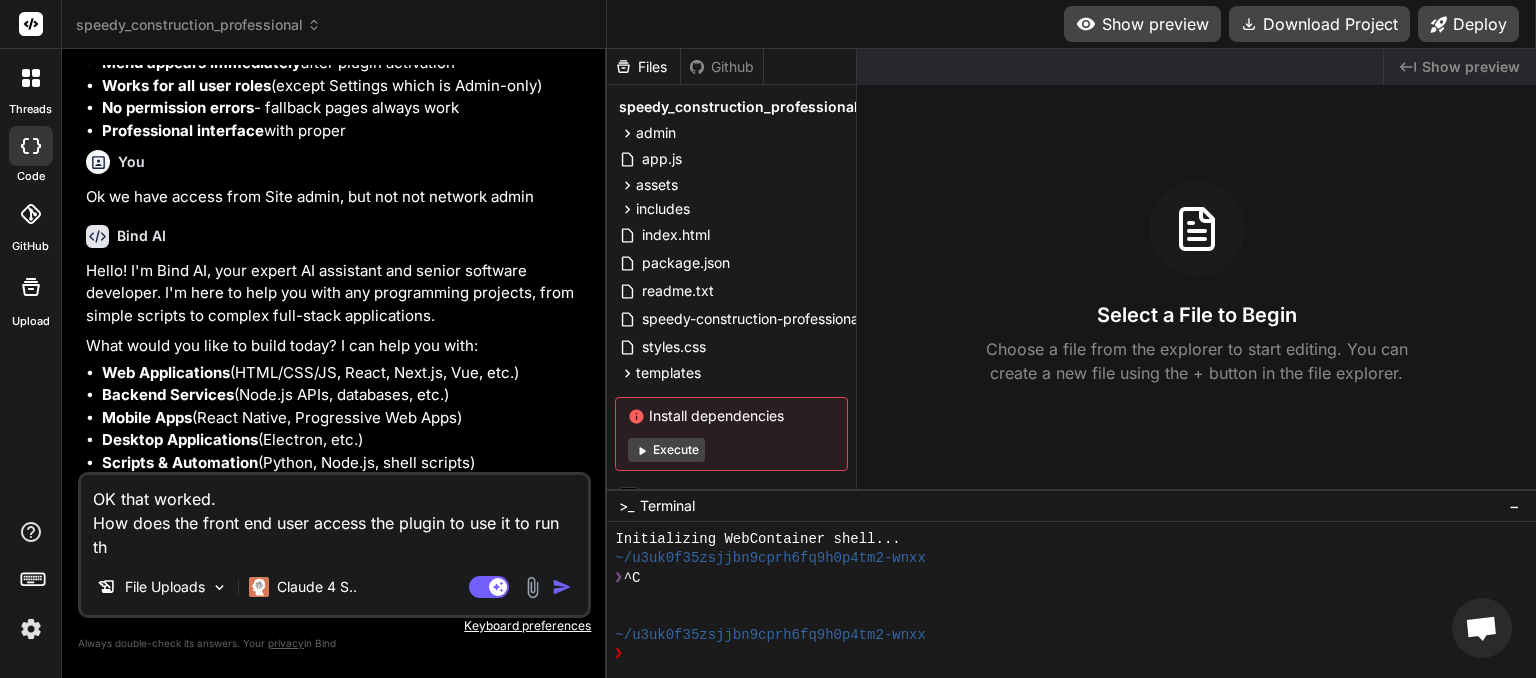 type on "OK that worked.
How does the front end user access the plugin to use it to run the" 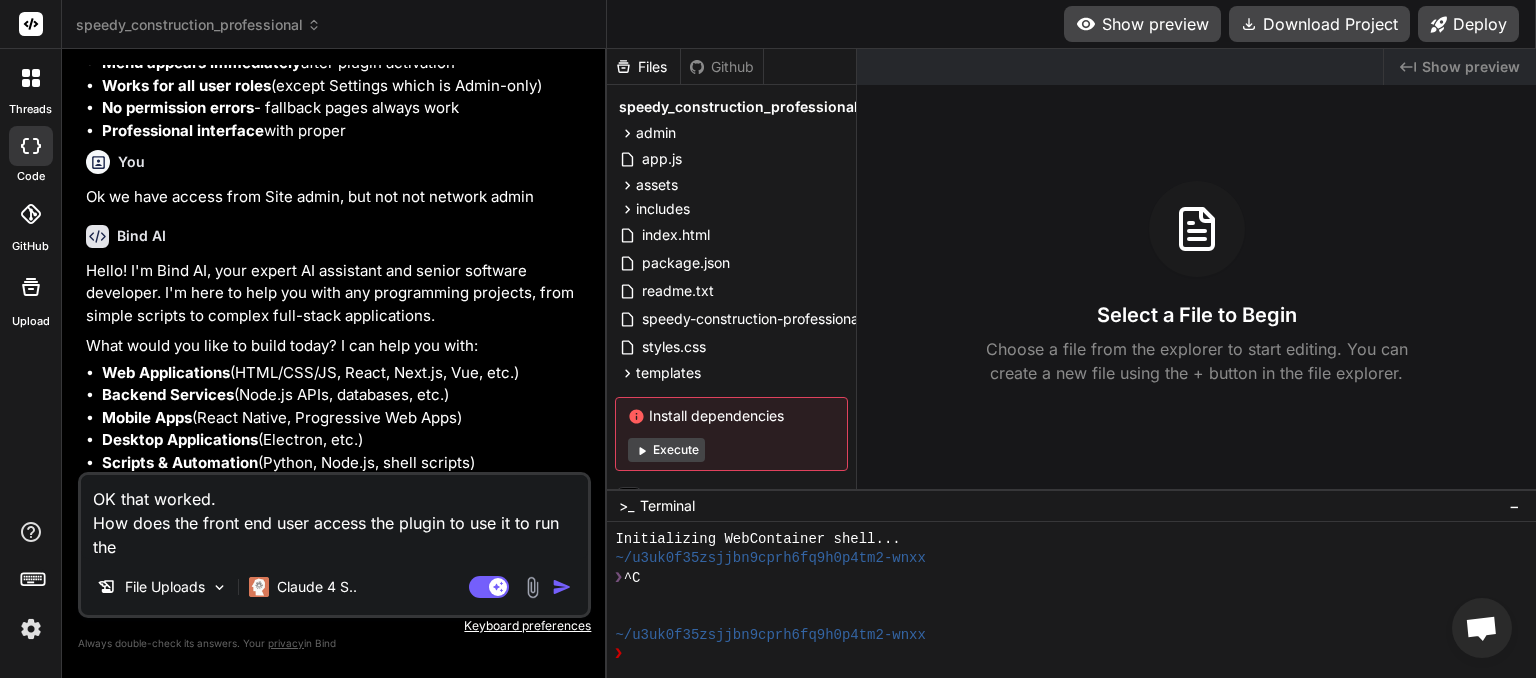 type on "OK that worked.
How does the front end user access the plugin to use it to run thei" 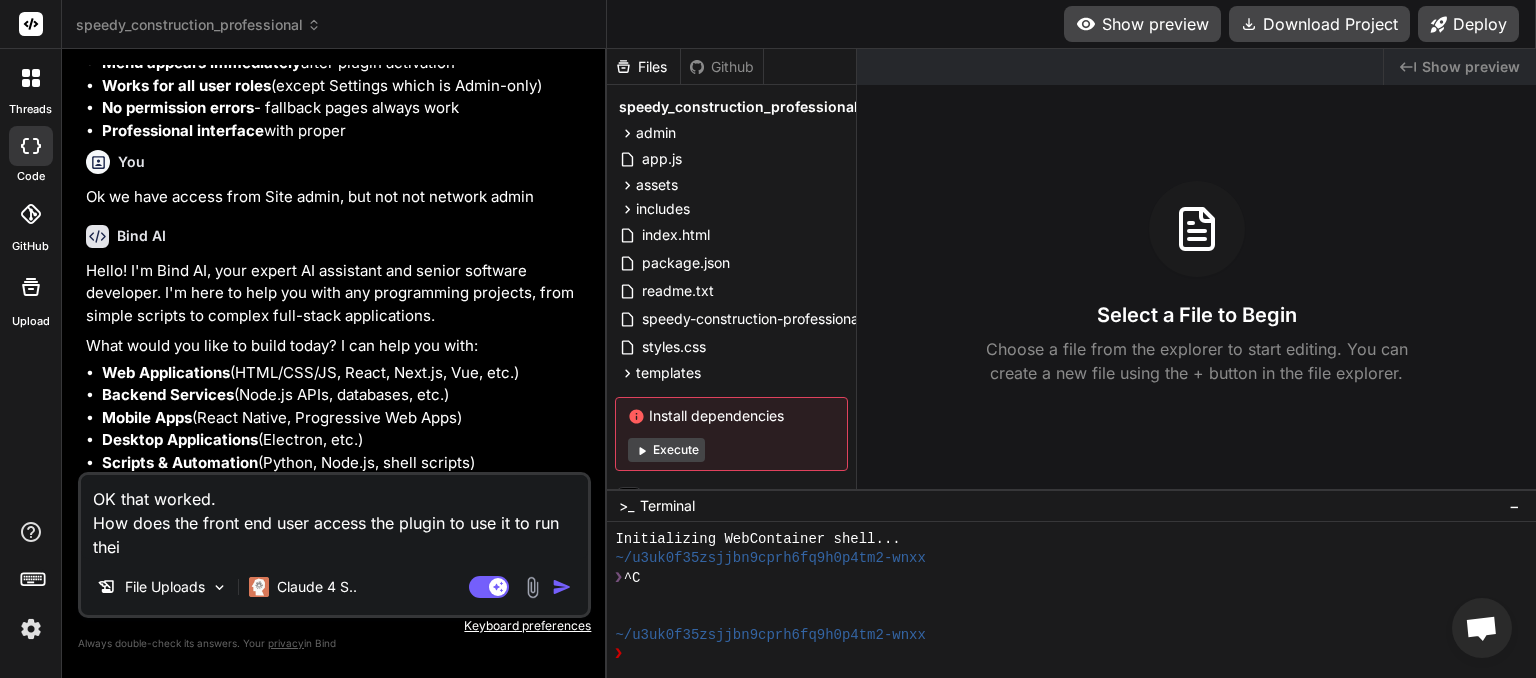 type on "OK that worked.
How does the front end user access the plugin to use it to run their" 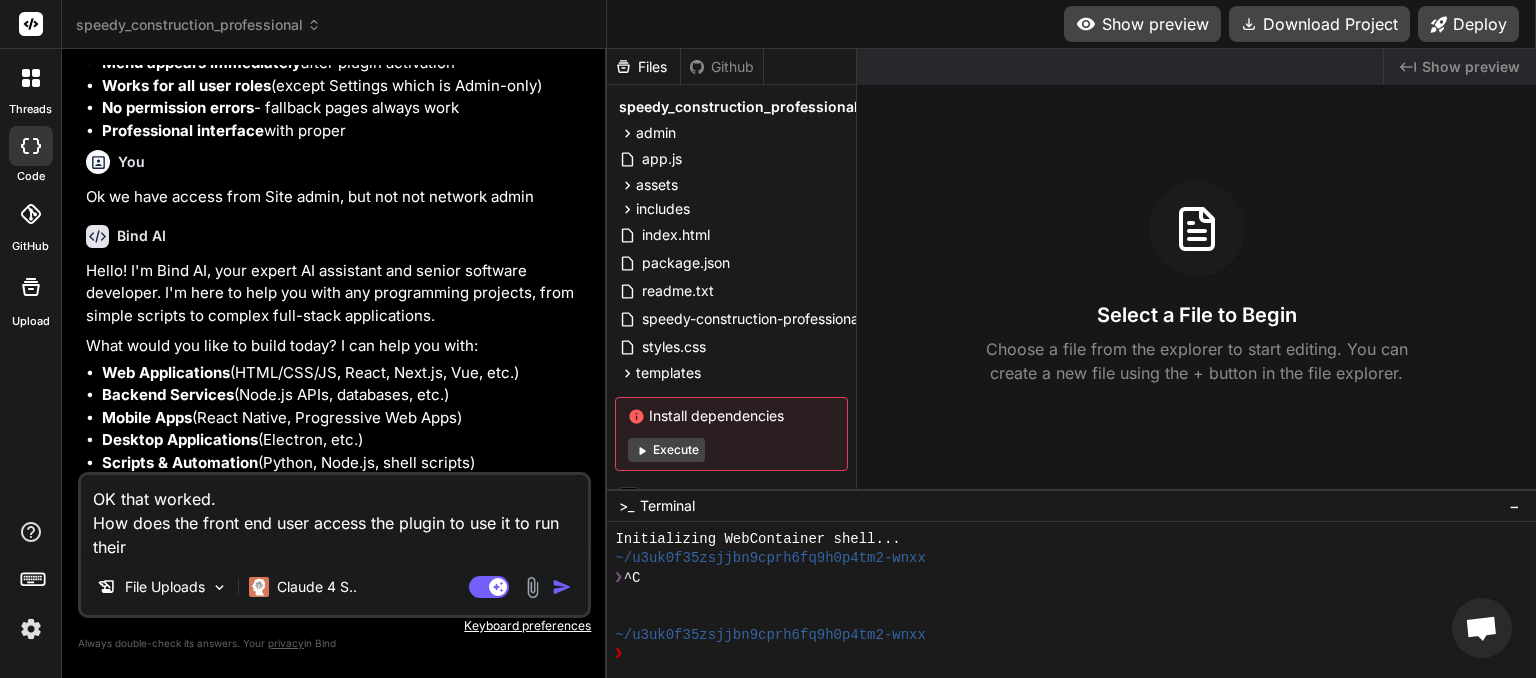 type on "OK that worked.
How does the front end user access the plugin to use it to run their" 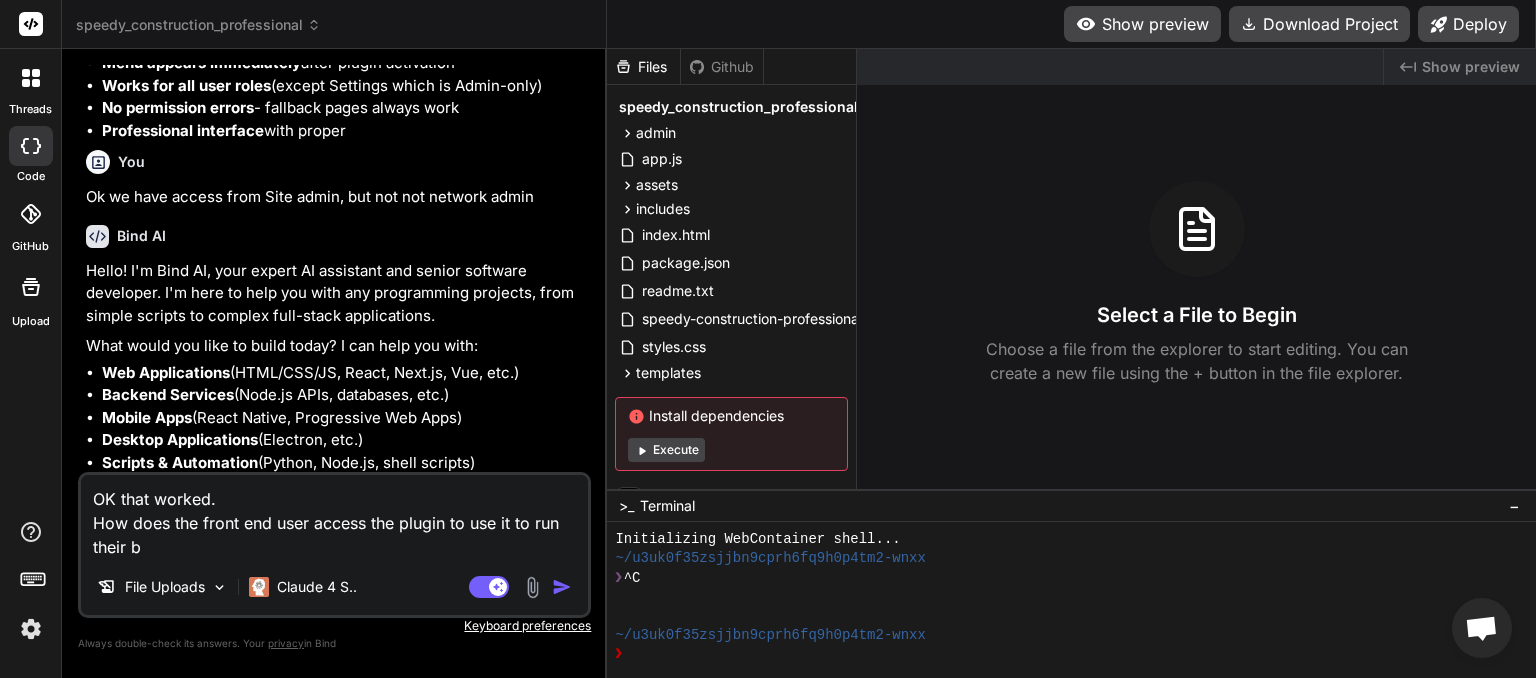 type on "OK that worked.
How does the front end user access the plugin to use it to run their bu" 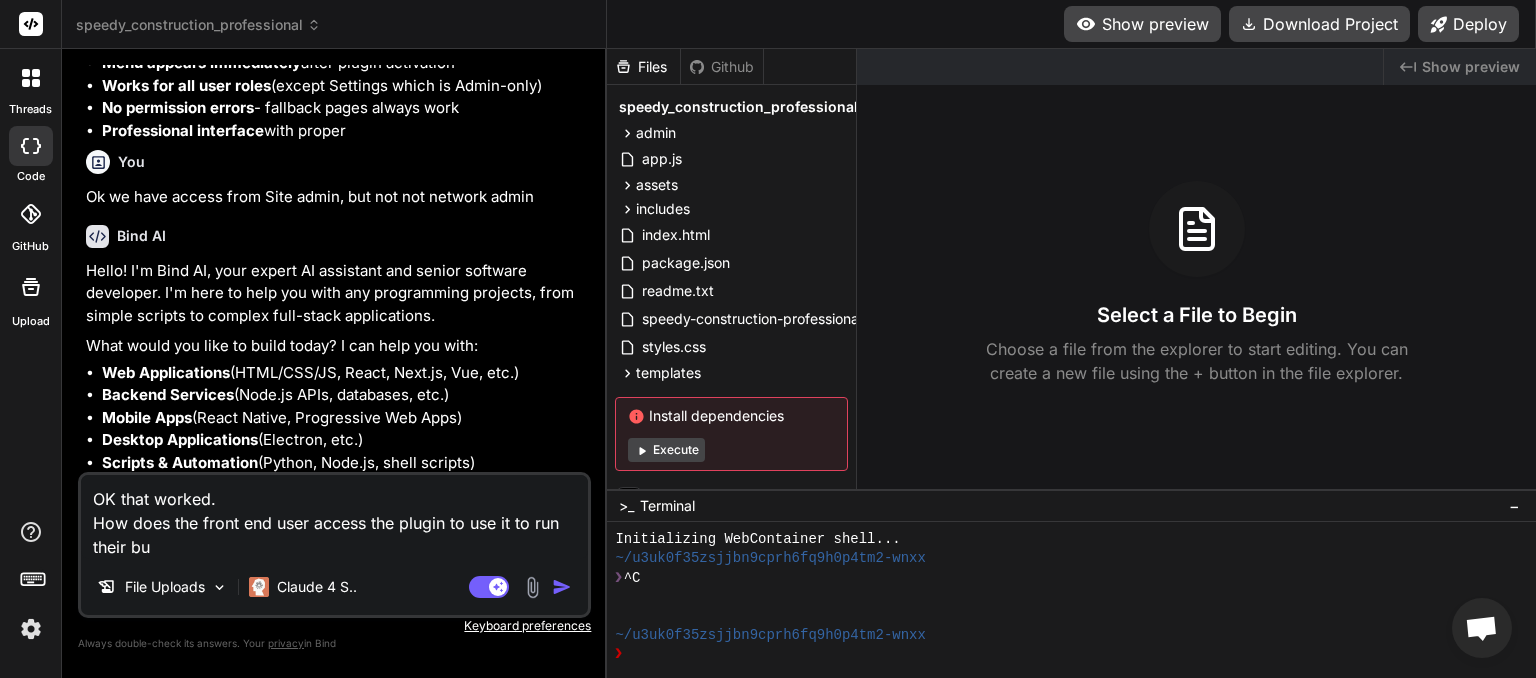 type on "OK that worked.
How does the front end user access the plugin to use it to run their bui" 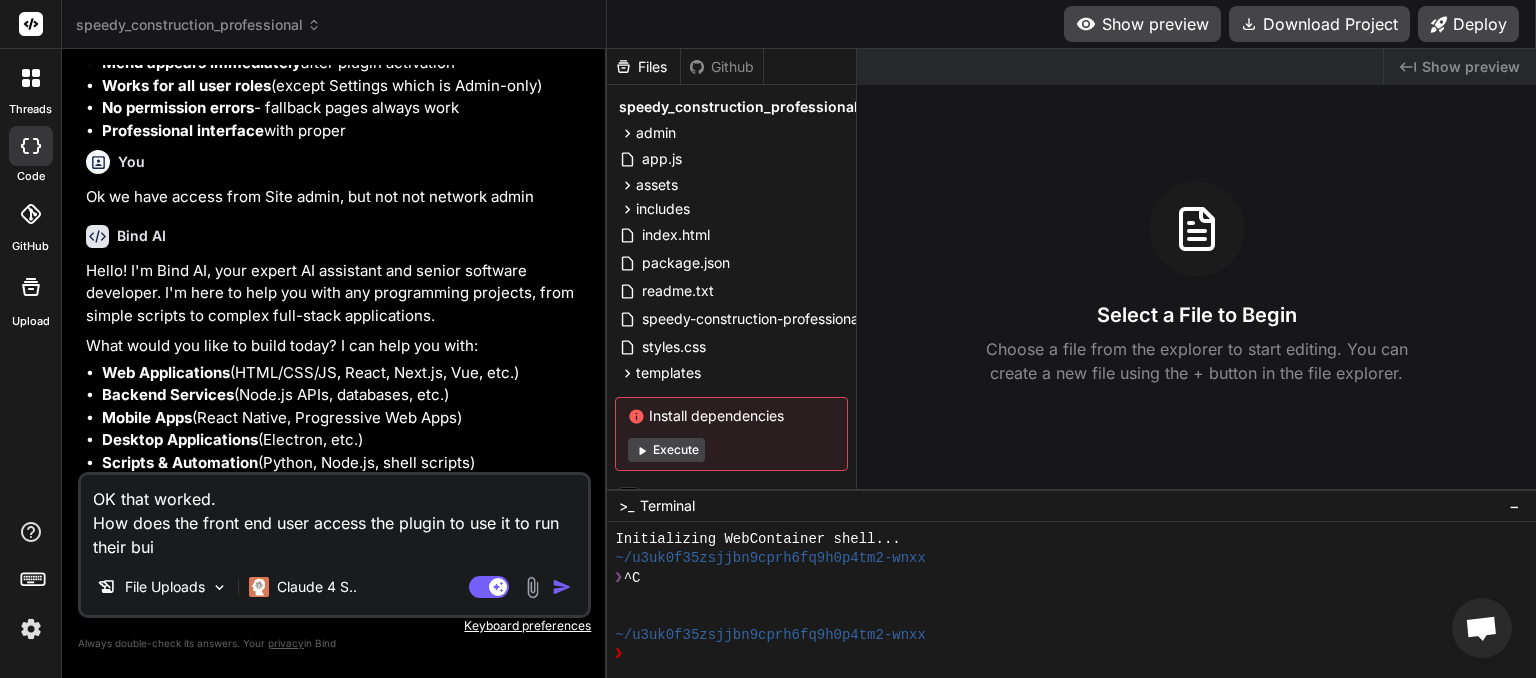 type on "OK that worked.
How does the front end user access the plugin to use it to run their buil" 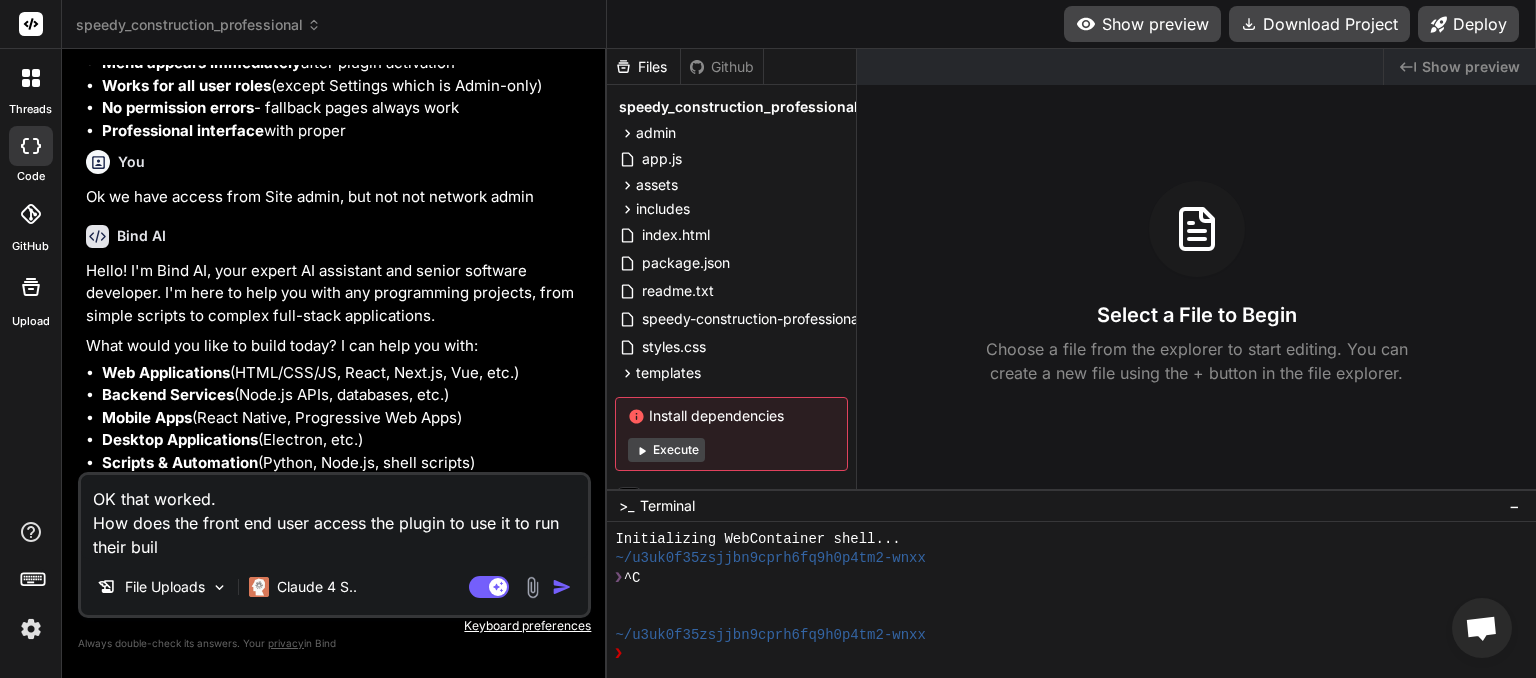type on "OK that worked.
How does the front end user access the plugin to use it to run their build" 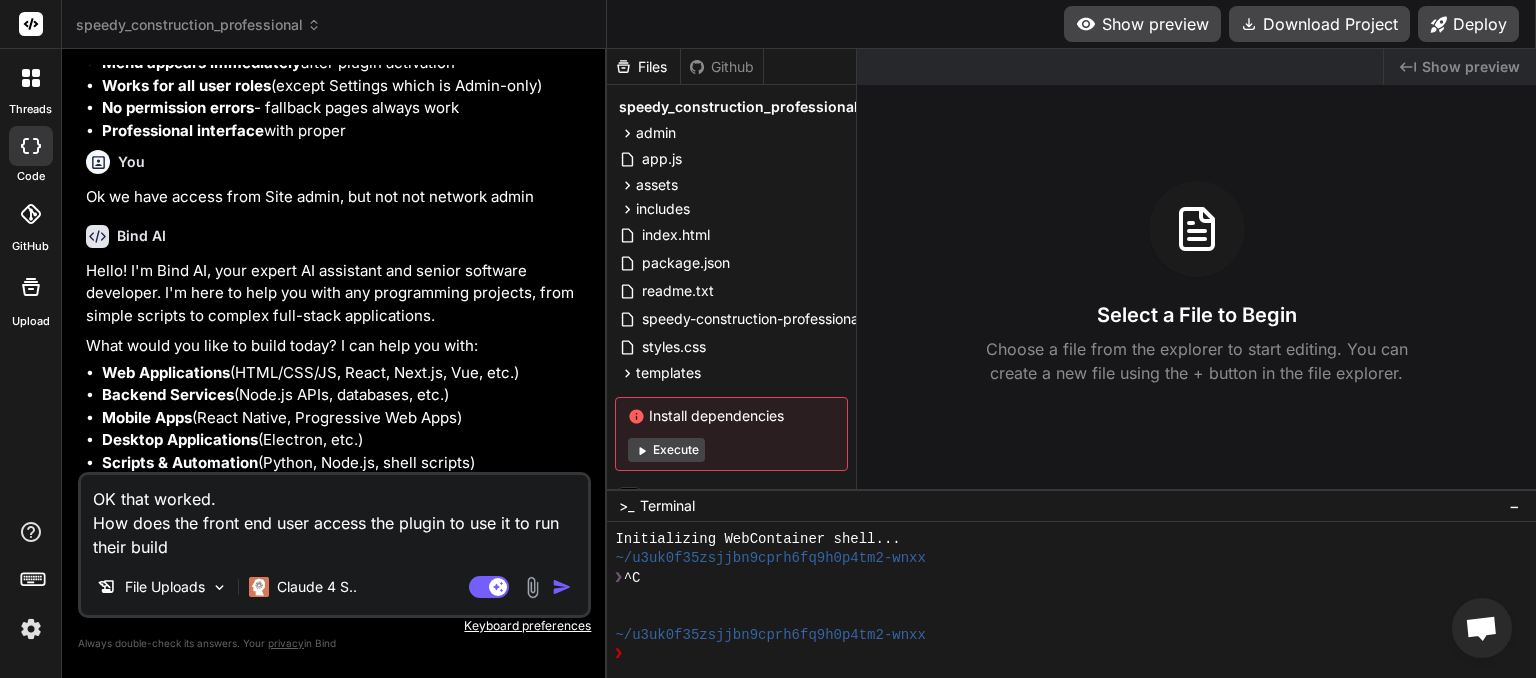 type on "OK that worked.
How does the front end user access the plugin to use it to run their buildi" 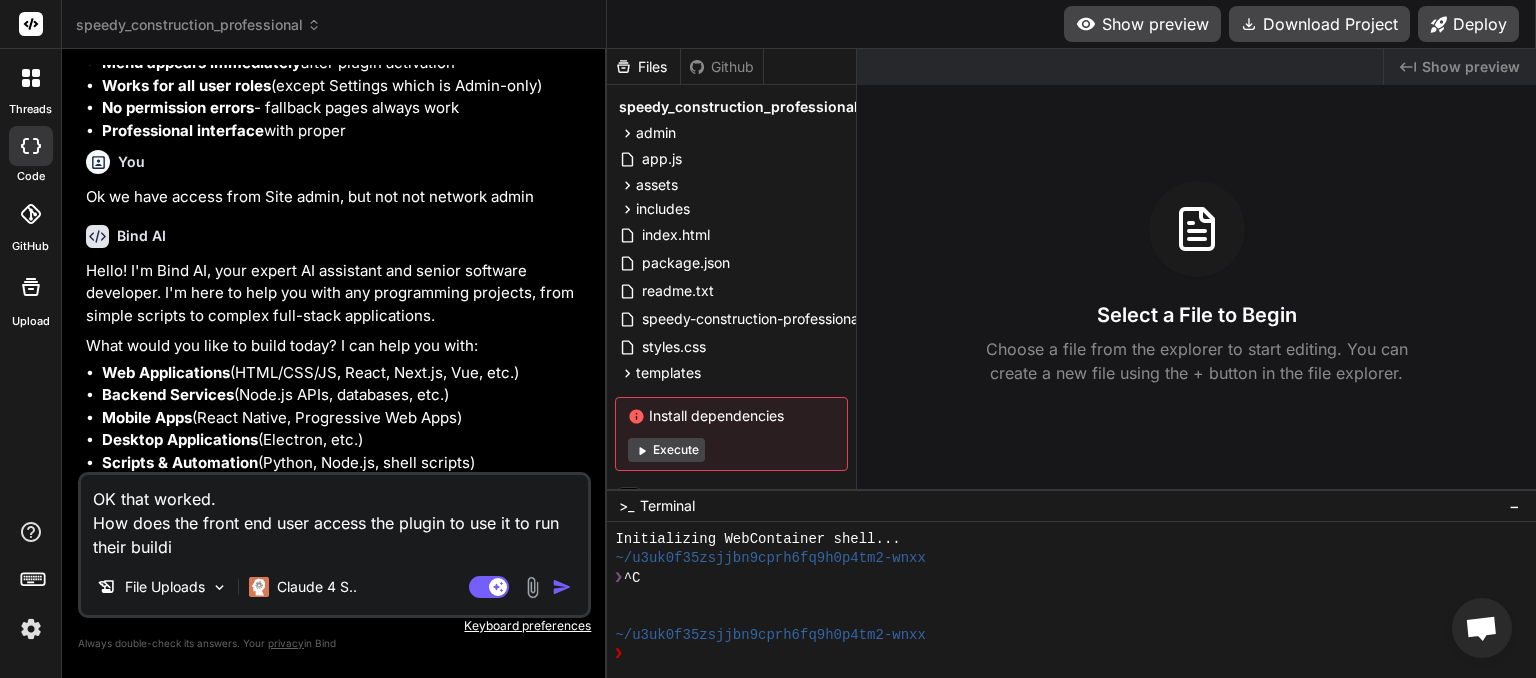 type on "OK that worked.
How does the front end user access the plugin to use it to run their buildin" 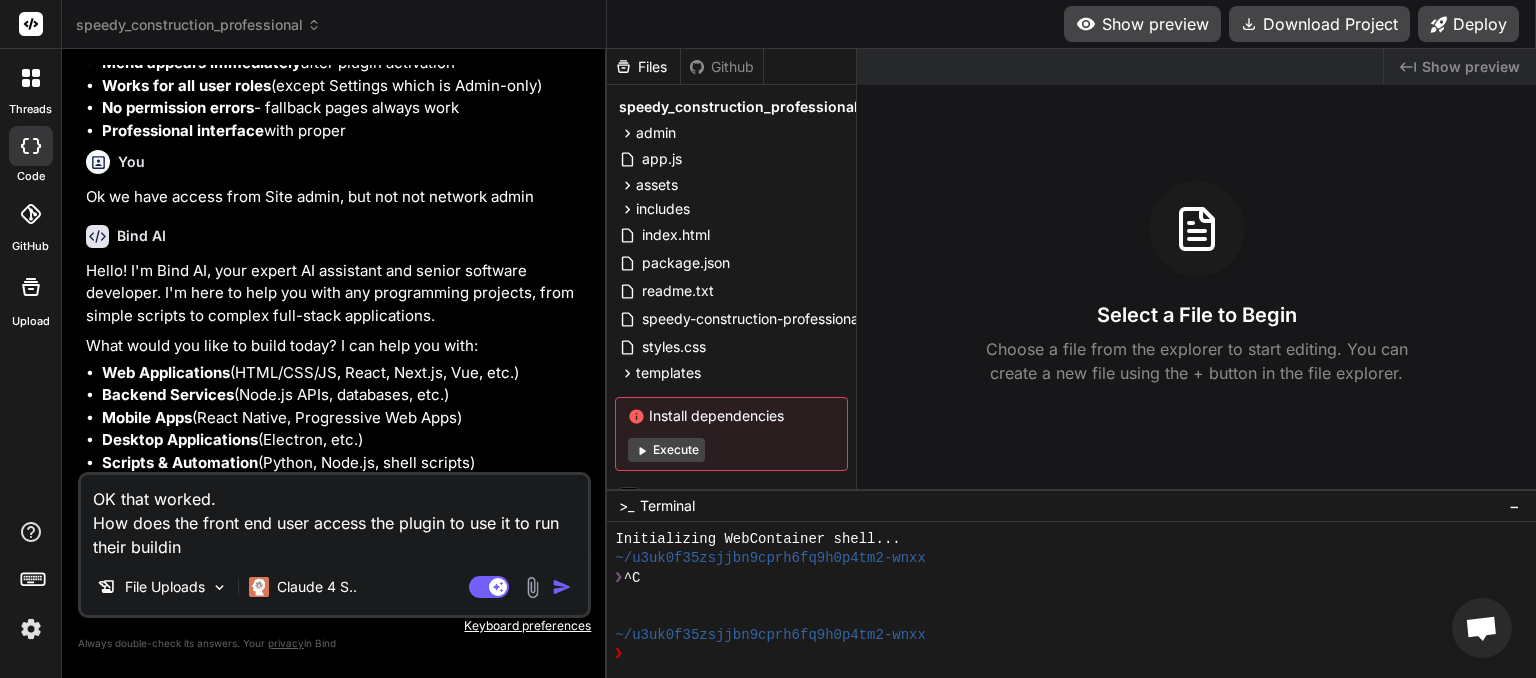 type on "OK that worked.
How does the front end user access the plugin to use it to run their building" 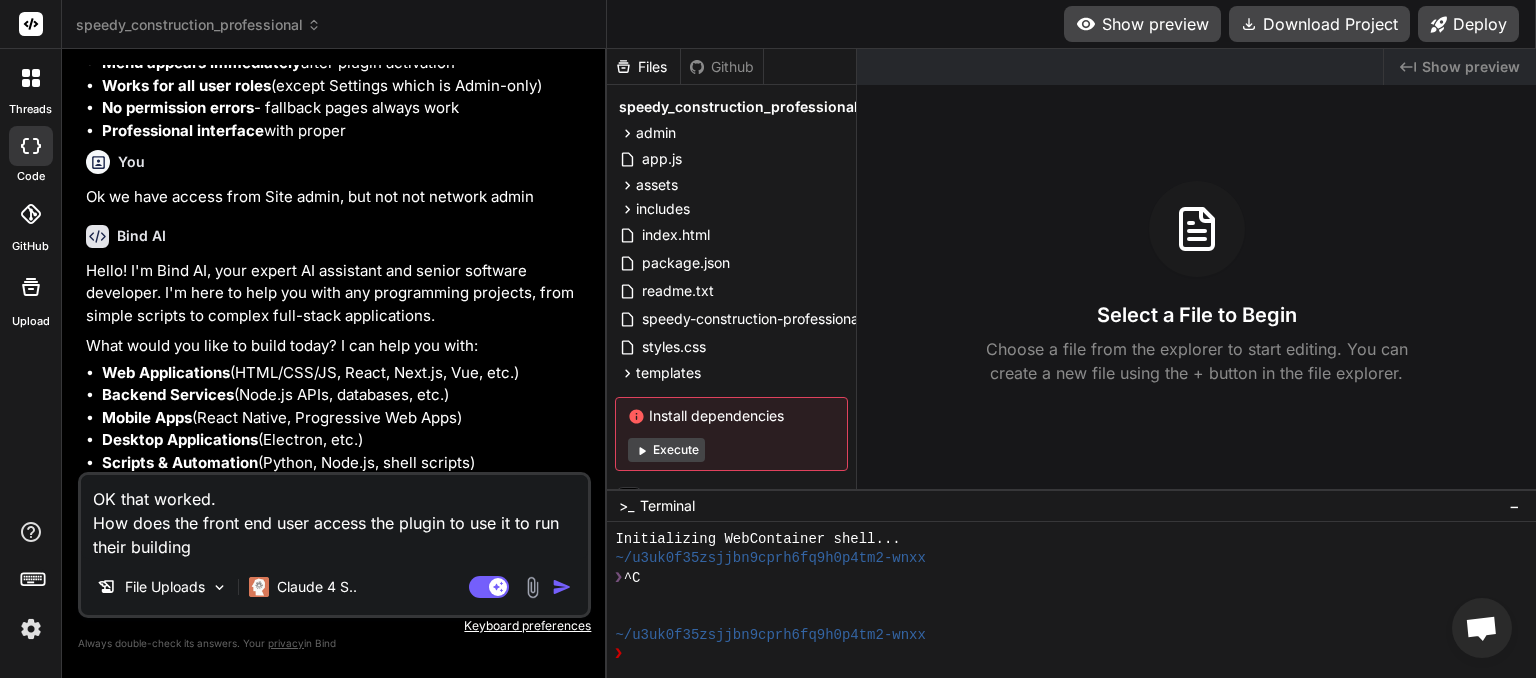type on "OK that worked.
How does the front end user access the plugin to use it to run their building" 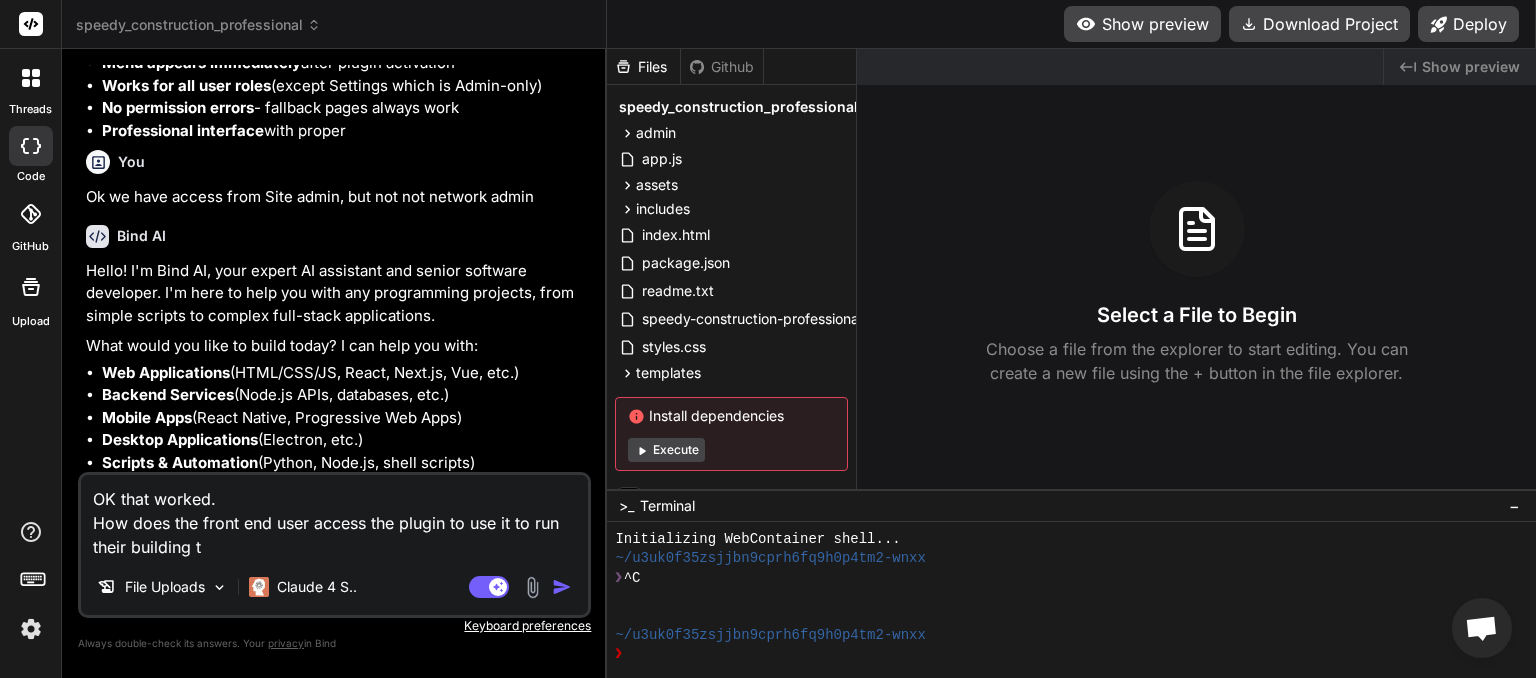 type on "OK that worked.
How does the front end user access the plugin to use it to run their building tr" 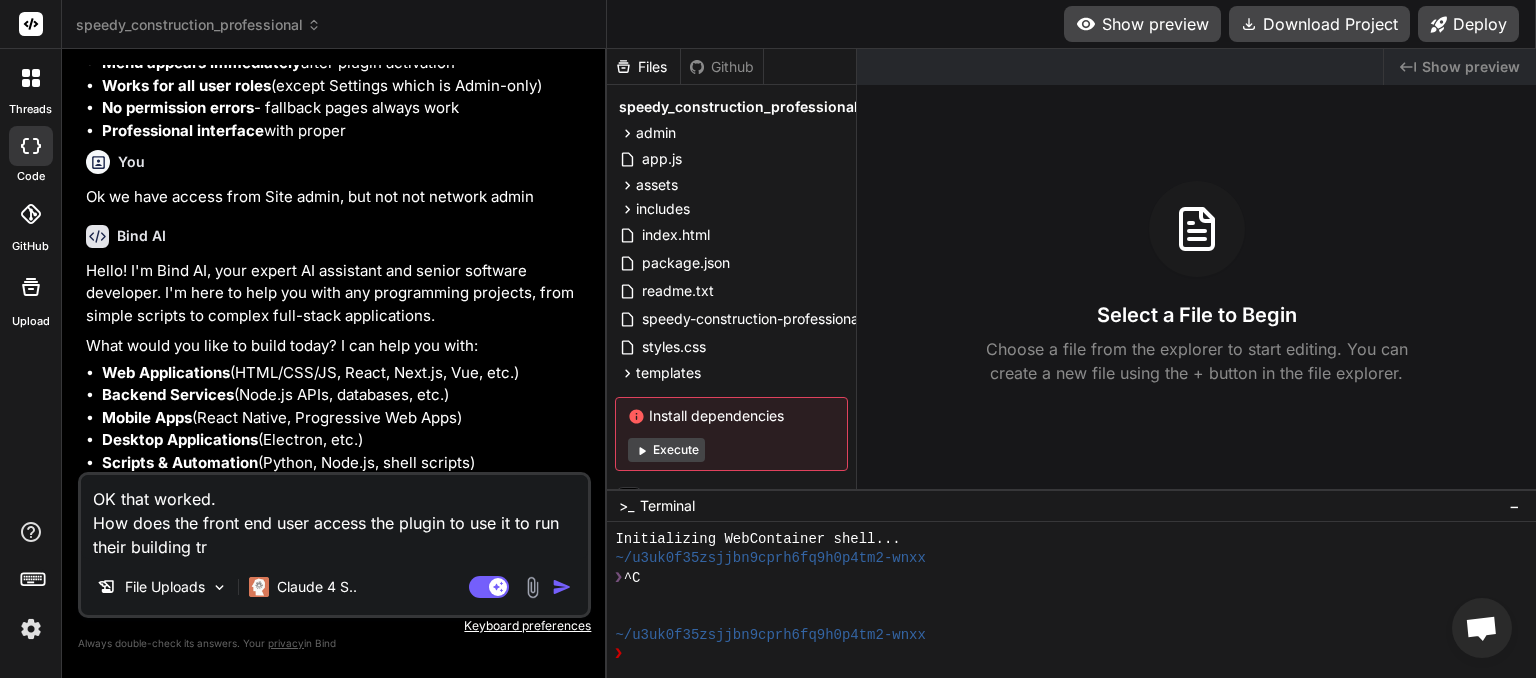 type on "OK that worked.
How does the front end user access the plugin to use it to run their building tra" 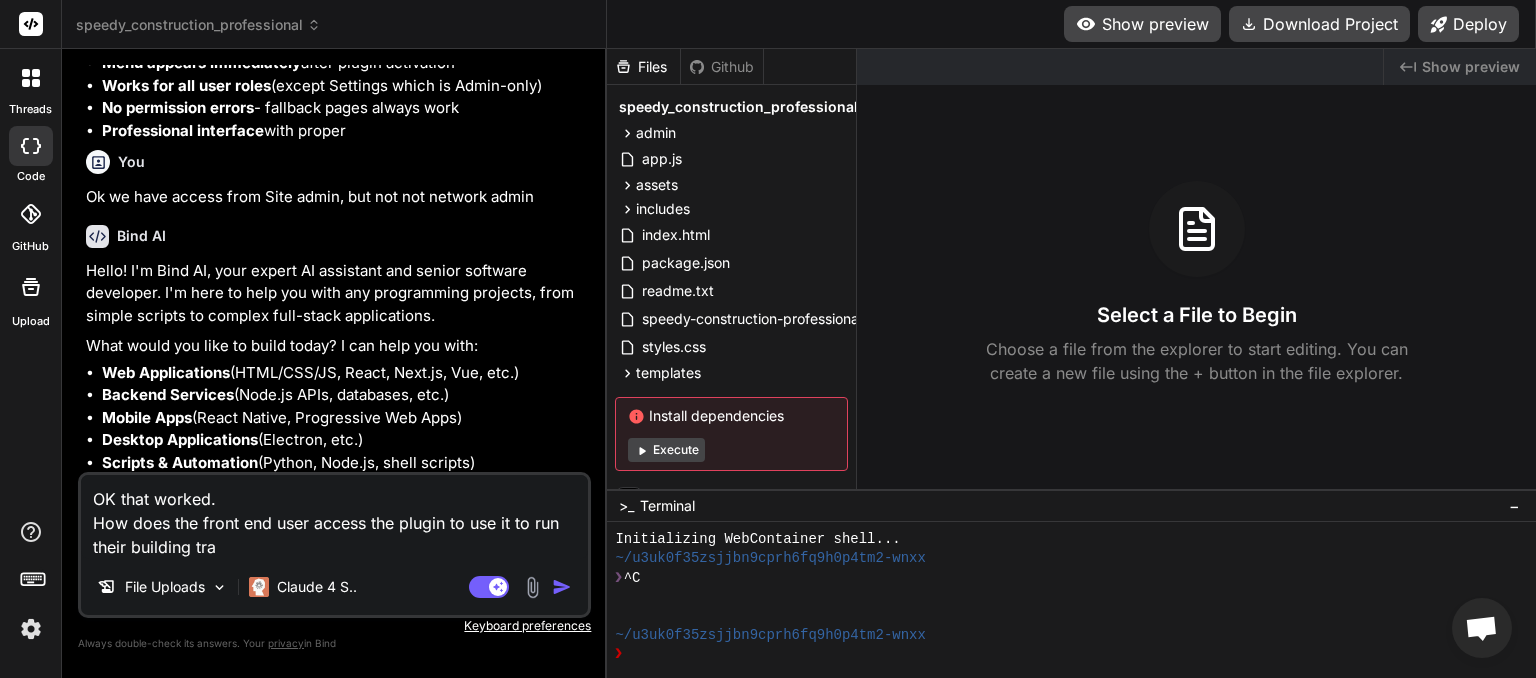 type on "OK that worked.
How does the front end user access the plugin to use it to run their building trad" 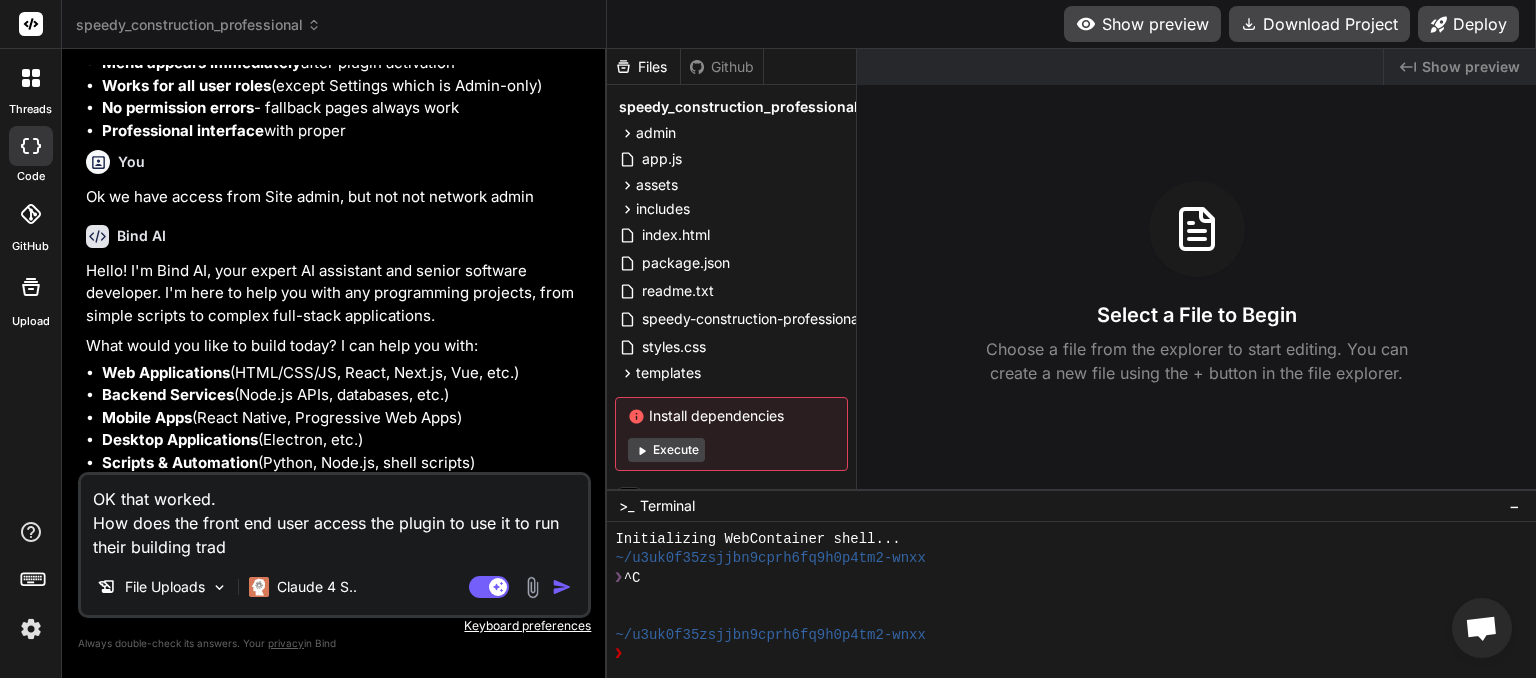 type on "OK that worked.
How does the front end user access the plugin to use it to run their building trade" 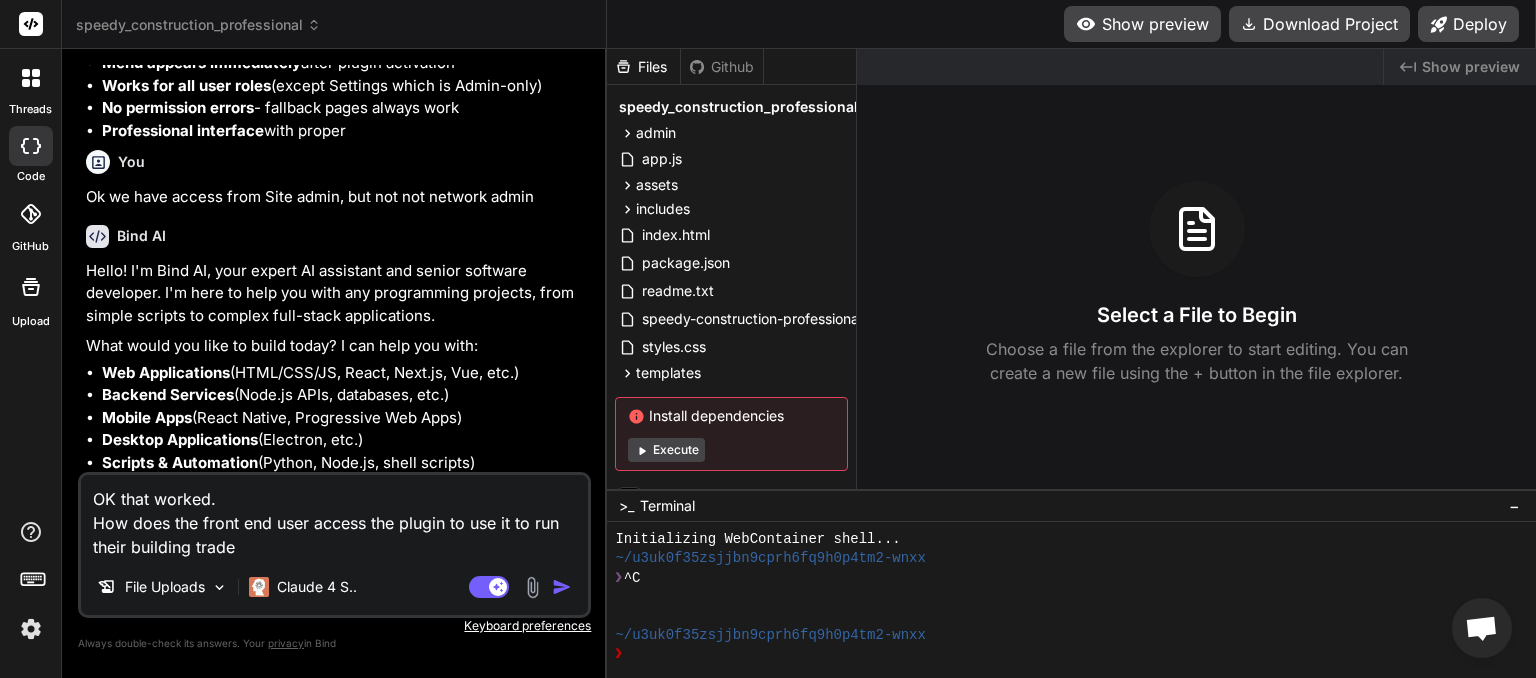 type on "OK that worked.
How does the front end user access the plugin to use it to run their building trade" 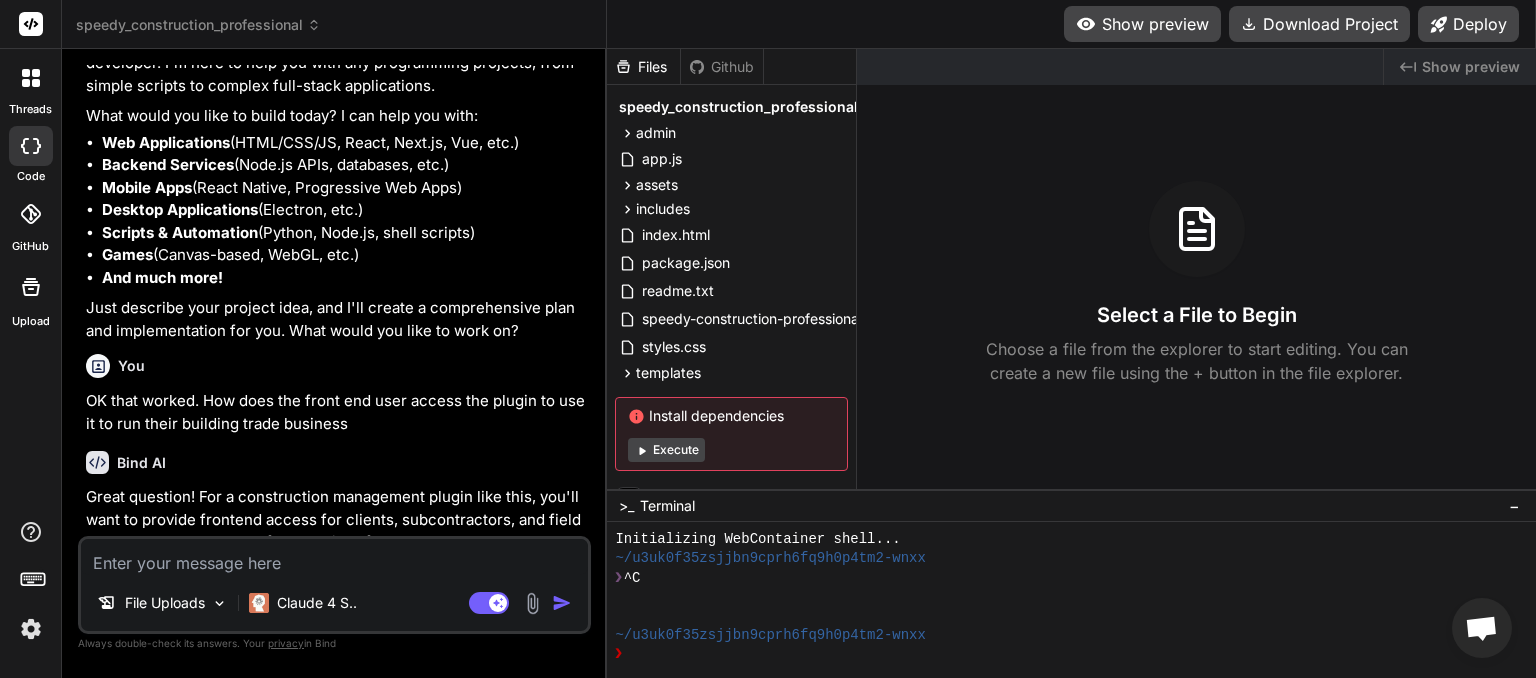 scroll, scrollTop: 6678, scrollLeft: 0, axis: vertical 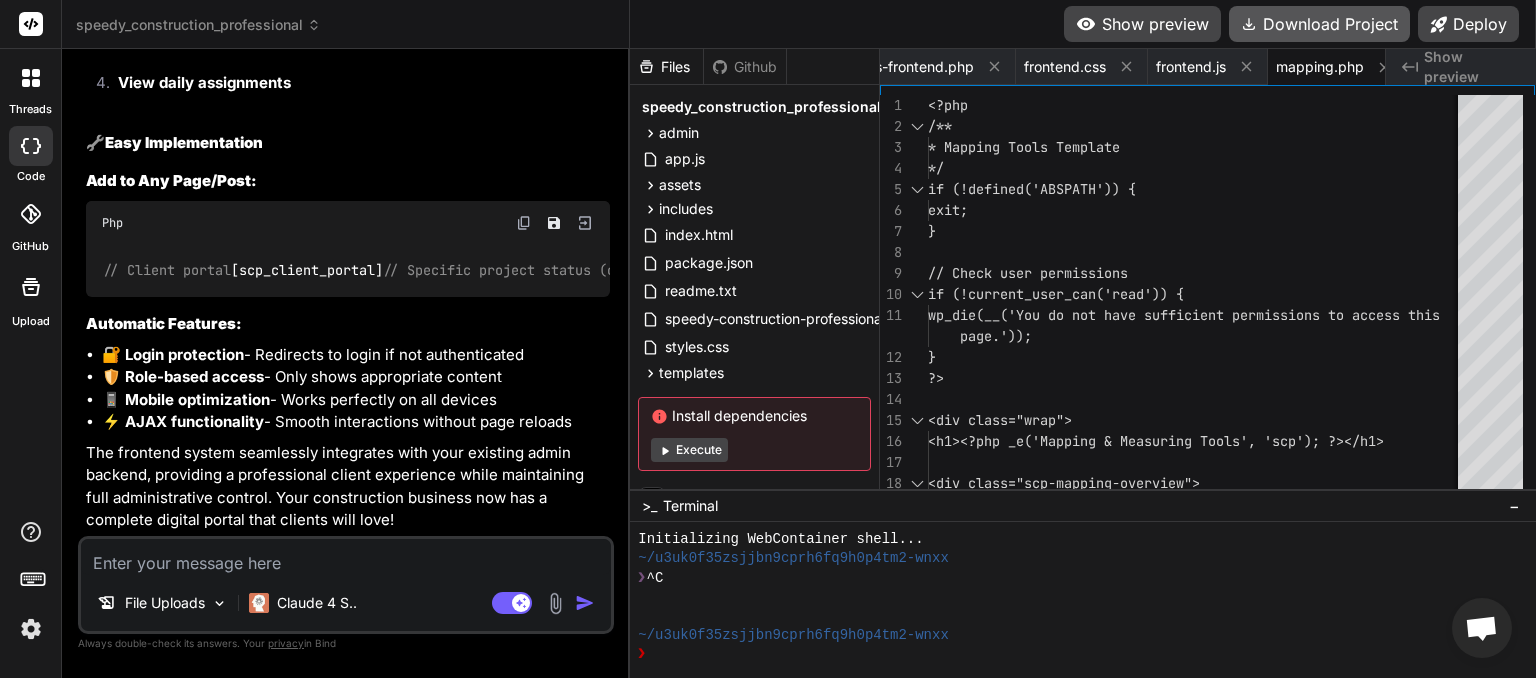 click on "Download Project" at bounding box center [1319, 24] 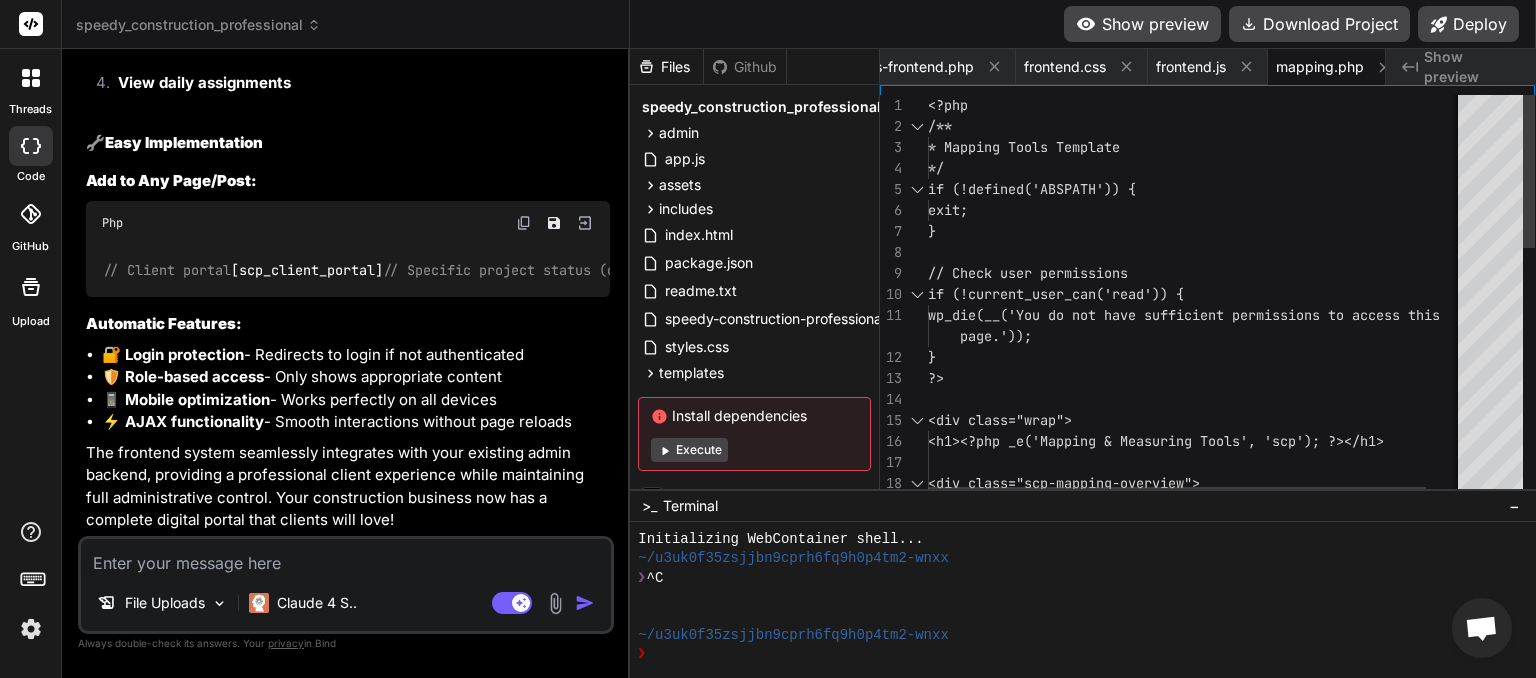 scroll, scrollTop: 0, scrollLeft: 39, axis: horizontal 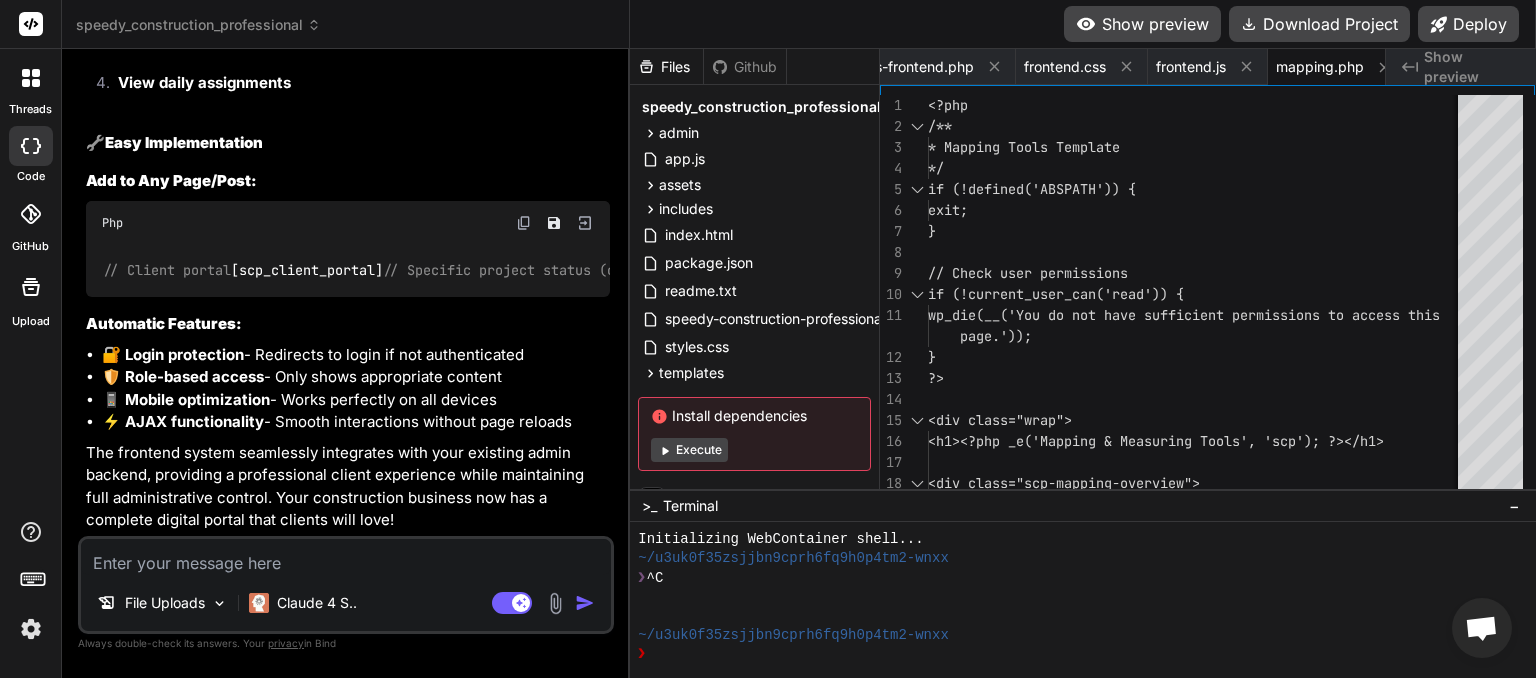 click at bounding box center (346, 557) 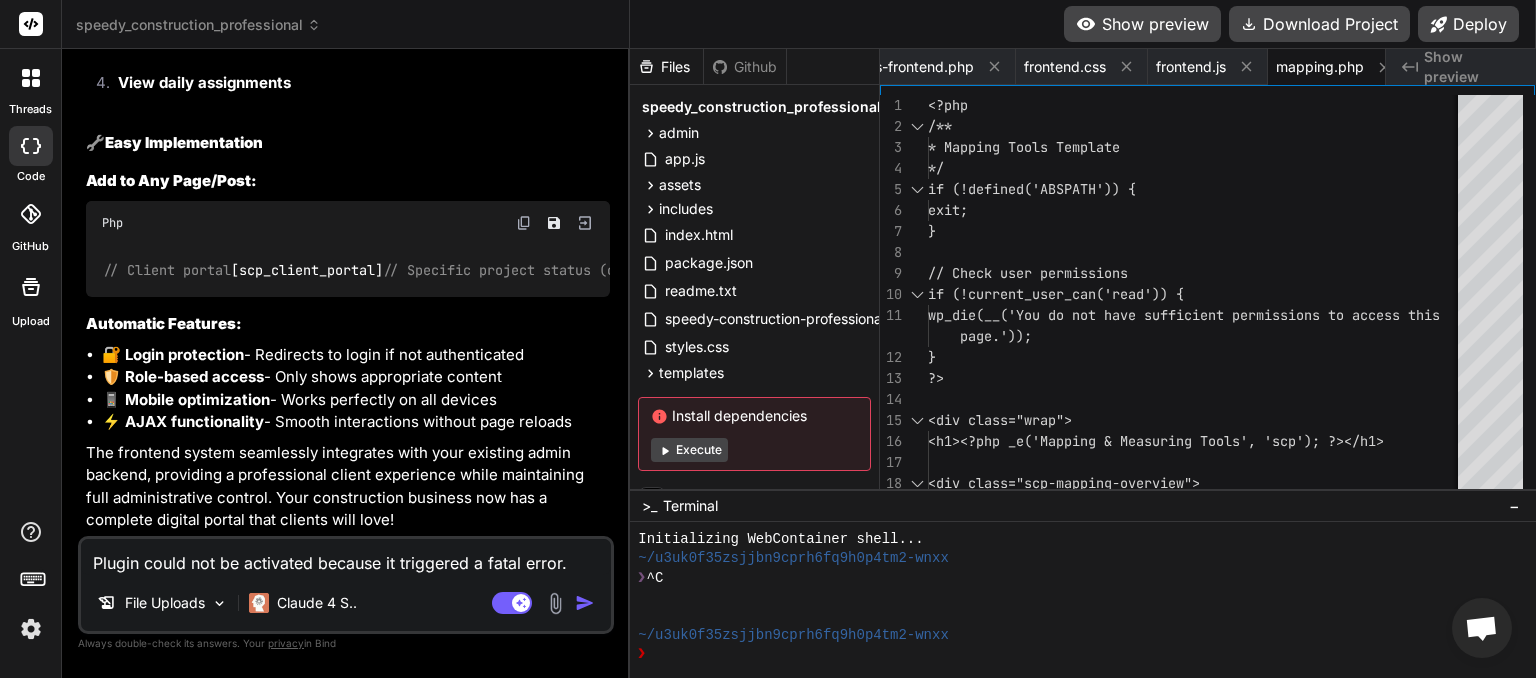 scroll, scrollTop: 0, scrollLeft: 39, axis: horizontal 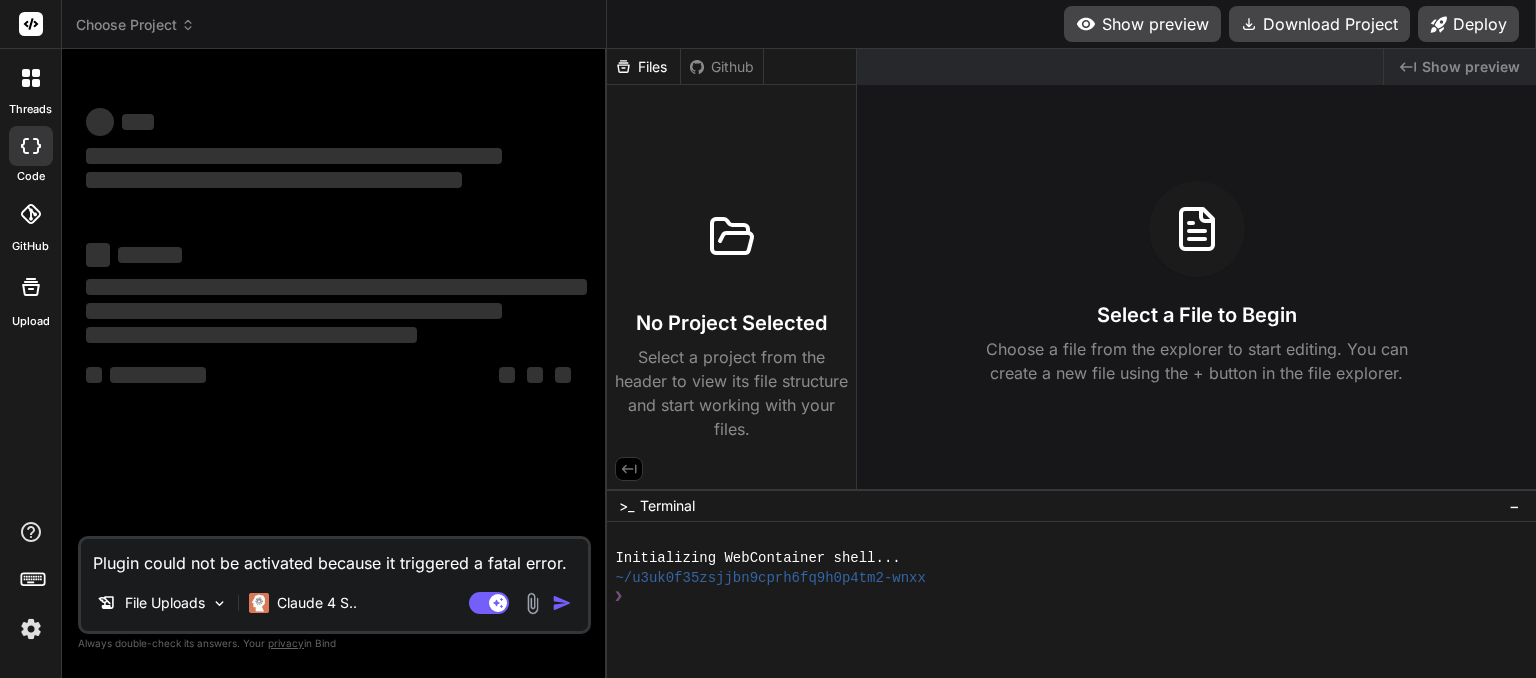 drag, startPoint x: 574, startPoint y: 566, endPoint x: 71, endPoint y: 570, distance: 503.0159 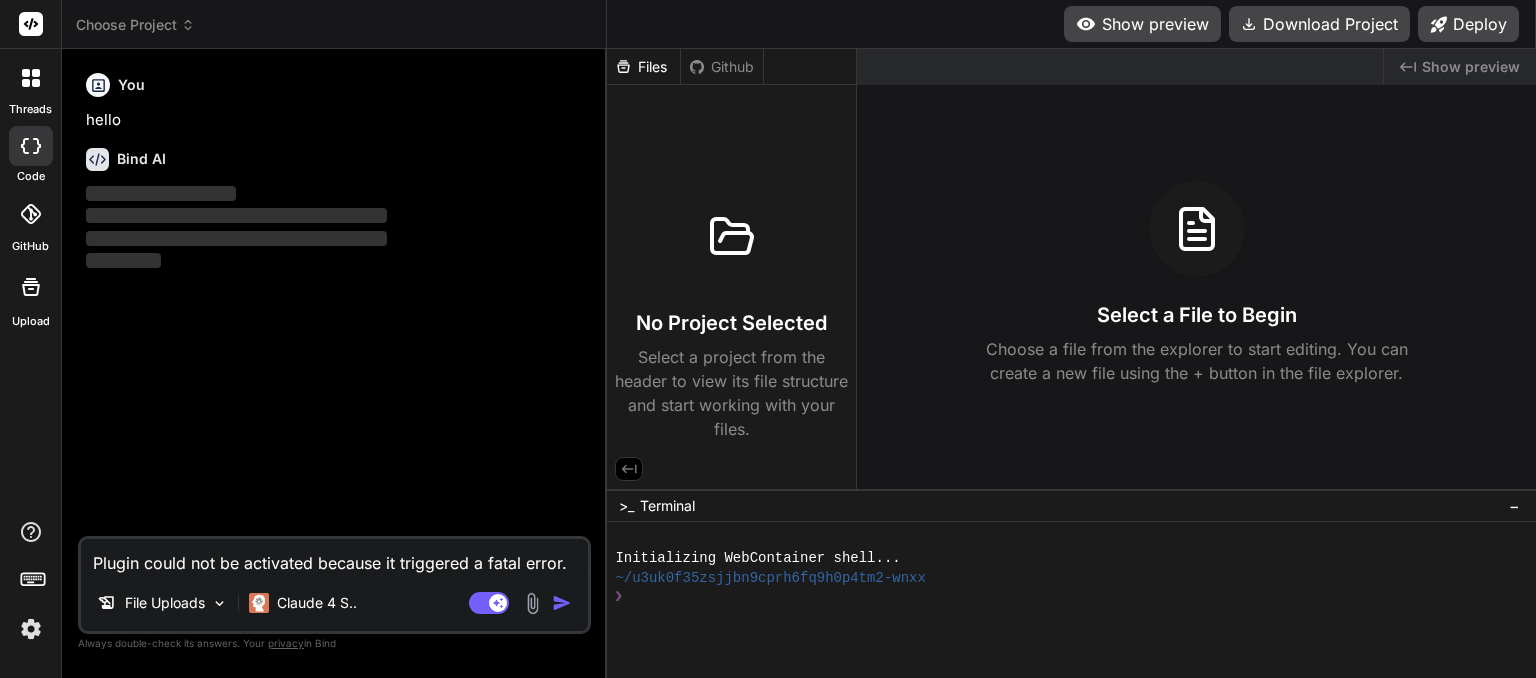 type 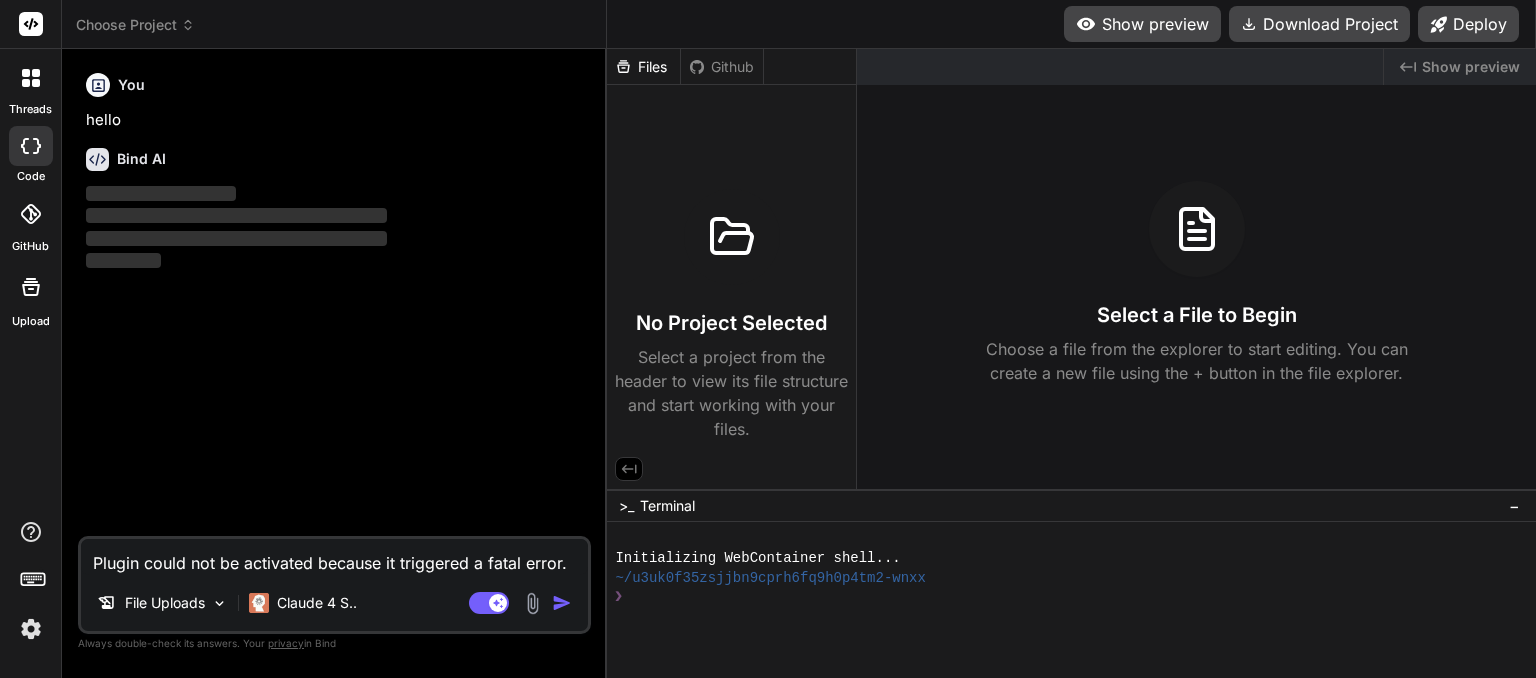 type on "x" 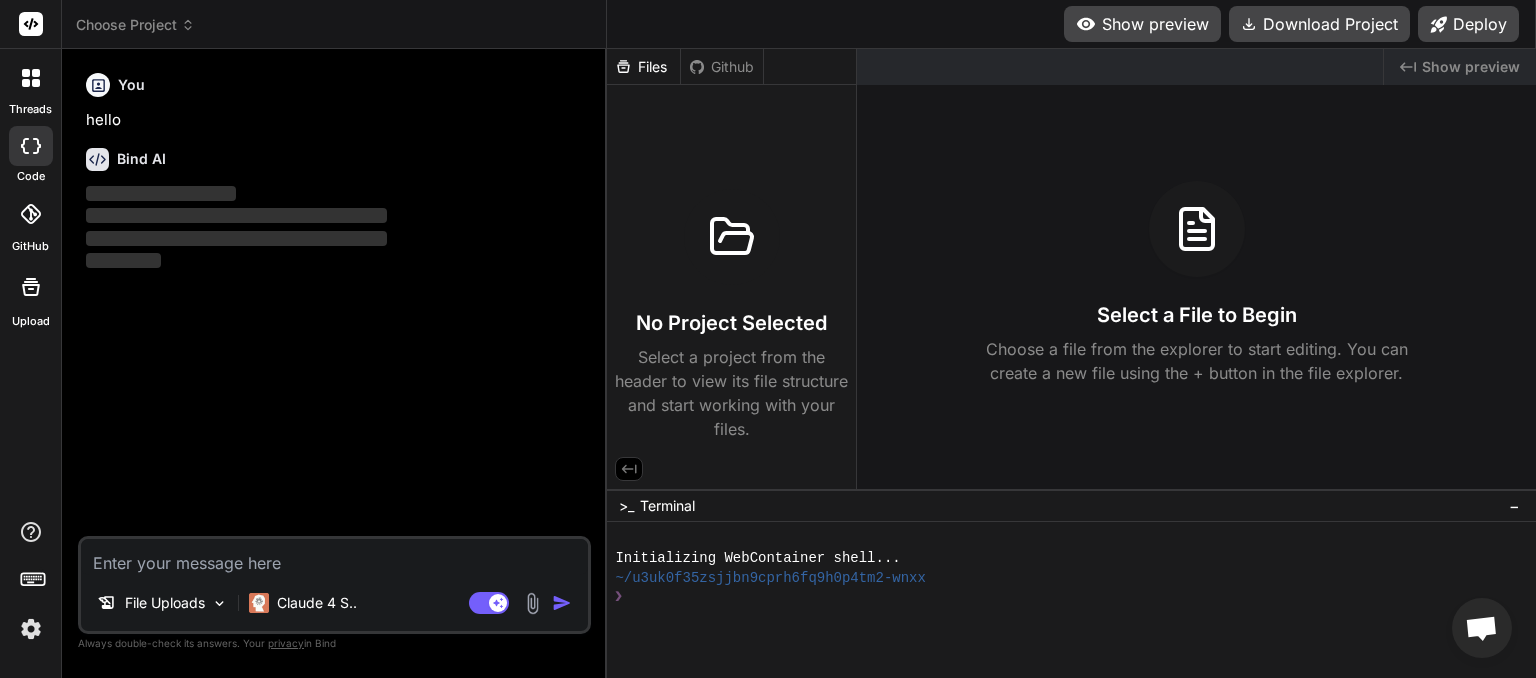 type 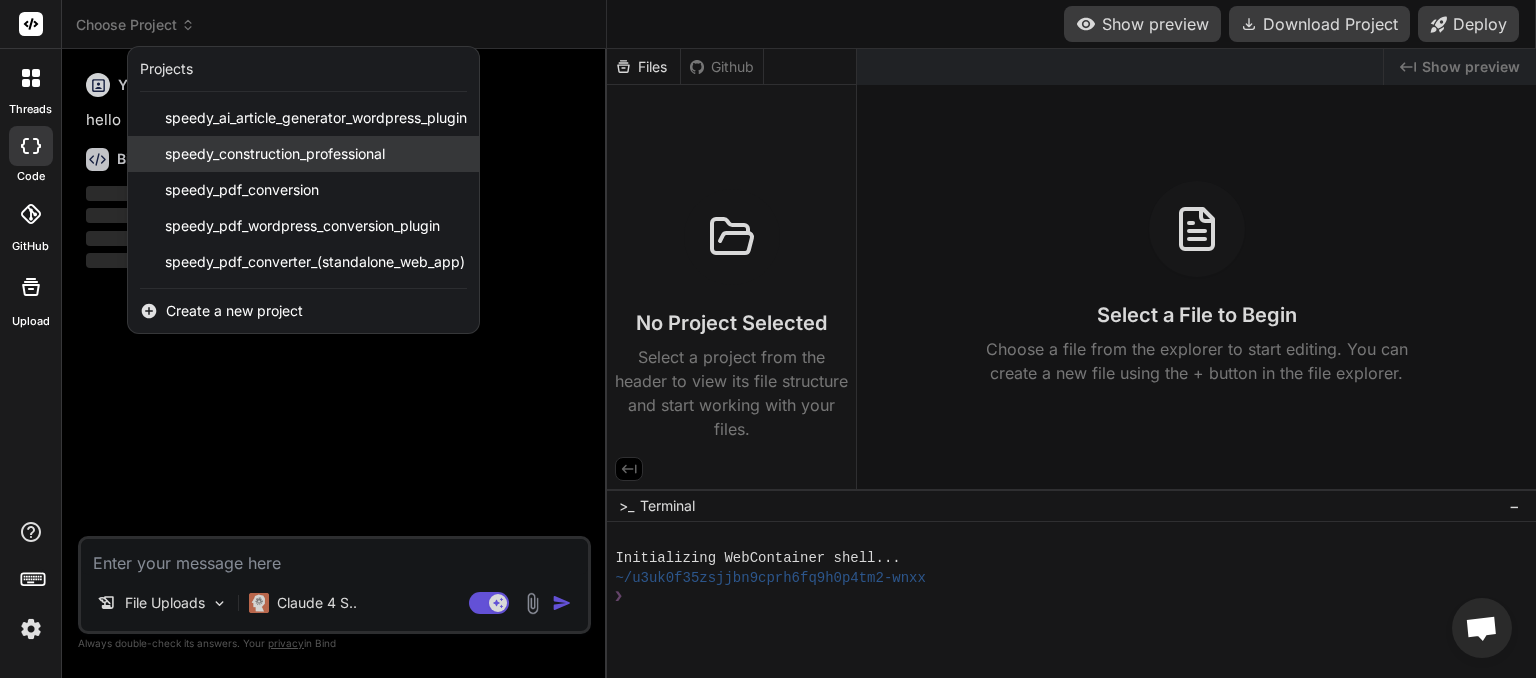 click on "speedy_construction_professional" at bounding box center [275, 154] 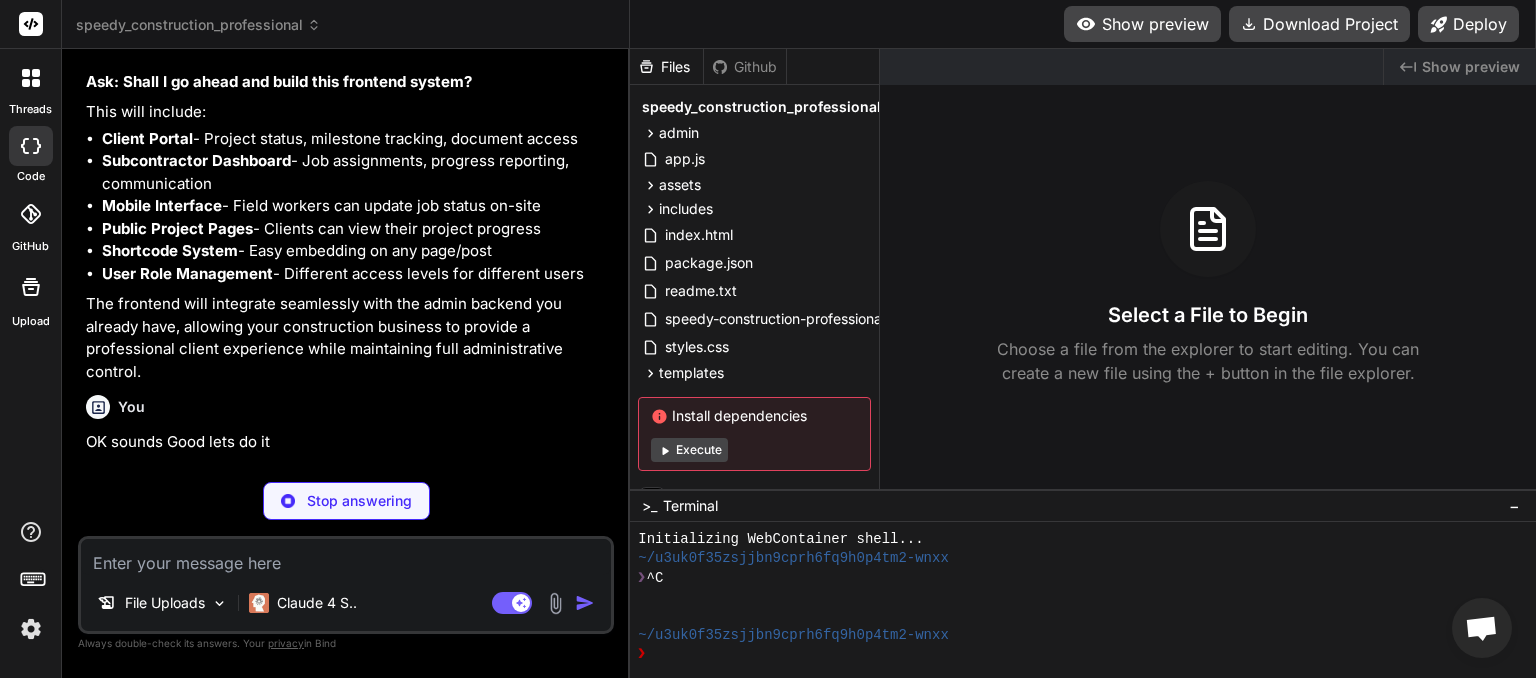scroll, scrollTop: 5122, scrollLeft: 0, axis: vertical 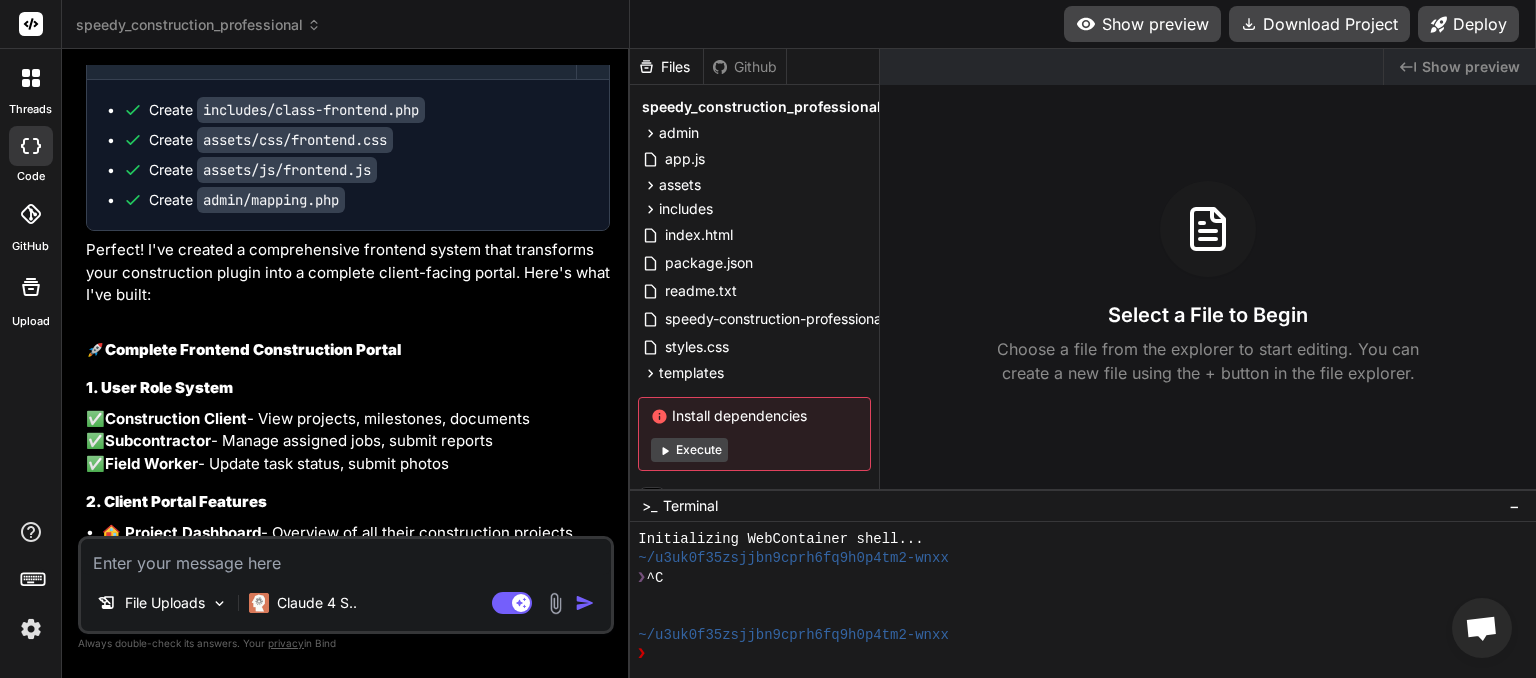 type on "x" 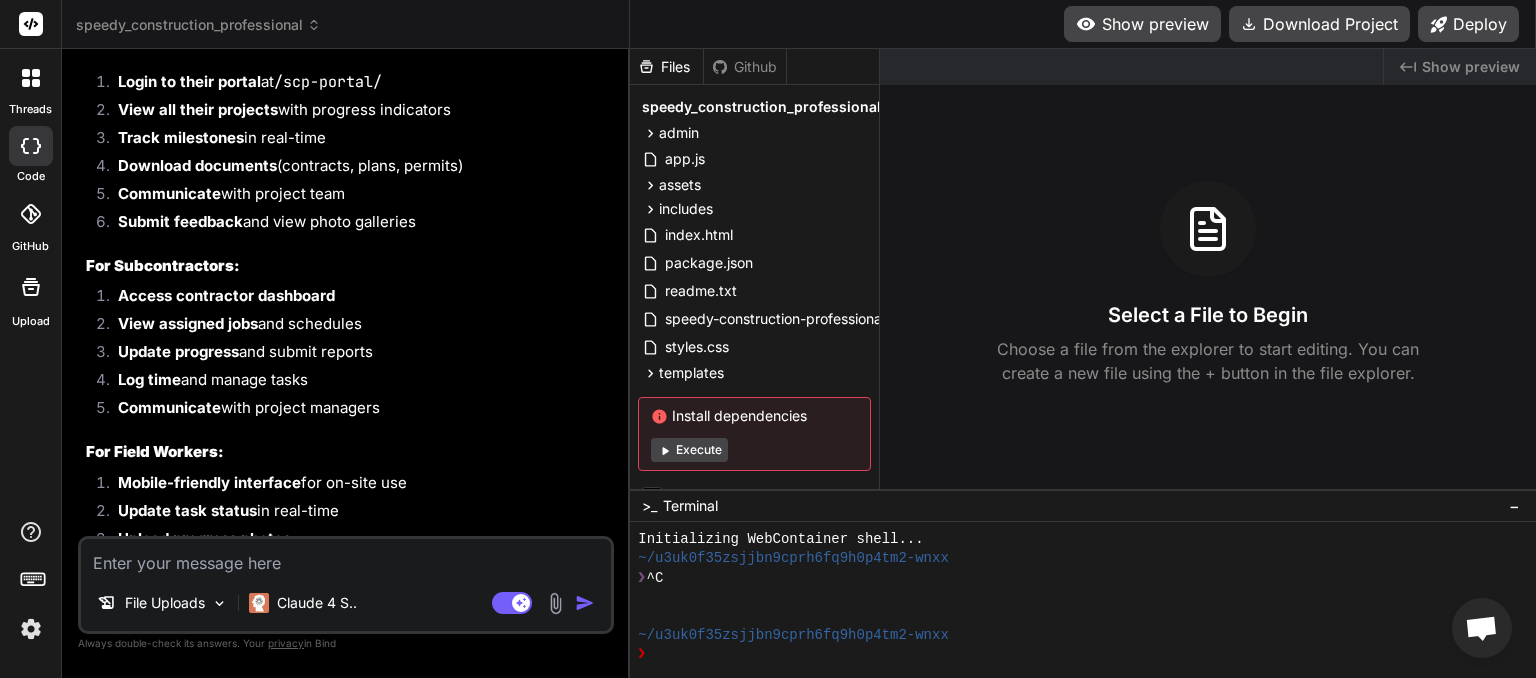 scroll, scrollTop: 7643, scrollLeft: 0, axis: vertical 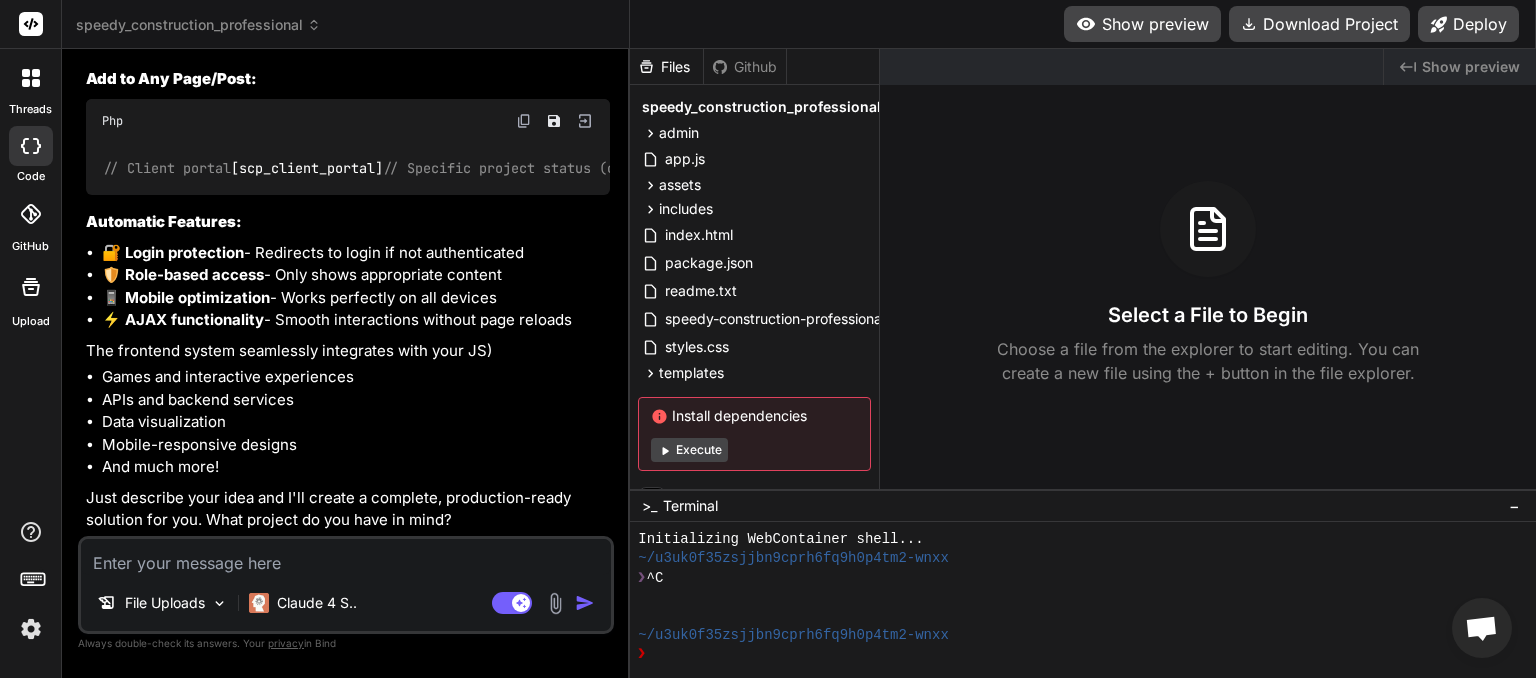 click at bounding box center (346, 557) 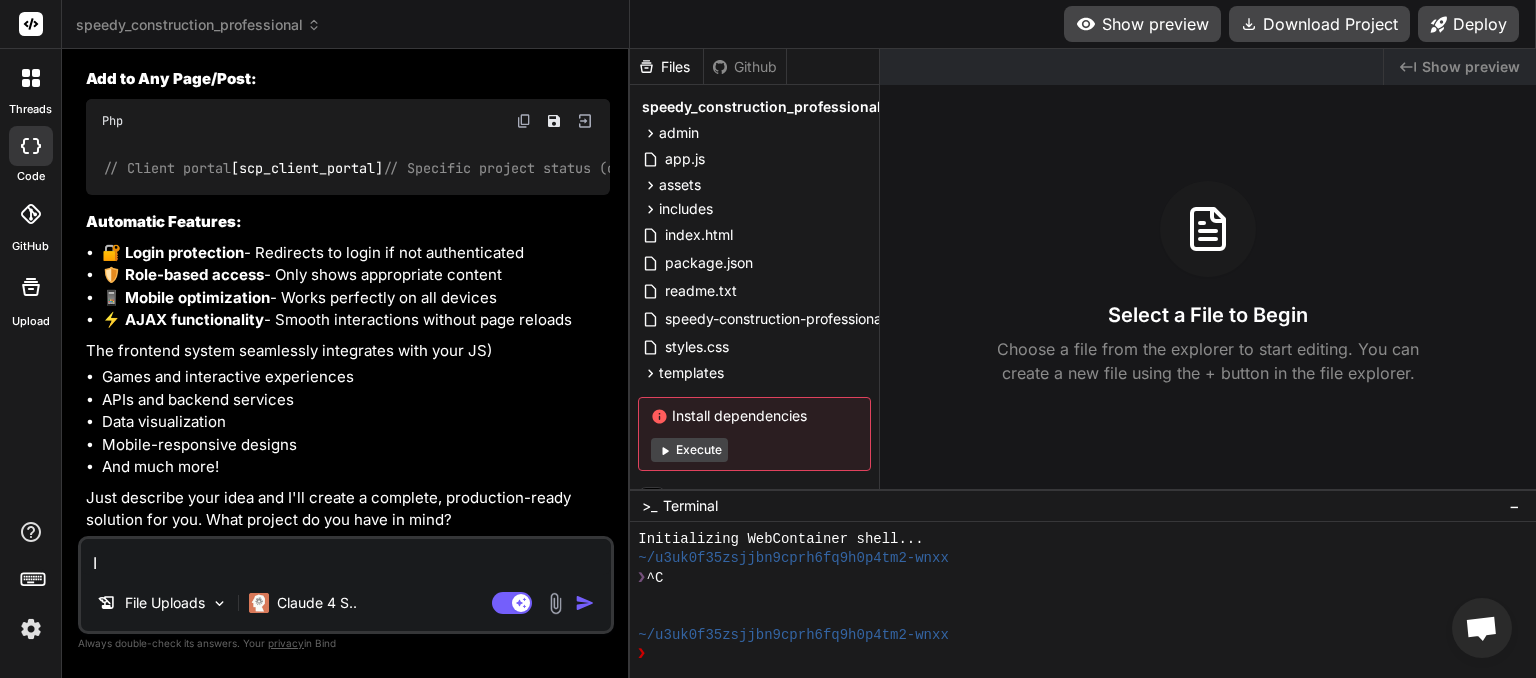 type on "I" 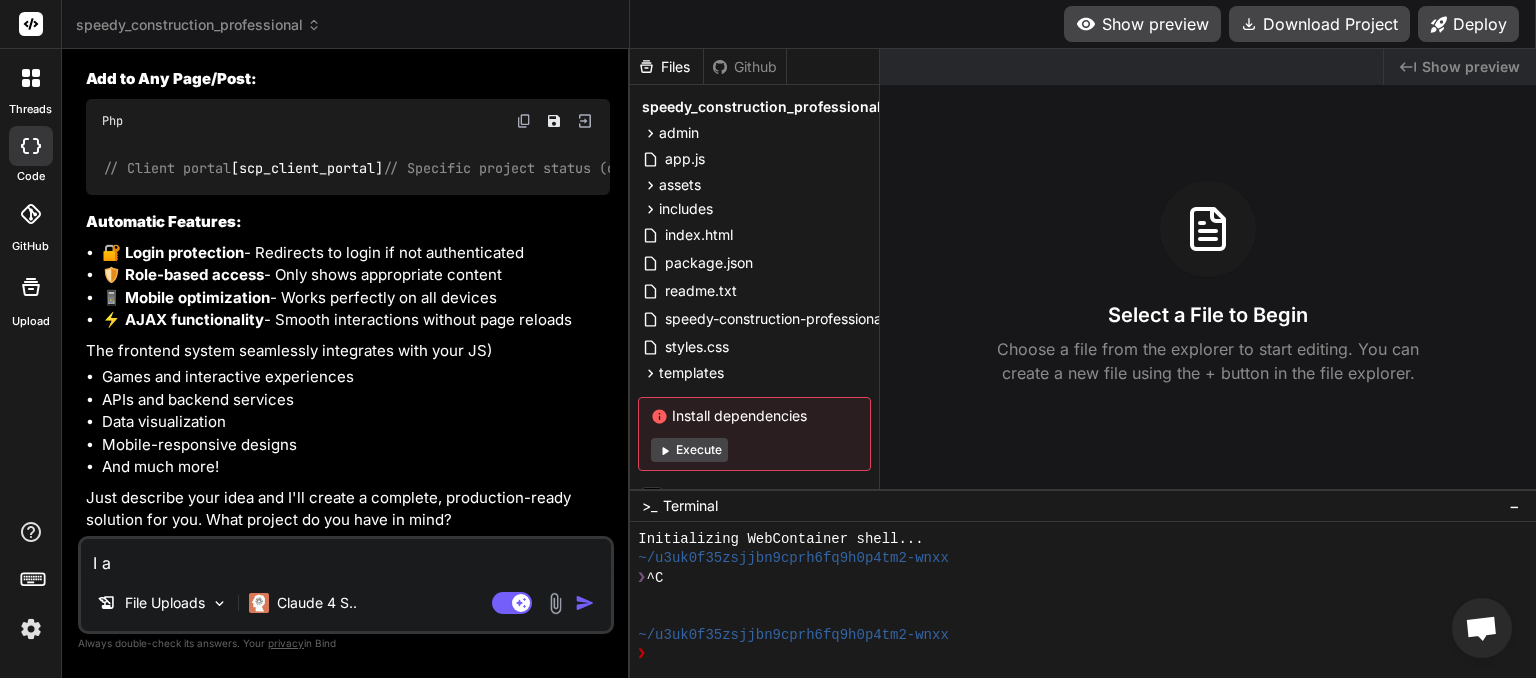 type on "I al" 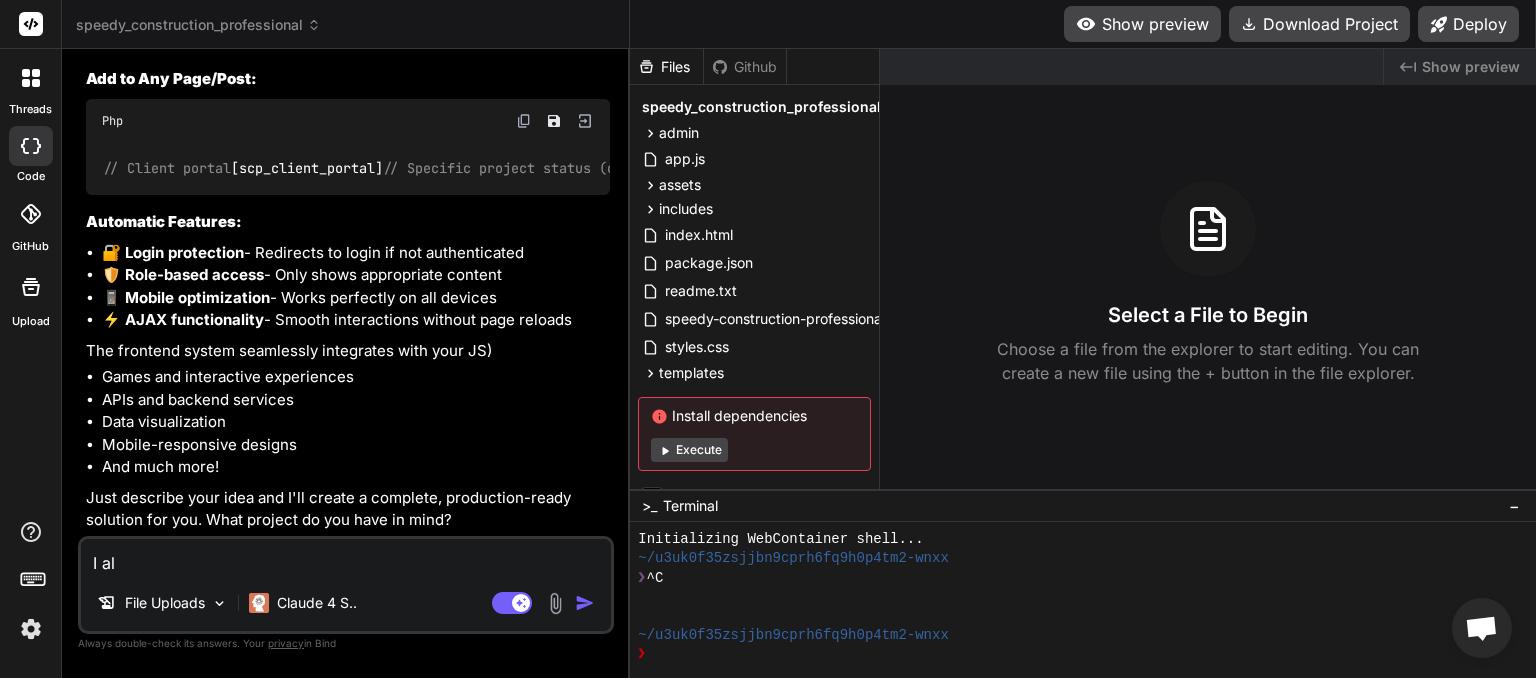 type on "I als" 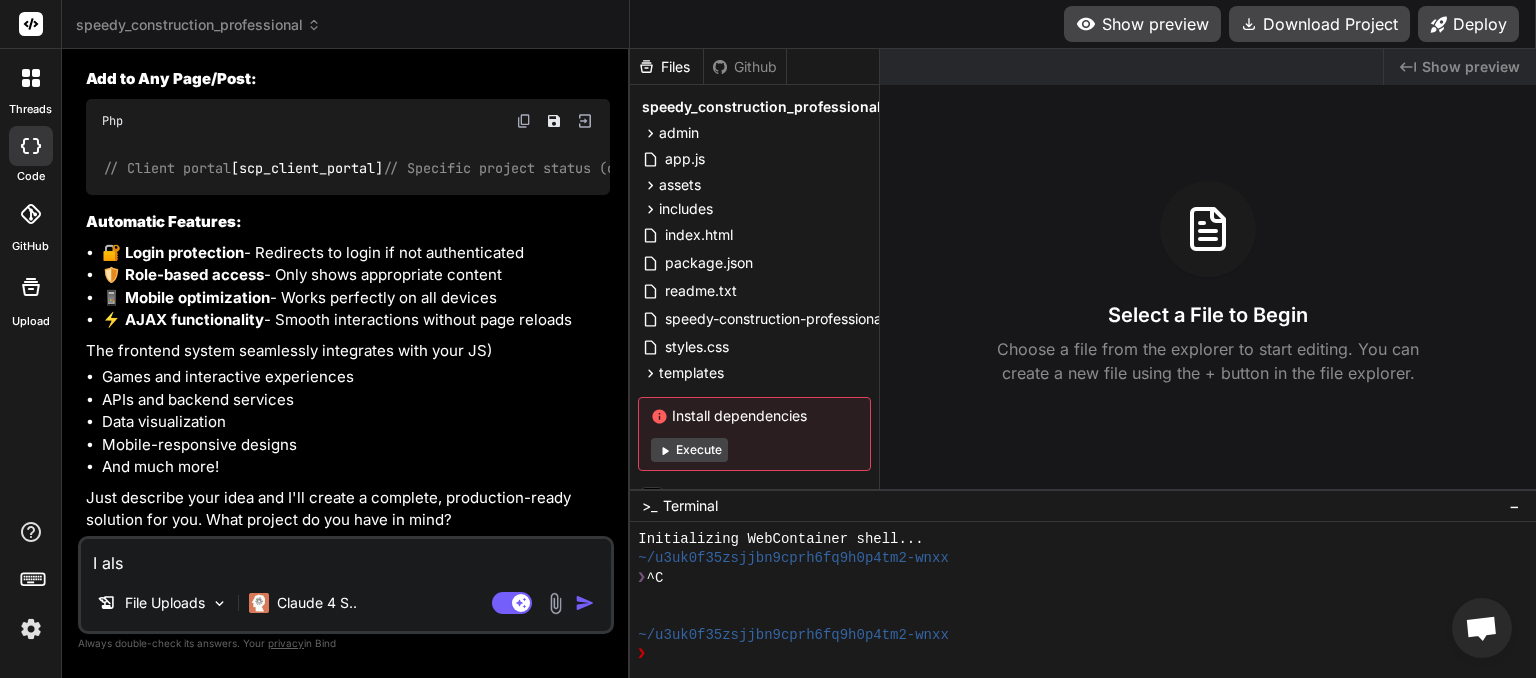 type on "I also" 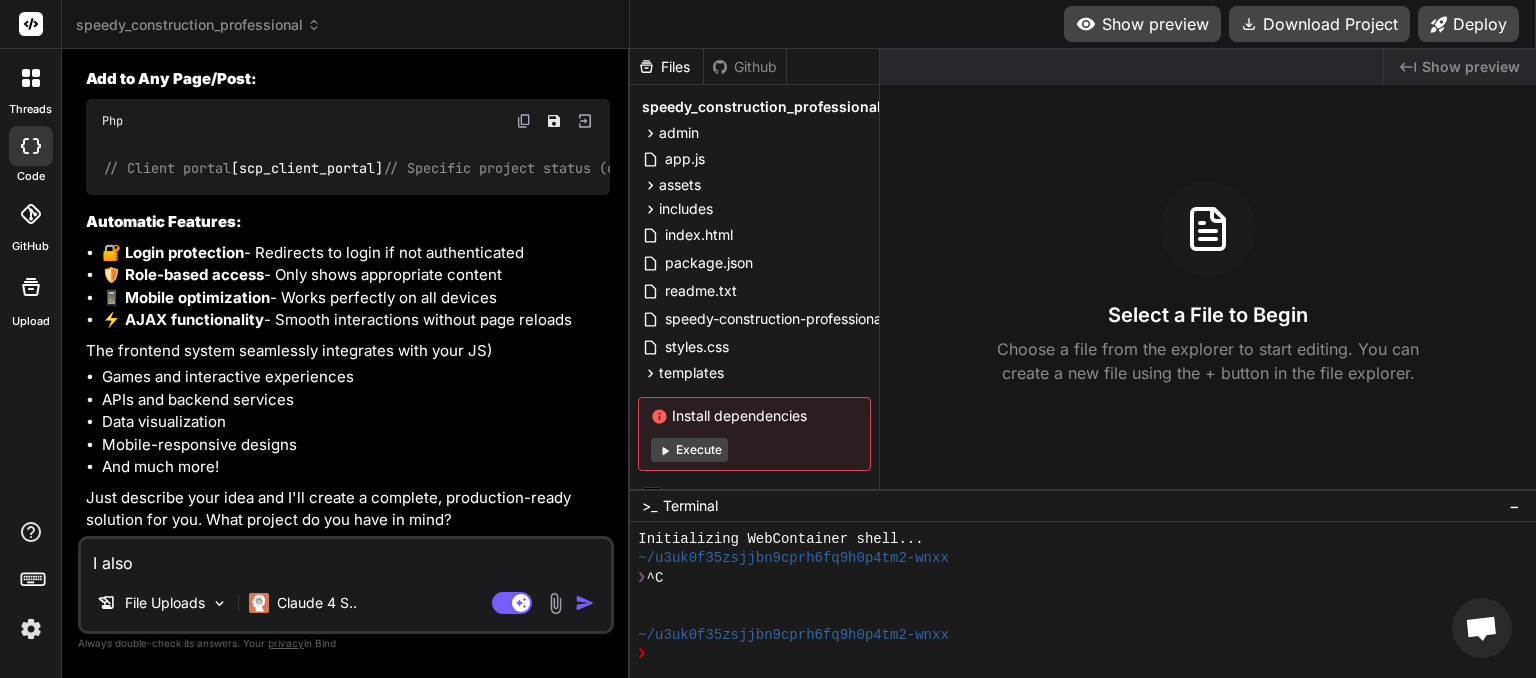 type on "I also" 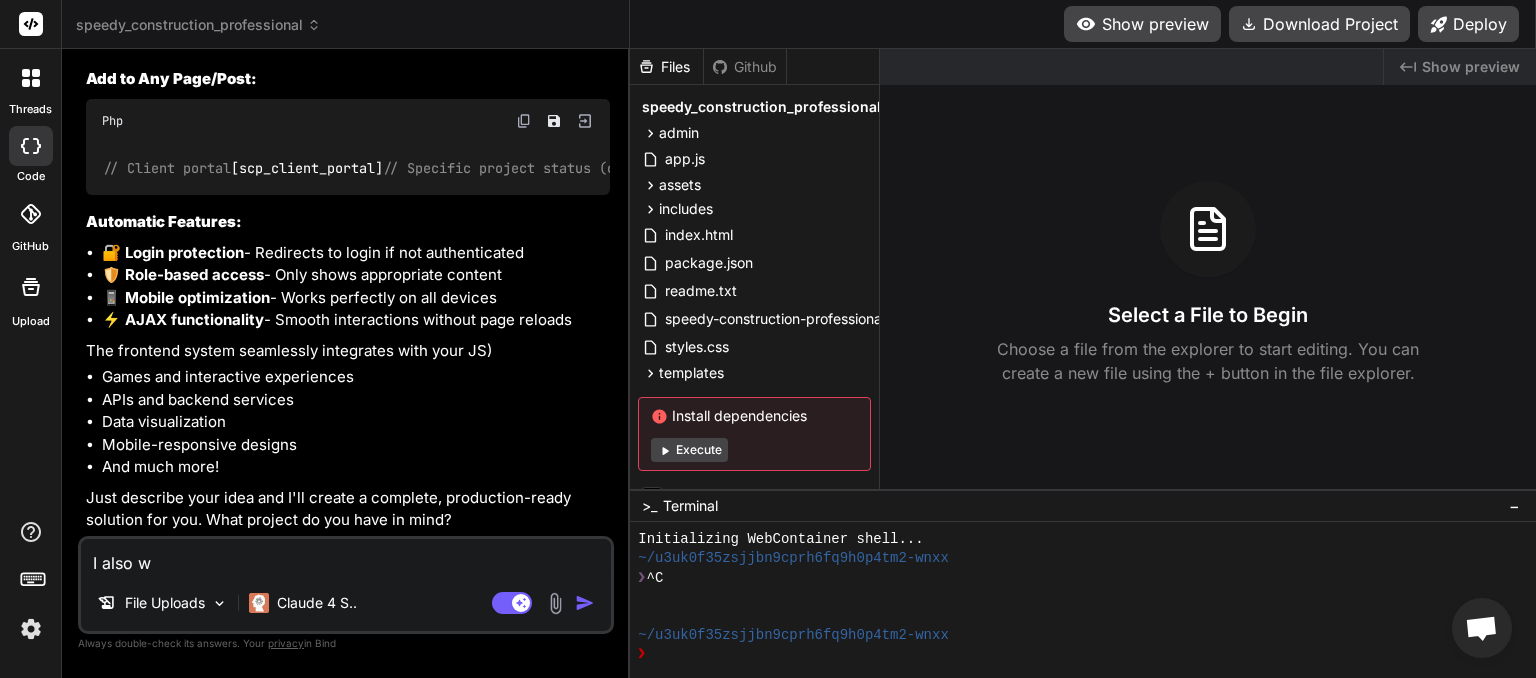 type on "I also wa" 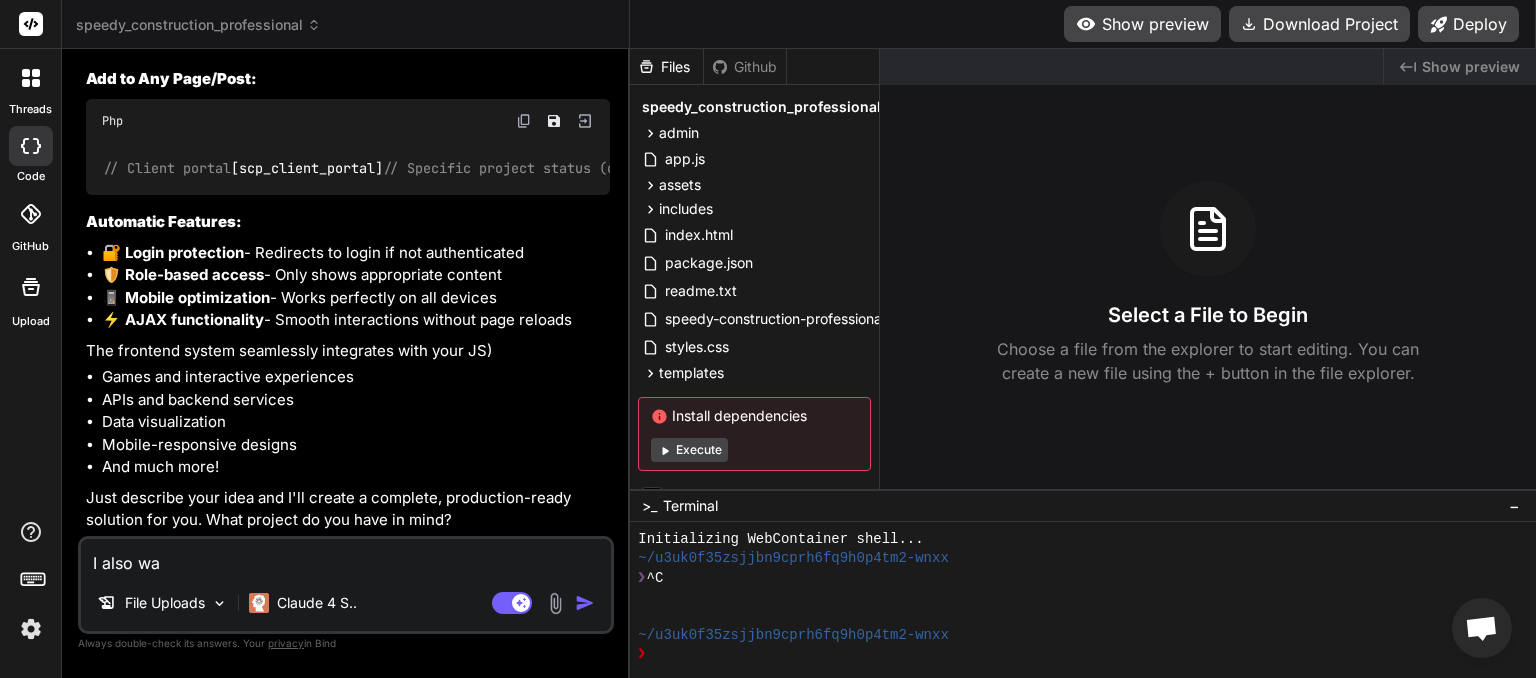 type on "I also wan" 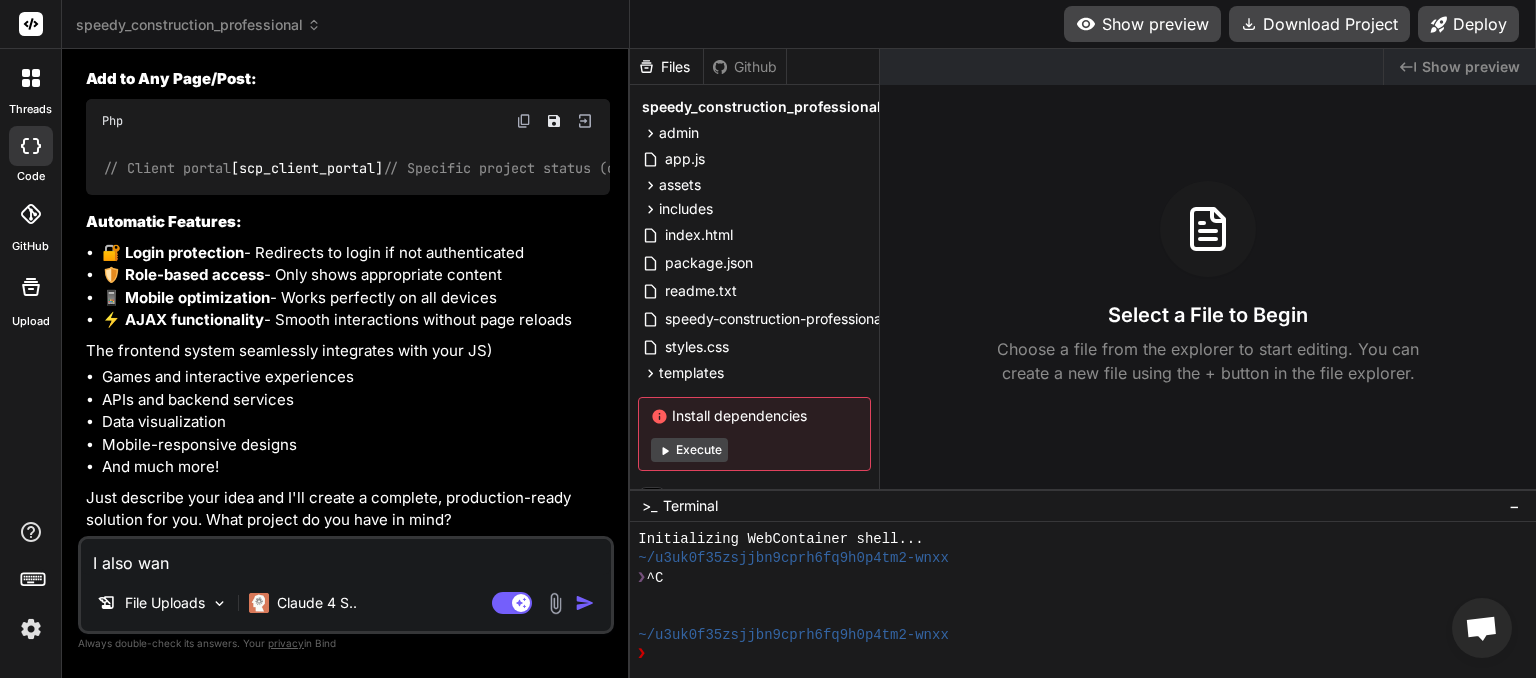 type on "I also want" 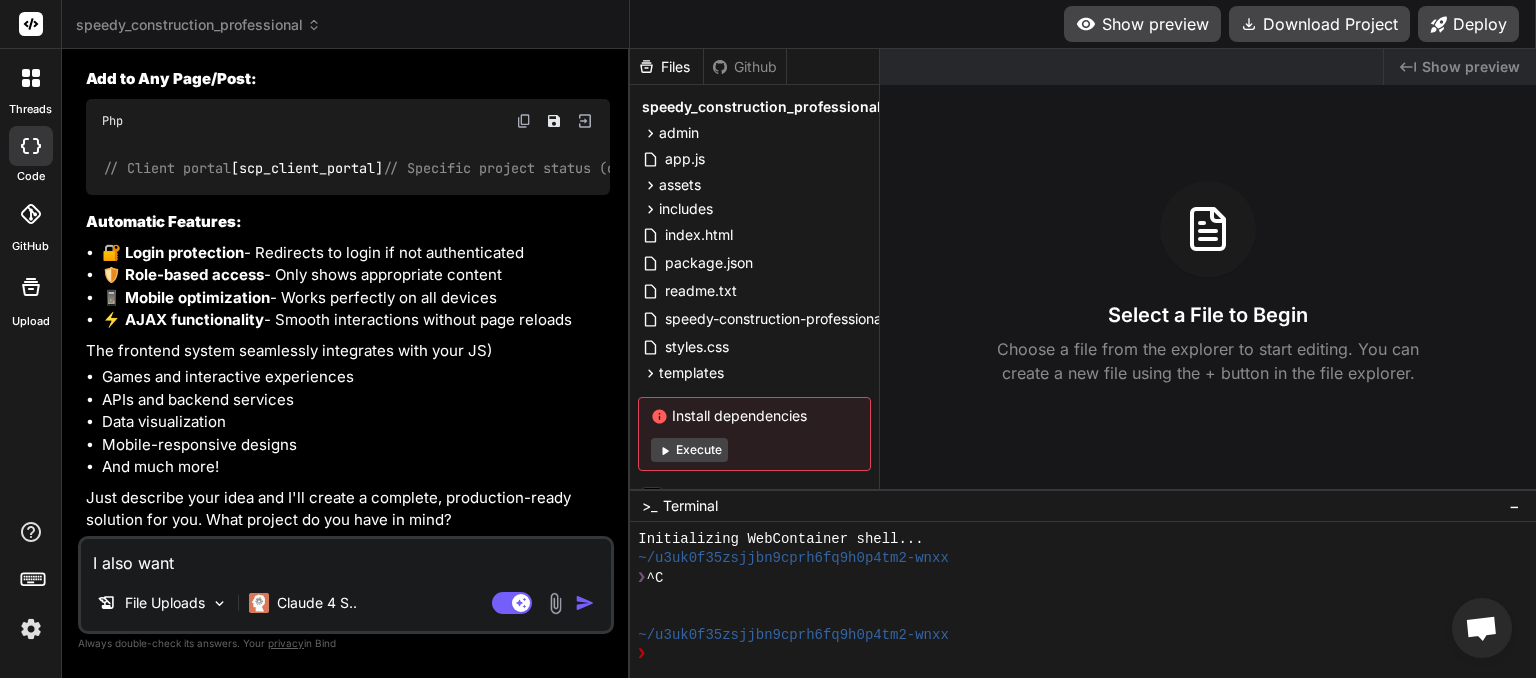 type on "I also want" 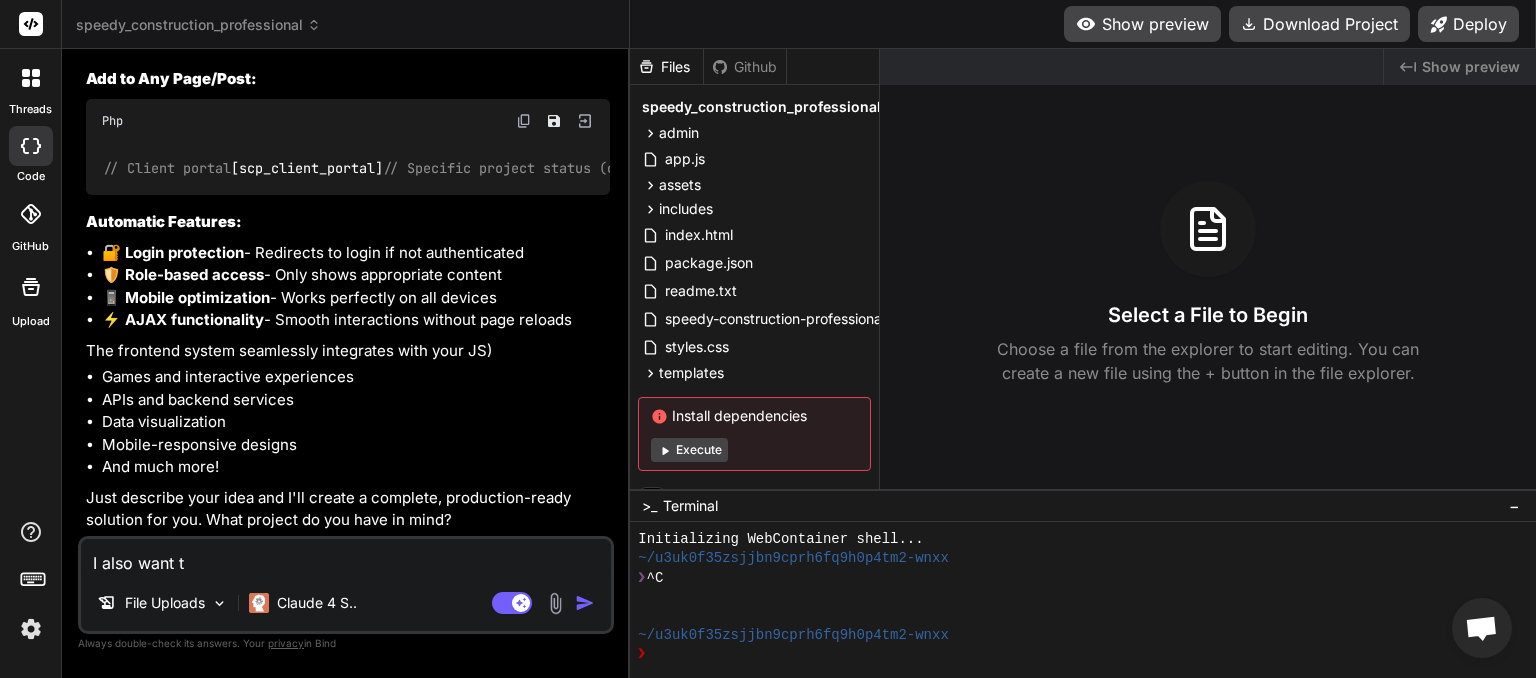 type on "I also want th" 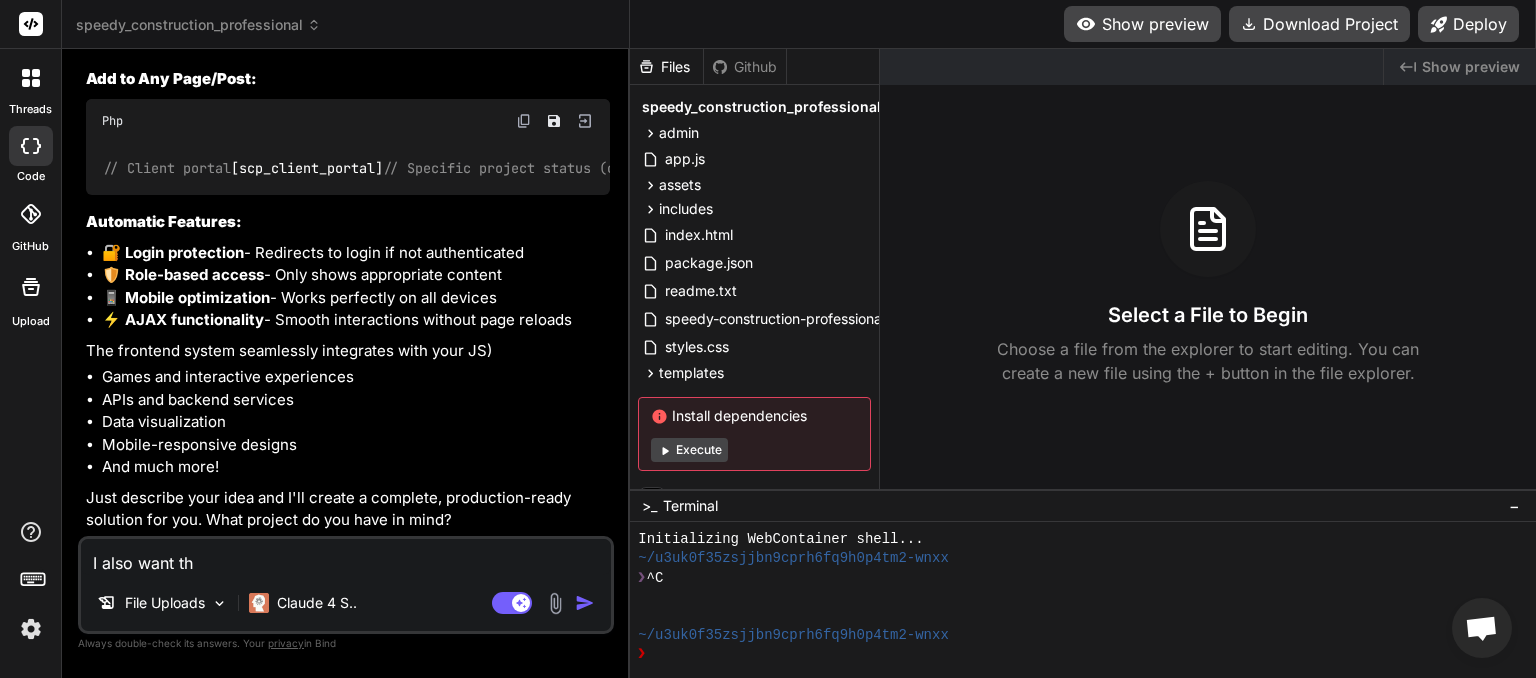 type on "I also want the" 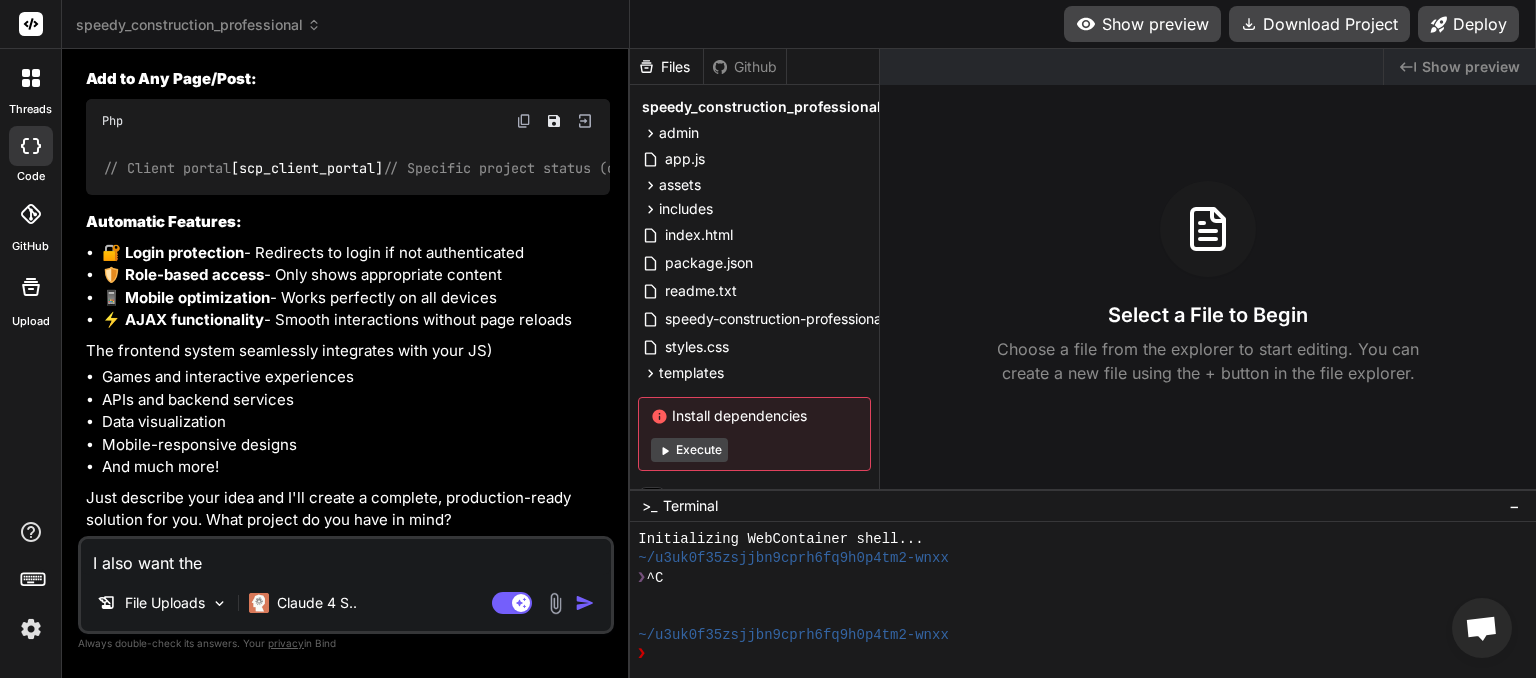 type on "I also want the" 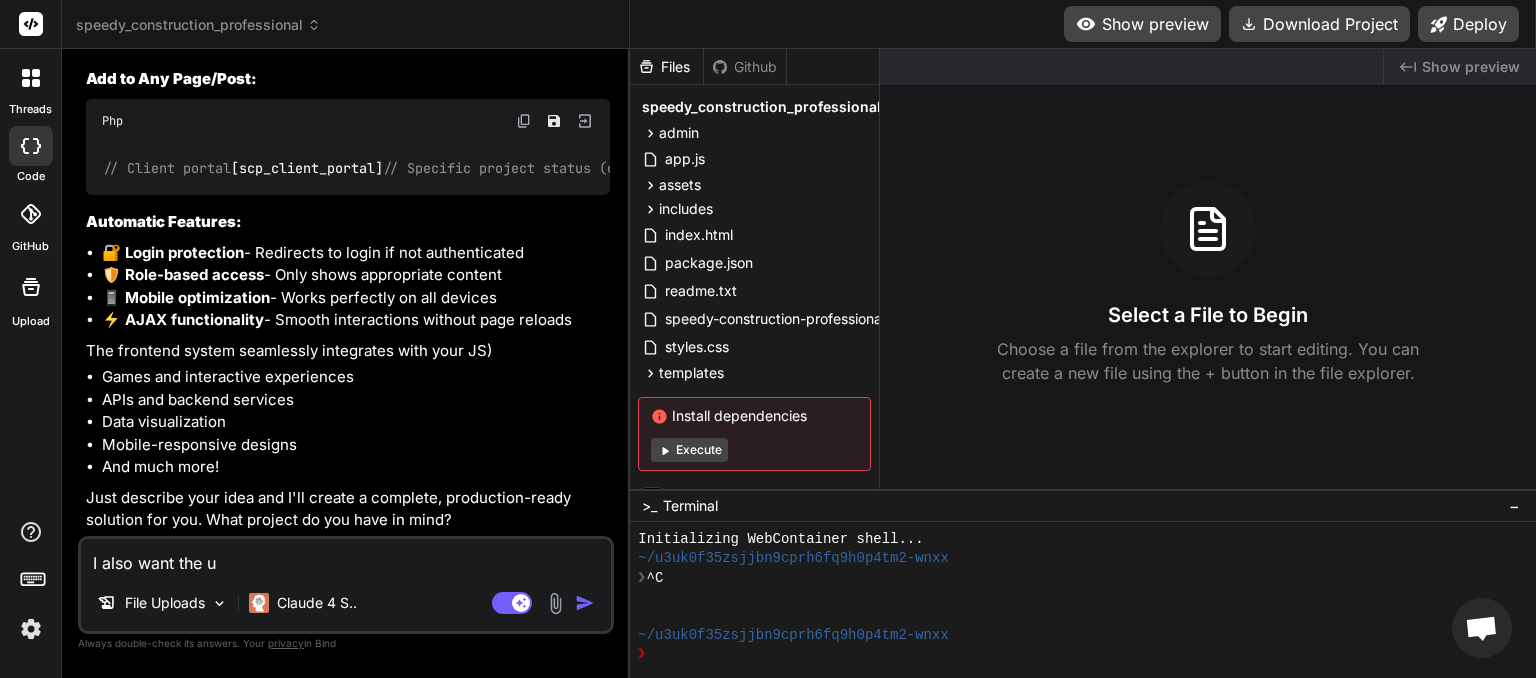 type on "I also want the us" 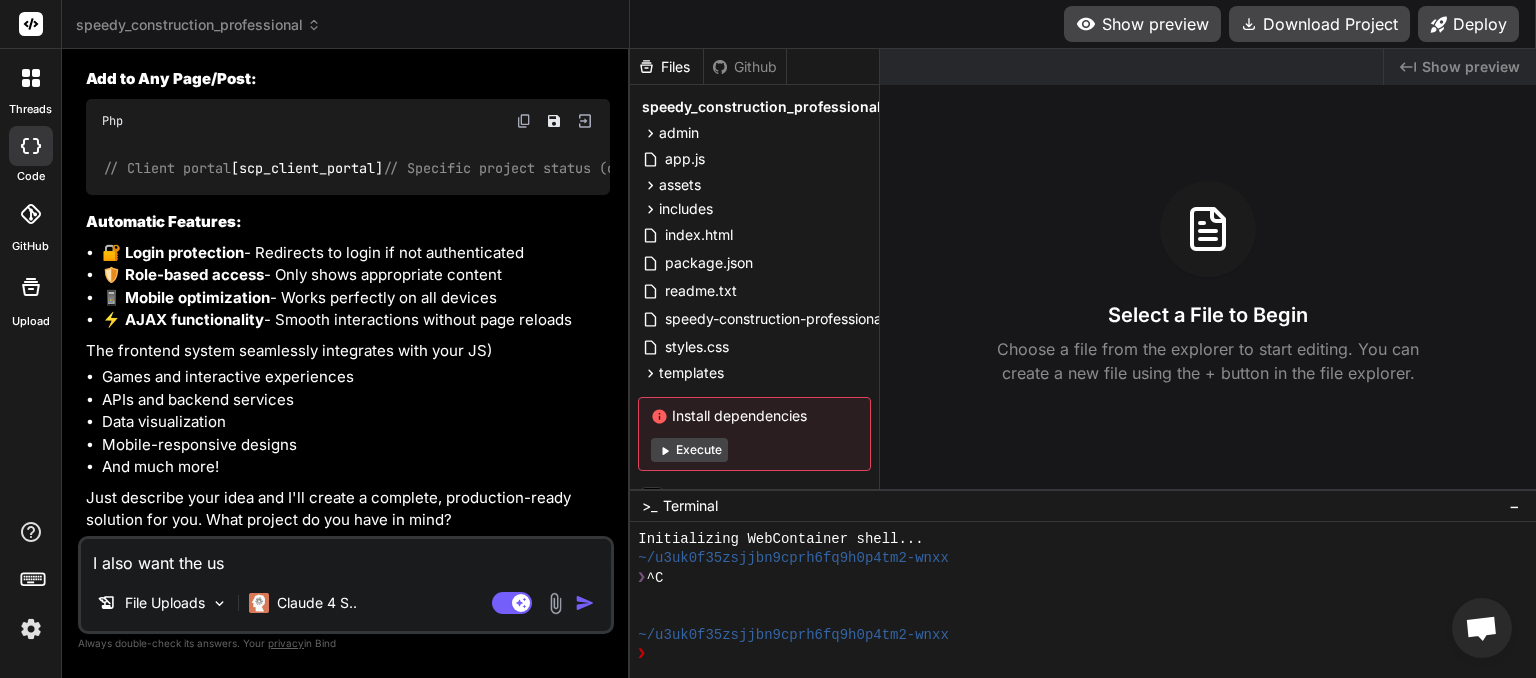 type on "I also want the use" 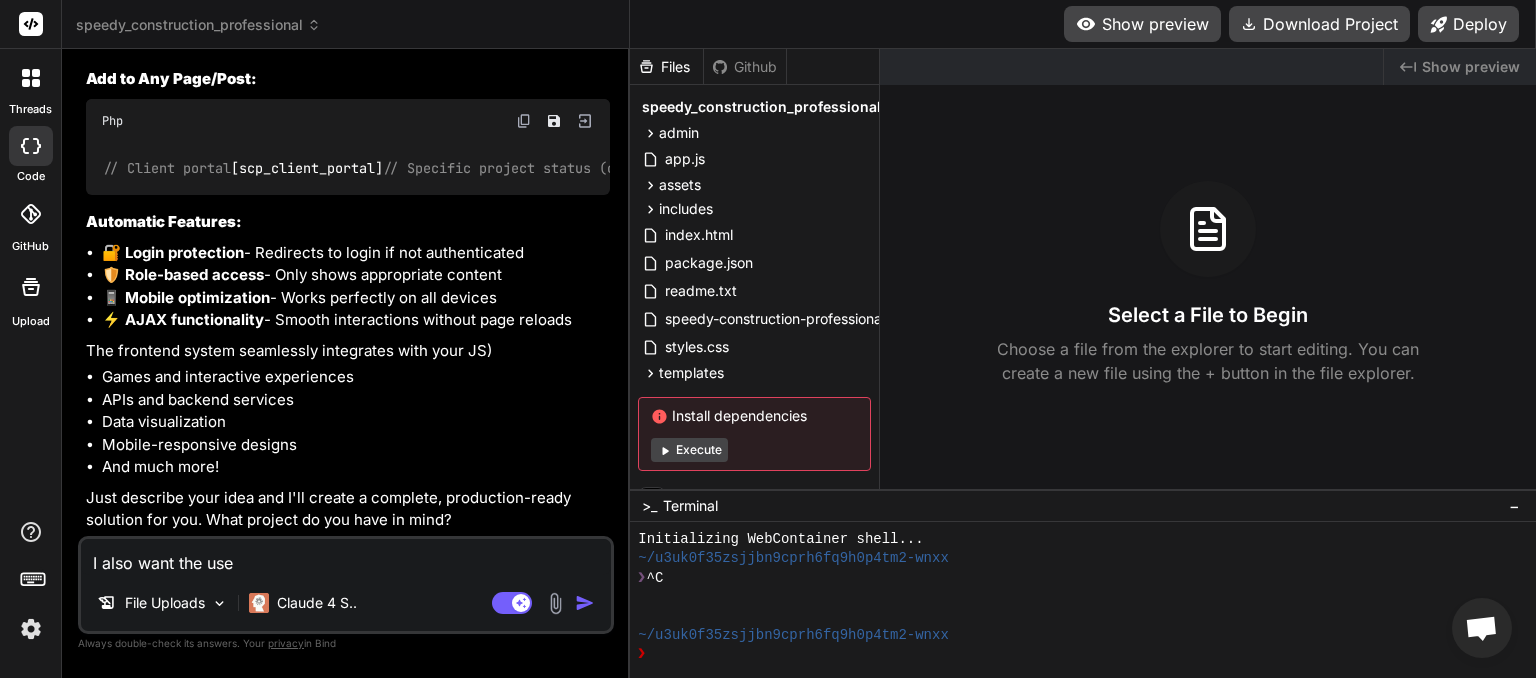 type on "I also want the use" 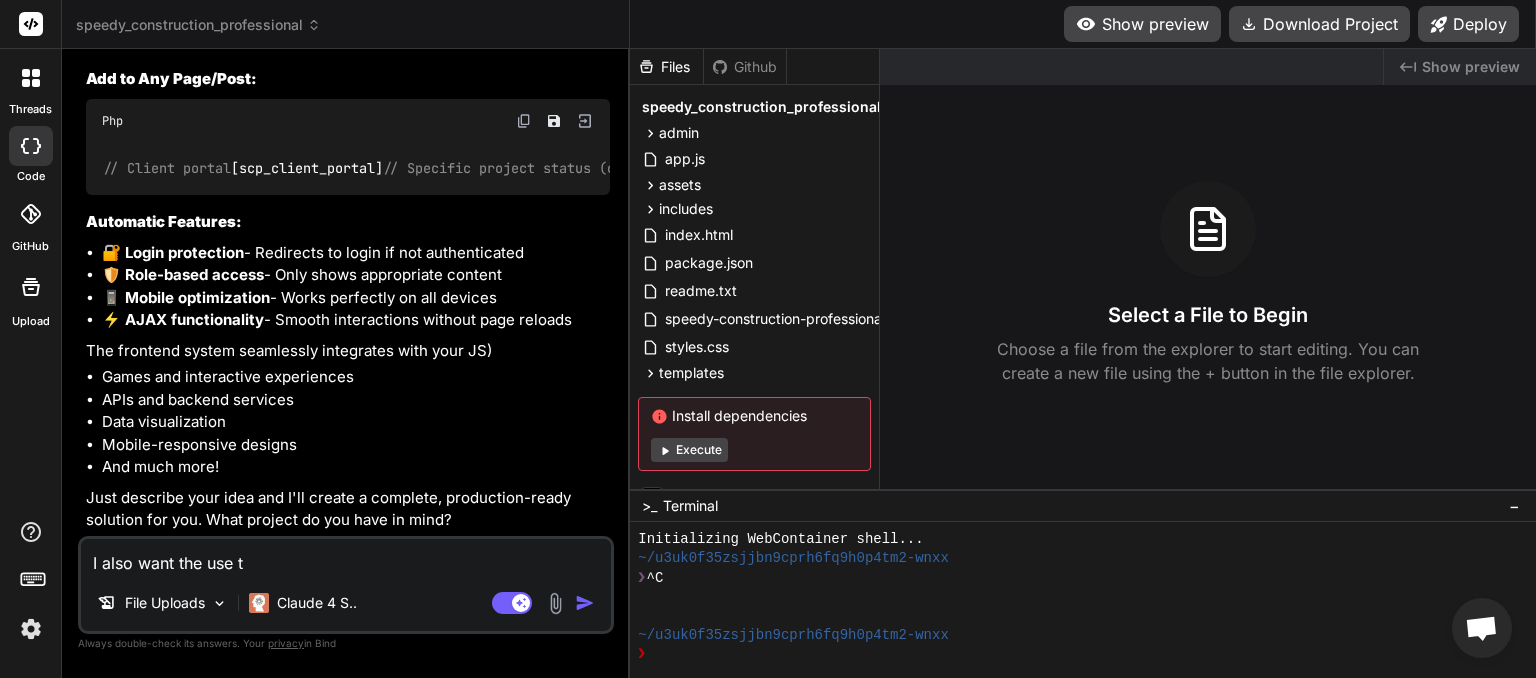 type on "x" 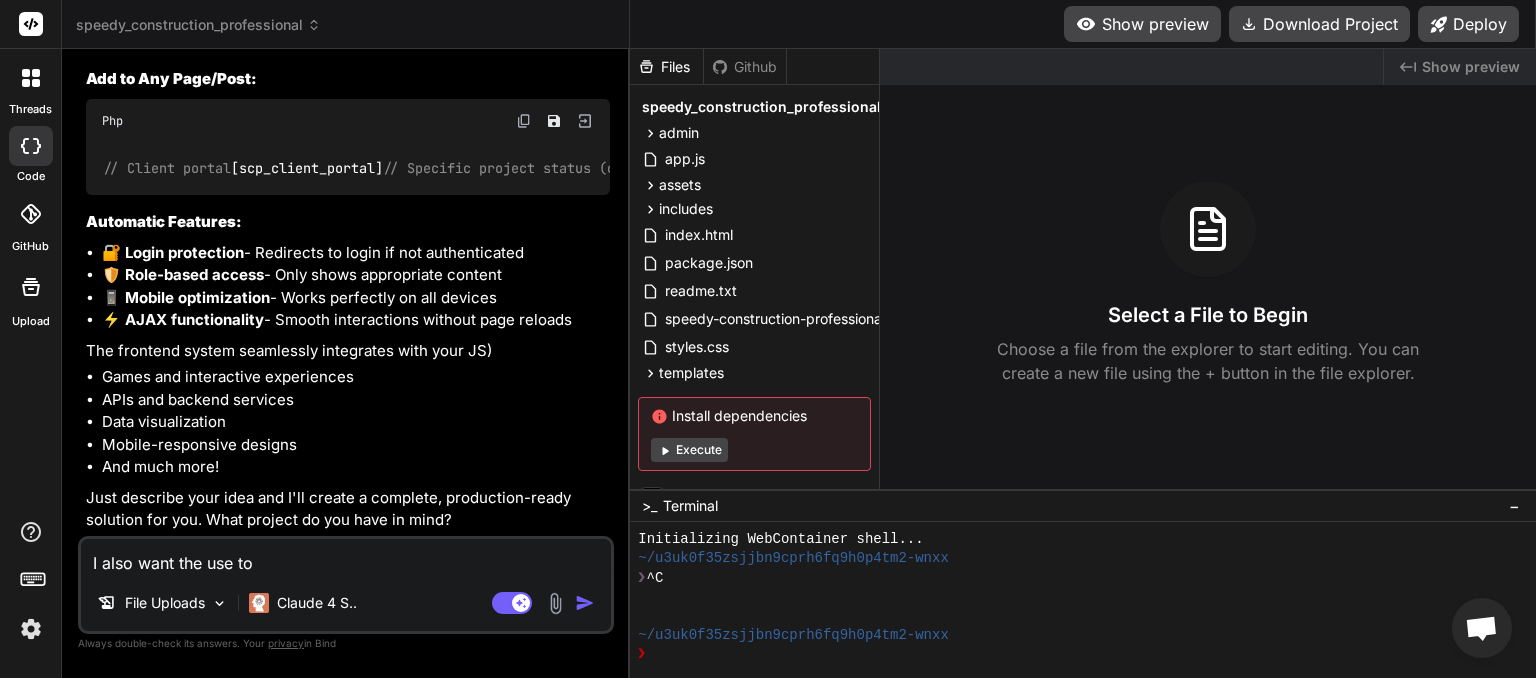 type on "I also want the use to" 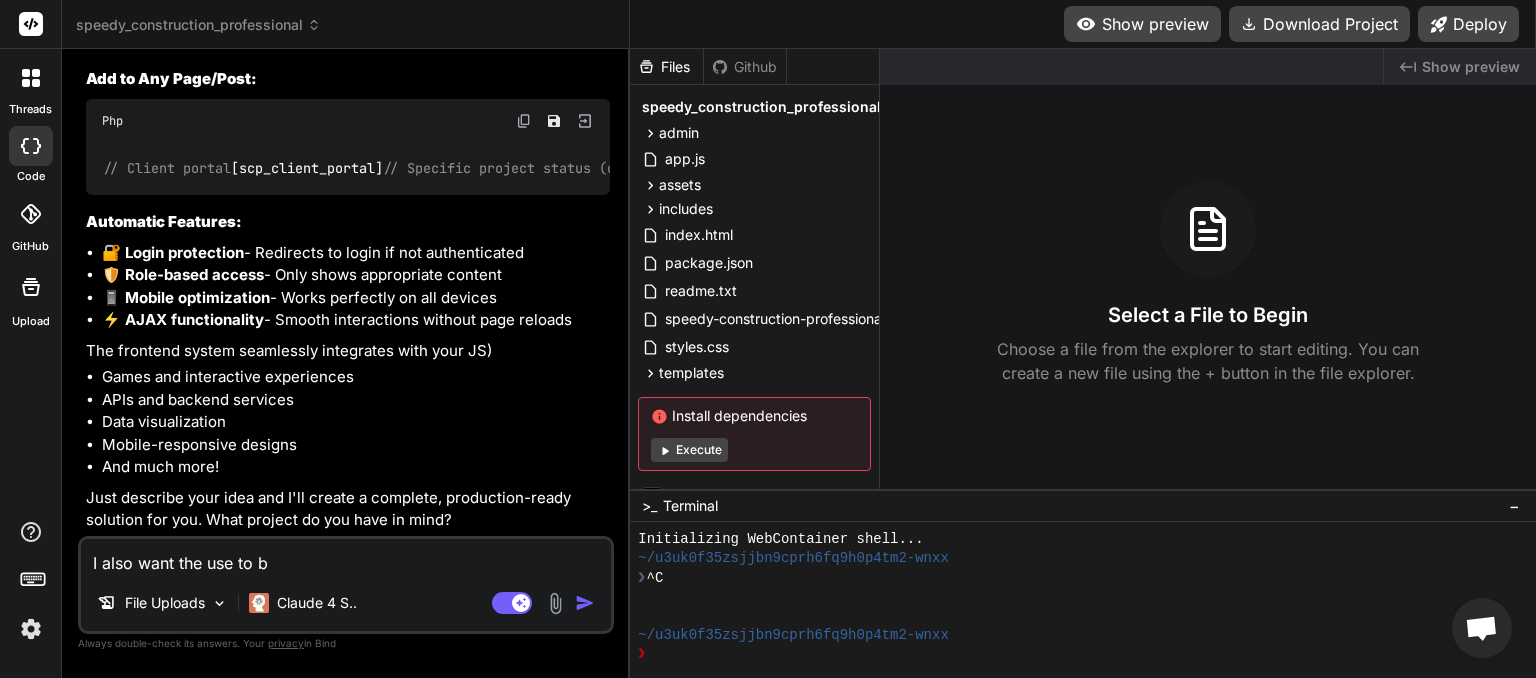 type on "I also want the use to be" 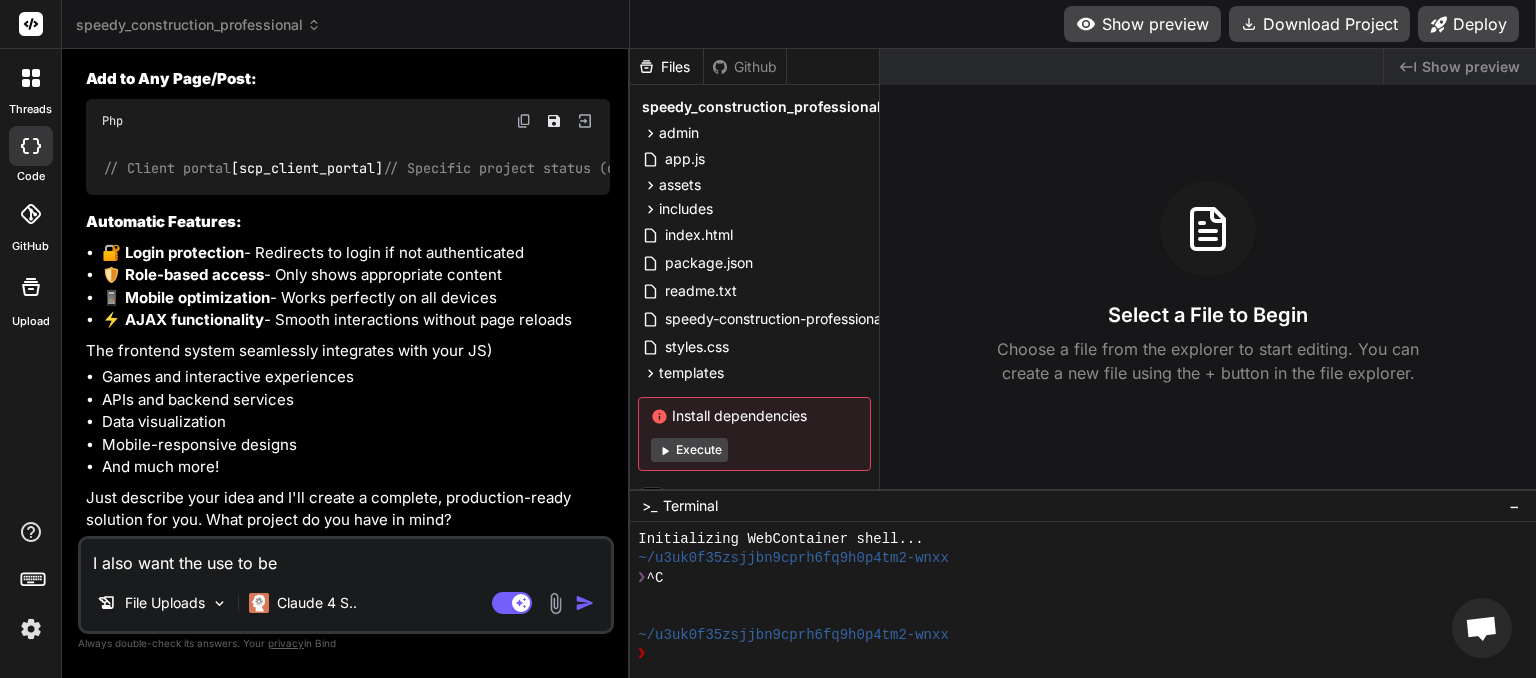 type on "I also want the use to be" 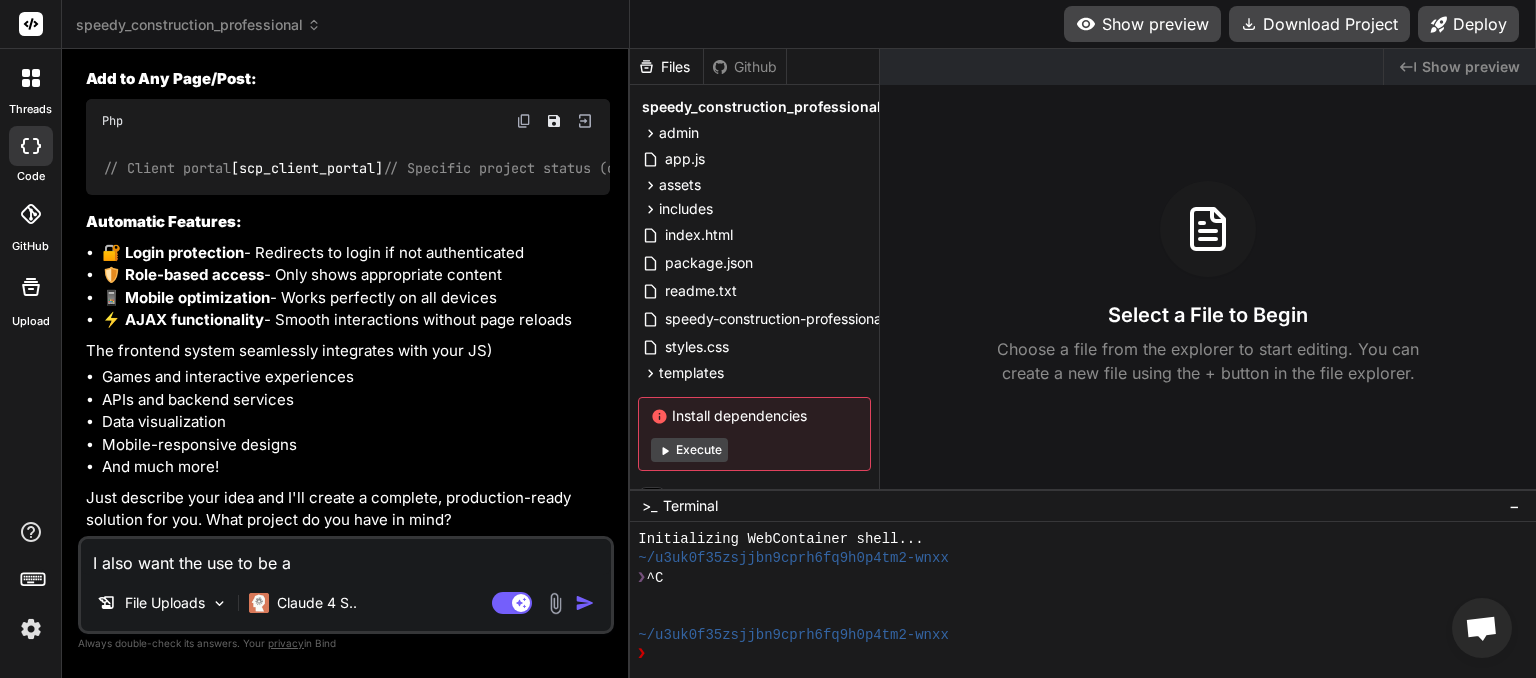 type on "I also want the use to be ab" 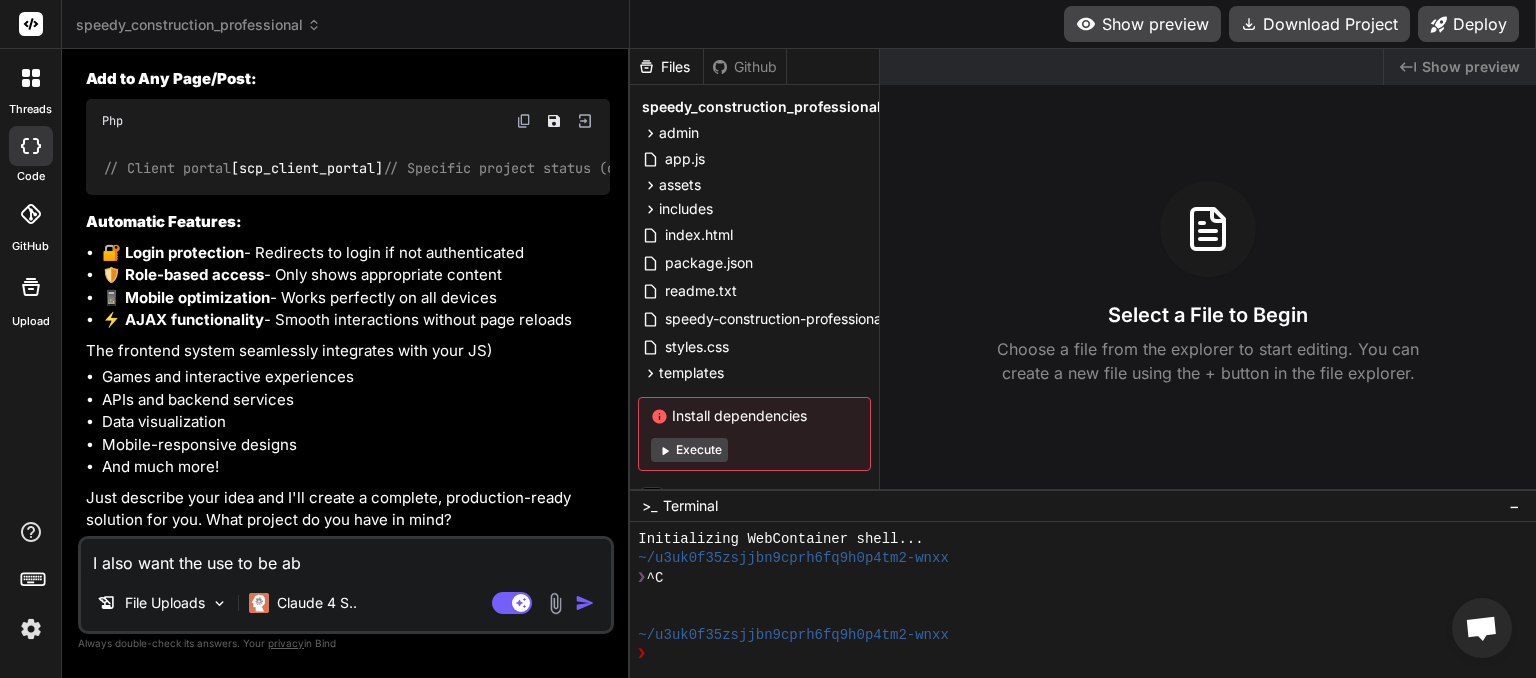 type on "I also want the use to be abl" 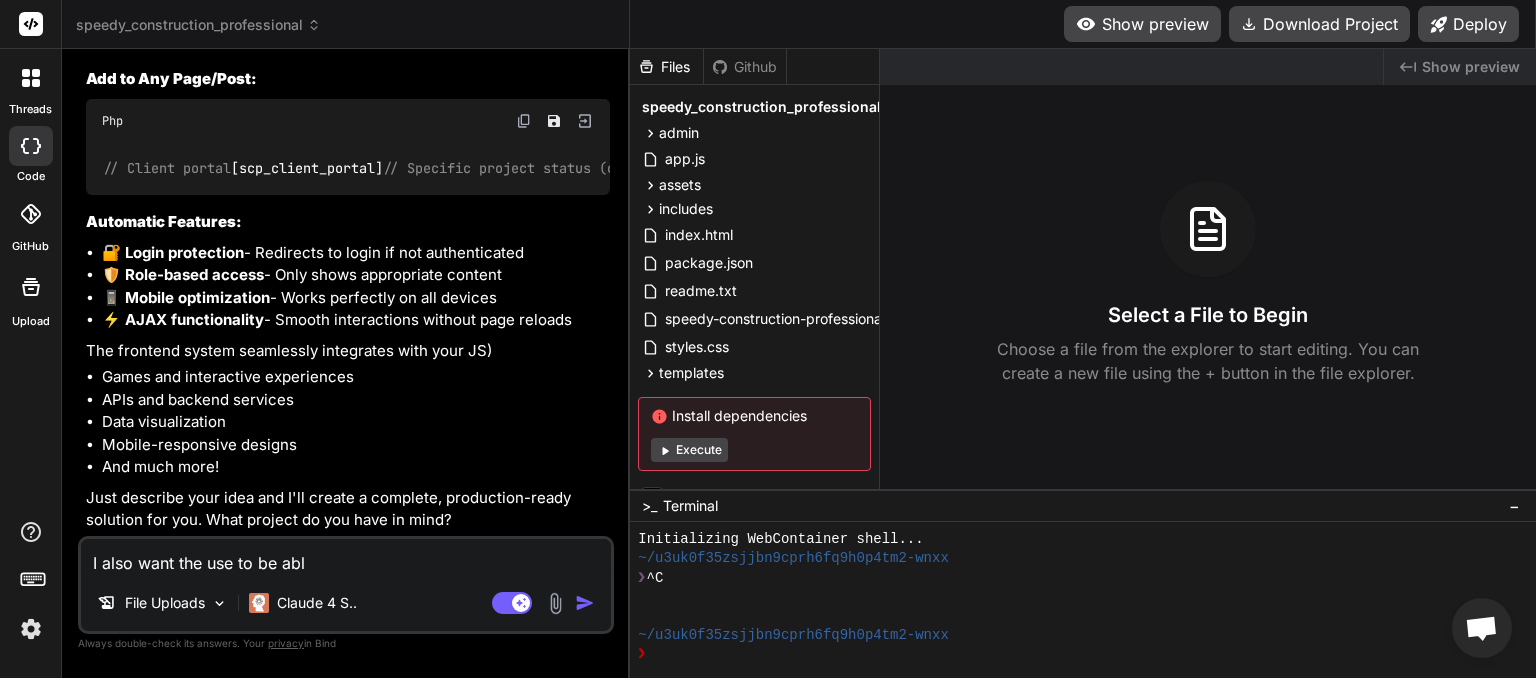 type on "I also want the use to be able" 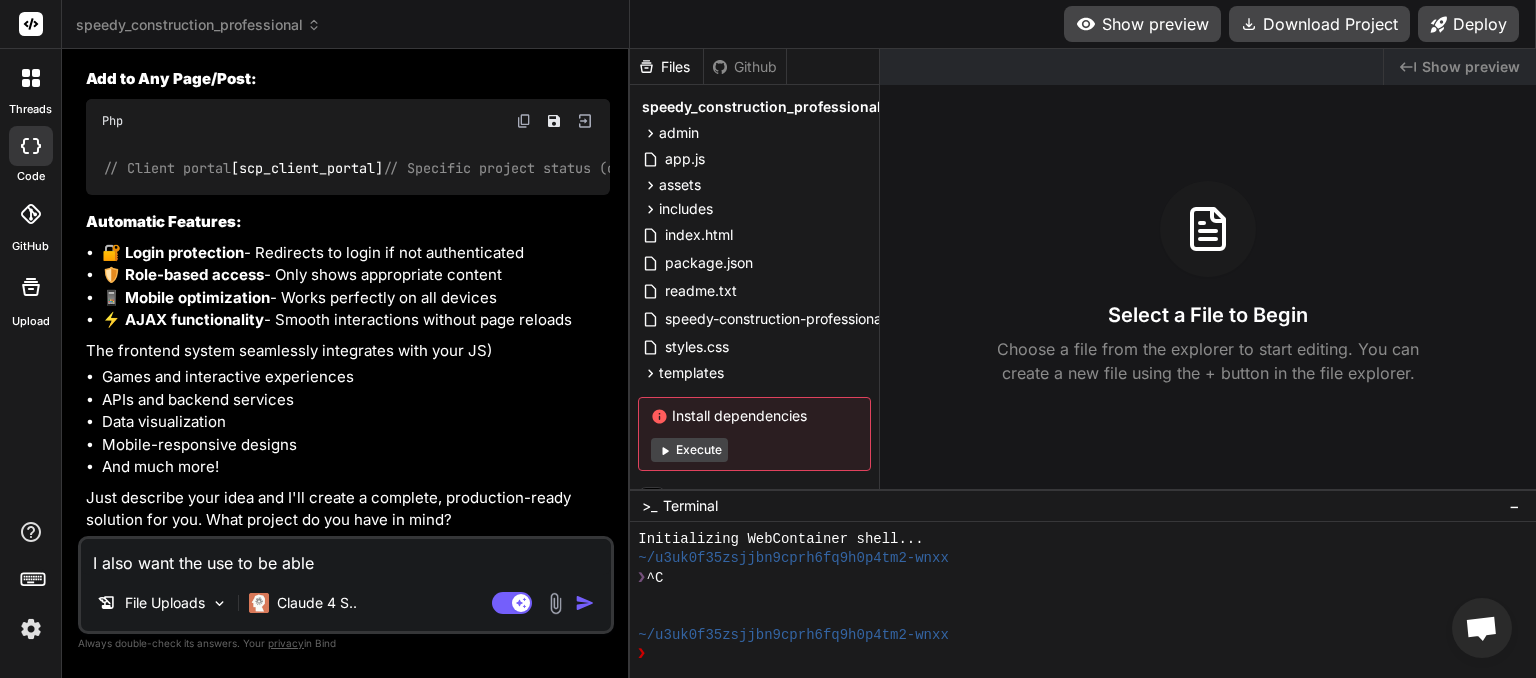 type on "I also want the use to be able" 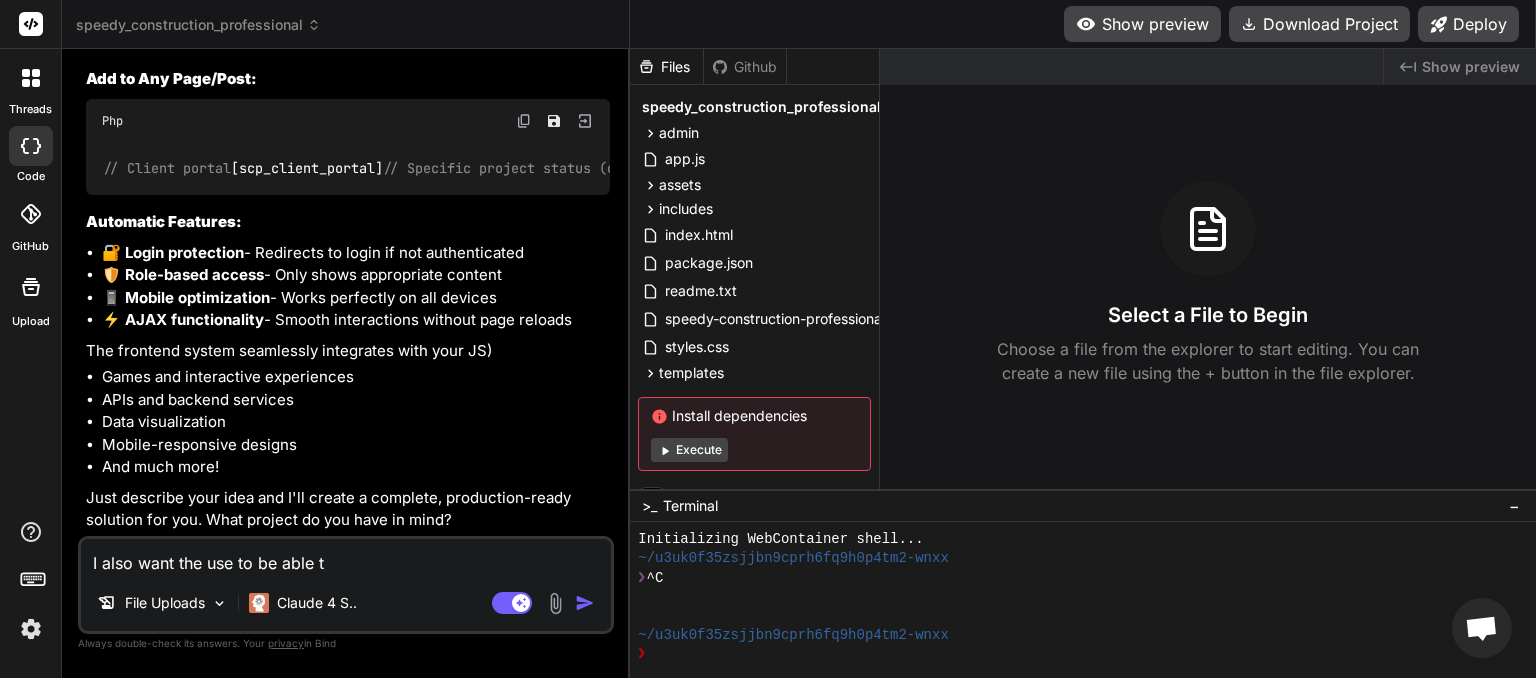 type on "x" 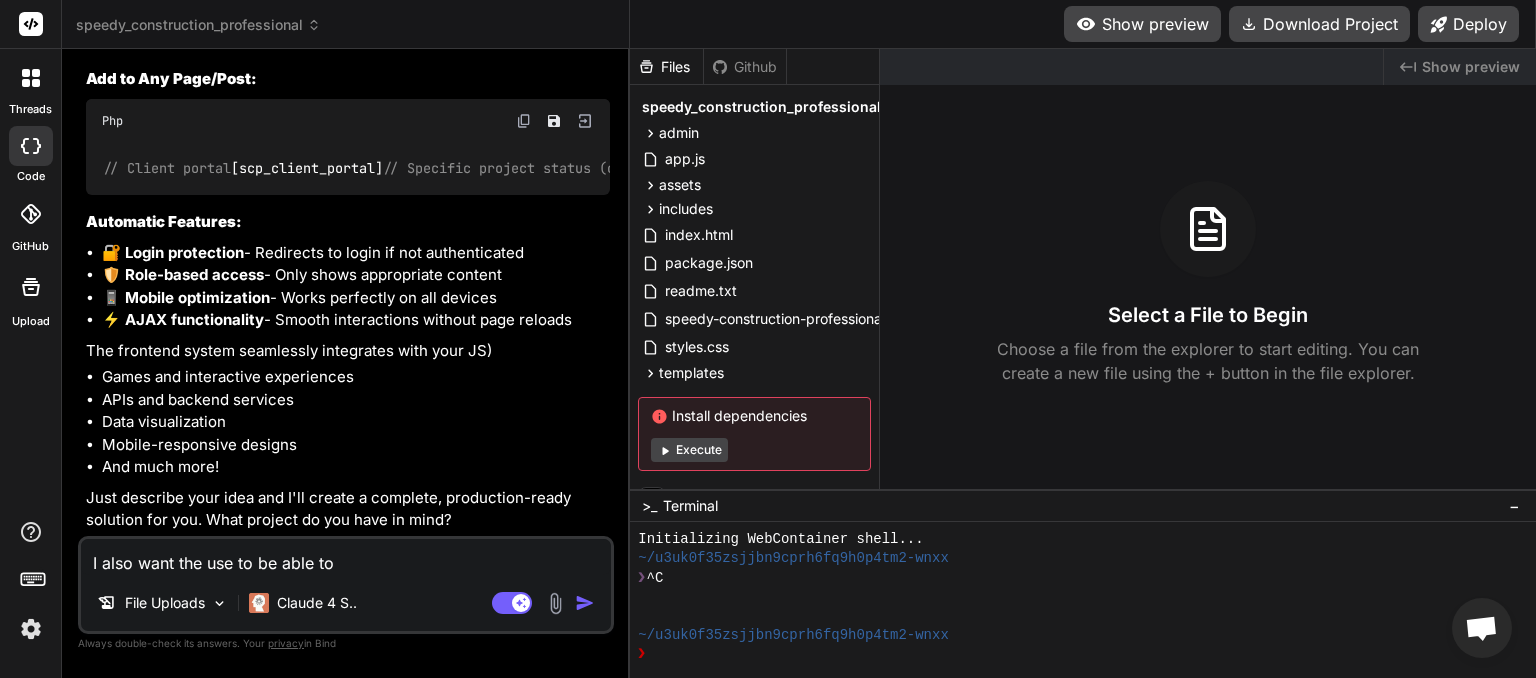 type on "I also want the use to be able to" 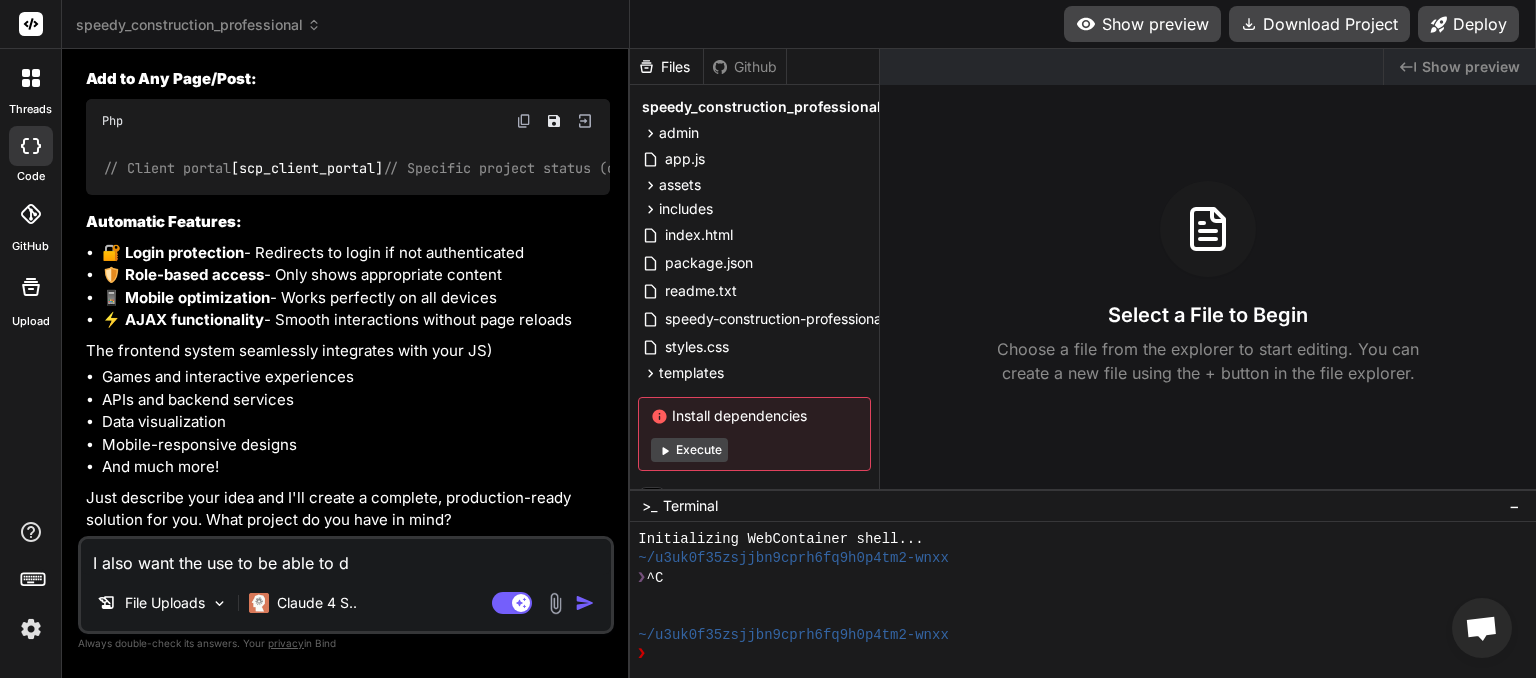 type on "I also want the use to be able to do" 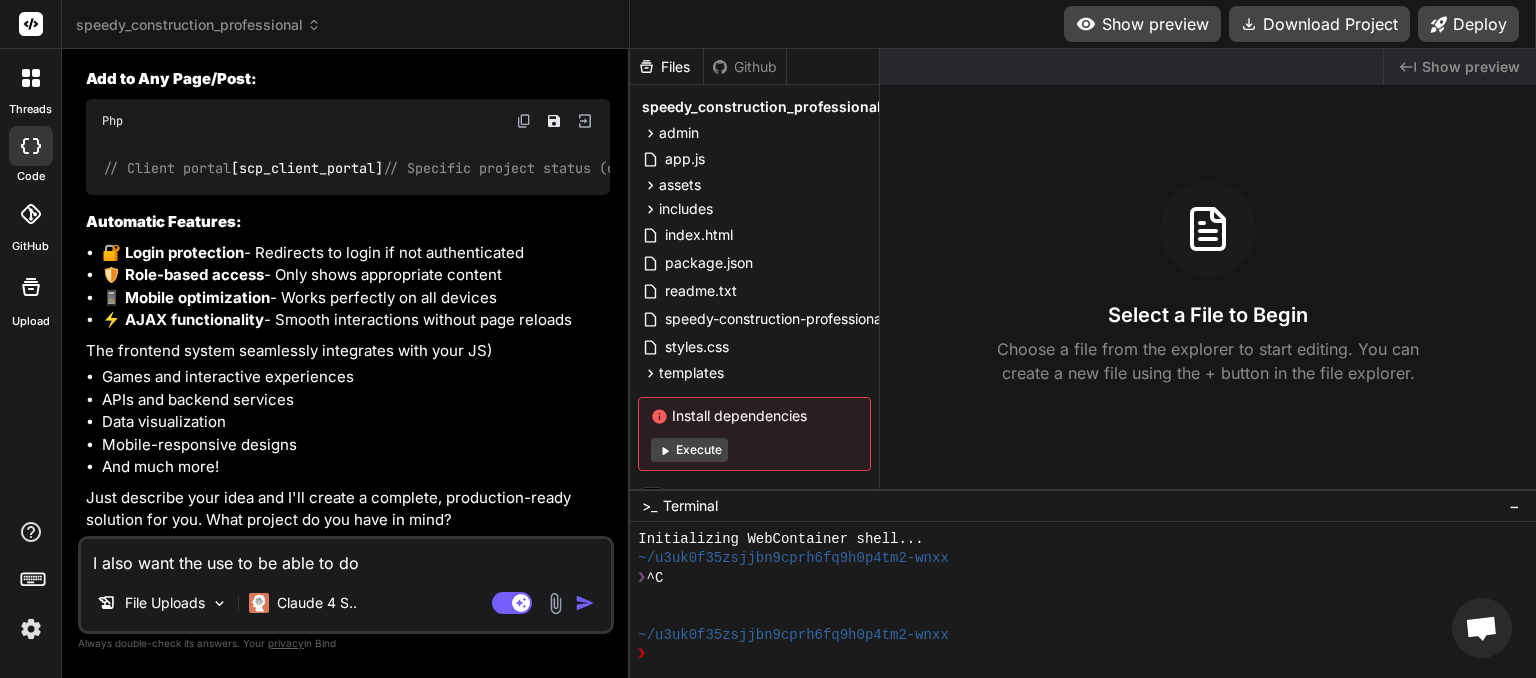 type on "I also want the use to be able to dow" 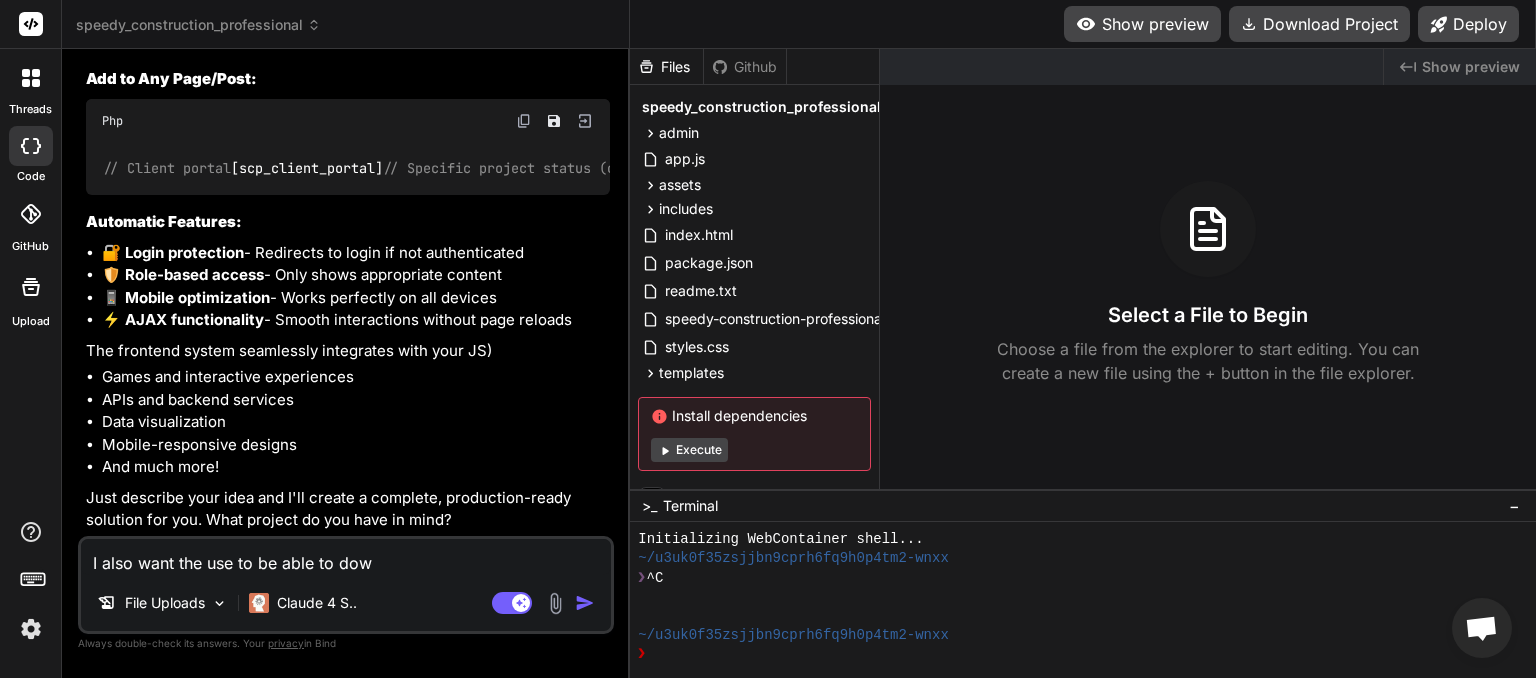 type on "I also want the use to be able to down" 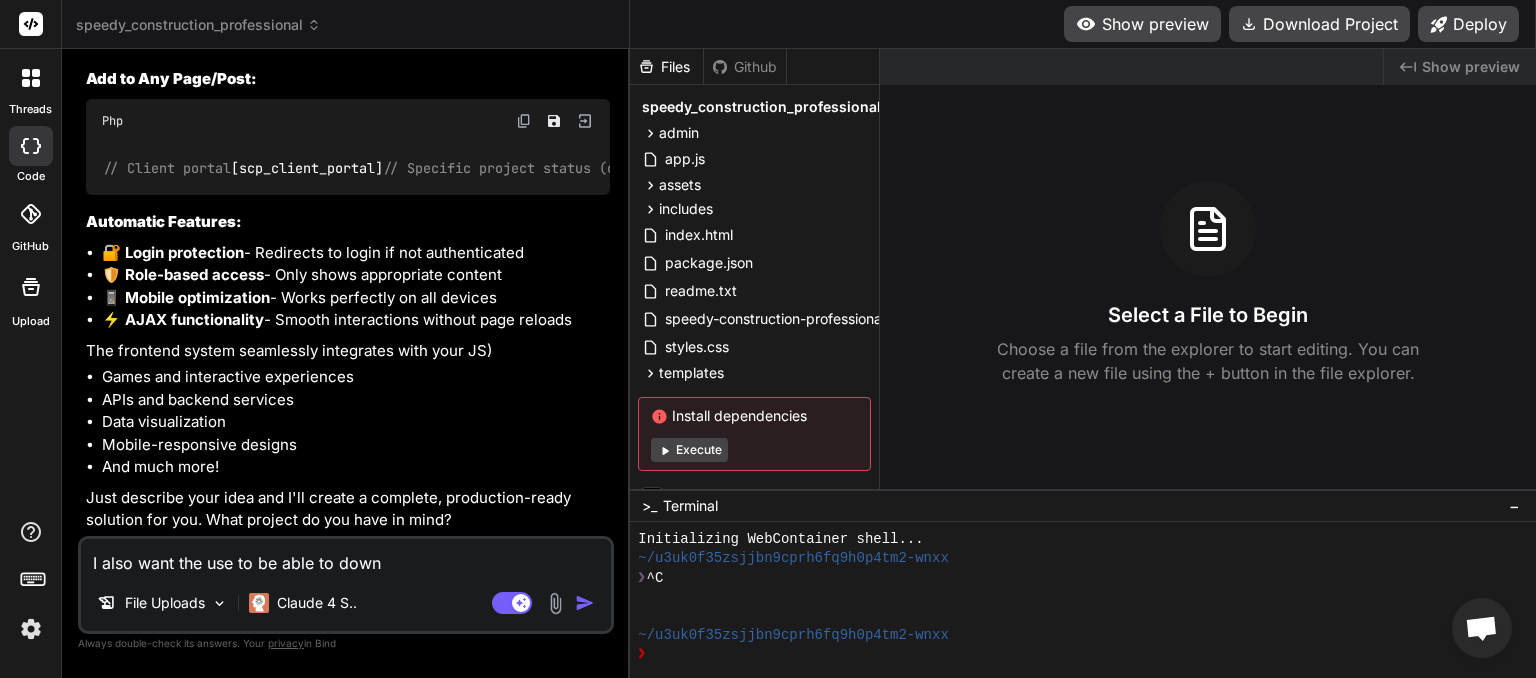 type on "I also want the use to be able to downl" 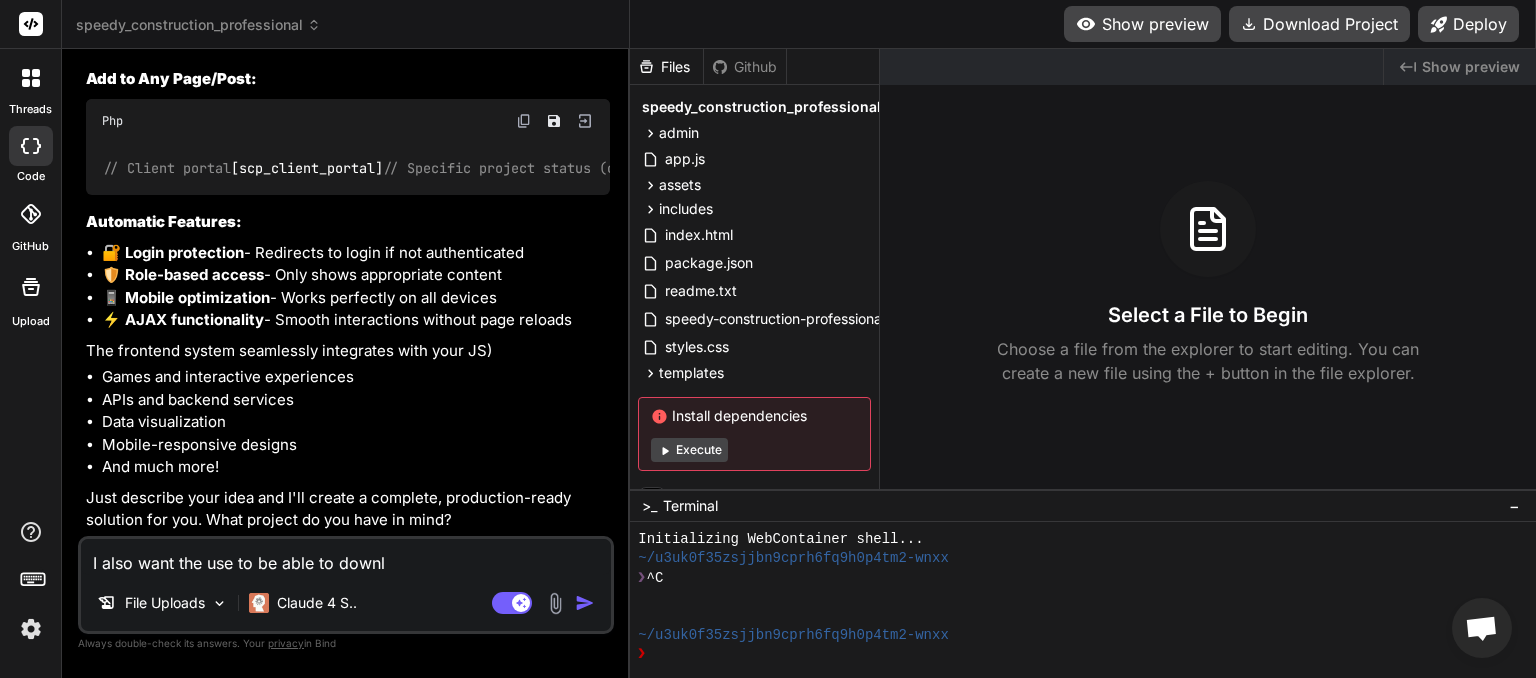 type on "I also want the use to be able to downlo" 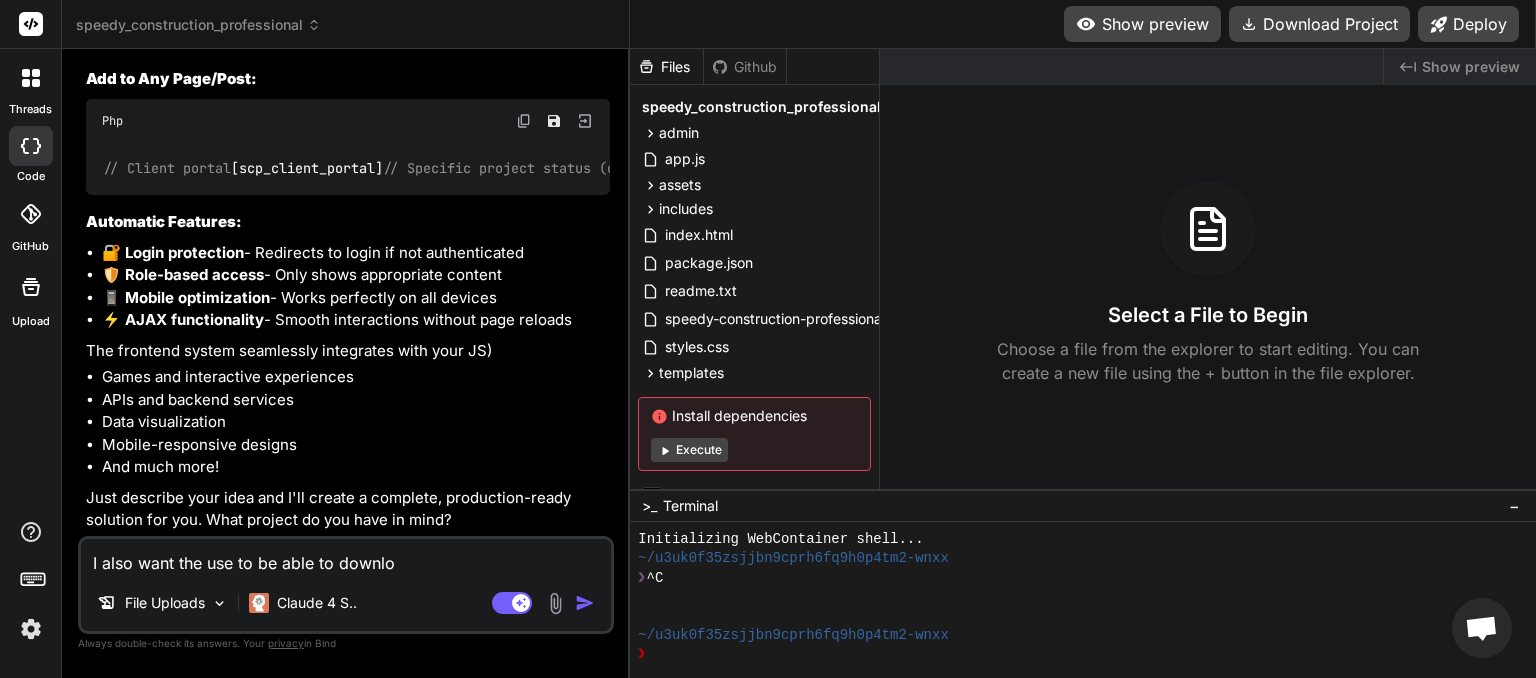 type on "I also want the use to be able to downloa" 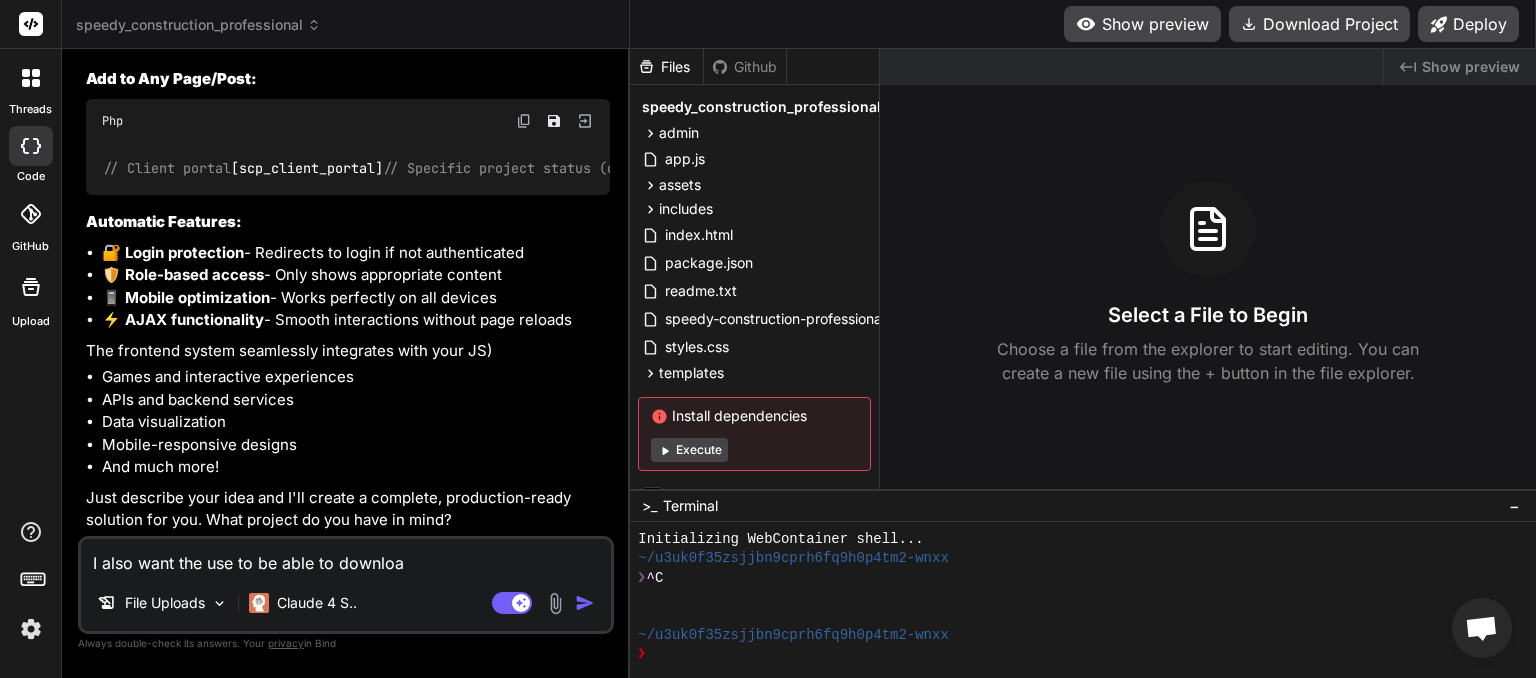 type on "I also want the use to be able to download" 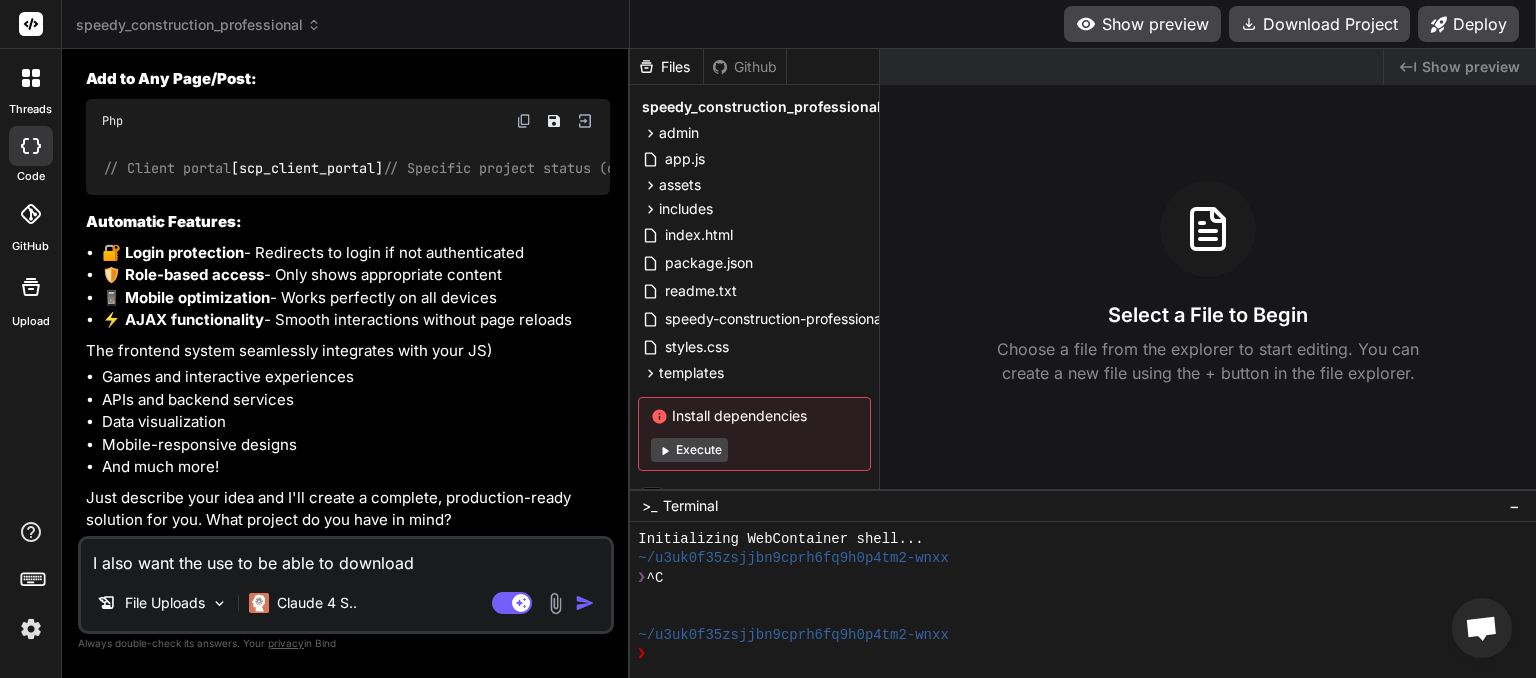 type on "I also want the use to be able to download" 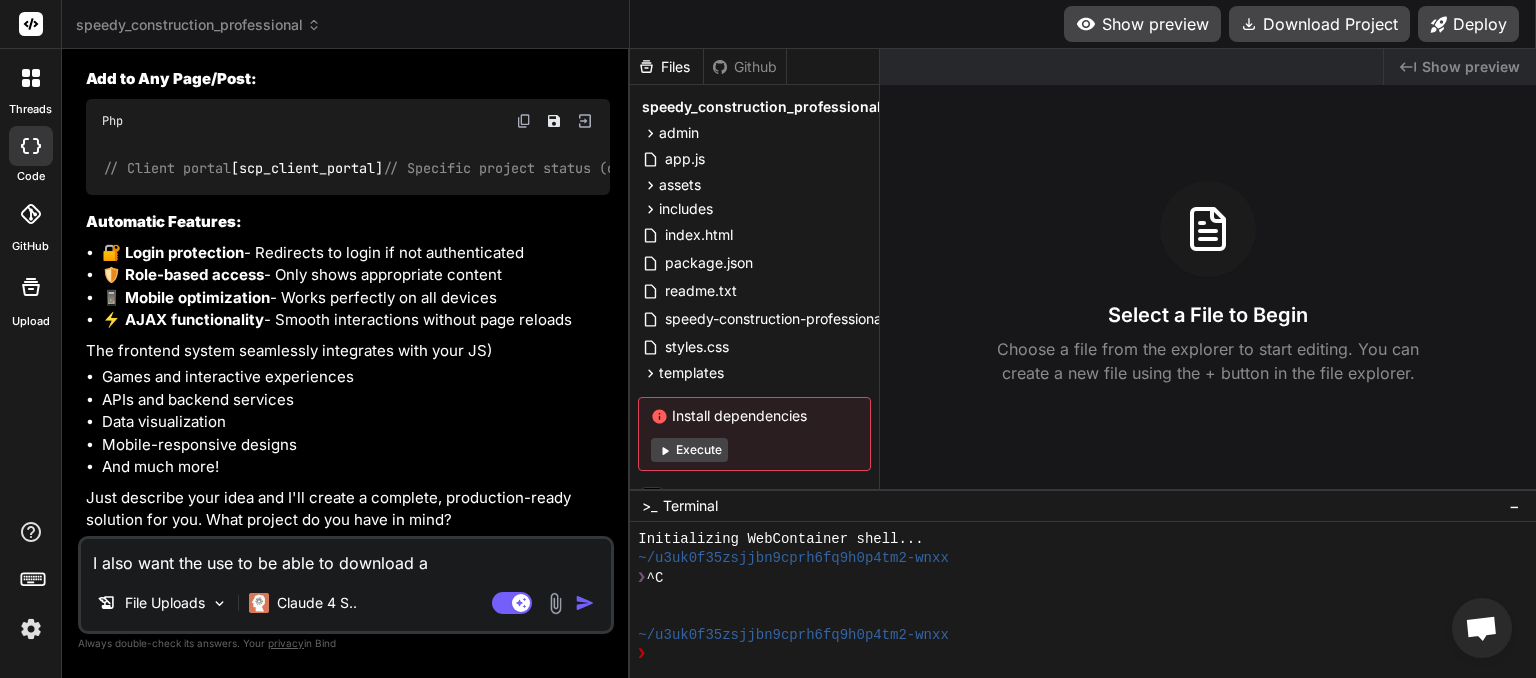 type on "I also want the use to be able to download an" 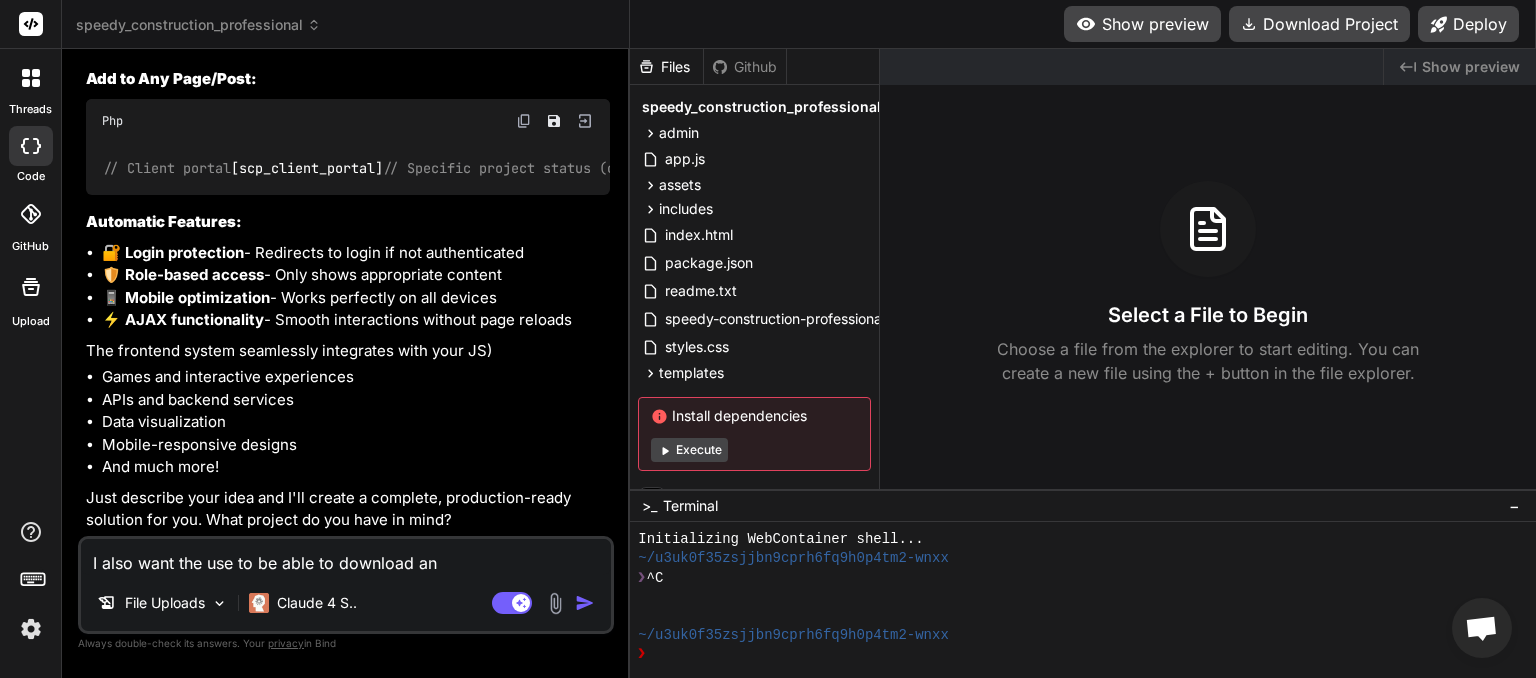 type on "I also want the use to be able to download and" 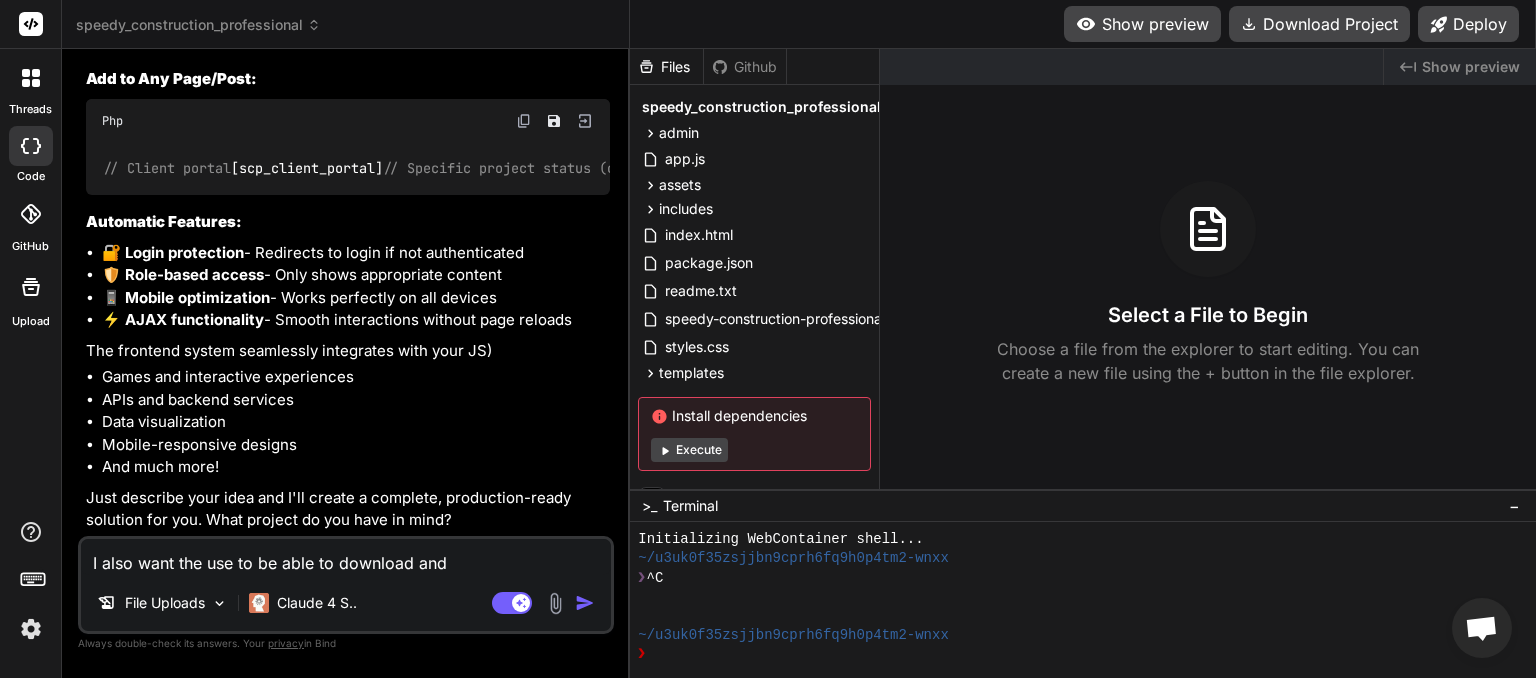type on "I also want the use to be able to download and" 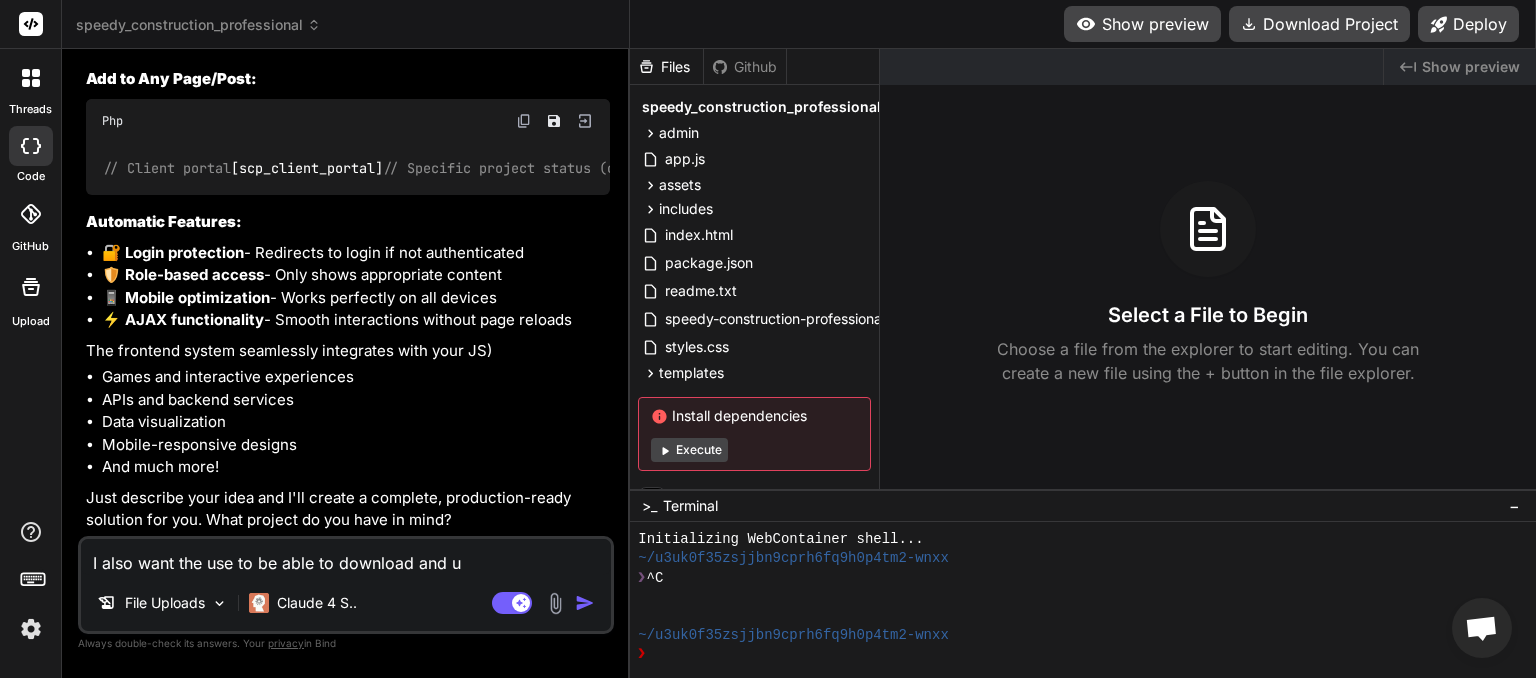 type on "I also want the use to be able to download and us" 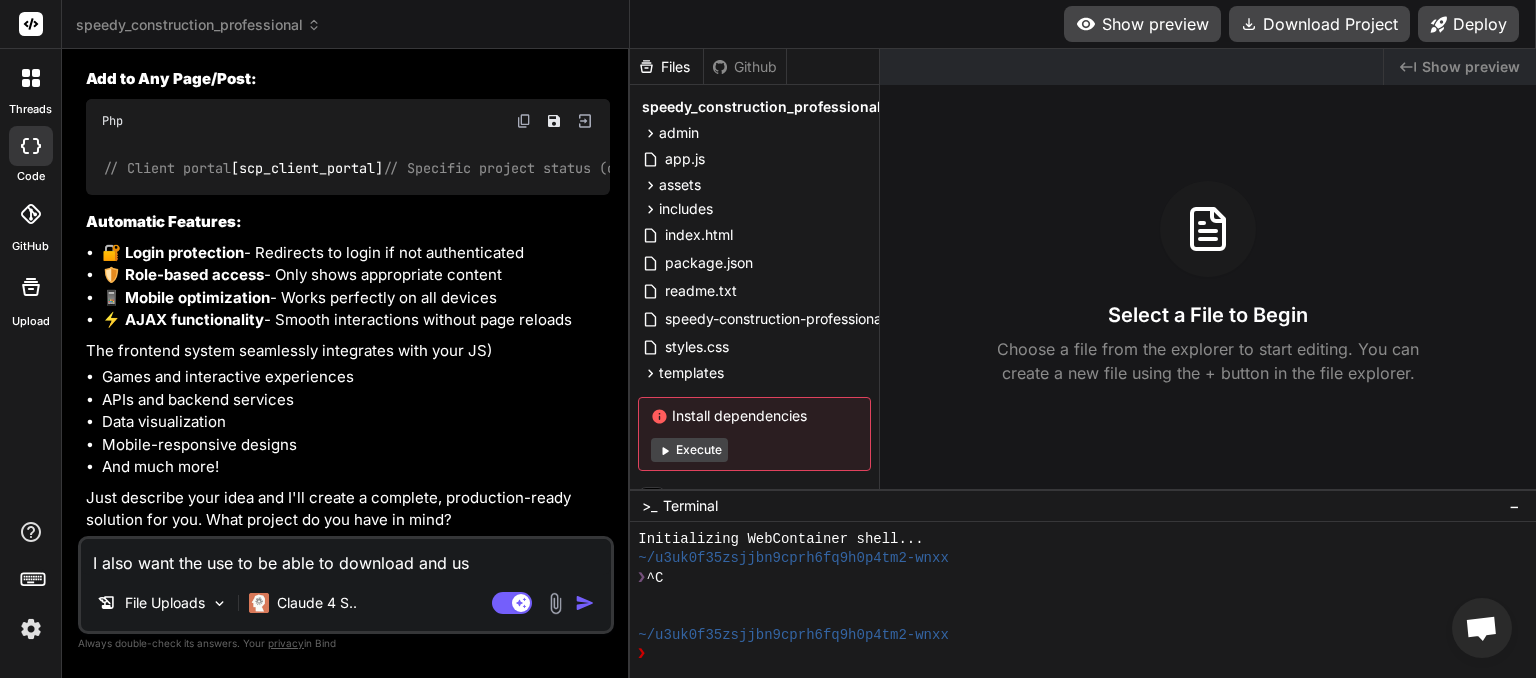 type on "I also want the use to be able to download and use" 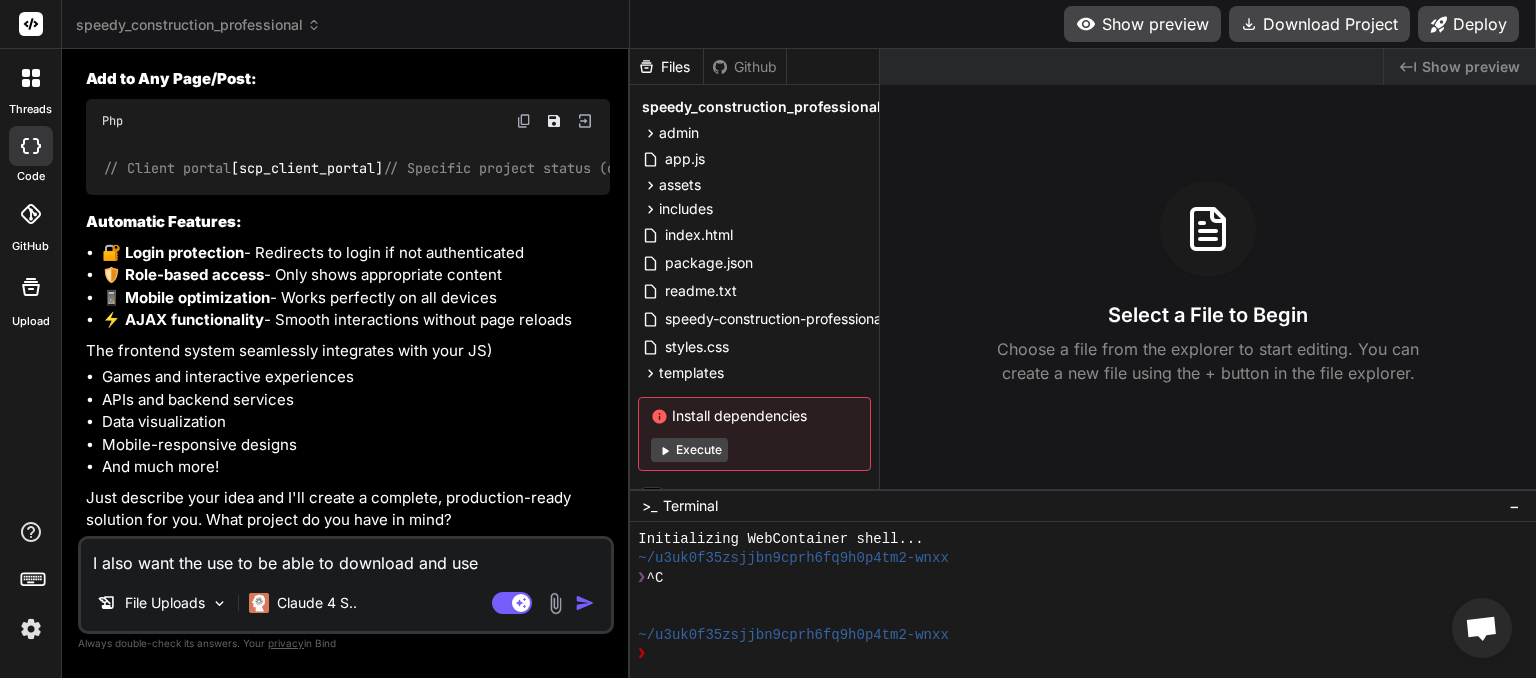 type on "I also want the use to be able to download and use" 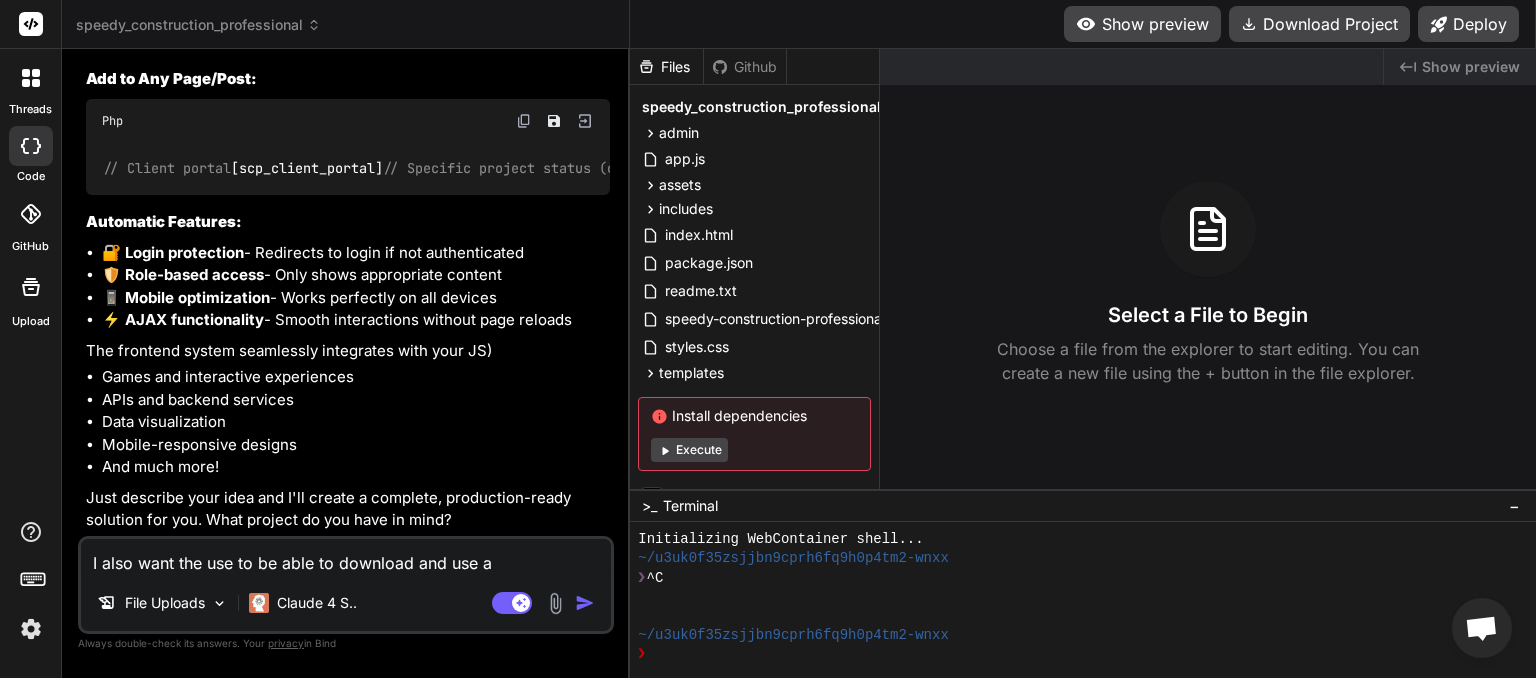 type on "I also want the use to be able to download and use a" 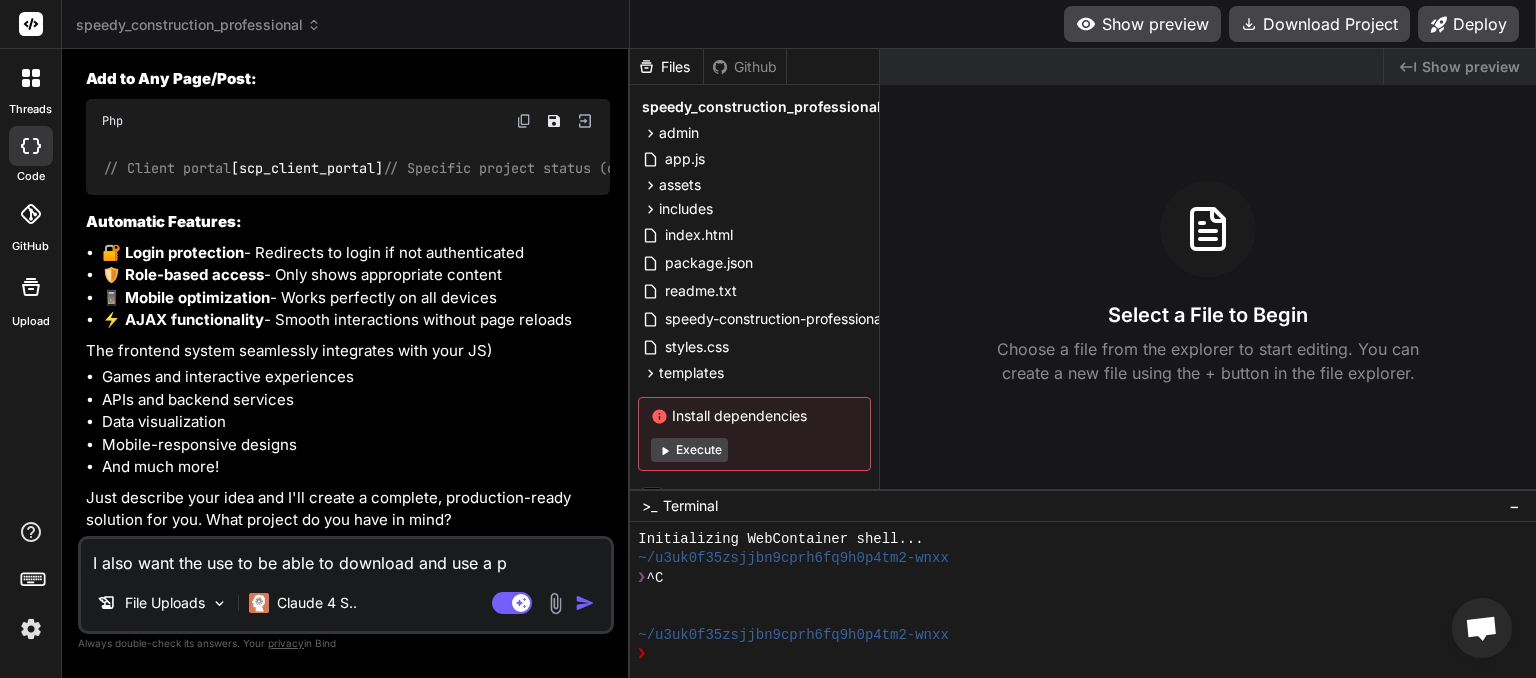 type on "I also want the use to be able to download and use a ph" 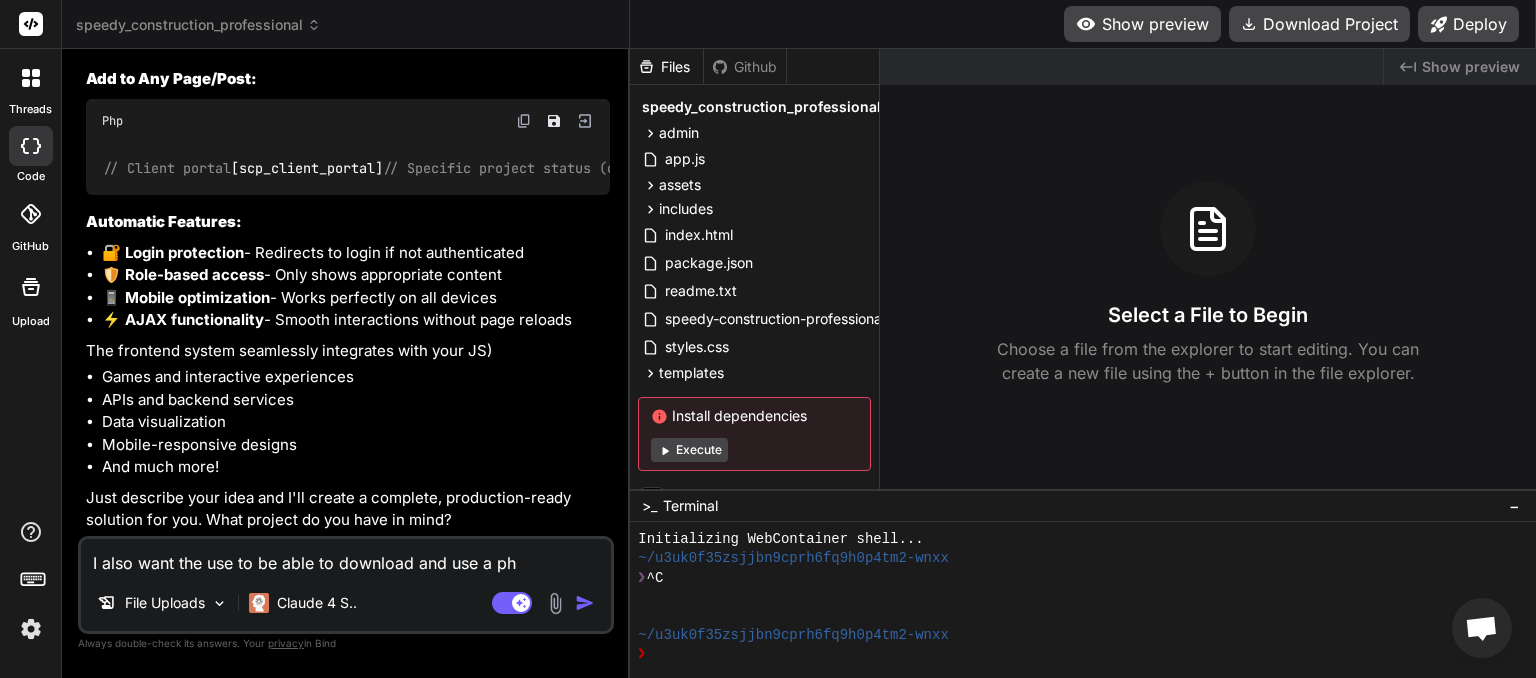 type on "I also want the use to be able to download and use a pho" 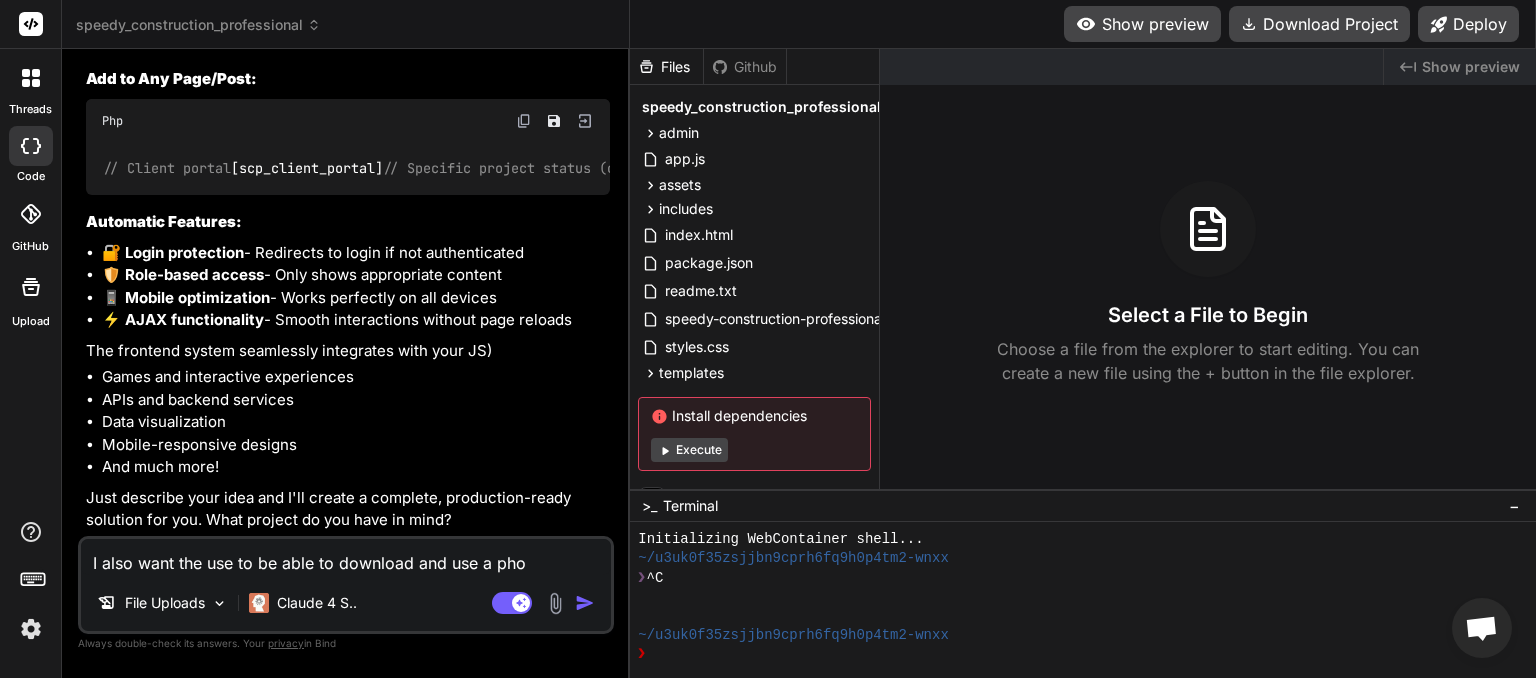 type on "I also want the use to be able to download and use a phon" 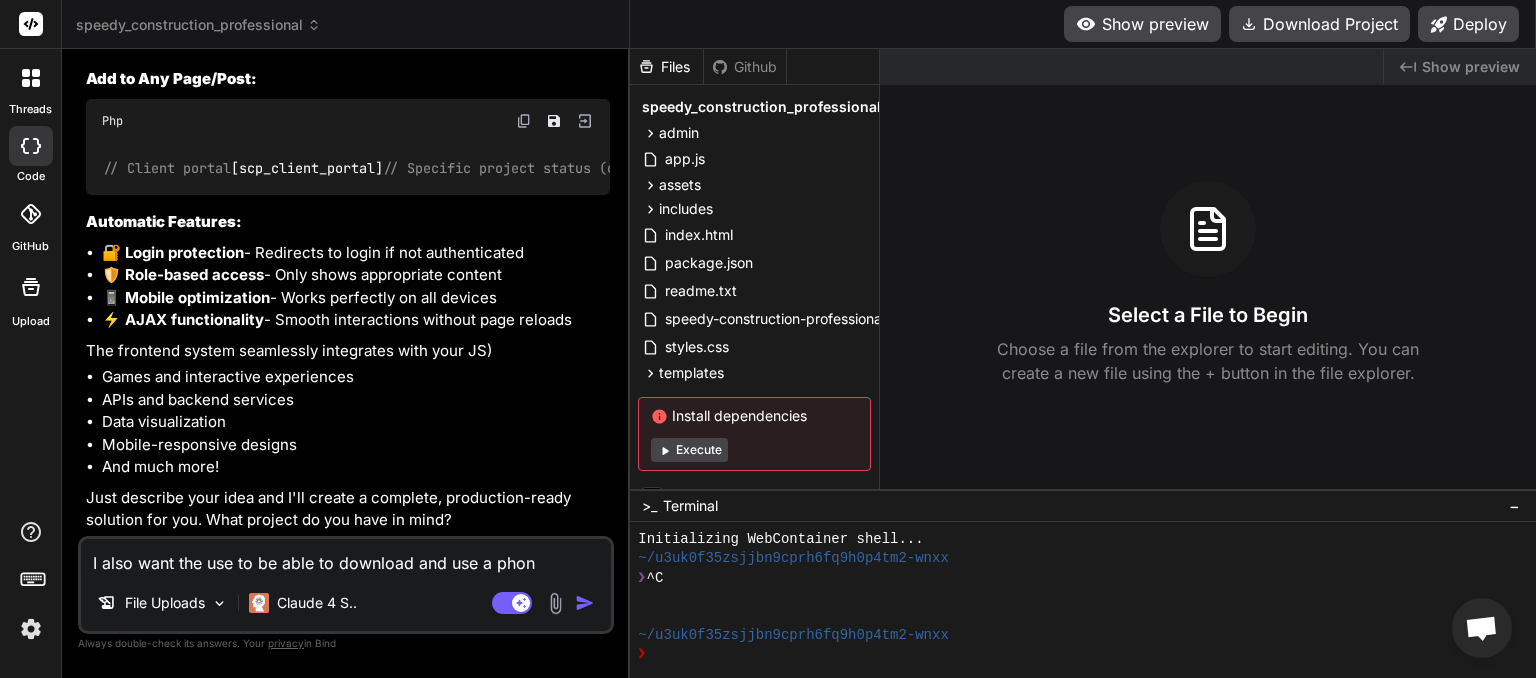 type on "I also want the use to be able to download and use a phone" 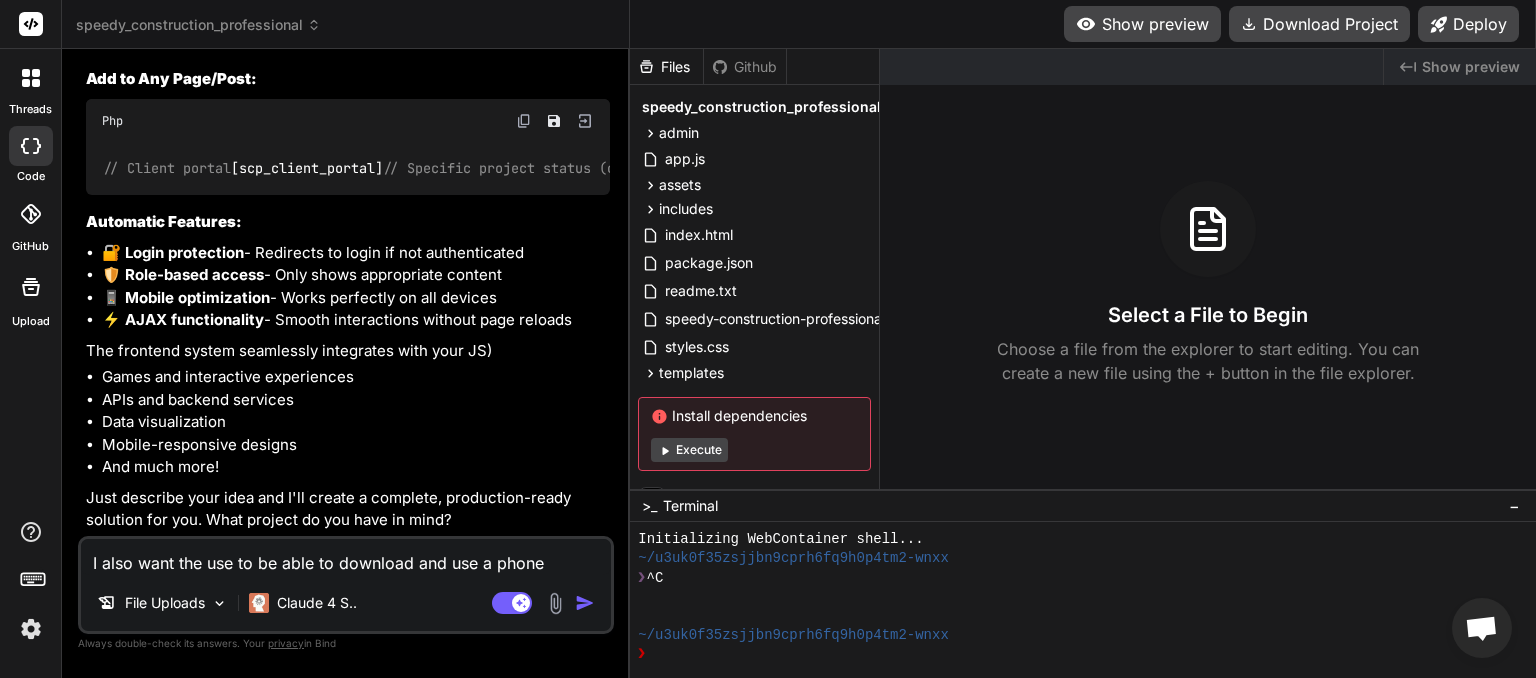 type on "x" 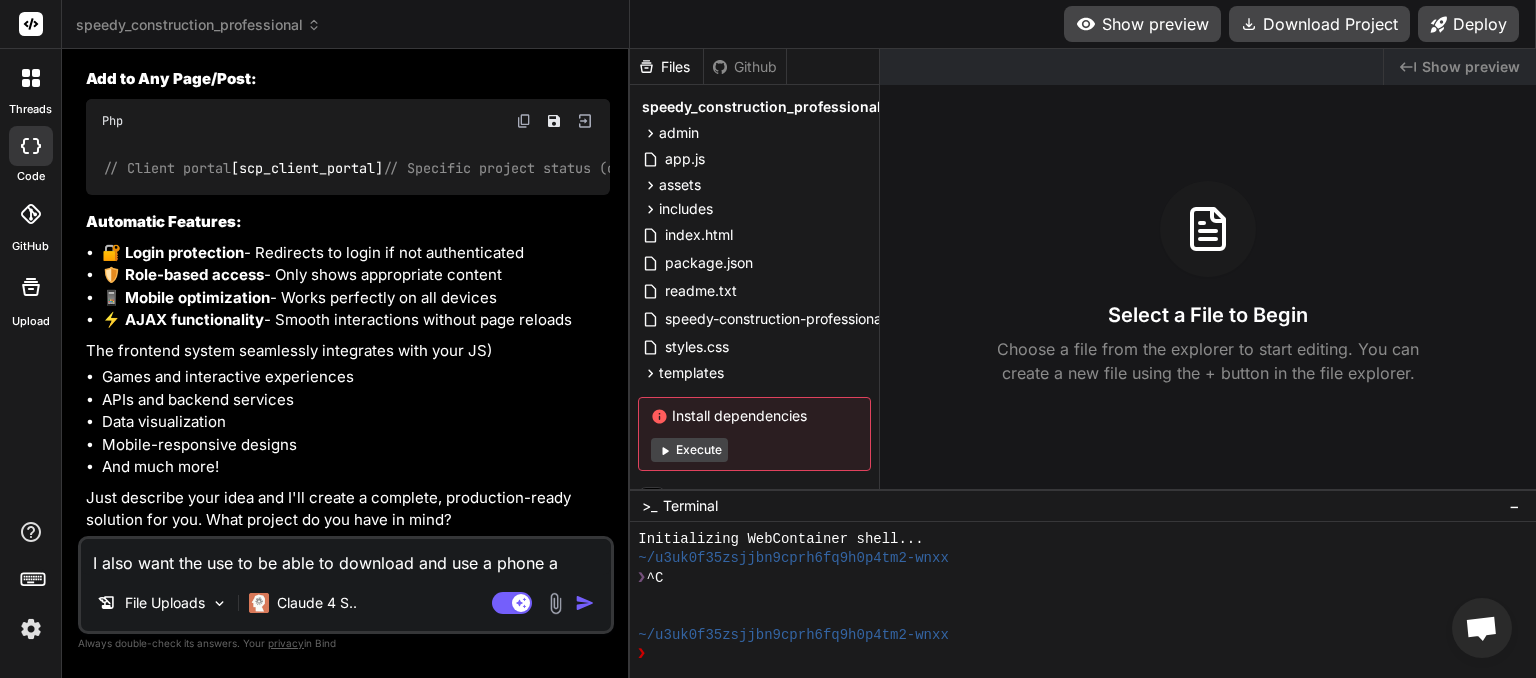 type on "I also want the use to be able to download and use a phone ap" 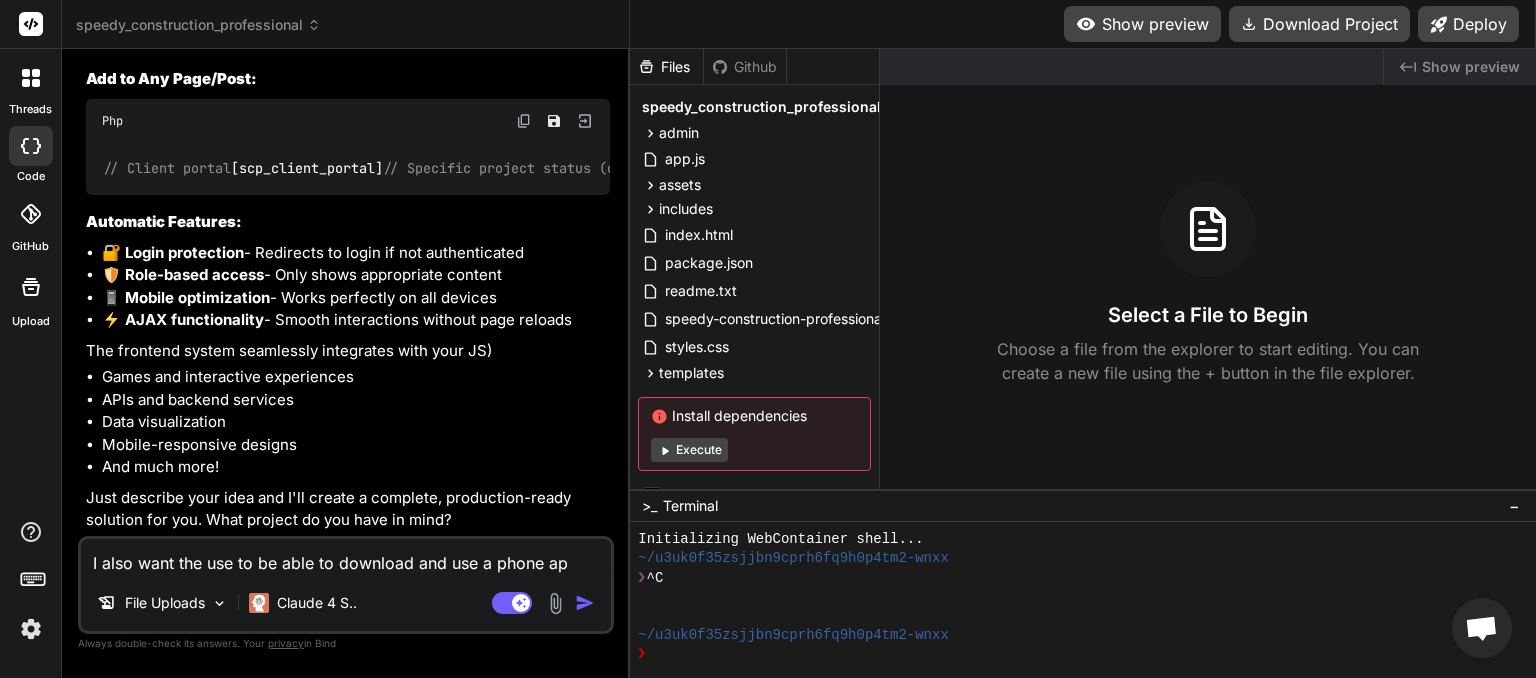 type on "I also want the use to be able to download and use a phone app" 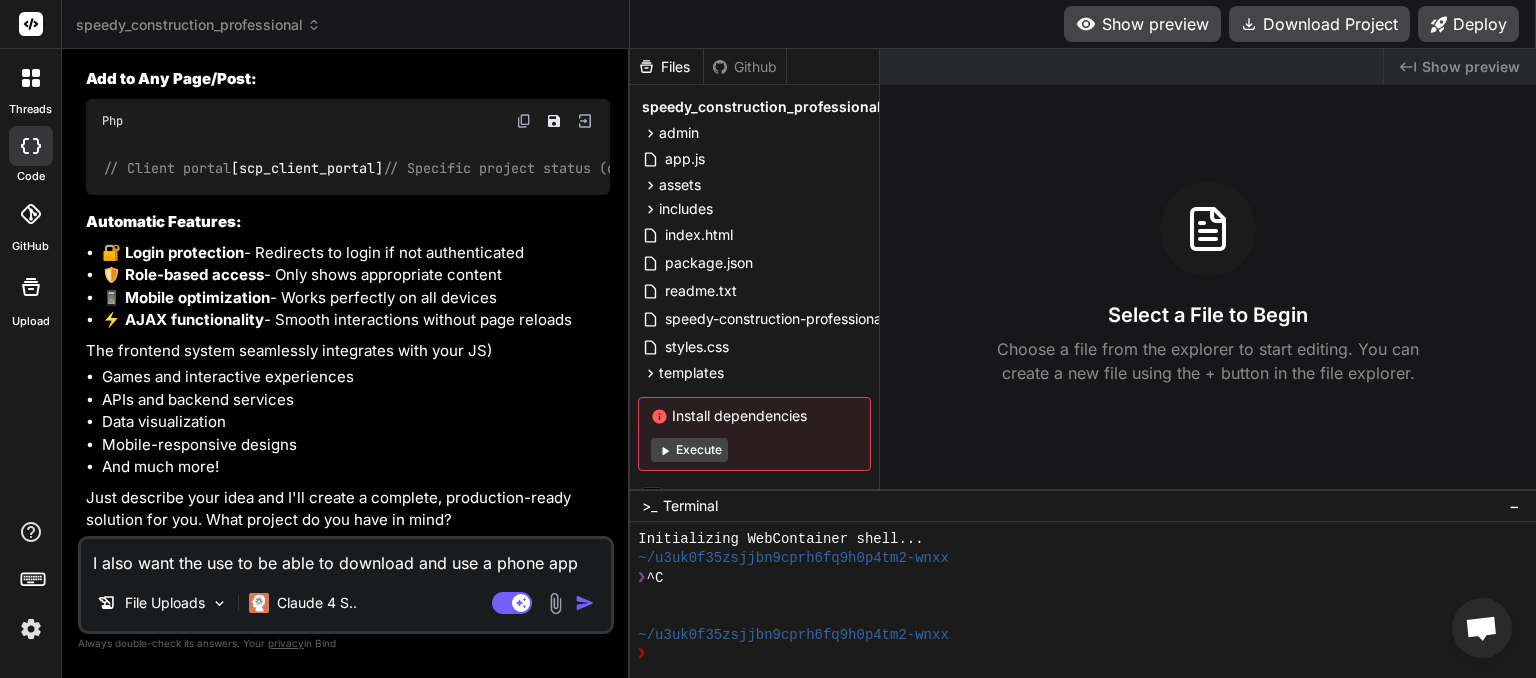 type on "I also want the use to be able to download and use a phone app" 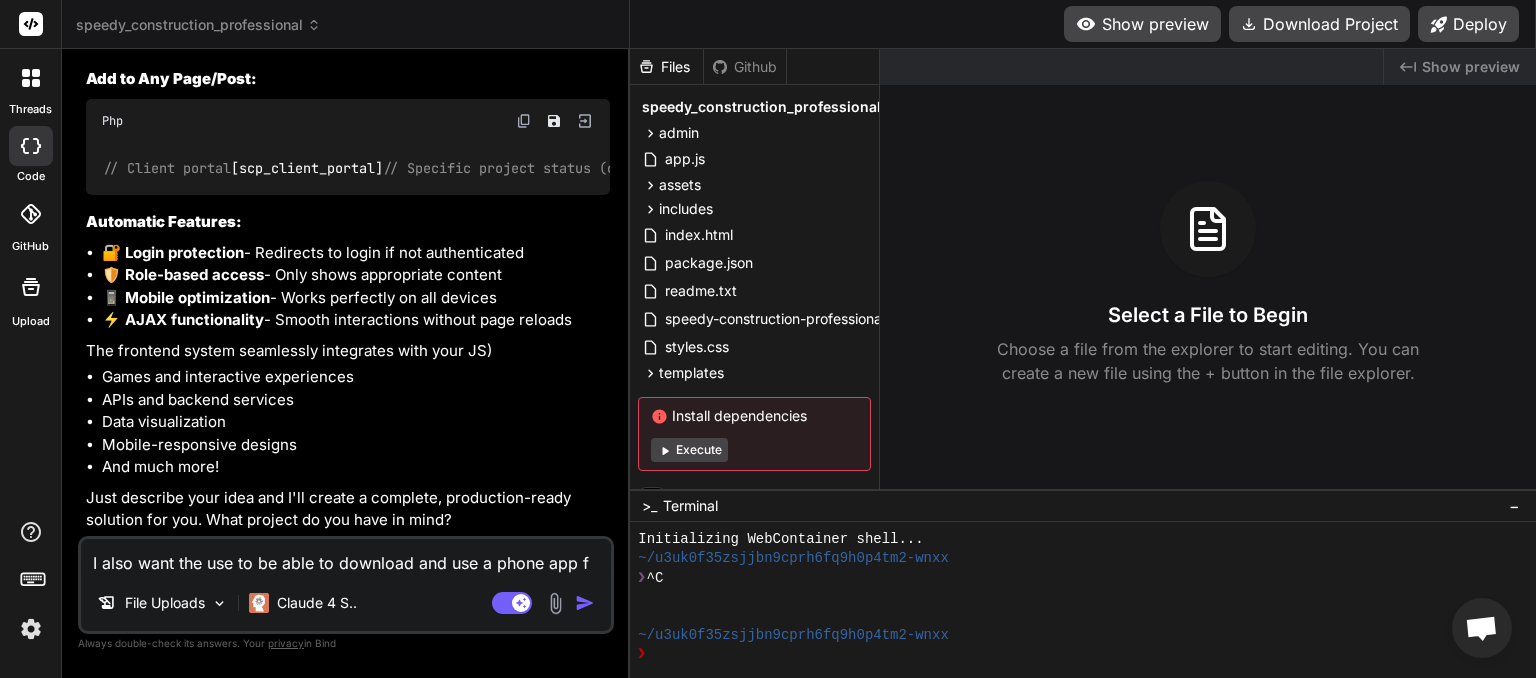 type on "I also want the use to be able to download and use a phone app fr" 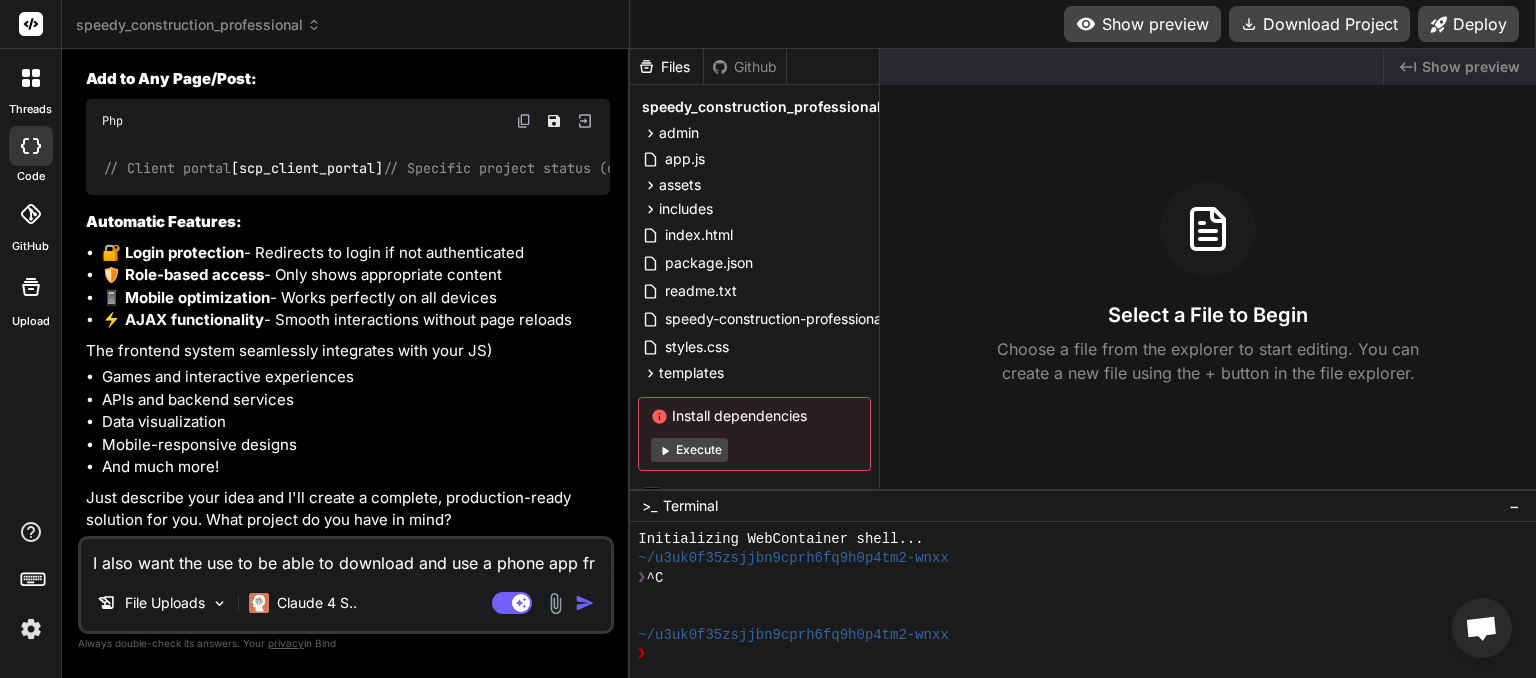 type on "I also want the use to be able to download and use a phone app fro" 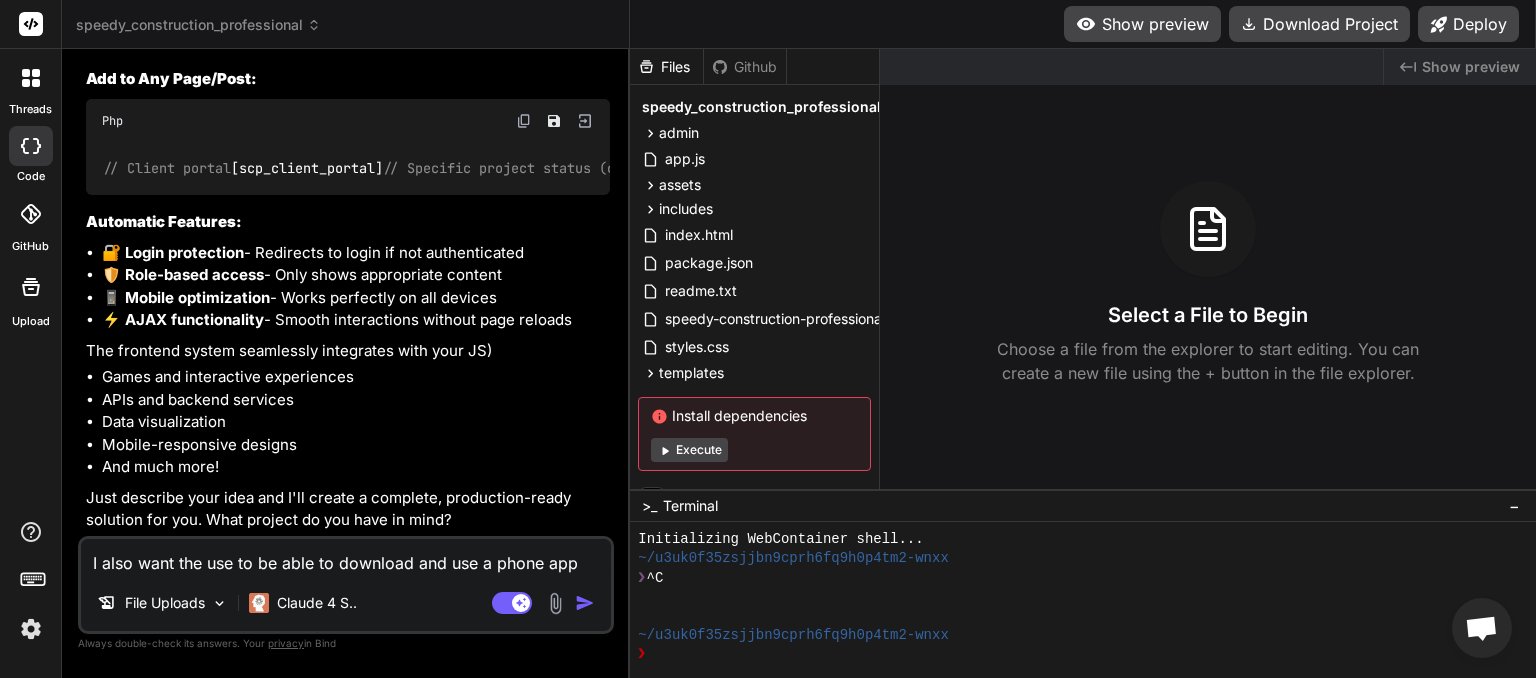 type on "I also want the use to be able to download and use a phone app fr" 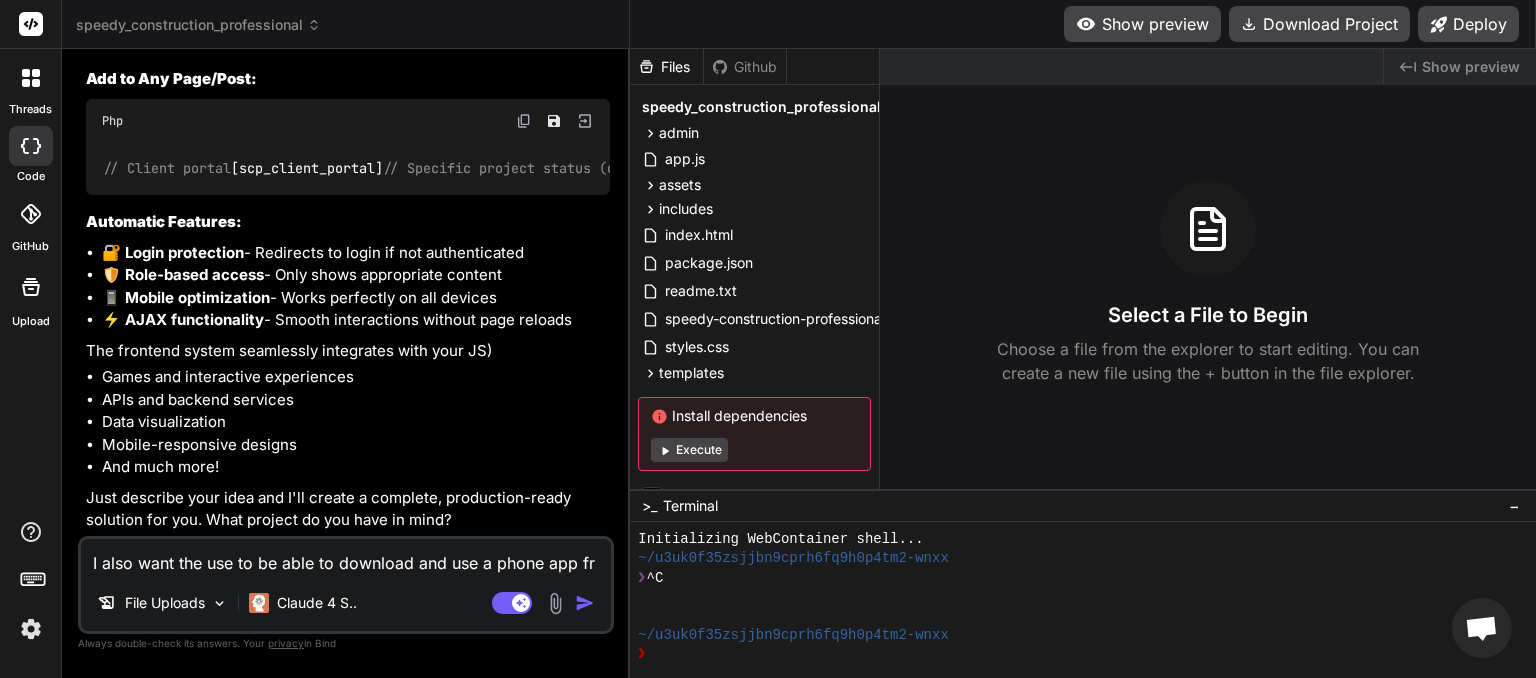 type on "I also want the use to be able to download and use a phone app f" 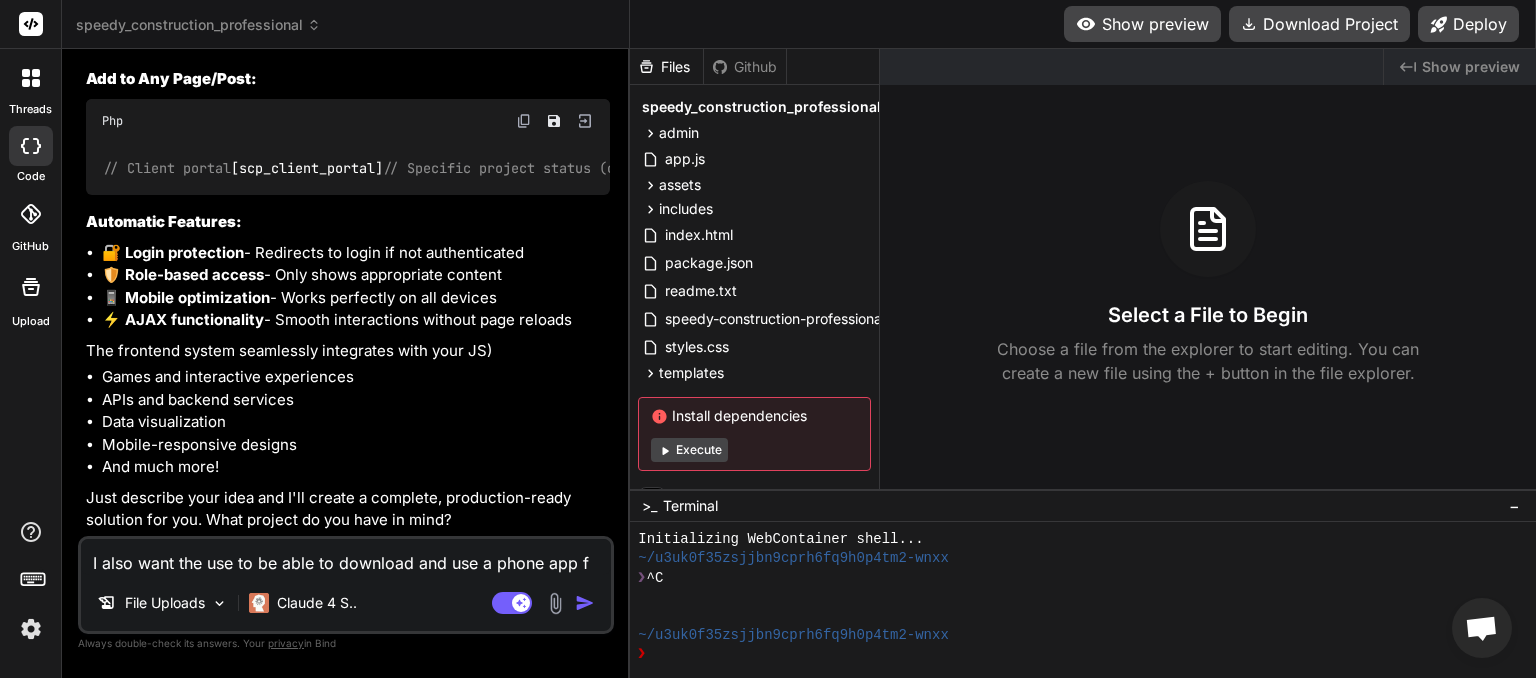 type on "I also want the use to be able to download and use a phone app" 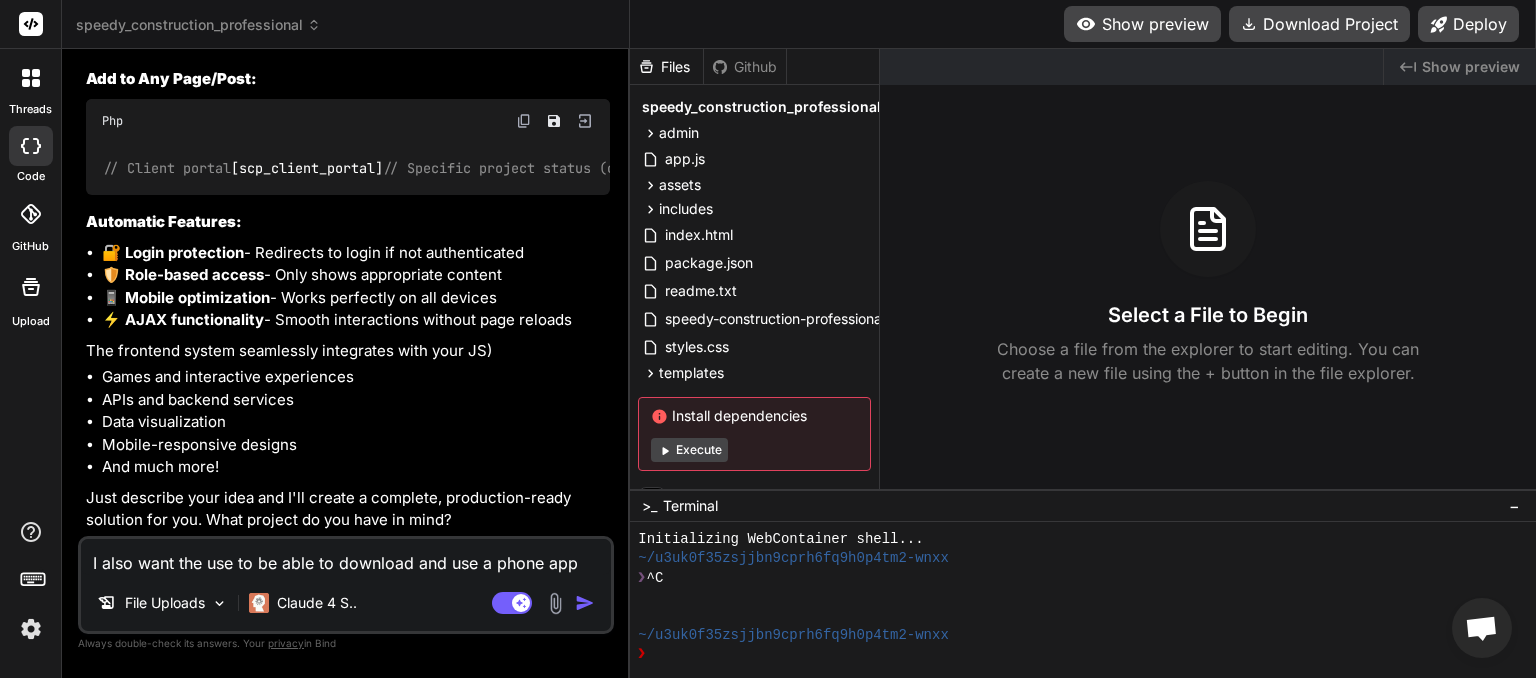 type on "I also want the use to be able to download and use a phone app o" 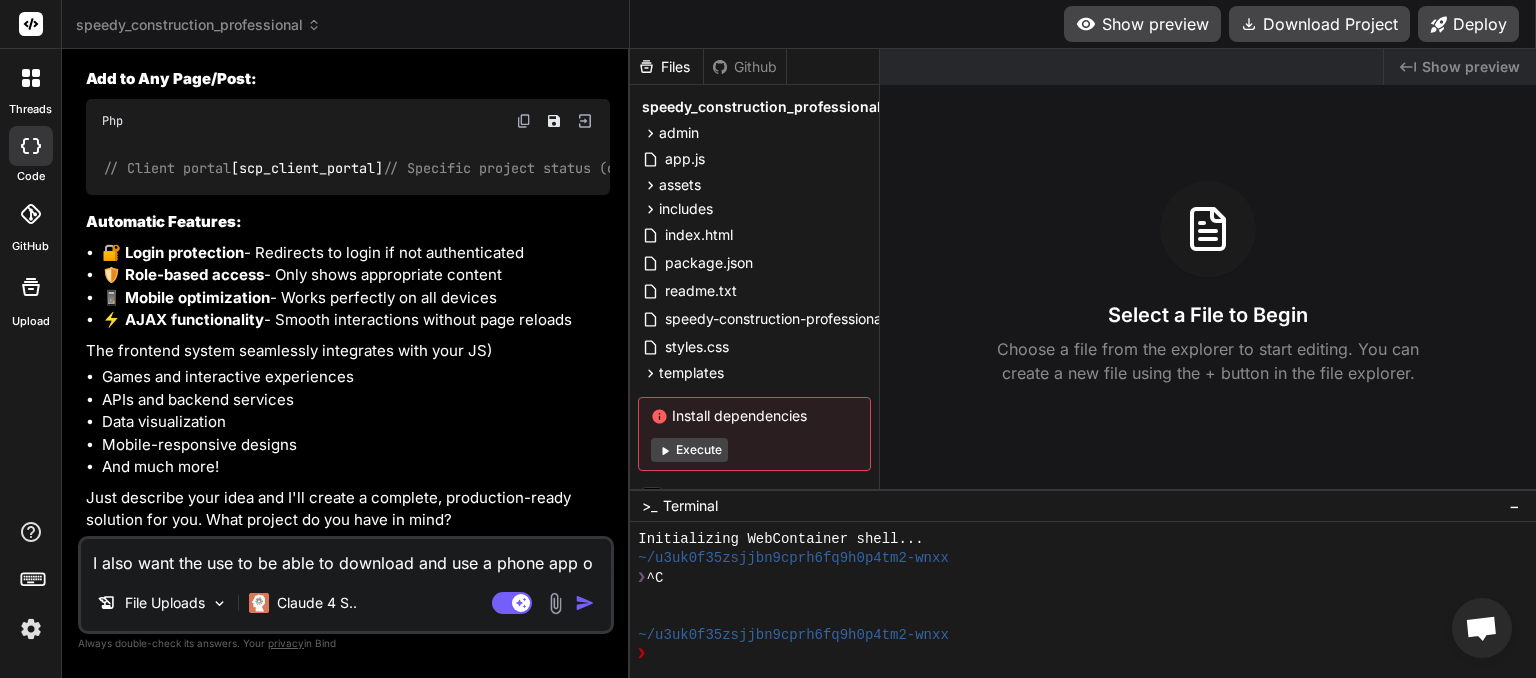 type on "I also want the use to be able to download and use a phone app of" 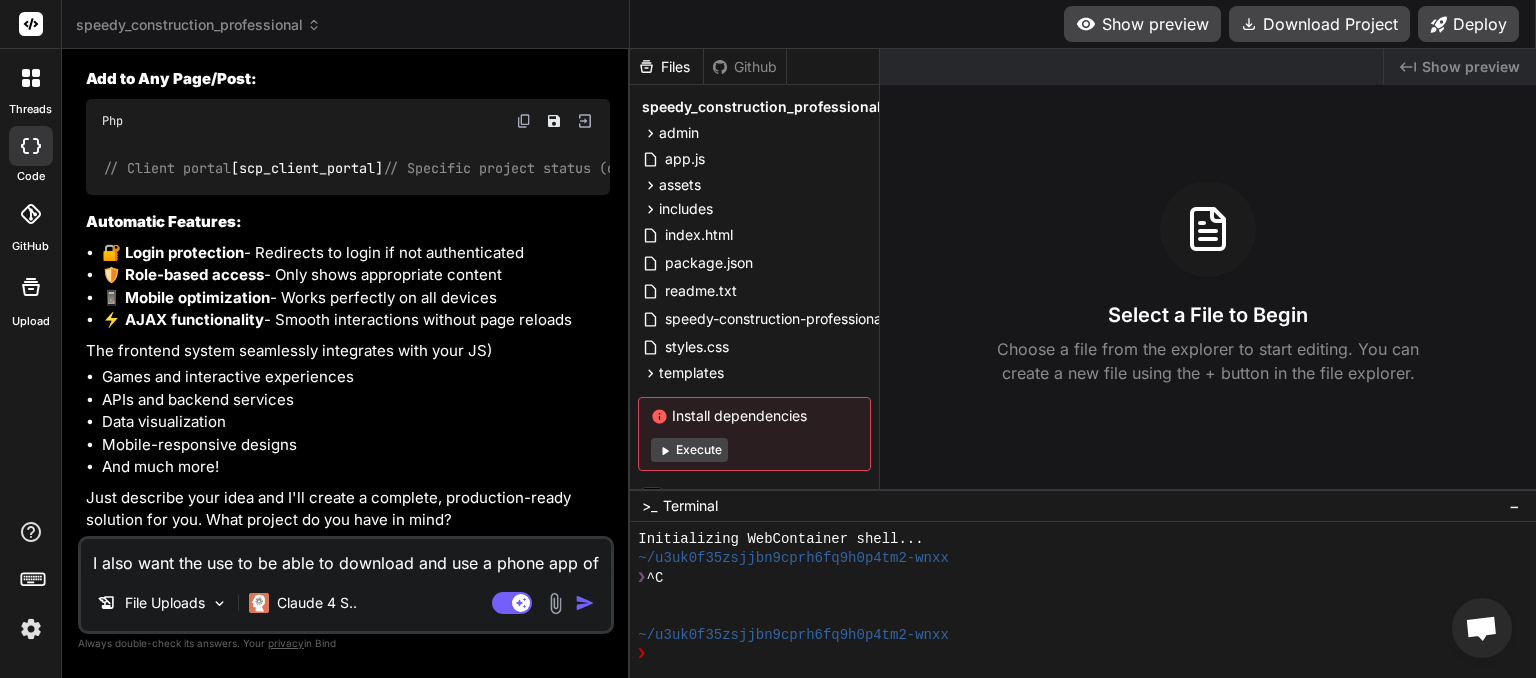 type on "I also want the use to be able to download and use a phone app of" 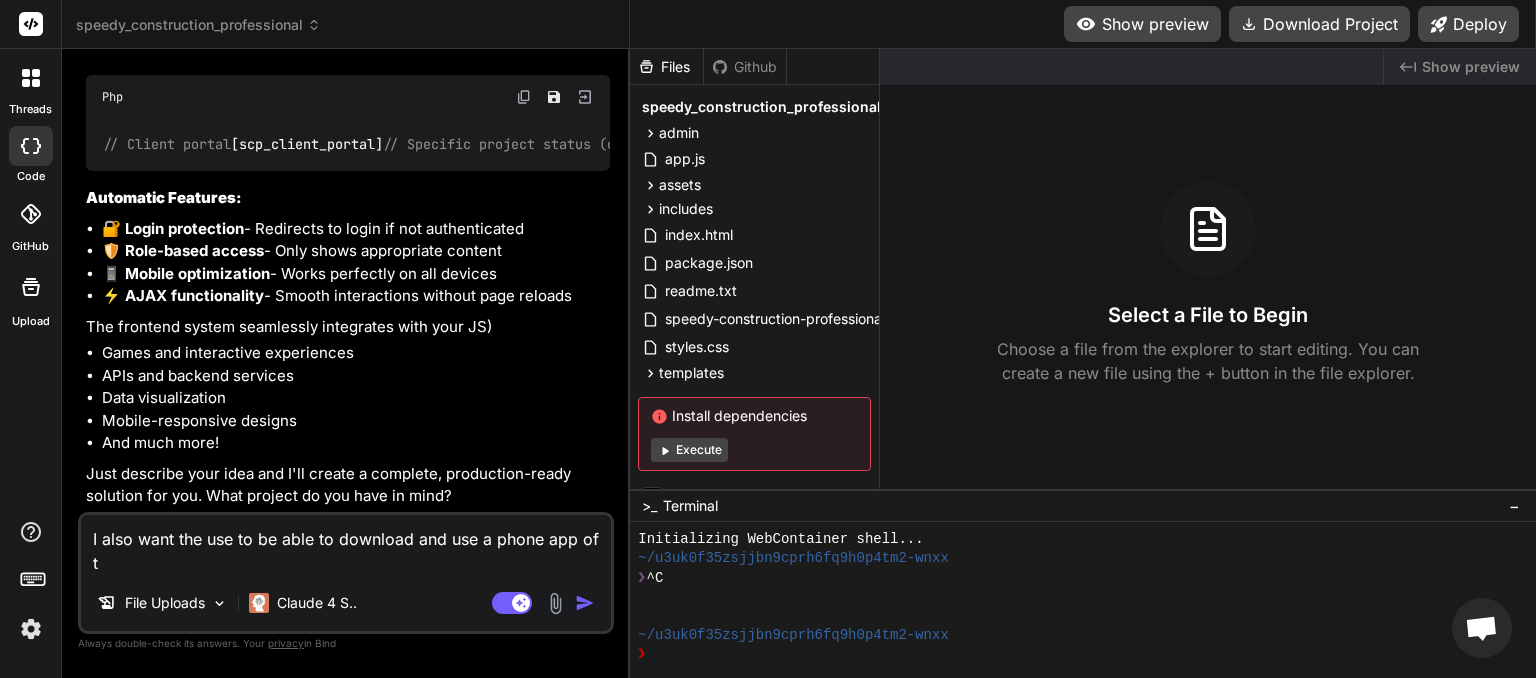 type on "I also want the use to be able to download and use a phone app of th" 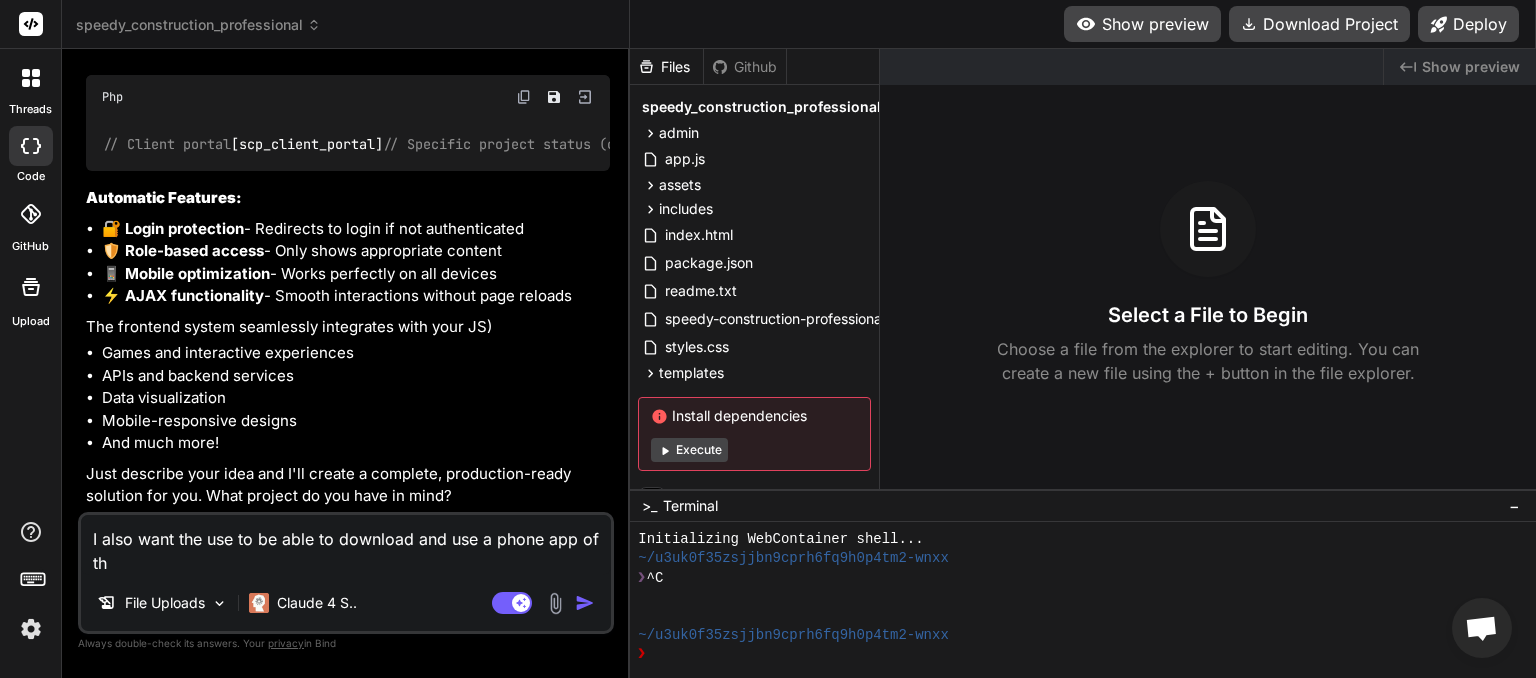 type on "x" 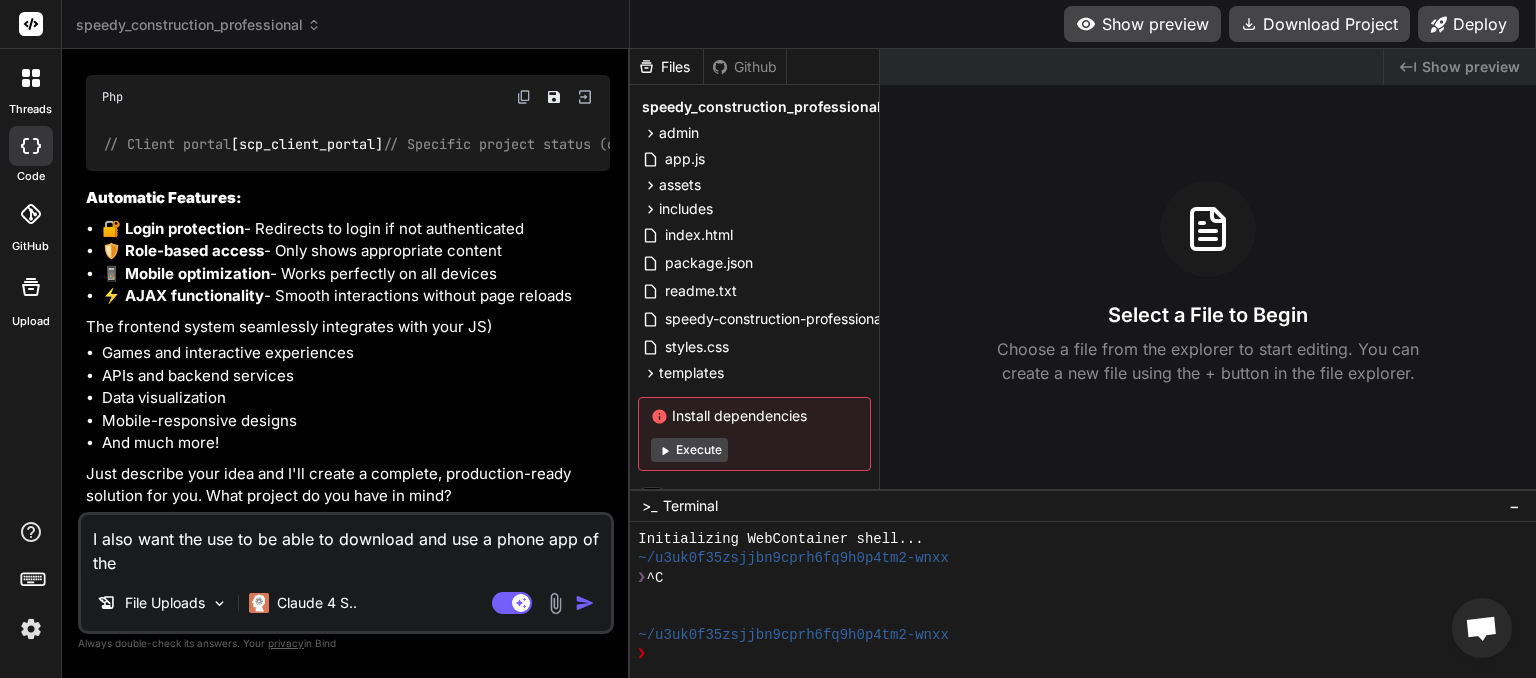 type on "I also want the use to be able to download and use a phone app of the" 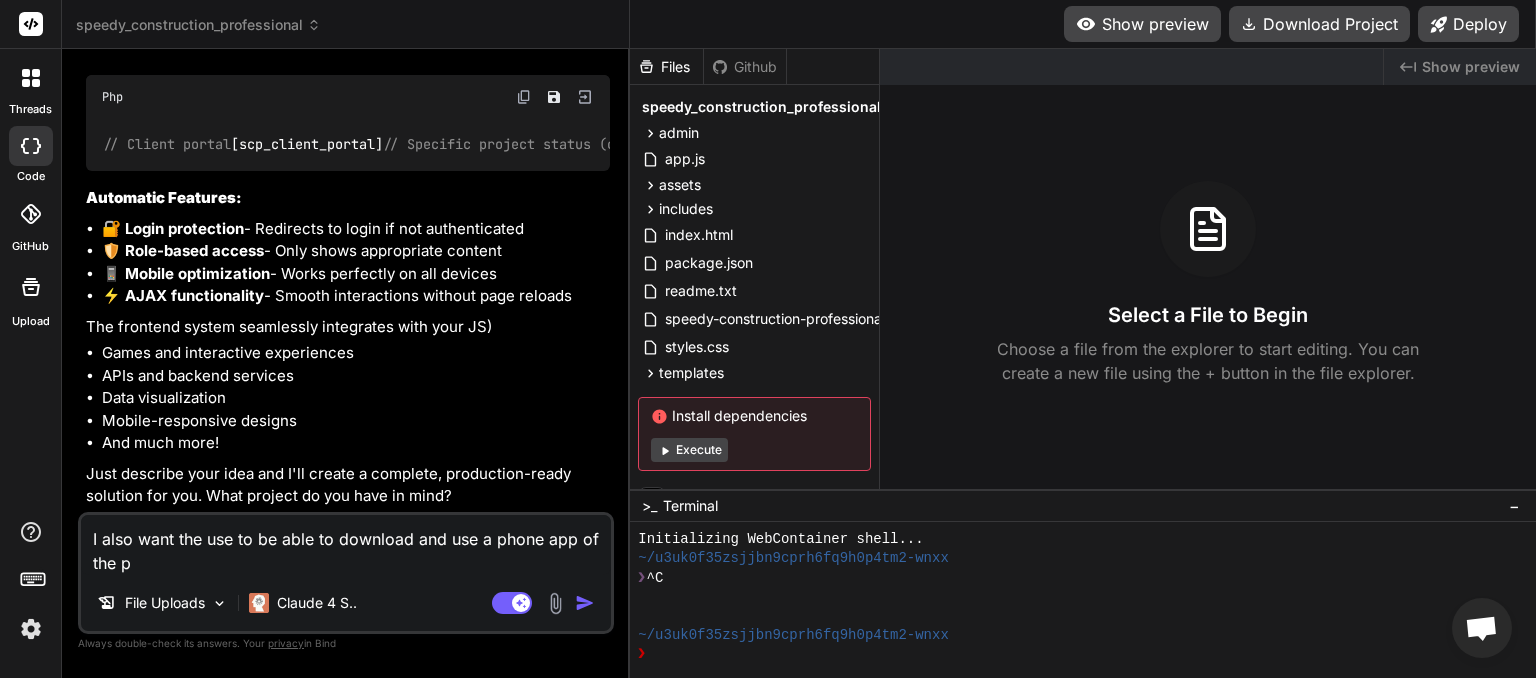 type on "I also want the use to be able to download and use a phone app of the pl" 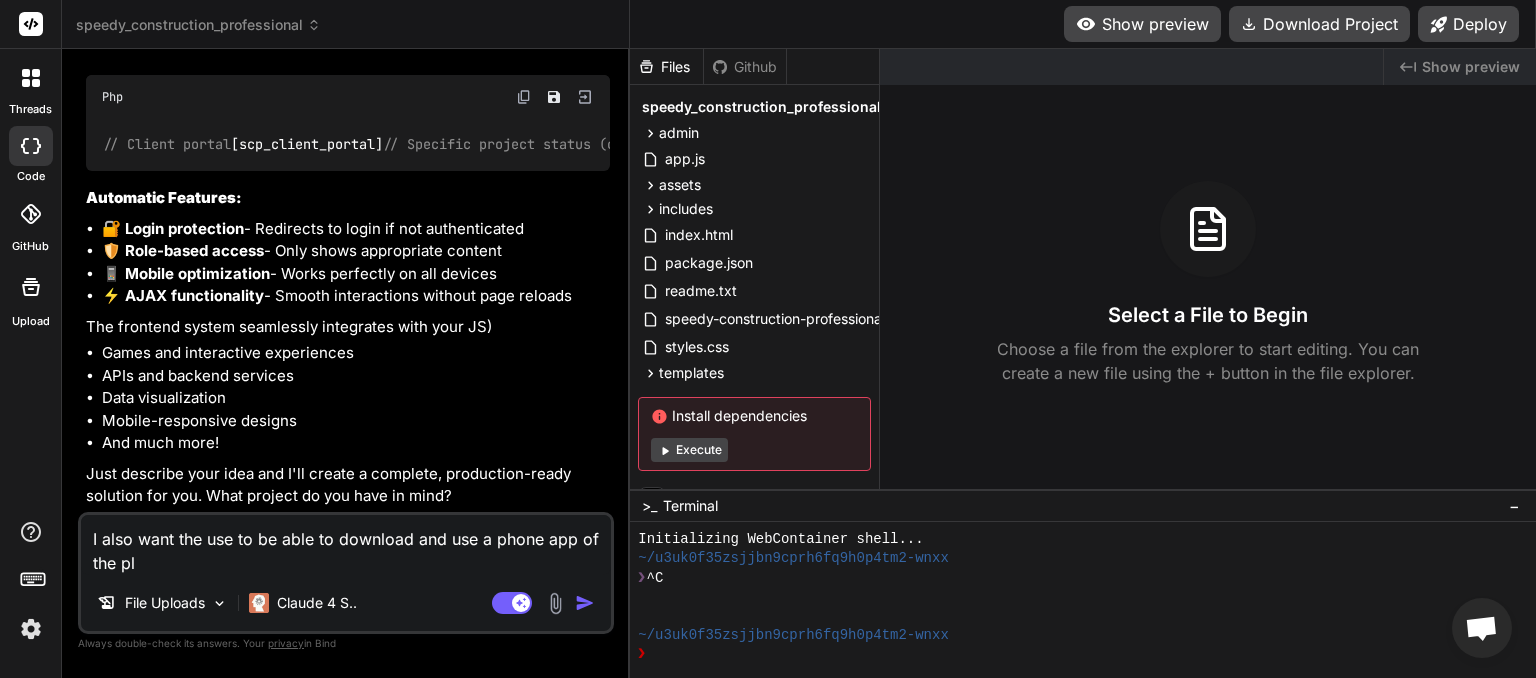 type on "I also want the use to be able to download and use a phone app of the plu" 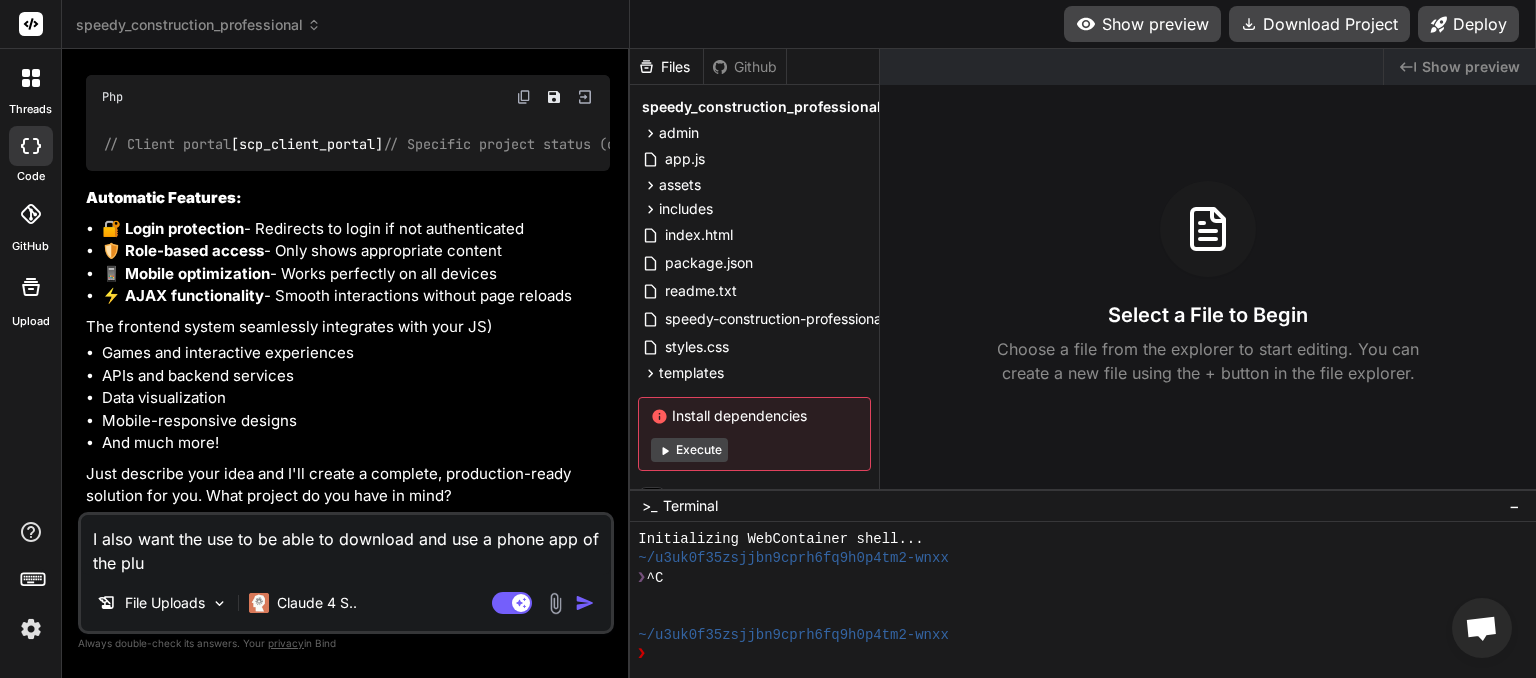 type on "I also want the use to be able to download and use a phone app of the plug" 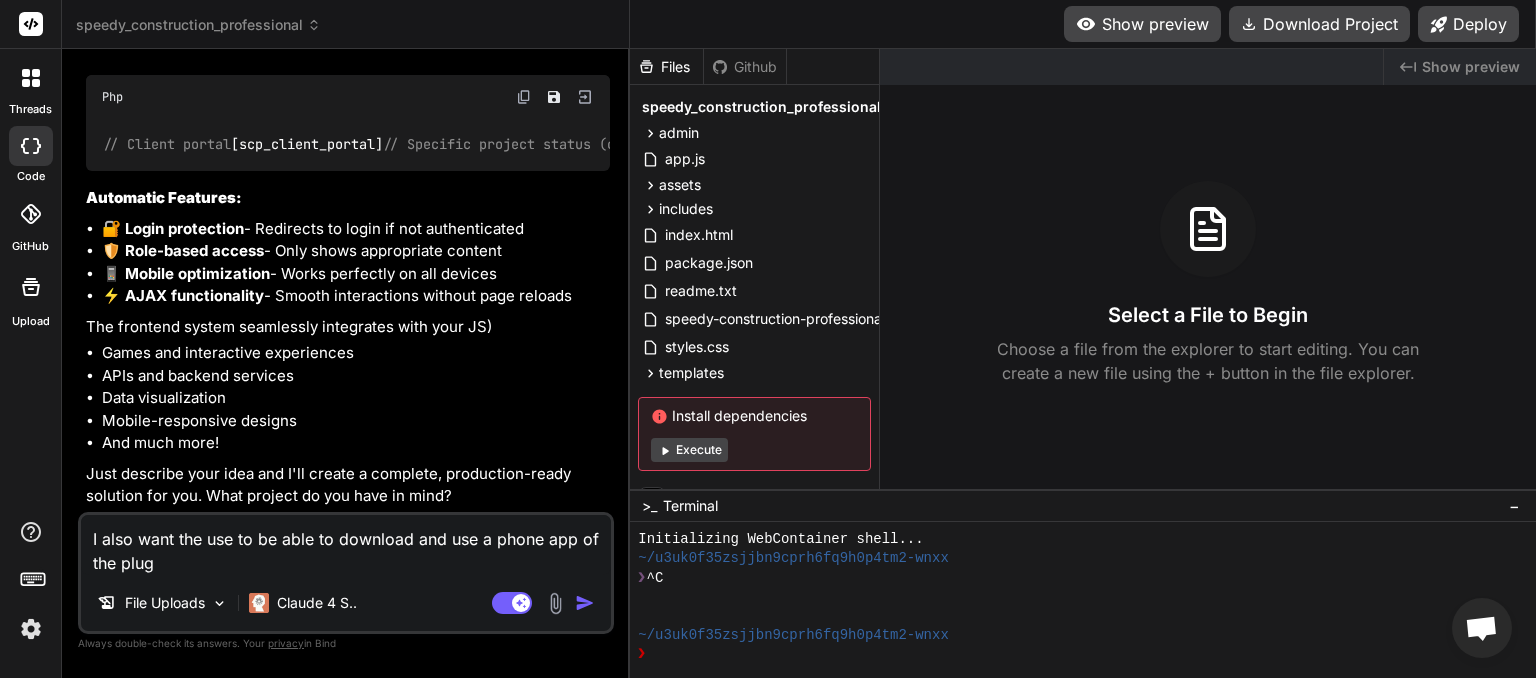 type on "I also want the use to be able to download and use a phone app of the plugi" 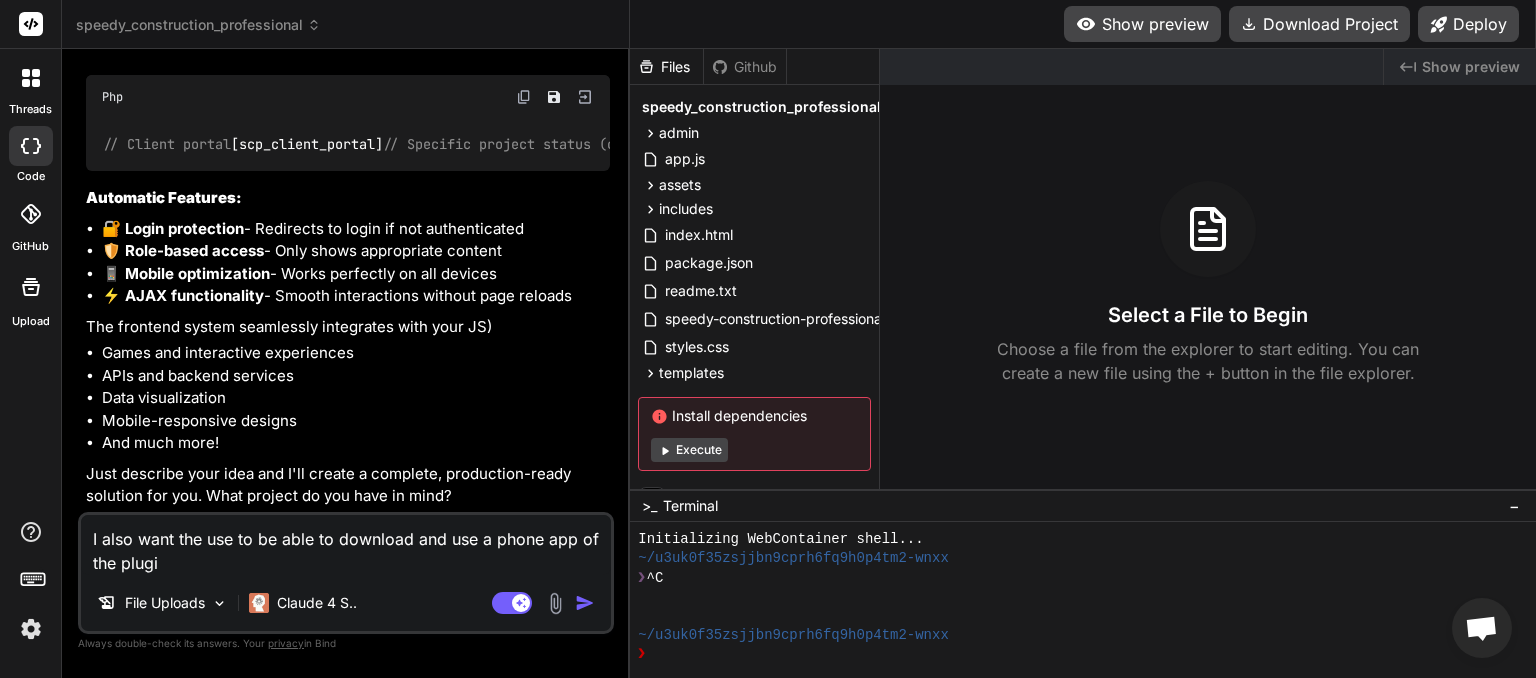 type on "I also want the use to be able to download and use a phone app of the plugin" 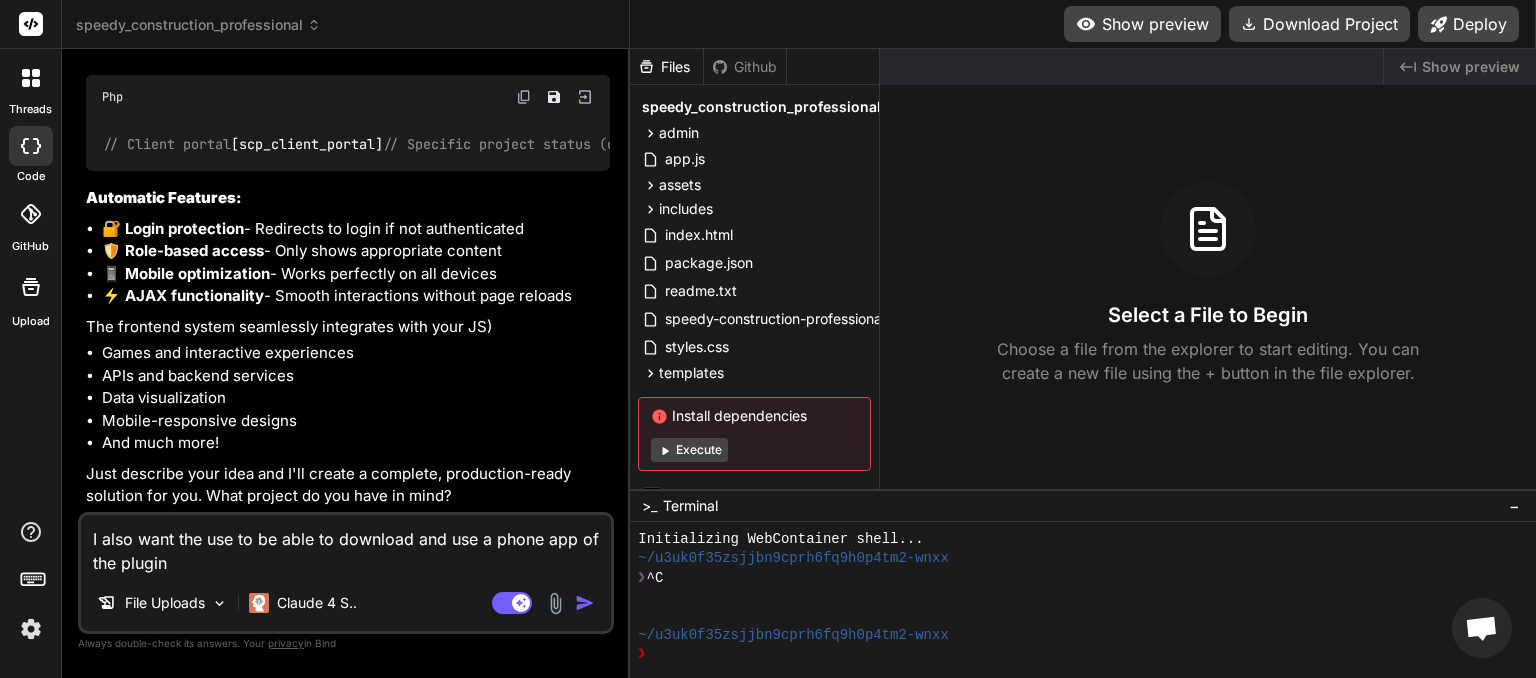 type on "I also want the use to be able to download and use a phone app of the plugin," 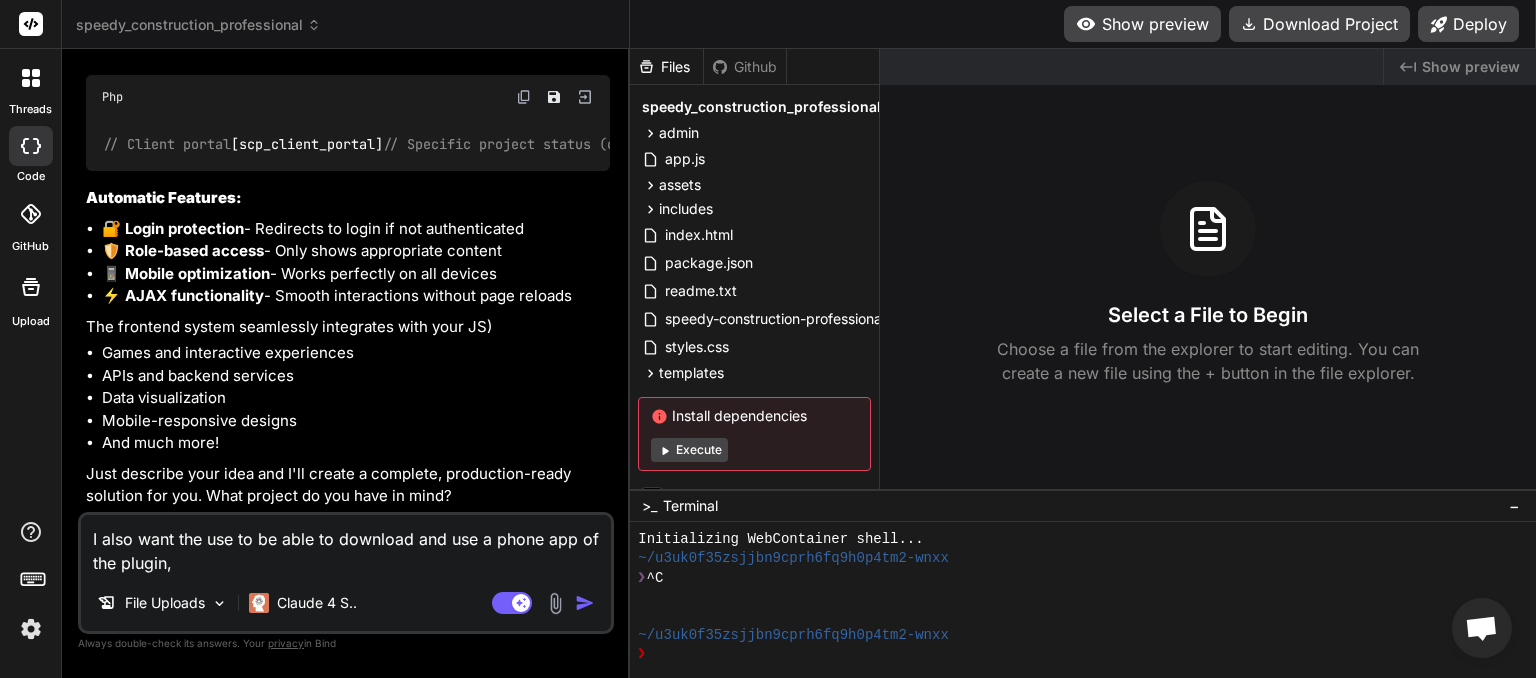 type on "I also want the use to be able to download and use a phone app of the plugin," 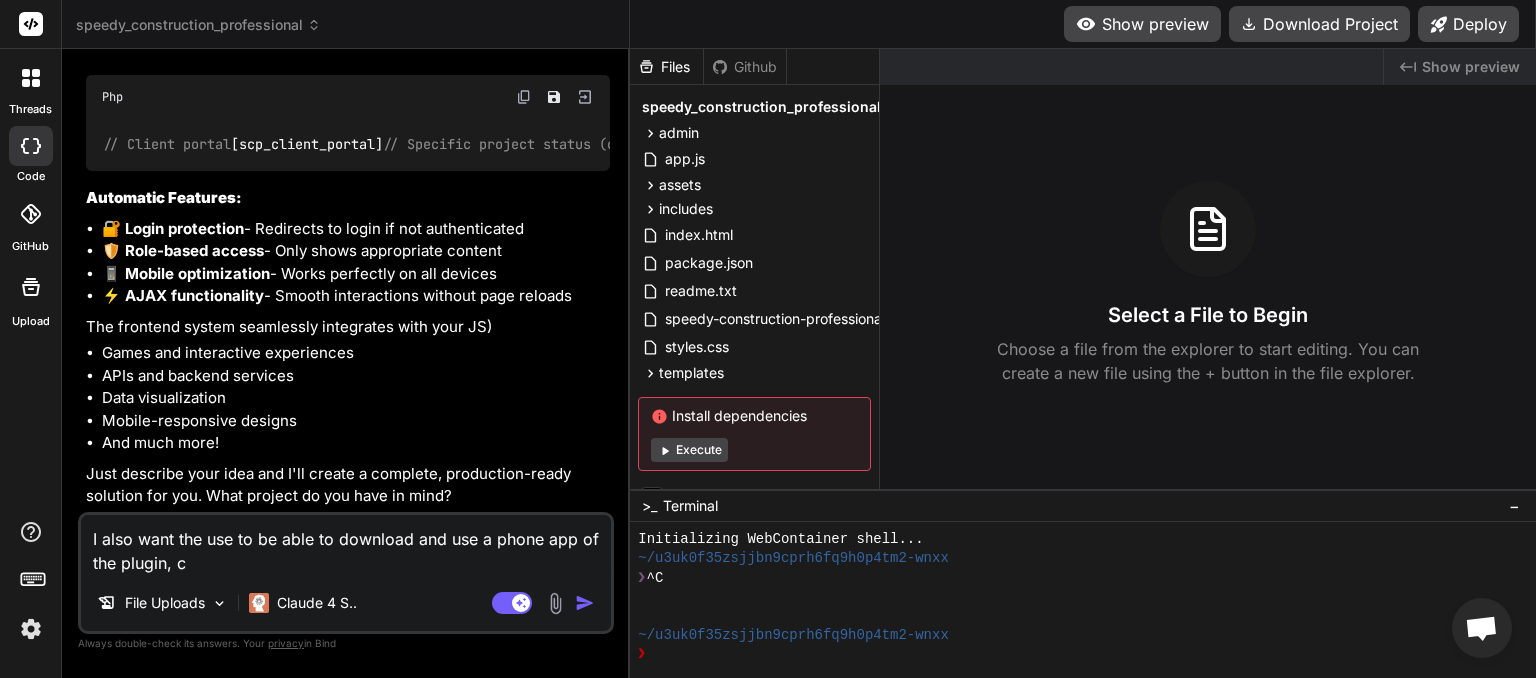type on "I also want the use to be able to download and use a phone app of the plugin, ca" 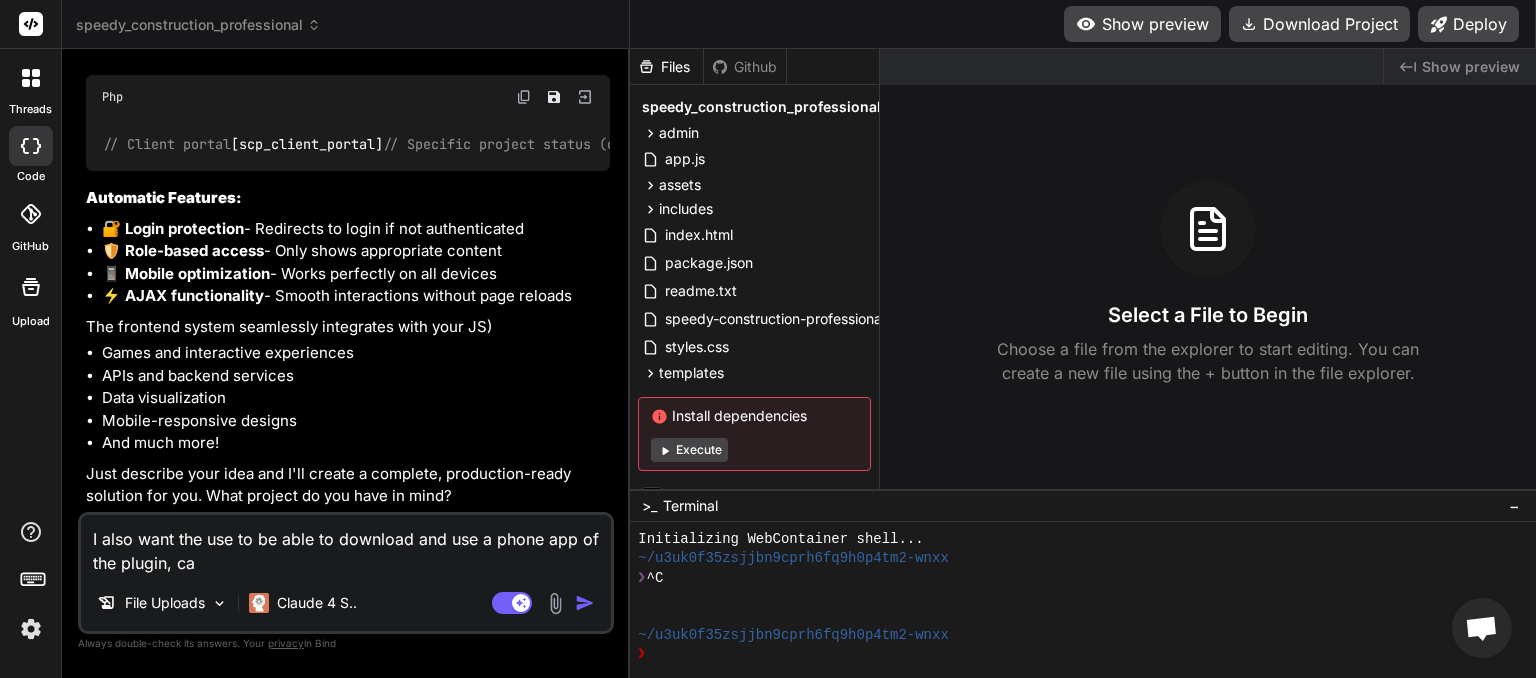 type on "I also want the use to be able to download and use a phone app of the plugin, can" 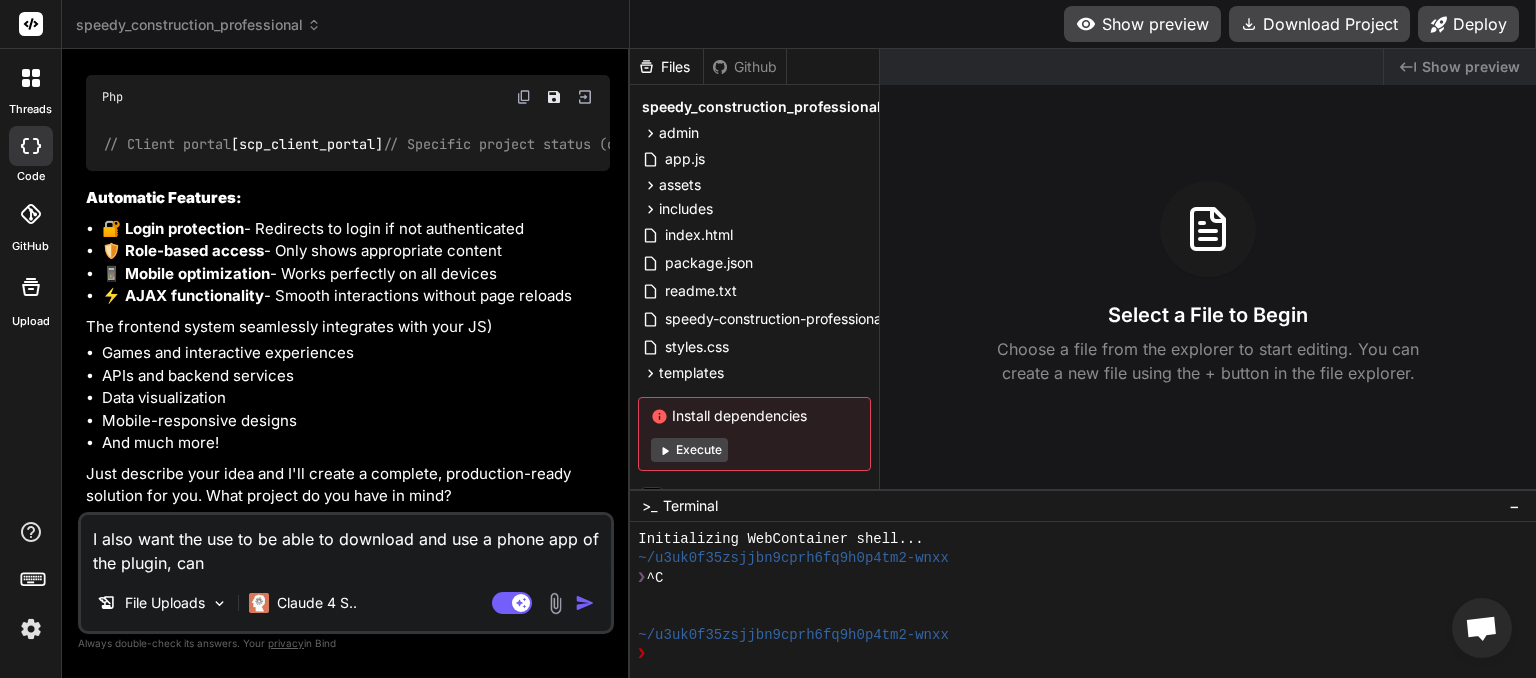 type on "I also want the use to be able to download and use a phone app of the plugin, can" 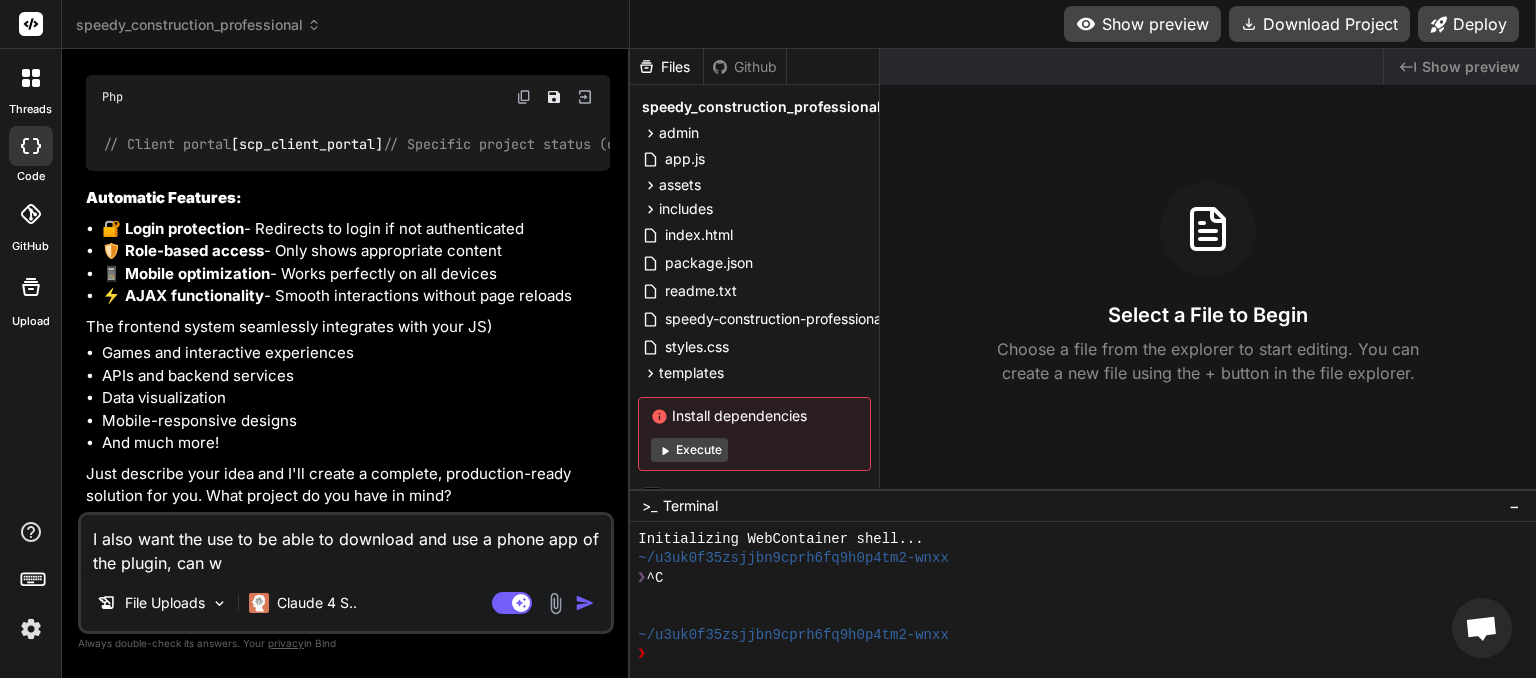 type on "I also want the use to be able to download and use a phone app of the plugin, can we" 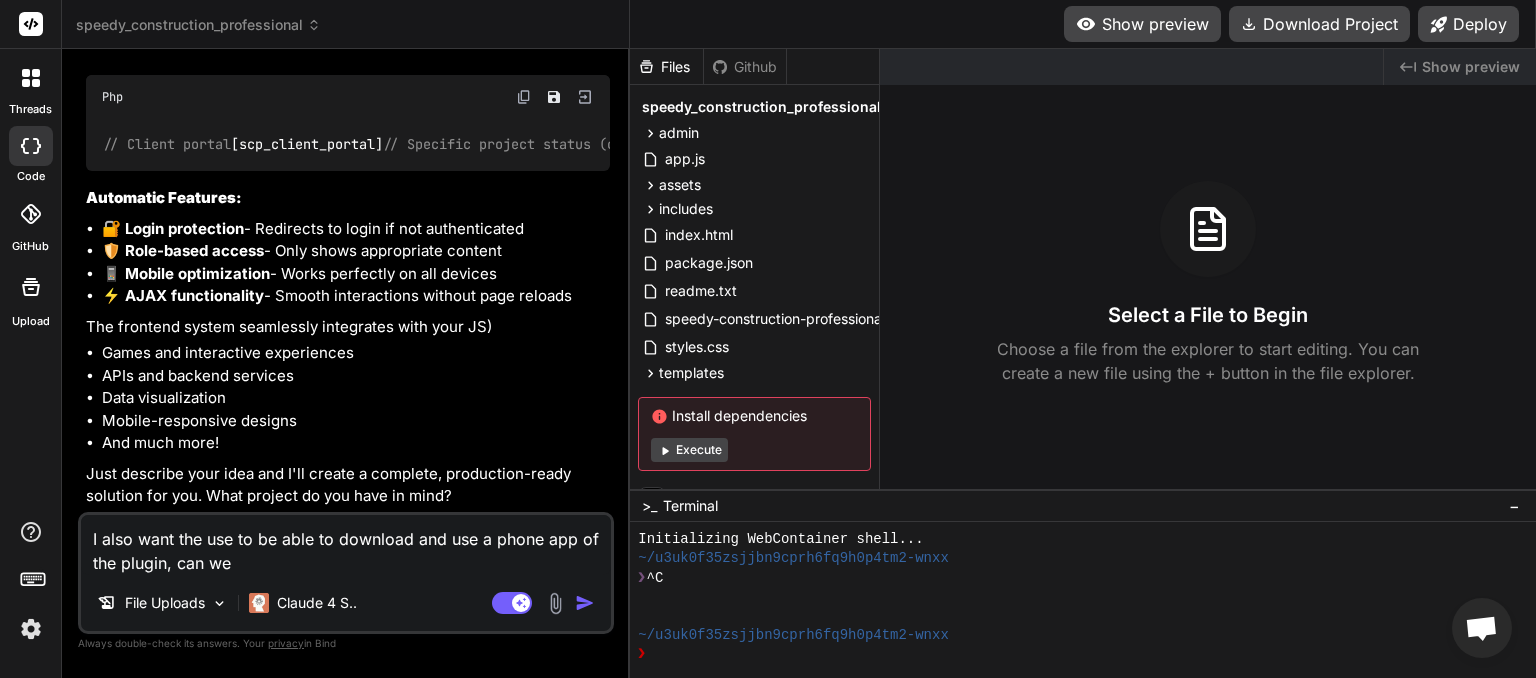 type on "I also want the use to be able to download and use a phone app of the plugin, can we" 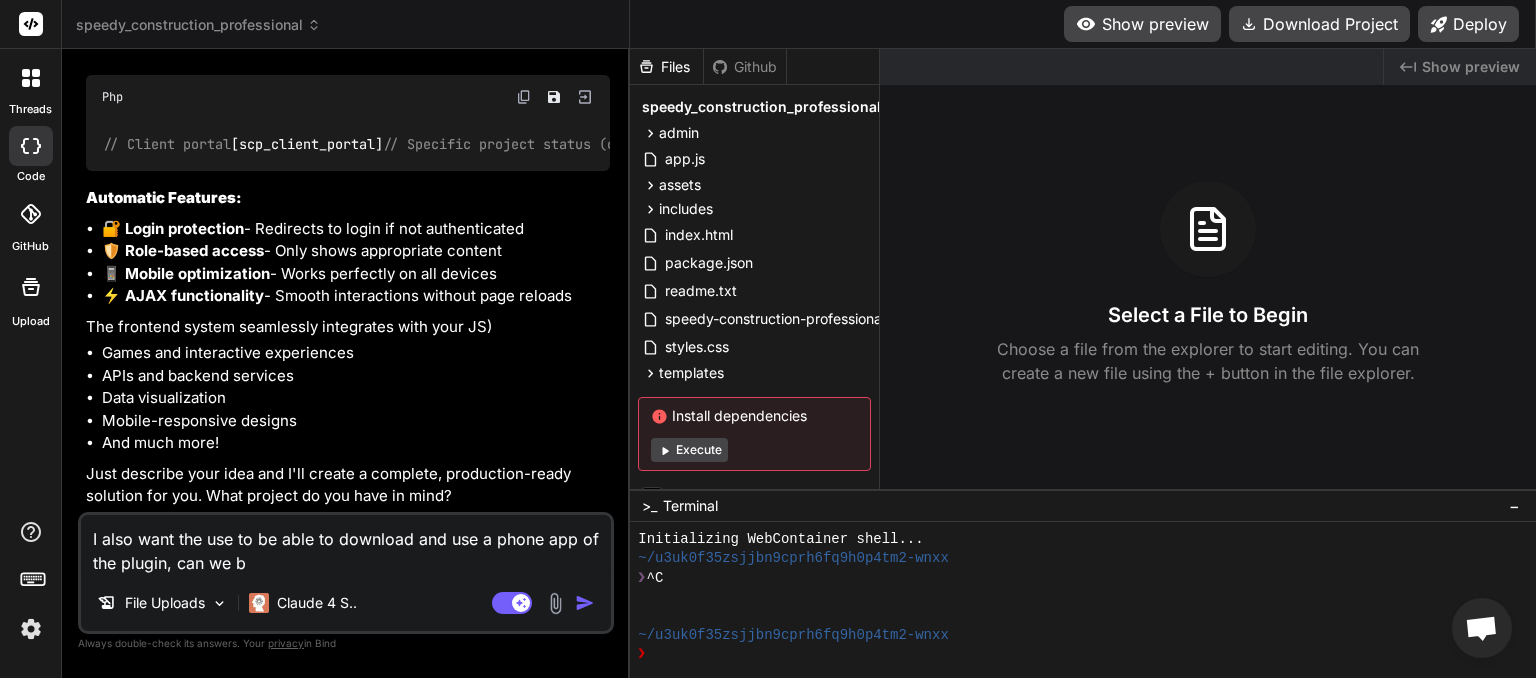type on "I also want the use to be able to download and use a phone app of the plugin, can we bu" 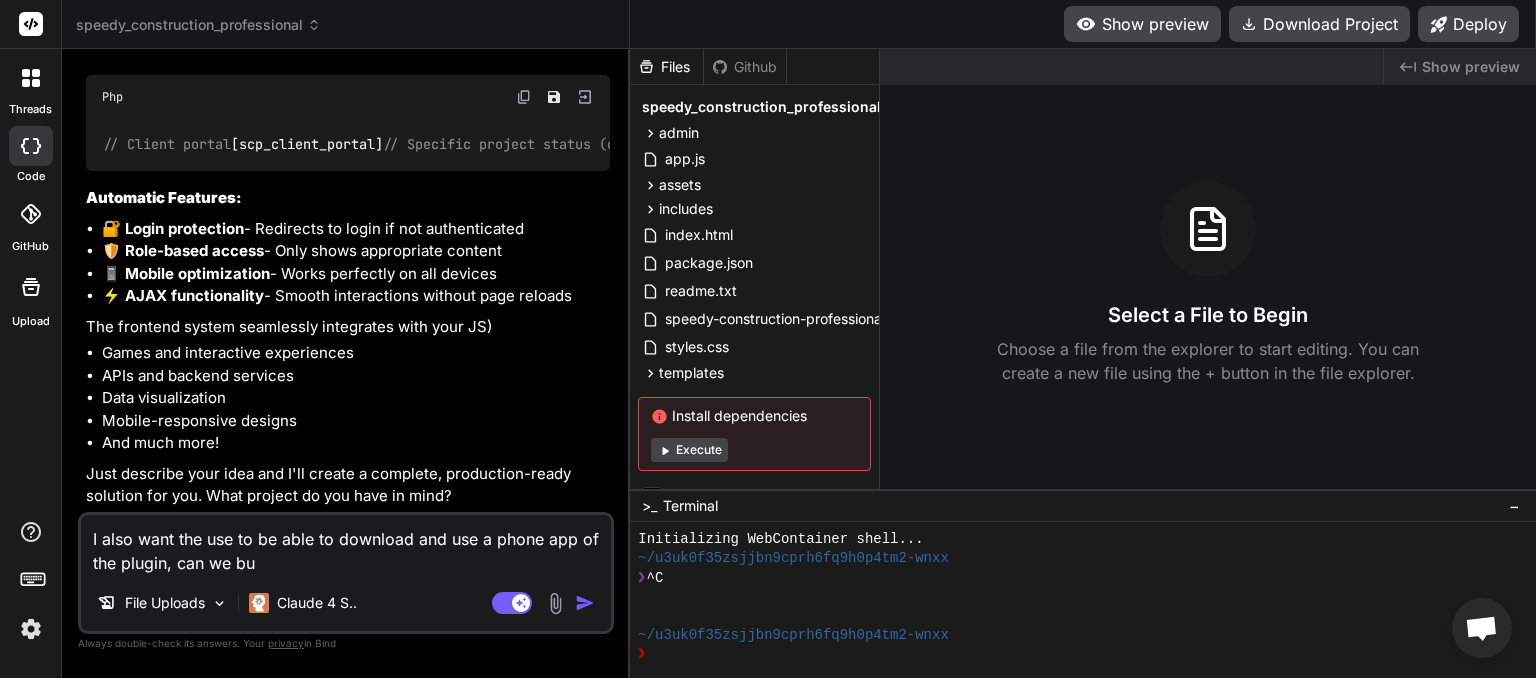 type on "I also want the use to be able to download and use a phone app of the plugin, can we bui" 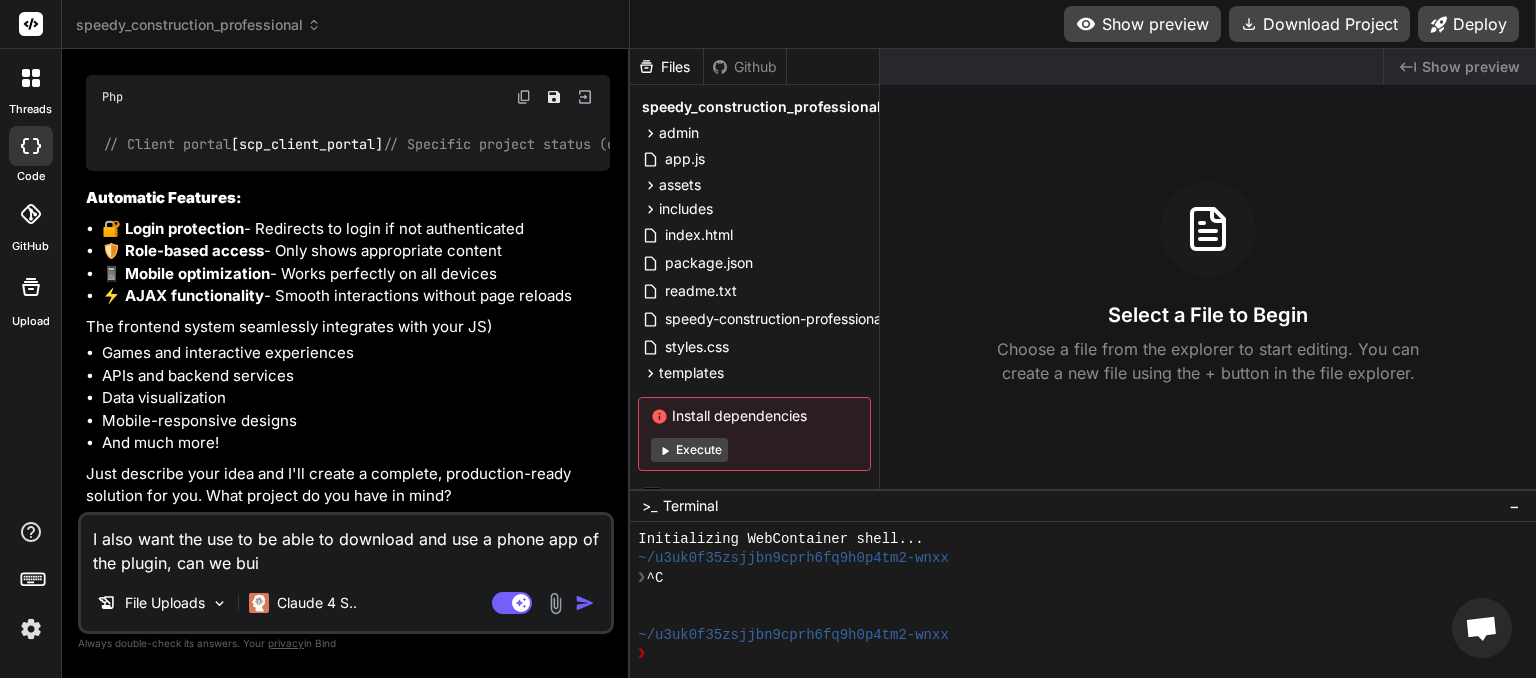 type on "I also want the use to be able to download and use a phone app of the plugin, can we buil" 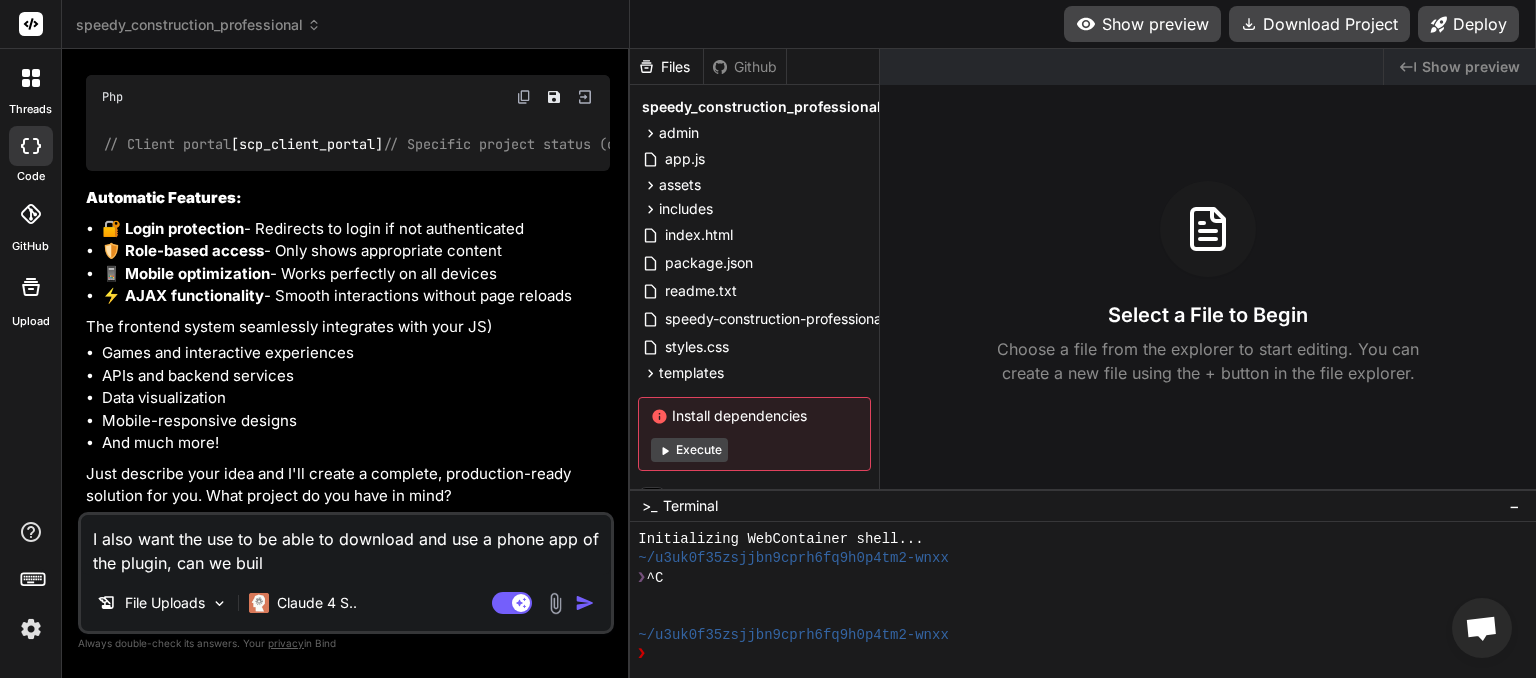 type on "I also want the use to be able to download and use a phone app of the plugin, can we build" 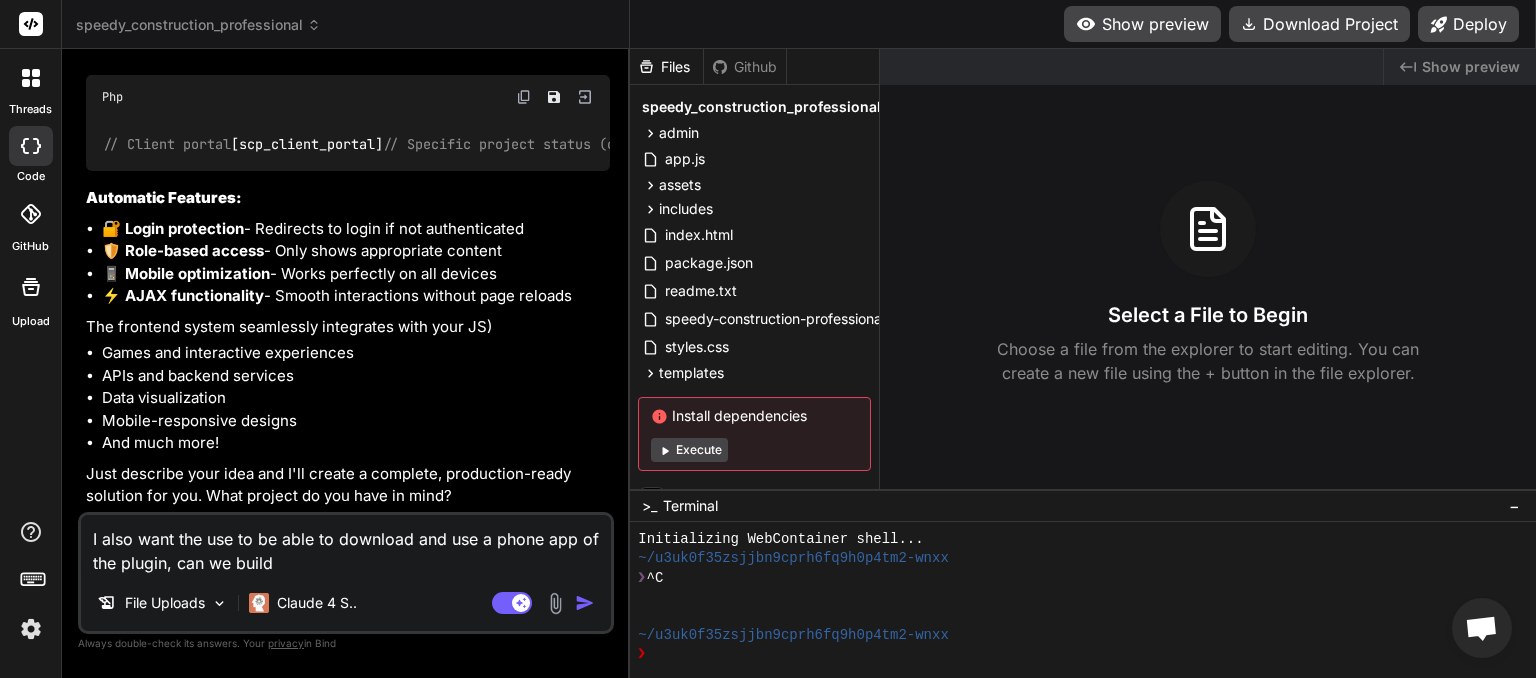 type on "I also want the use to be able to download and use a phone app of the plugin, can we build" 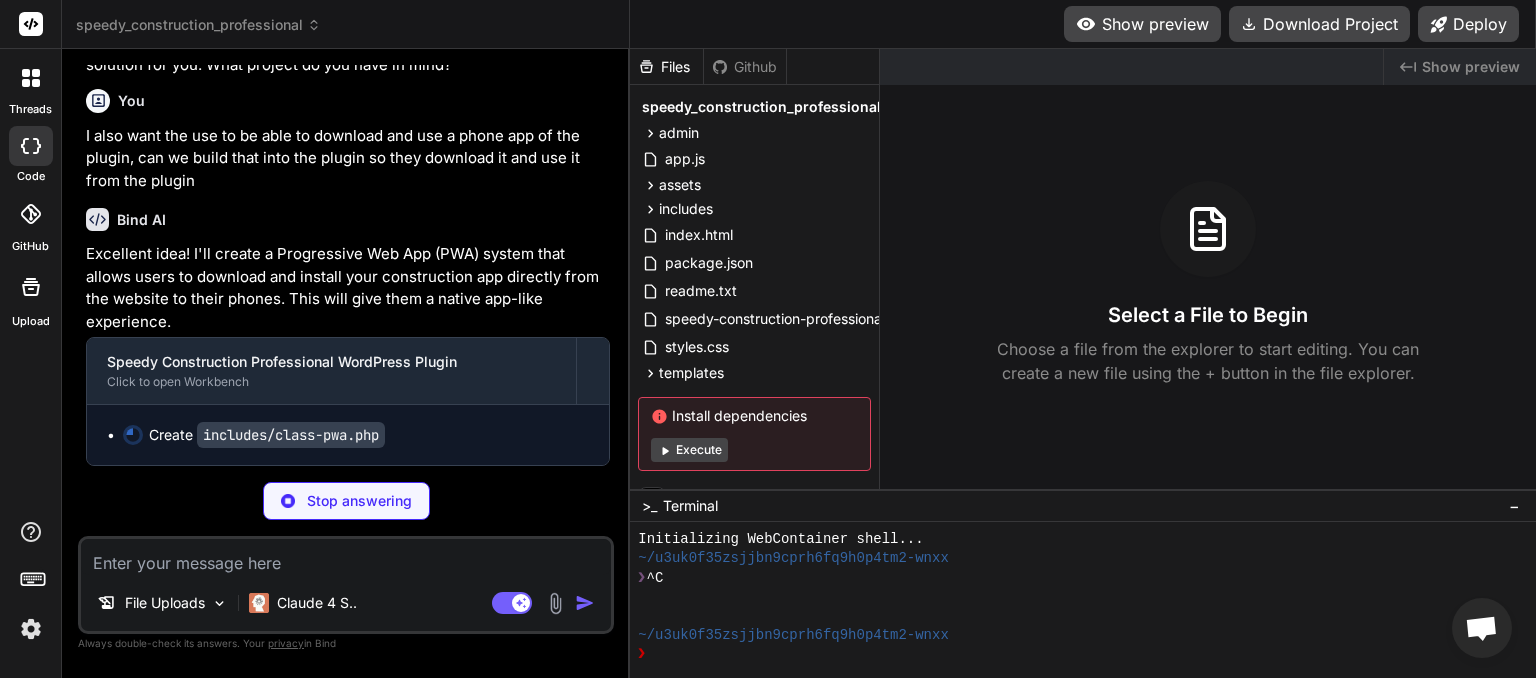 scroll, scrollTop: 8098, scrollLeft: 0, axis: vertical 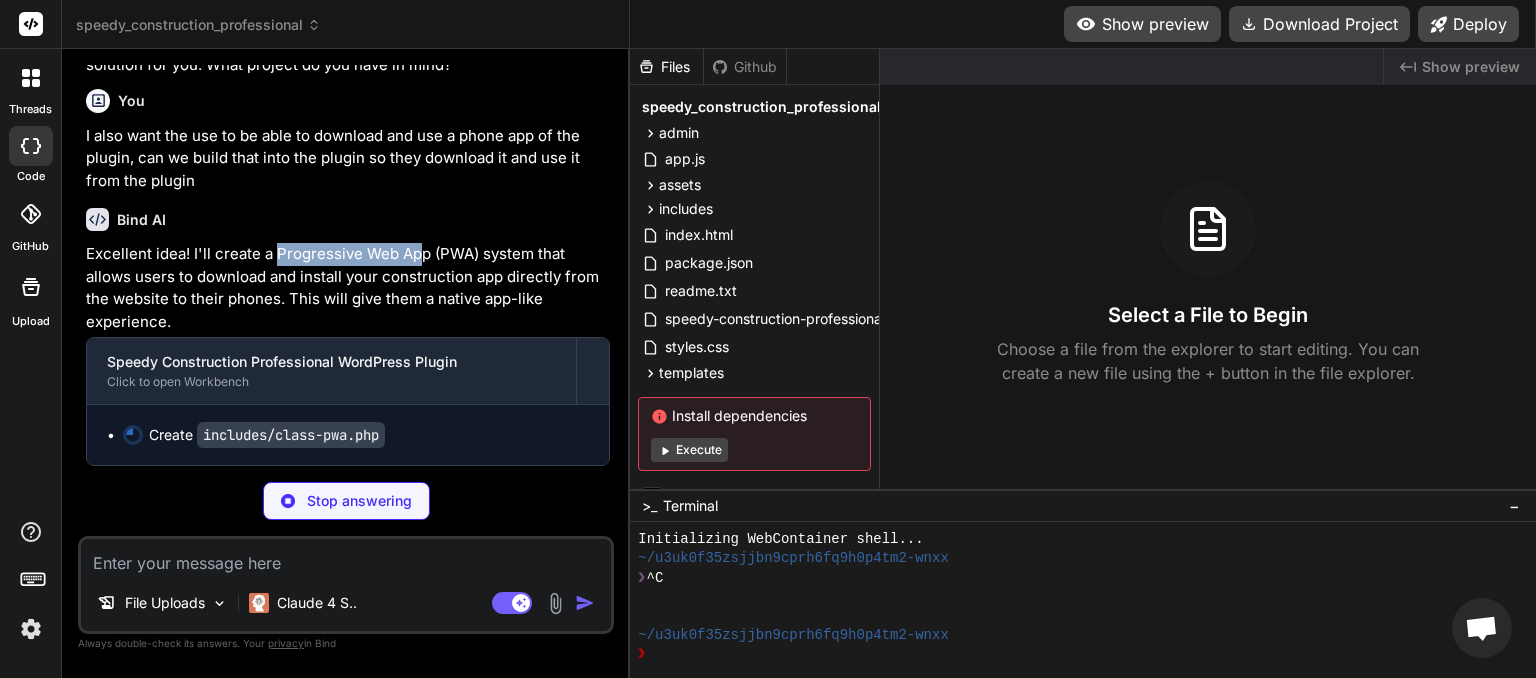 drag, startPoint x: 279, startPoint y: 263, endPoint x: 422, endPoint y: 238, distance: 145.16887 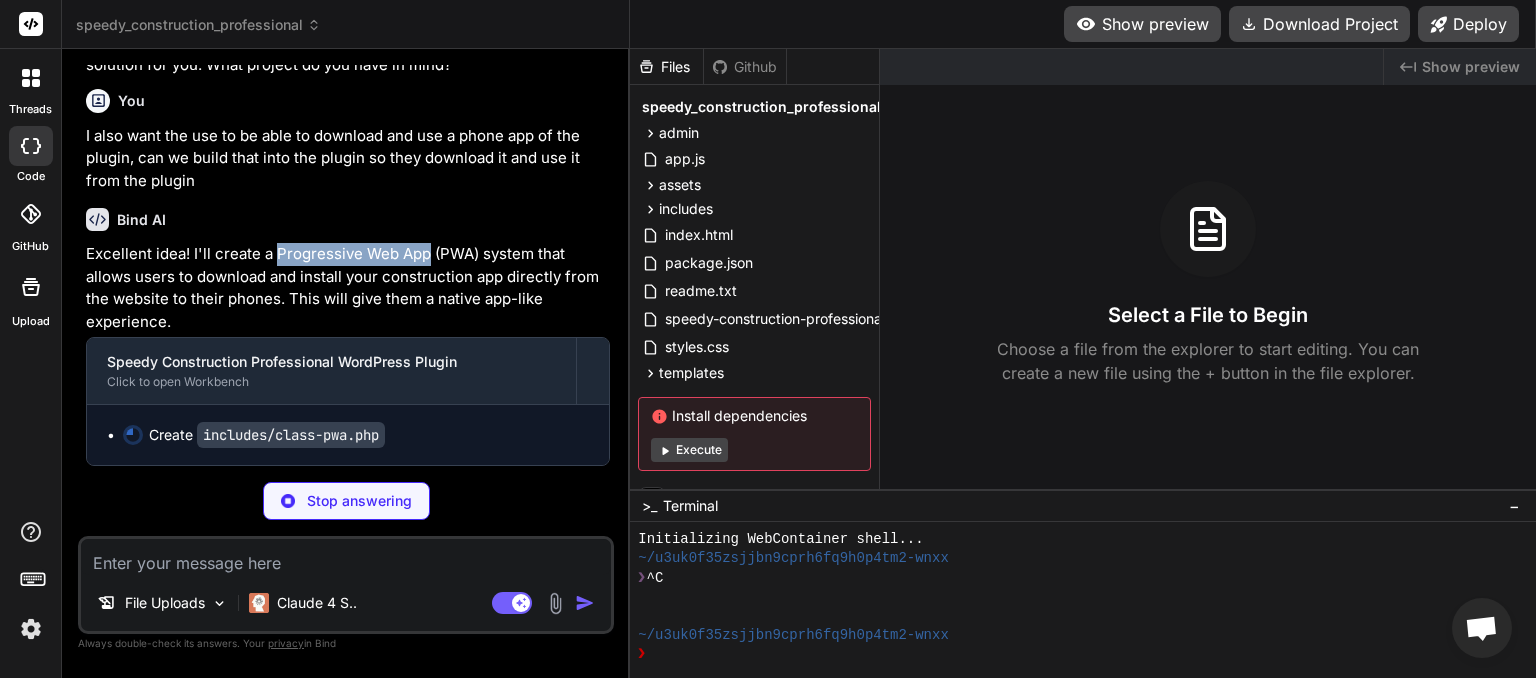 drag, startPoint x: 275, startPoint y: 254, endPoint x: 425, endPoint y: 250, distance: 150.05333 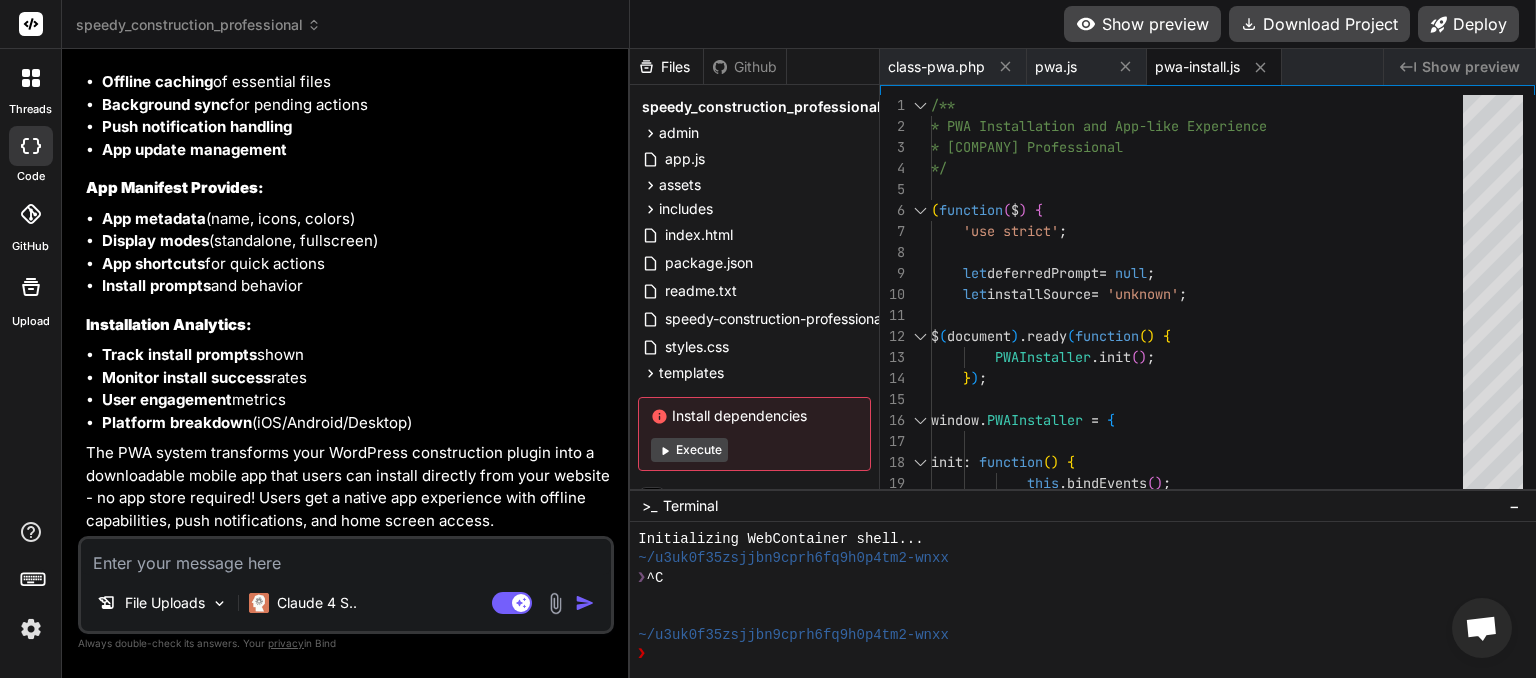 scroll, scrollTop: 10471, scrollLeft: 0, axis: vertical 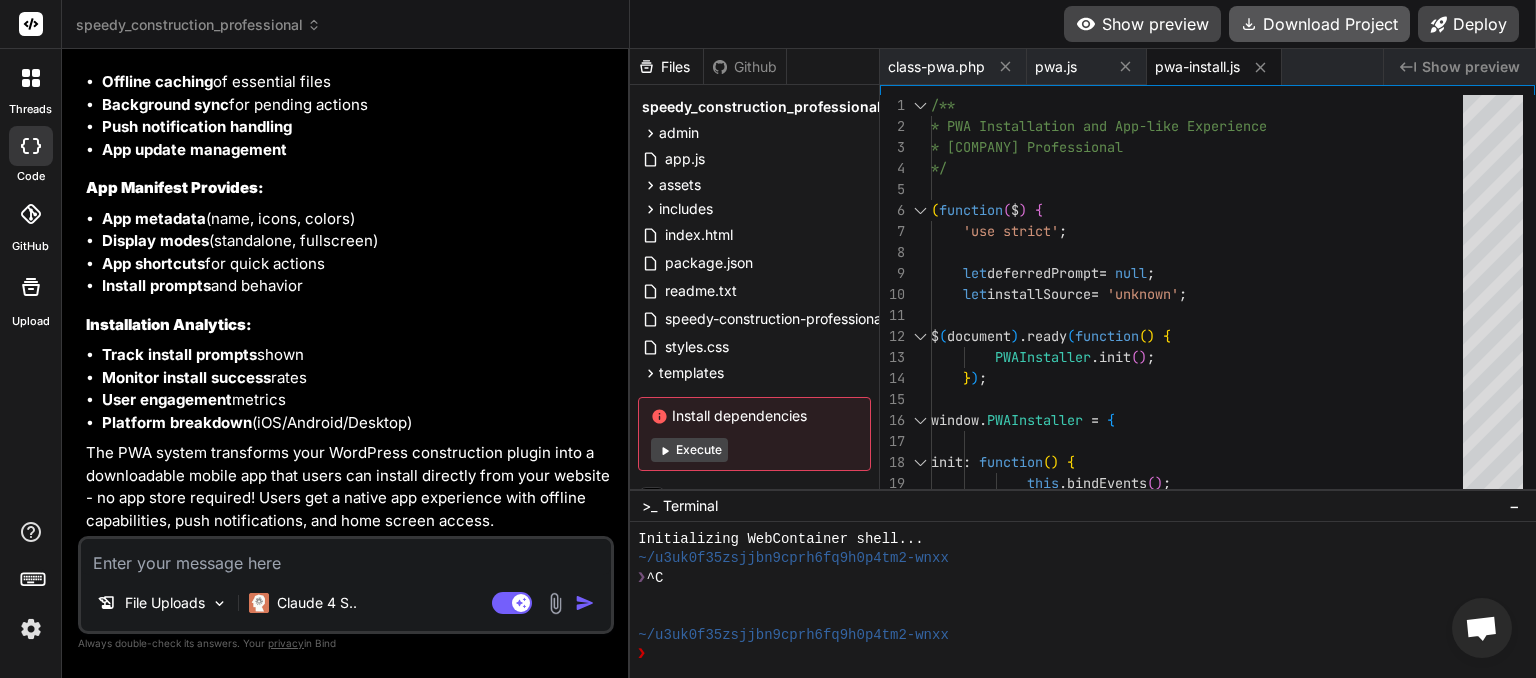 click on "Download Project" at bounding box center (1319, 24) 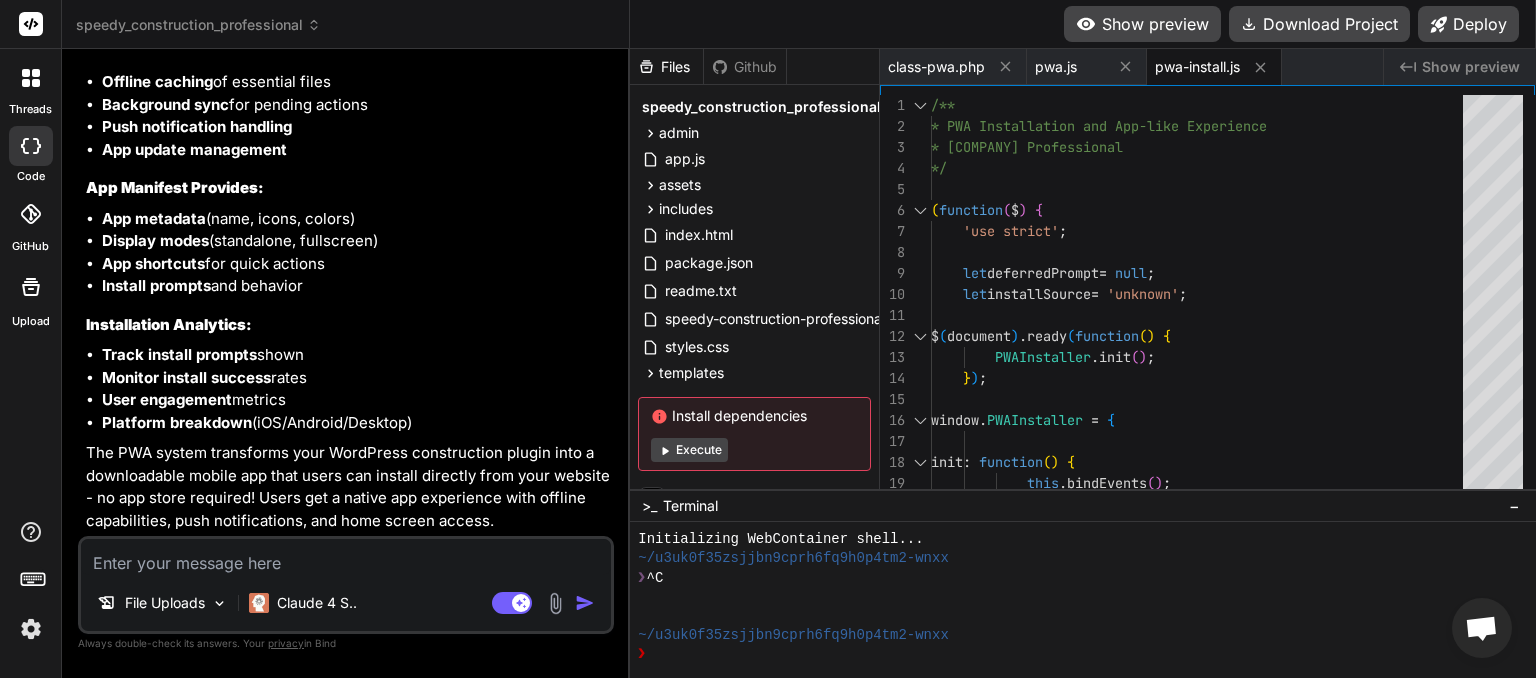 click at bounding box center [346, 557] 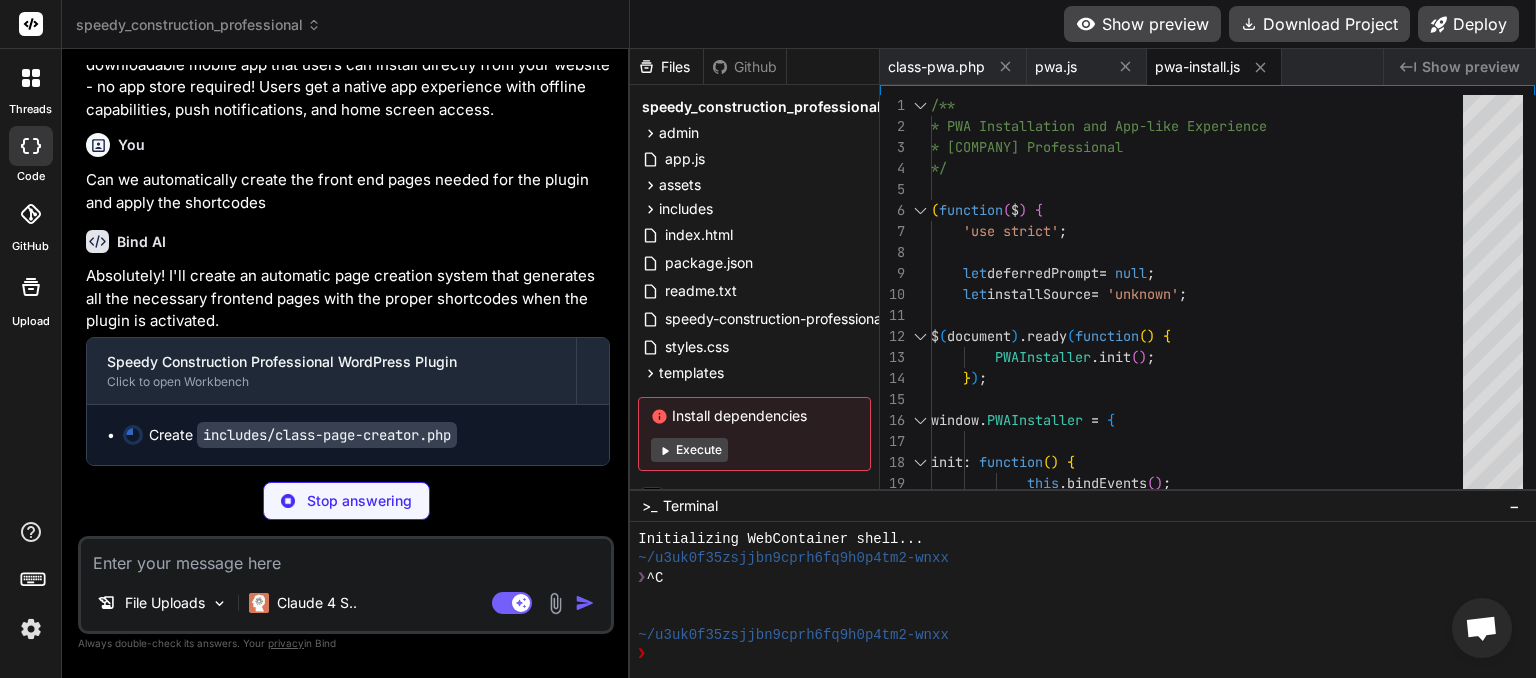 scroll, scrollTop: 10880, scrollLeft: 0, axis: vertical 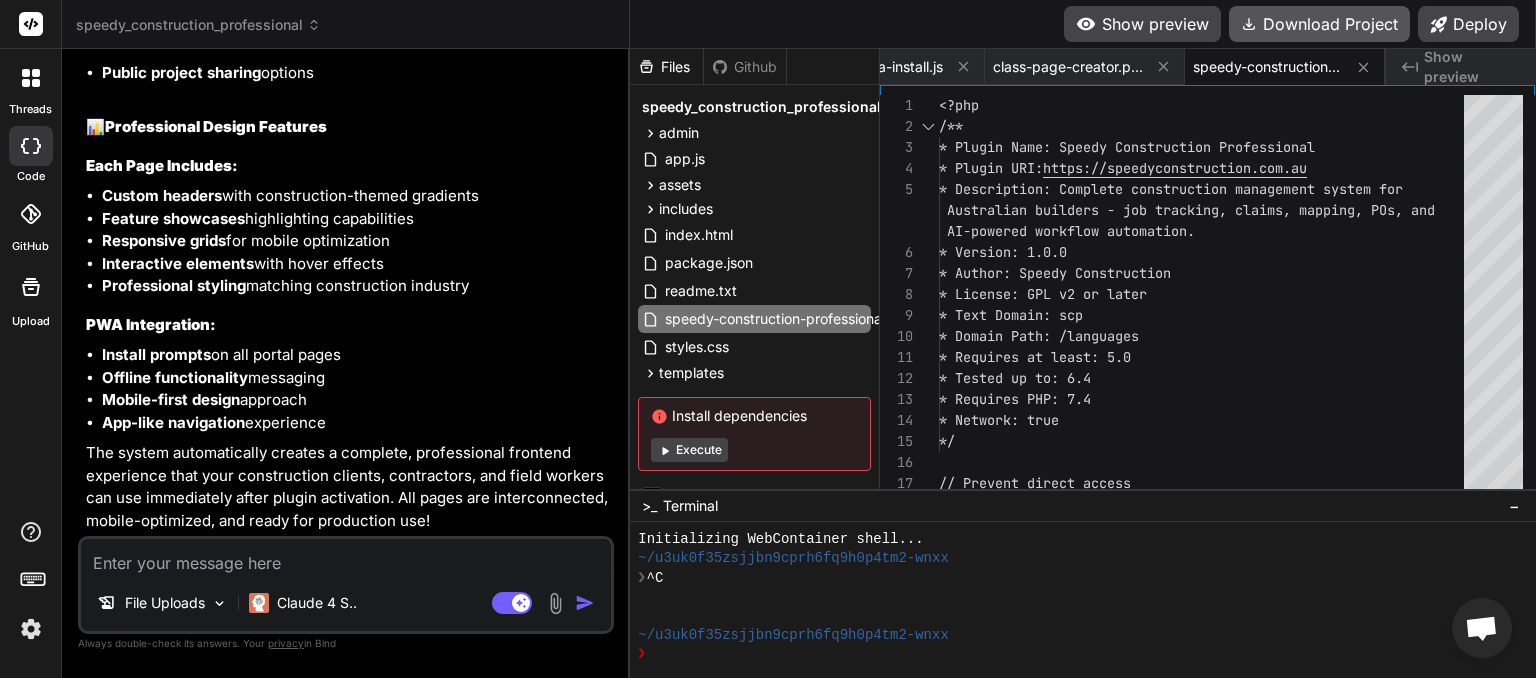 click on "Download Project" at bounding box center [1319, 24] 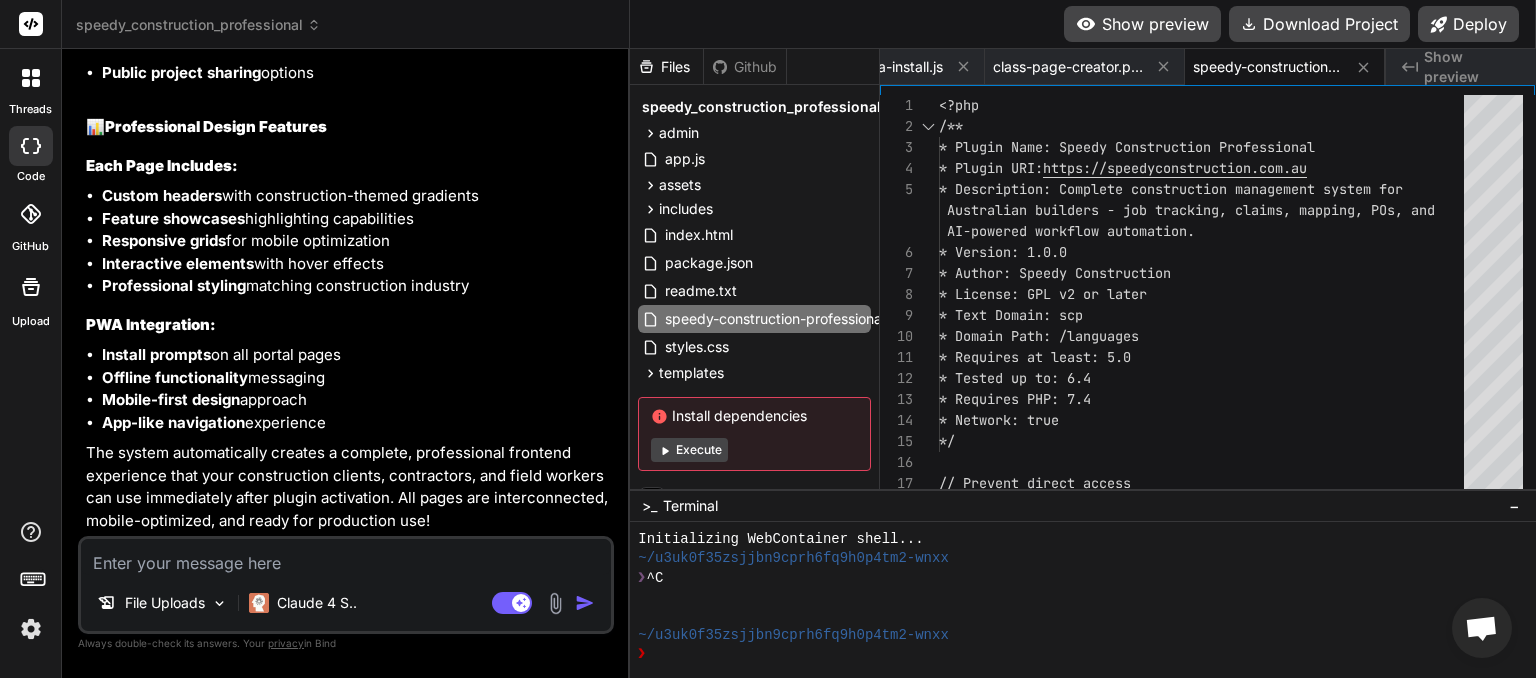 scroll, scrollTop: 0, scrollLeft: 299, axis: horizontal 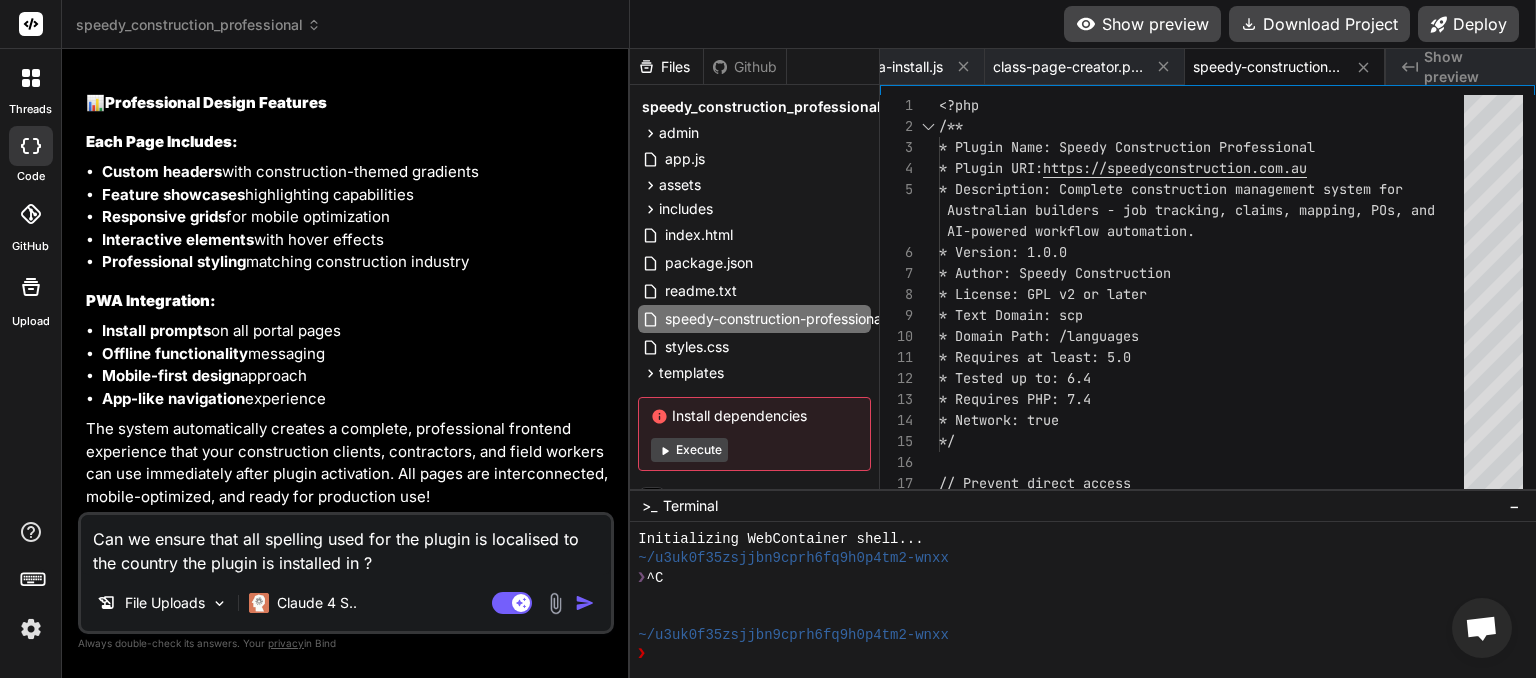 click at bounding box center (585, 603) 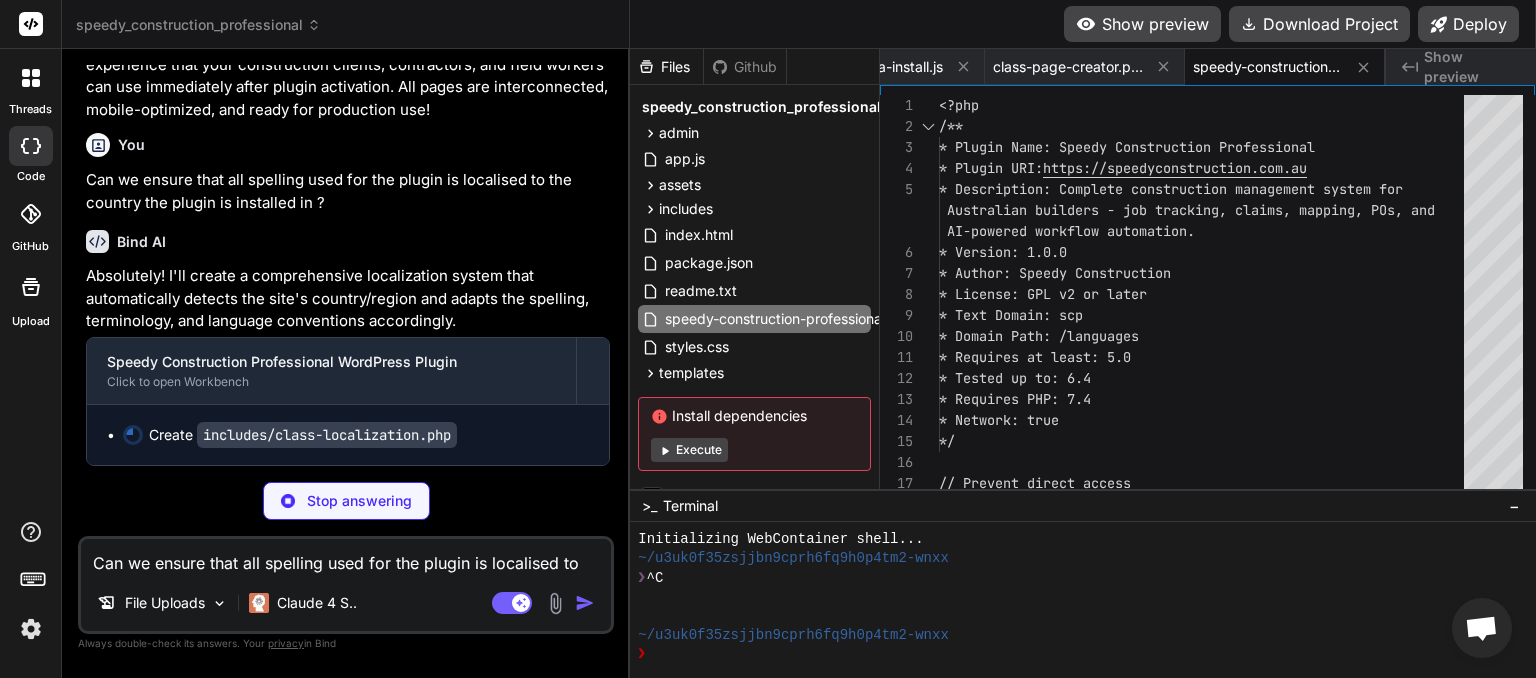 scroll, scrollTop: 14193, scrollLeft: 0, axis: vertical 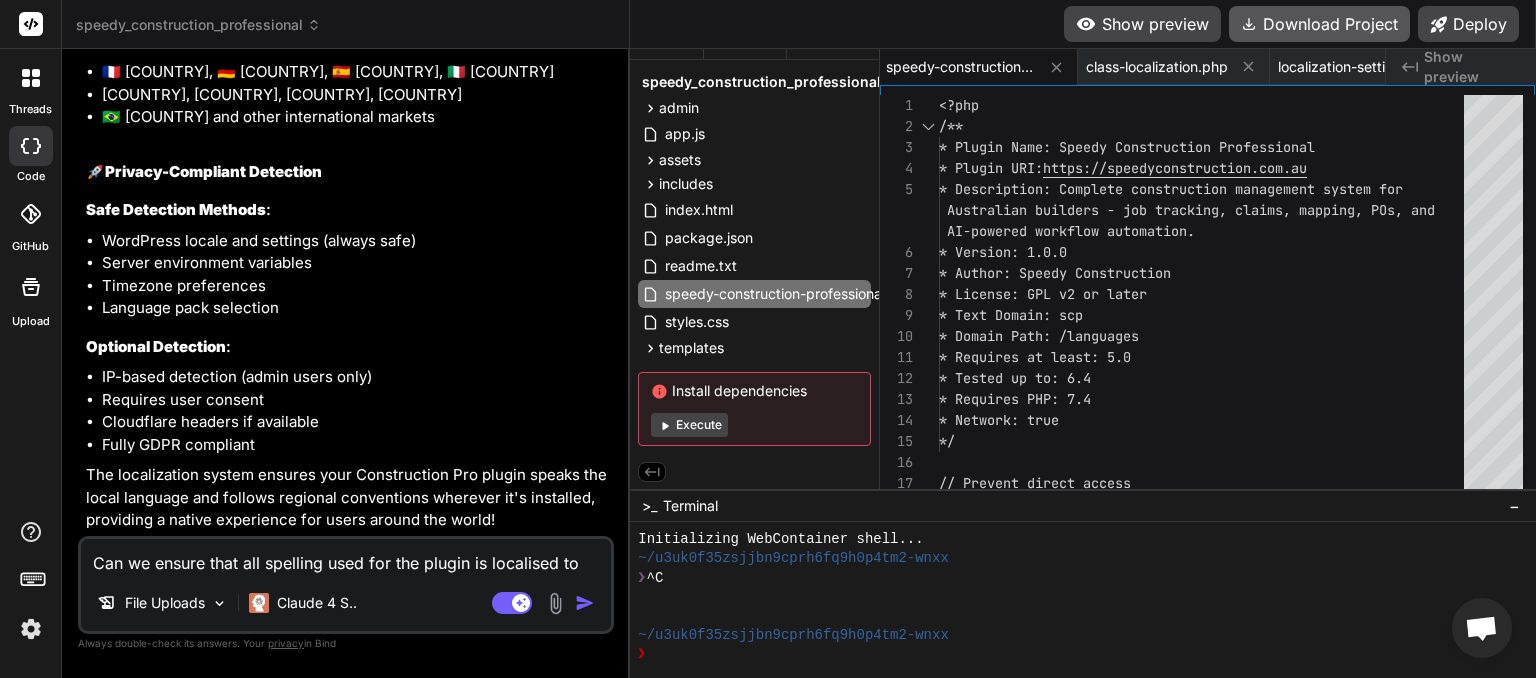 click on "Download Project" at bounding box center (1319, 24) 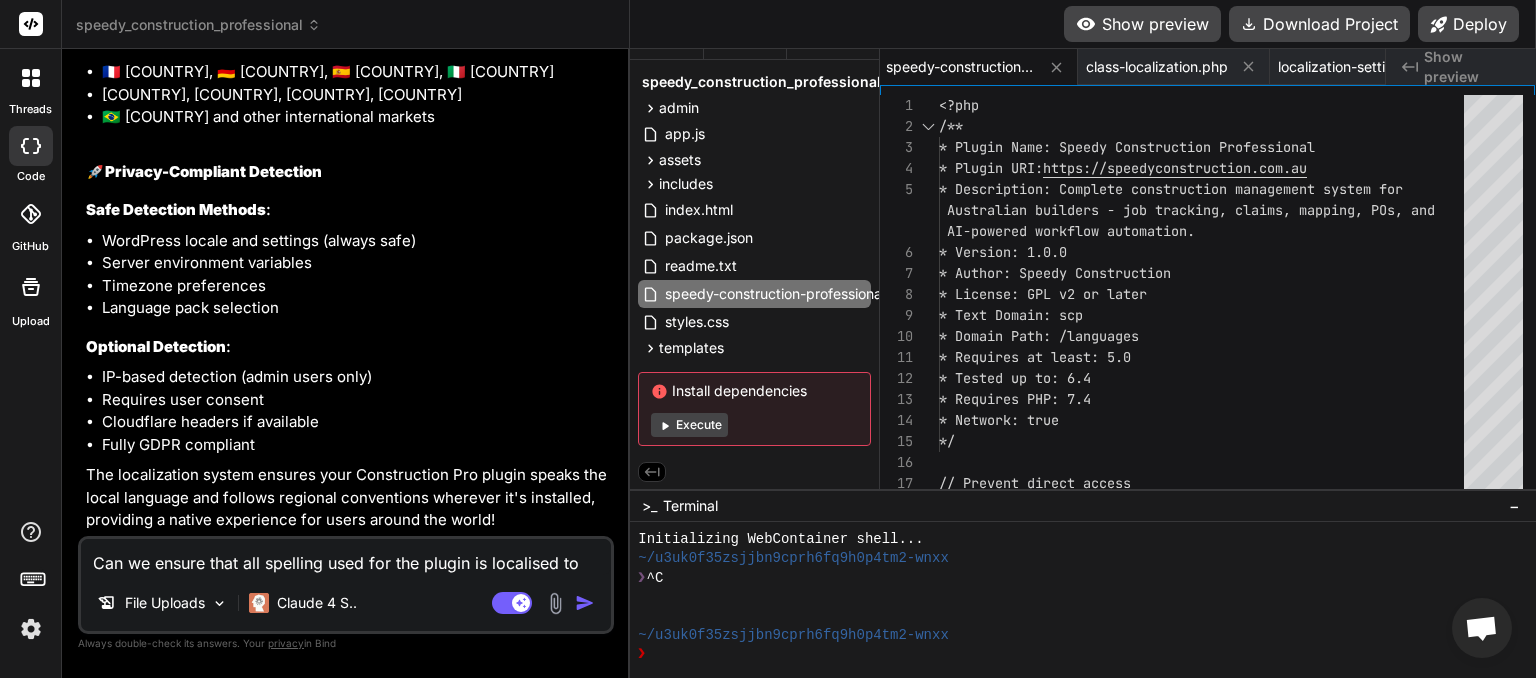 click on "Can we ensure that all spelling used for the plugin is localised to the country the plugin is installed in ?" at bounding box center [346, 557] 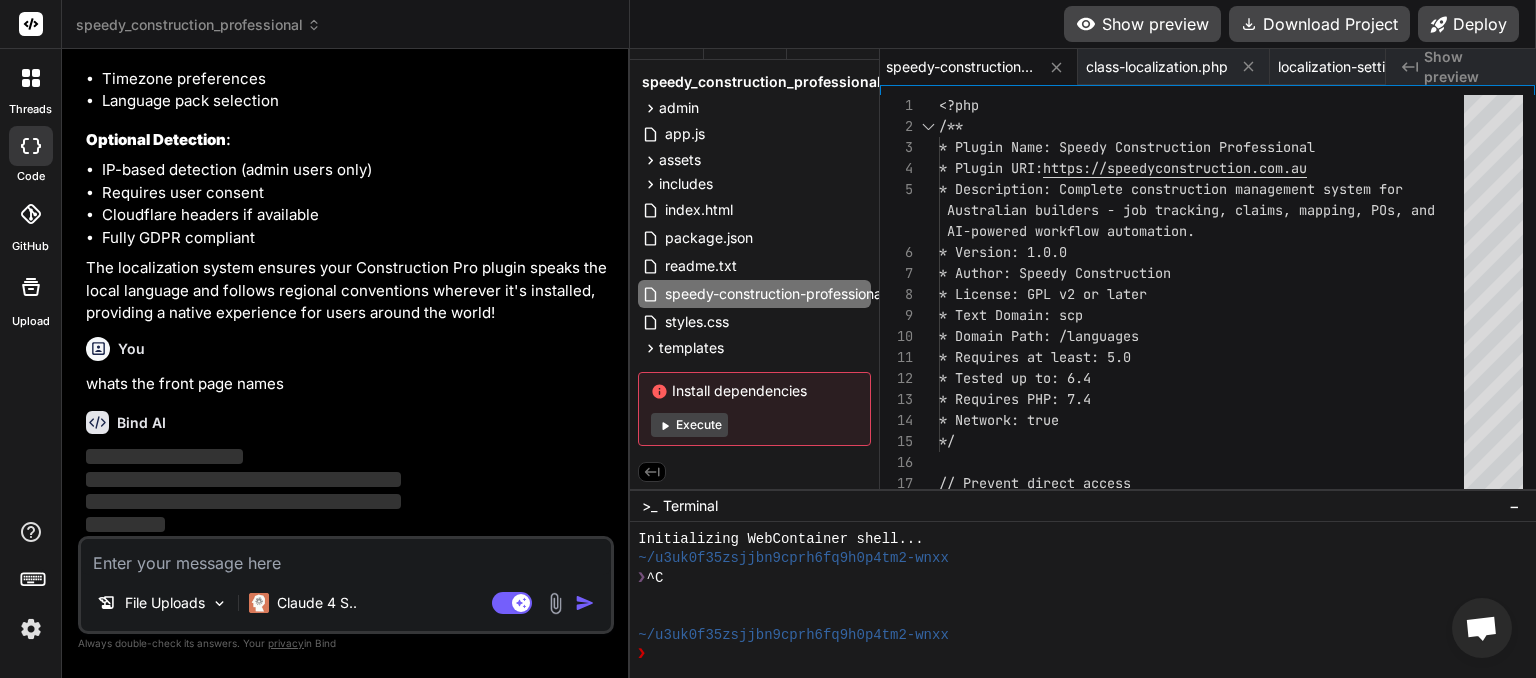 scroll, scrollTop: 18032, scrollLeft: 0, axis: vertical 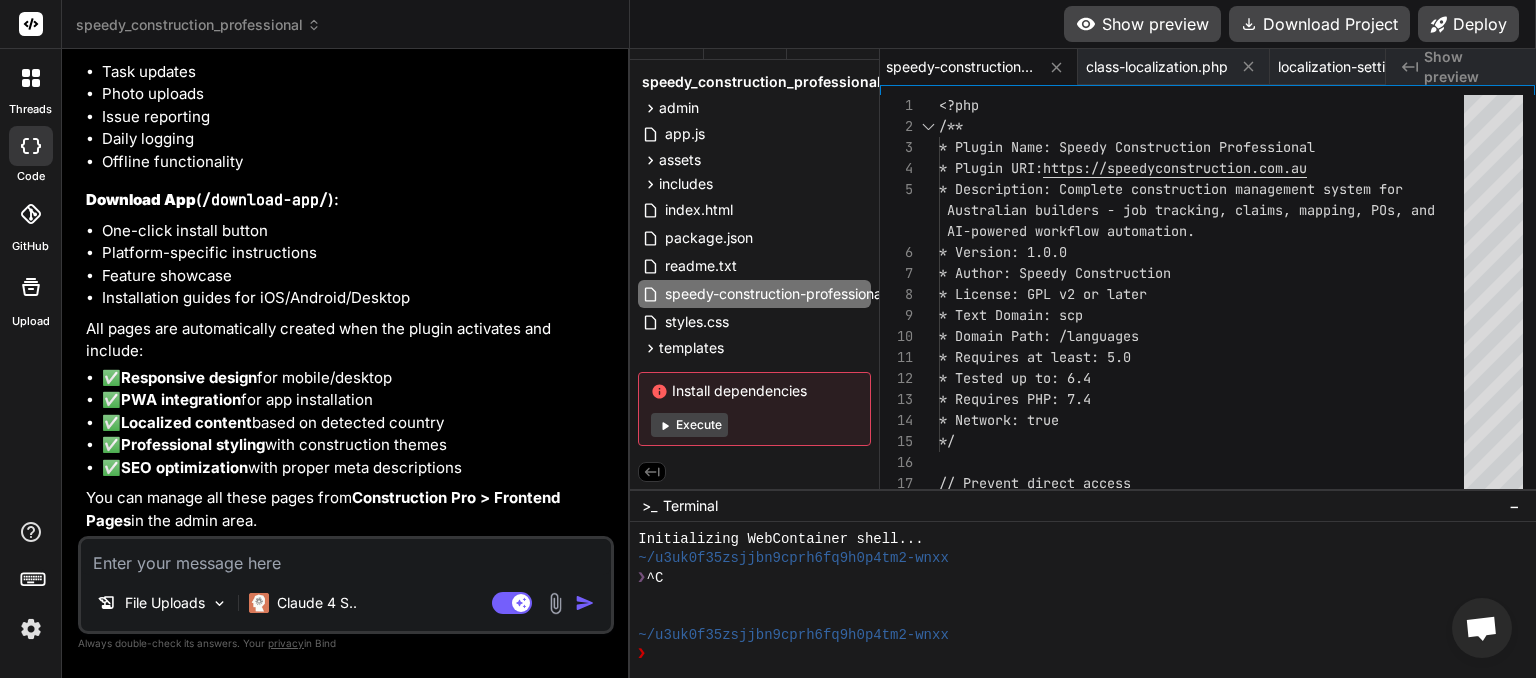 click at bounding box center [346, 557] 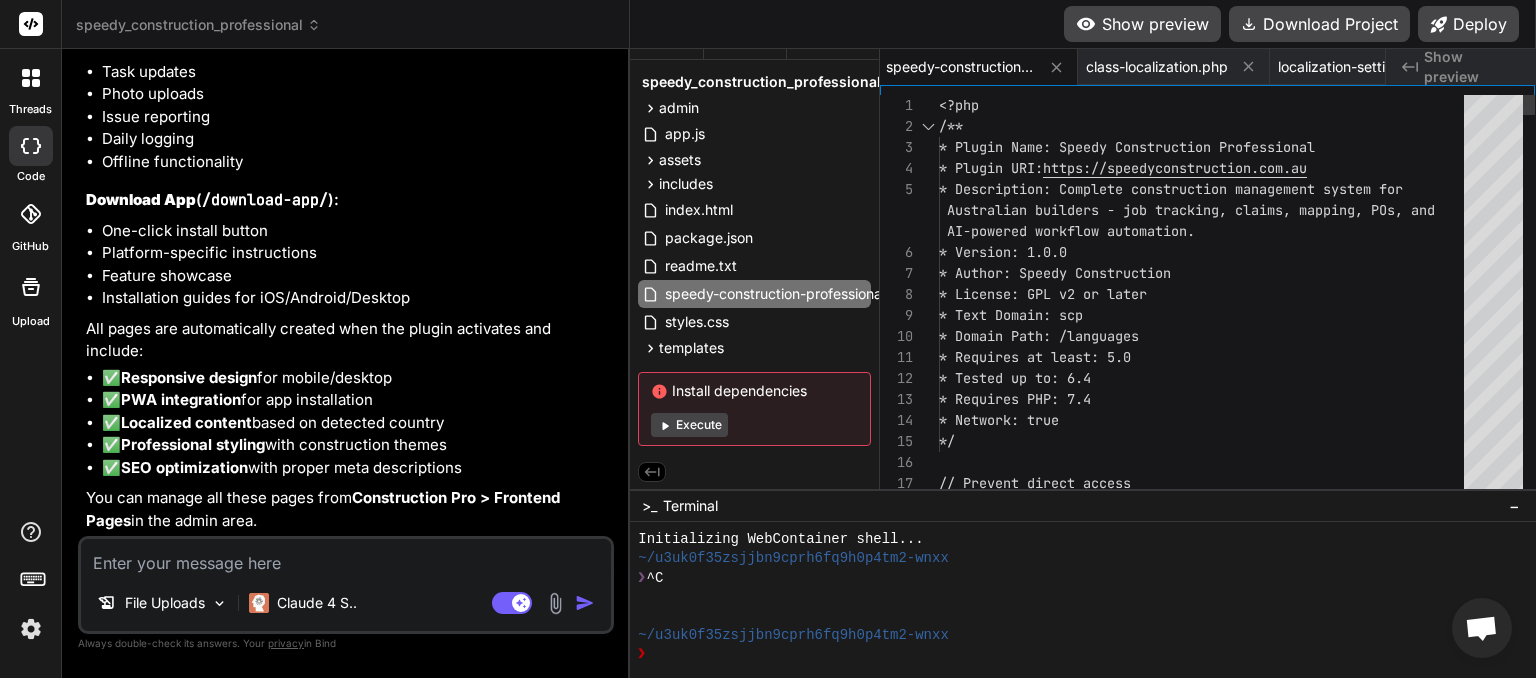 scroll, scrollTop: 0, scrollLeft: 604, axis: horizontal 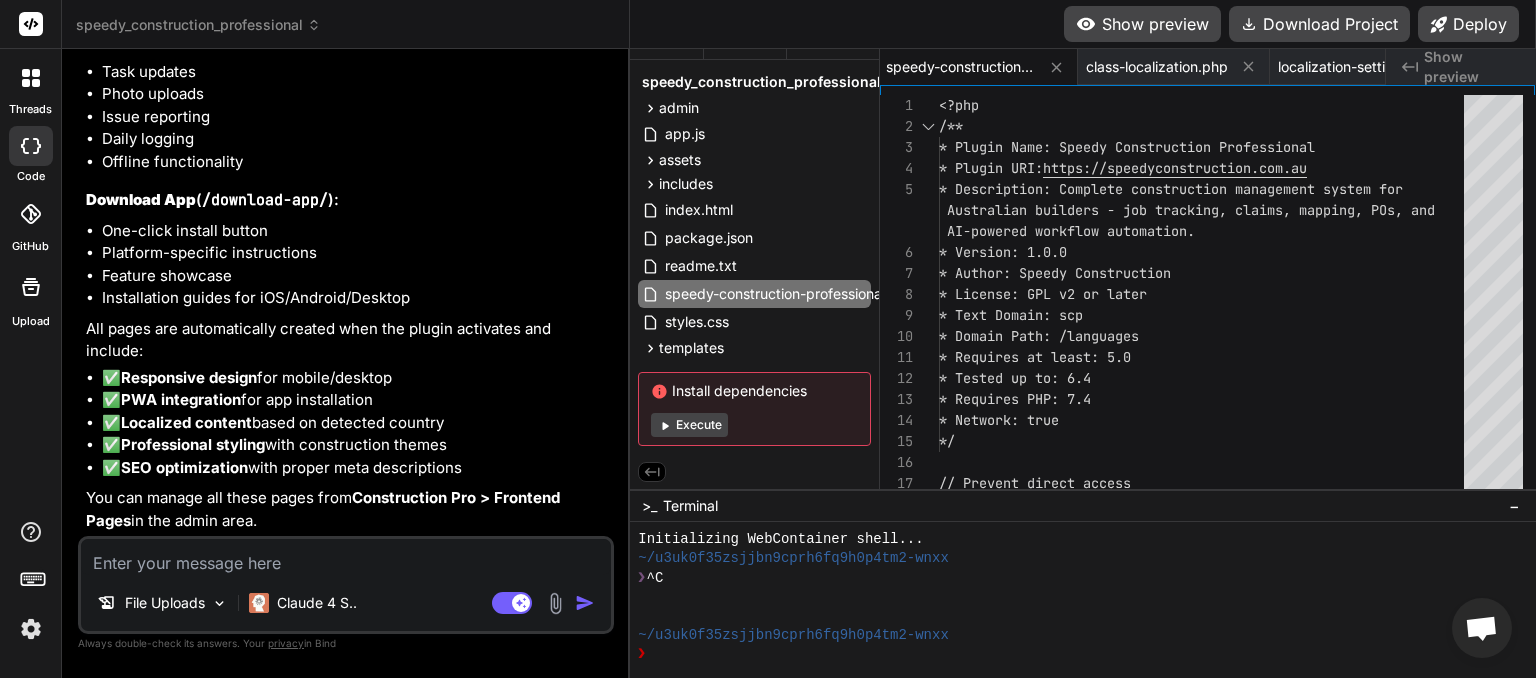 click at bounding box center [346, 557] 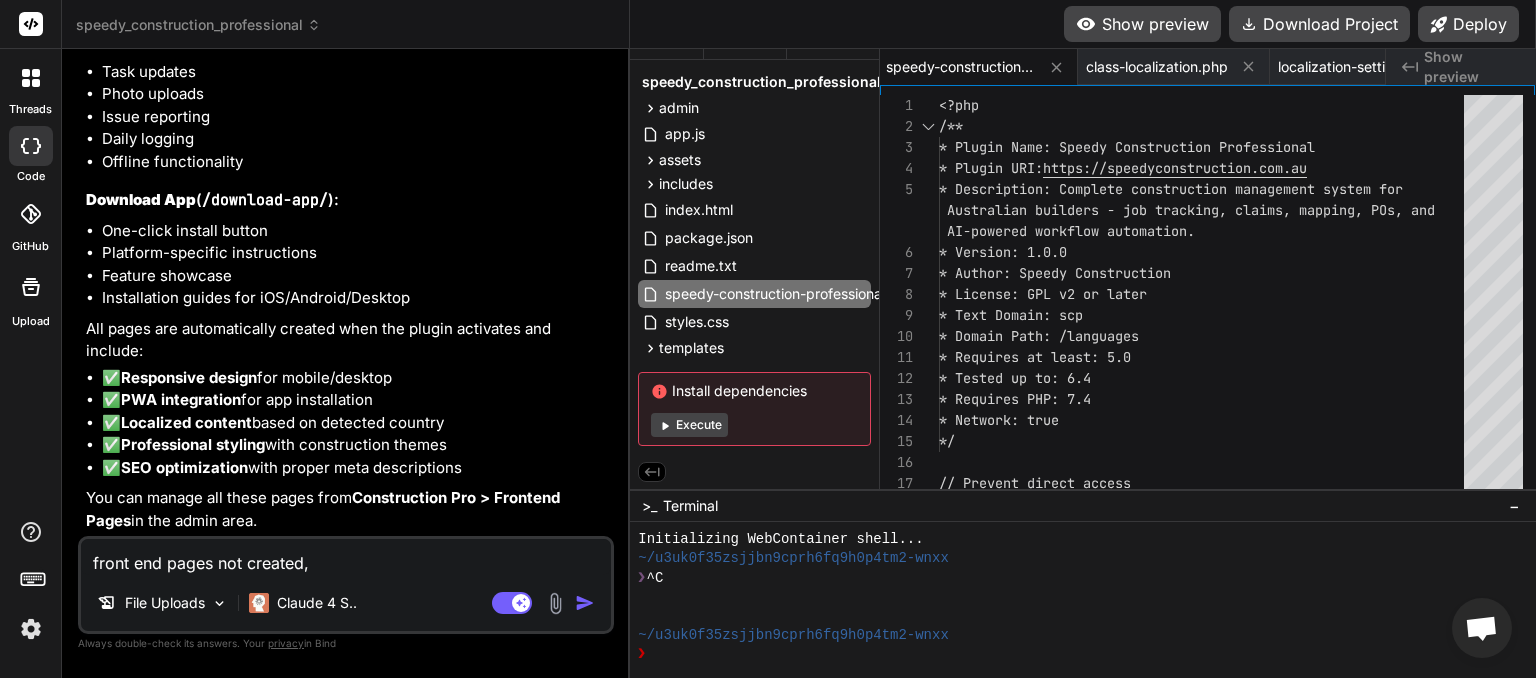 scroll, scrollTop: 0, scrollLeft: 604, axis: horizontal 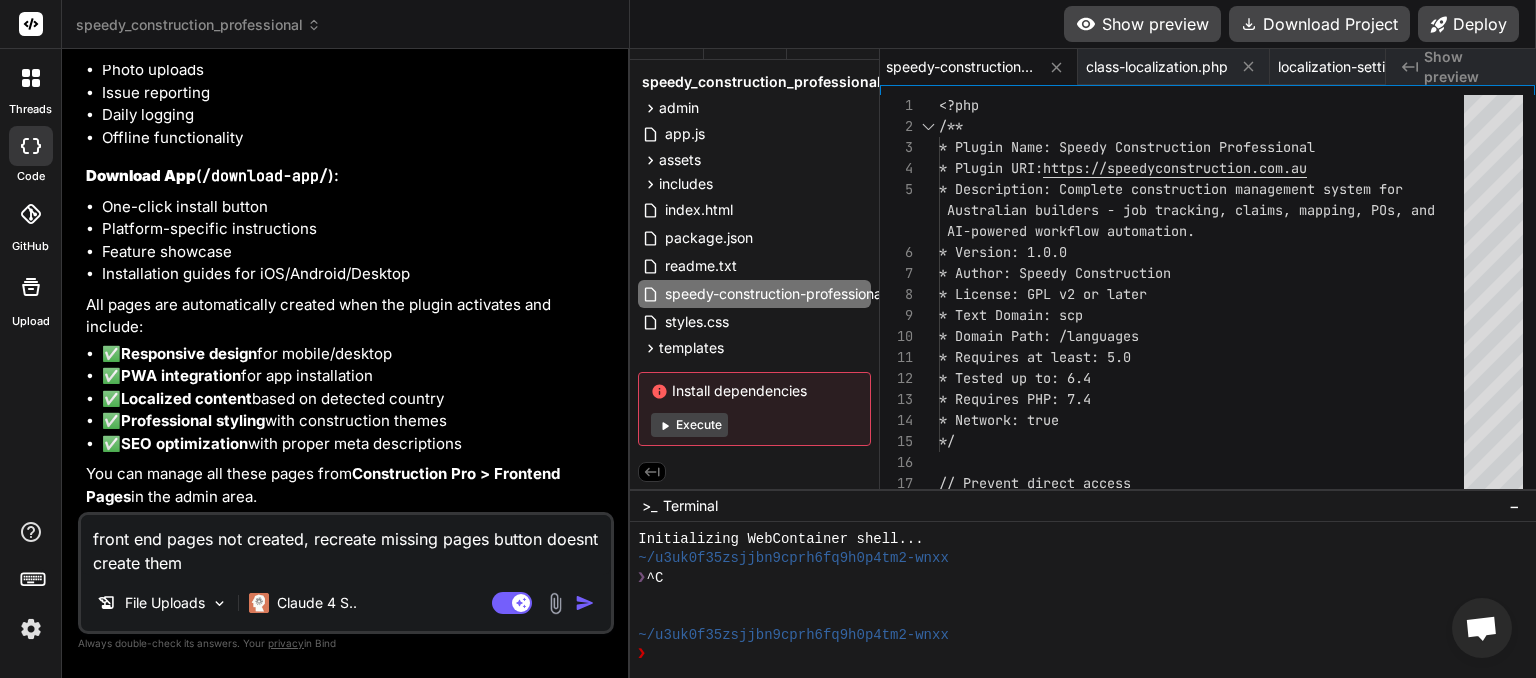 click at bounding box center [585, 603] 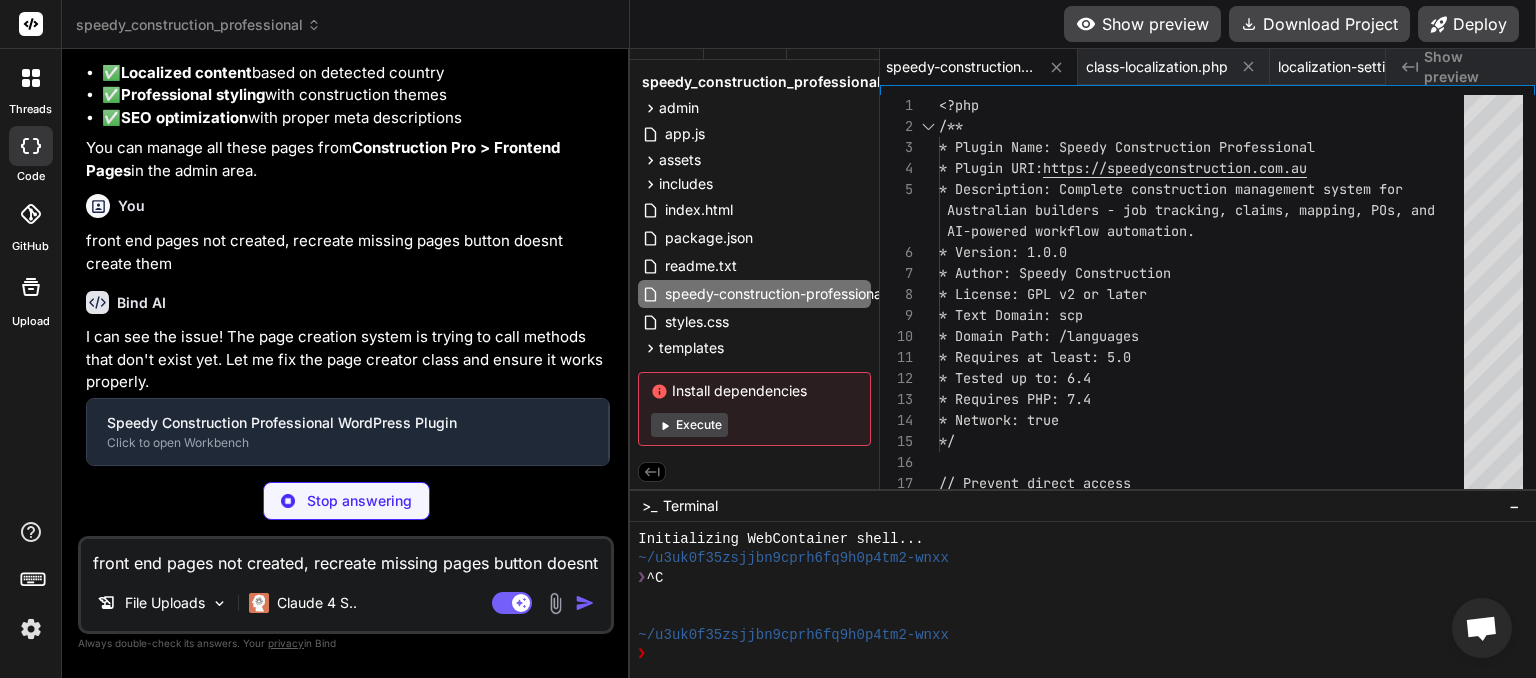 scroll, scrollTop: 20103, scrollLeft: 0, axis: vertical 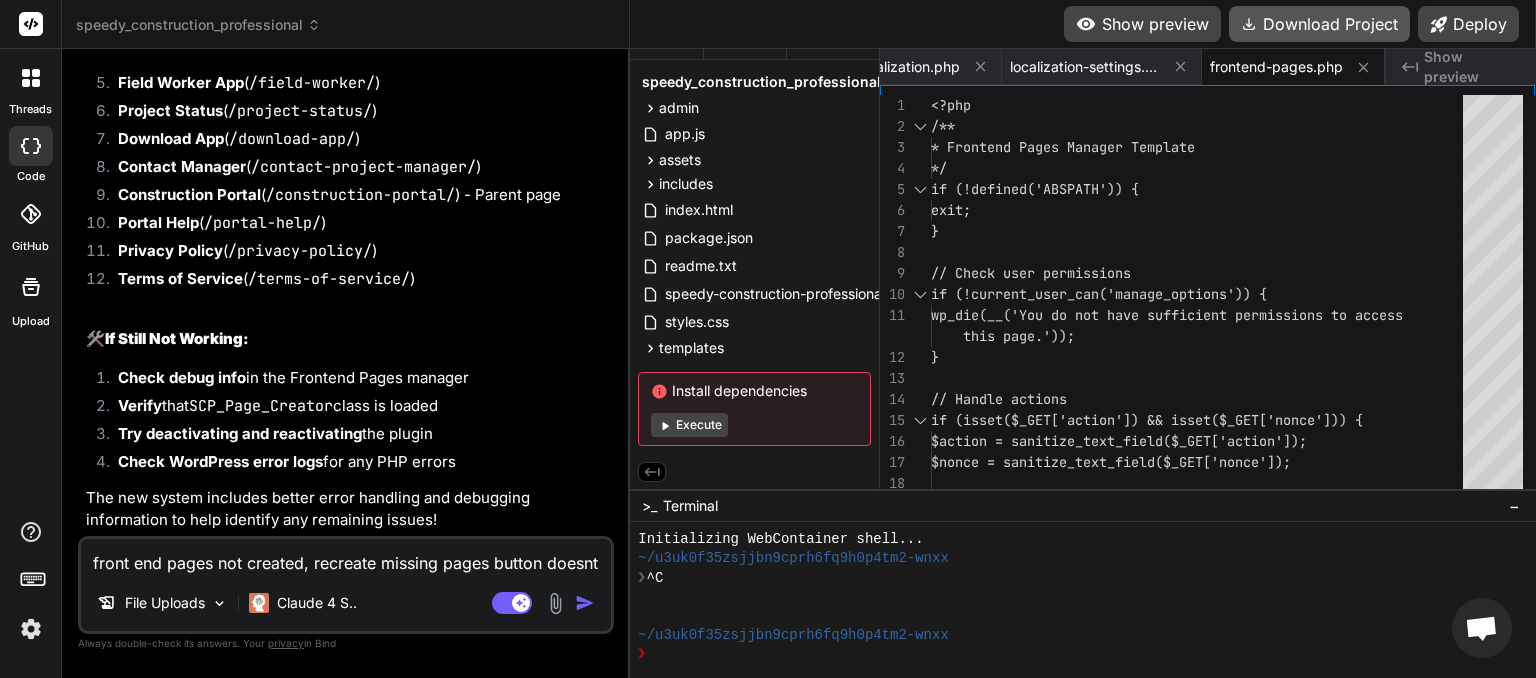 click on "Download Project" at bounding box center (1319, 24) 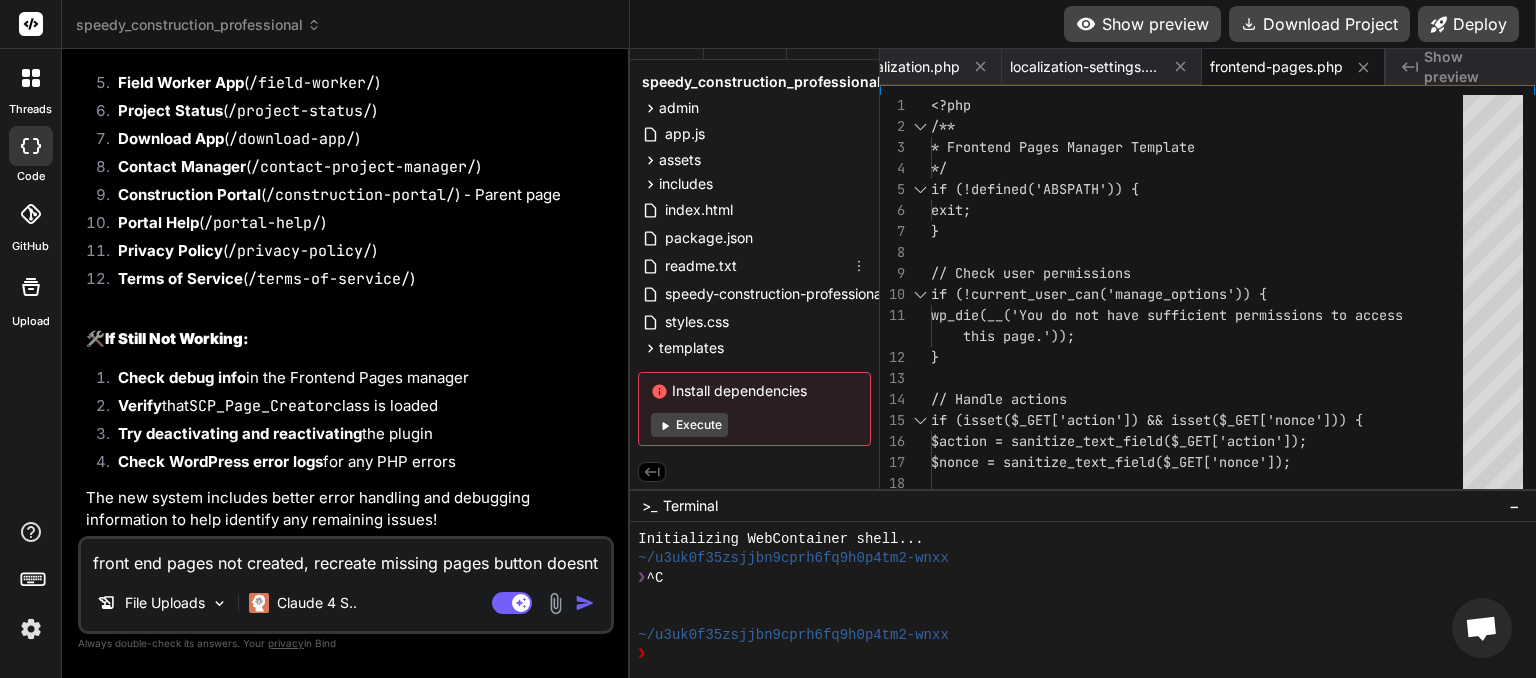 scroll, scrollTop: 0, scrollLeft: 876, axis: horizontal 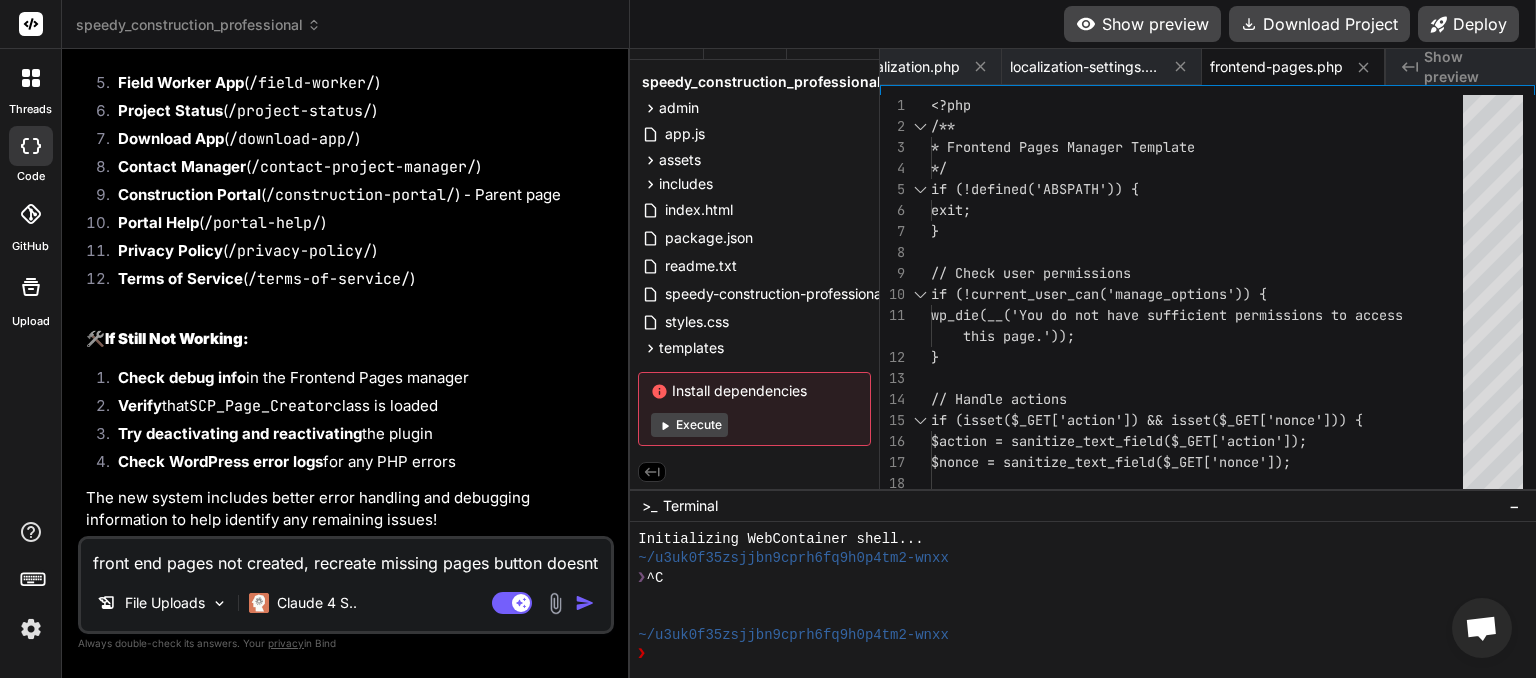 click on "front end pages not created, recreate missing pages button doesnt create them" at bounding box center (346, 557) 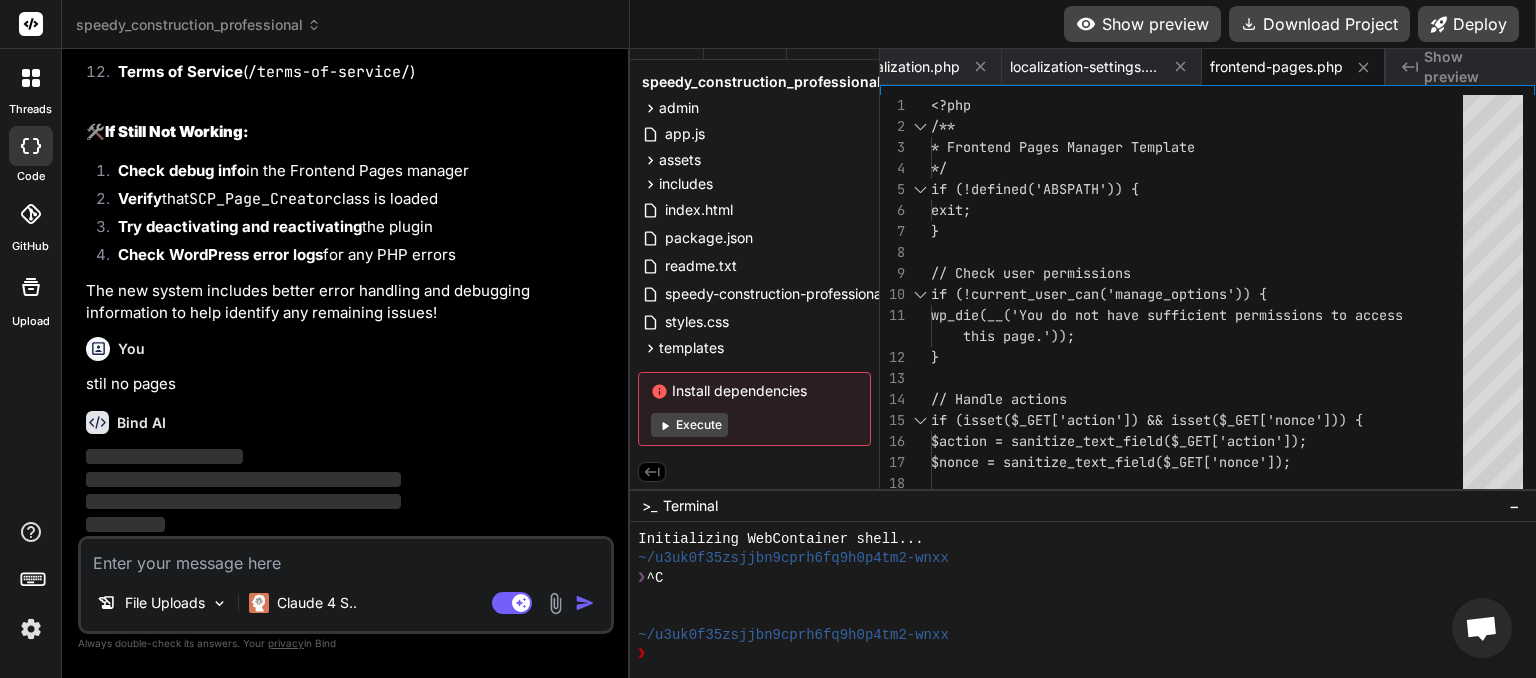 scroll, scrollTop: 21793, scrollLeft: 0, axis: vertical 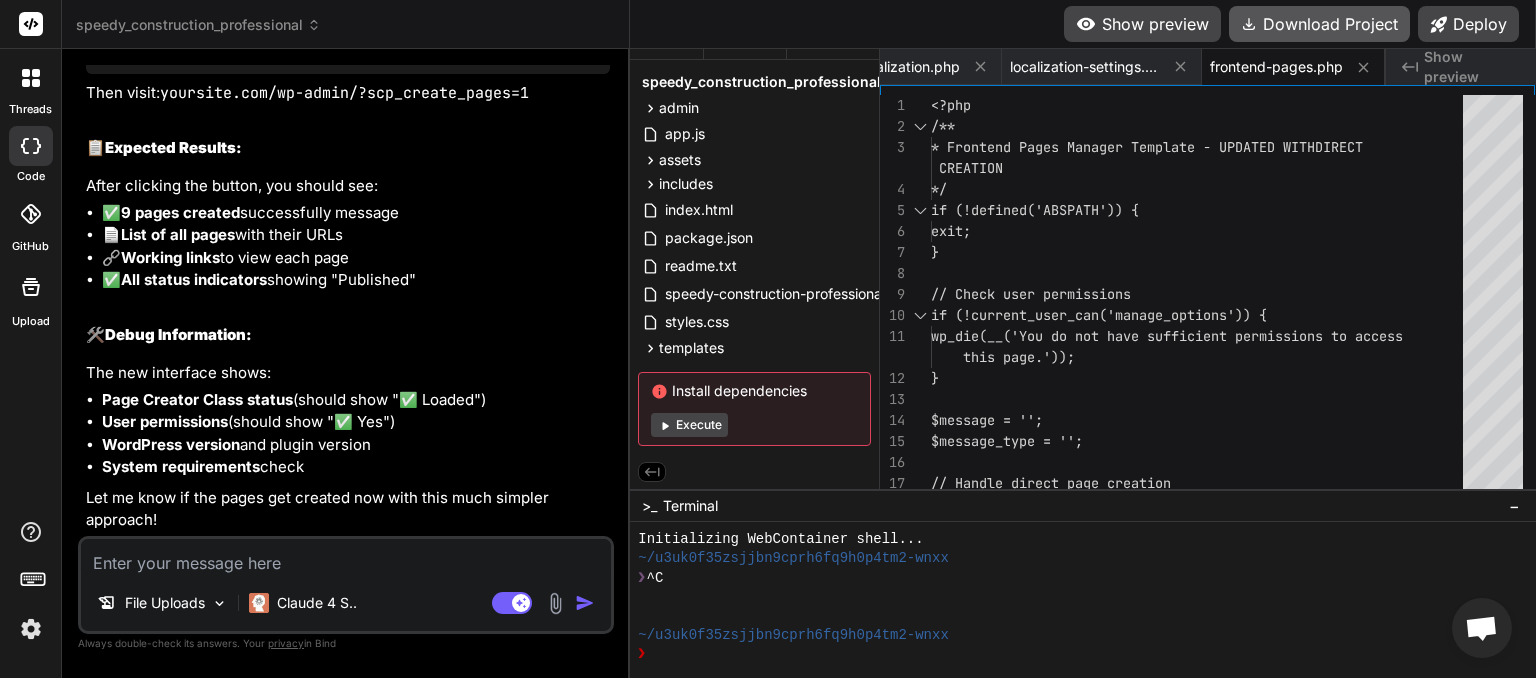 click on "Download Project" at bounding box center [1319, 24] 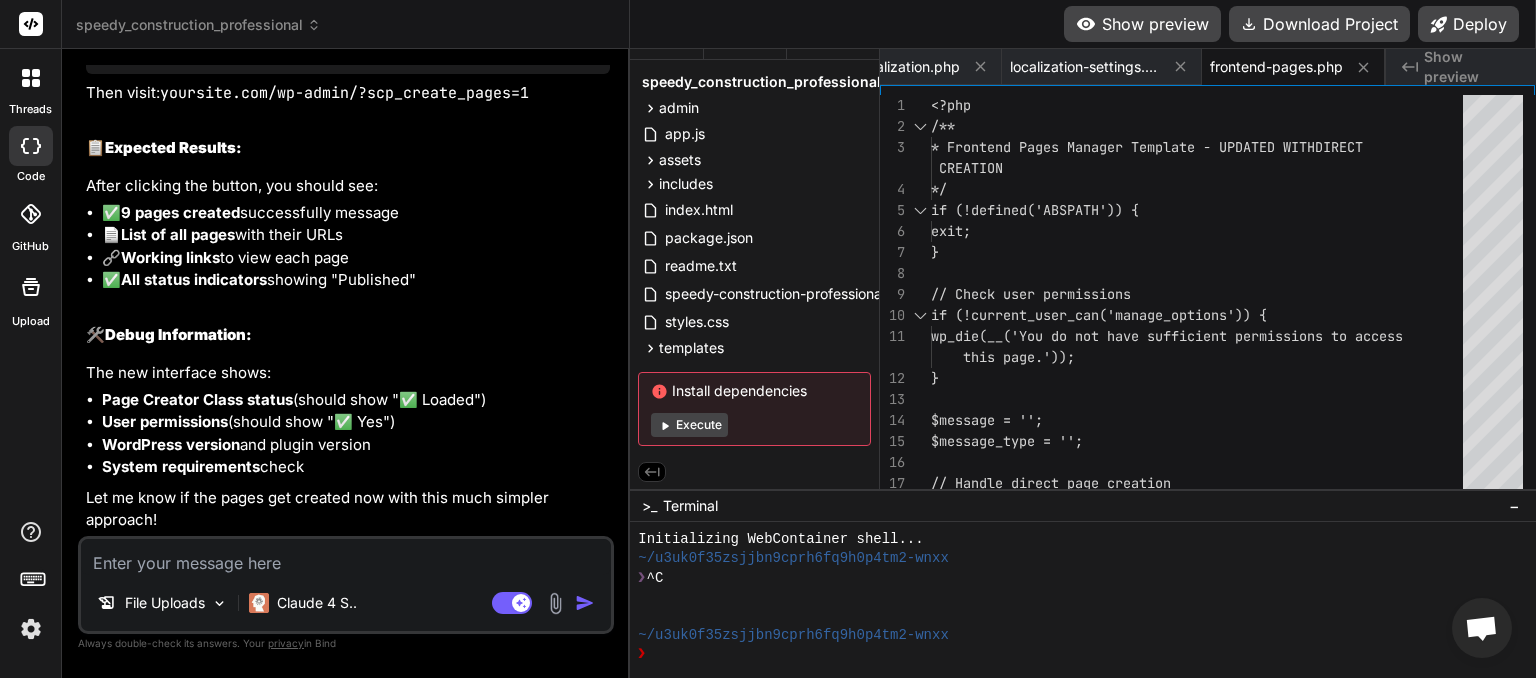 scroll, scrollTop: 0, scrollLeft: 876, axis: horizontal 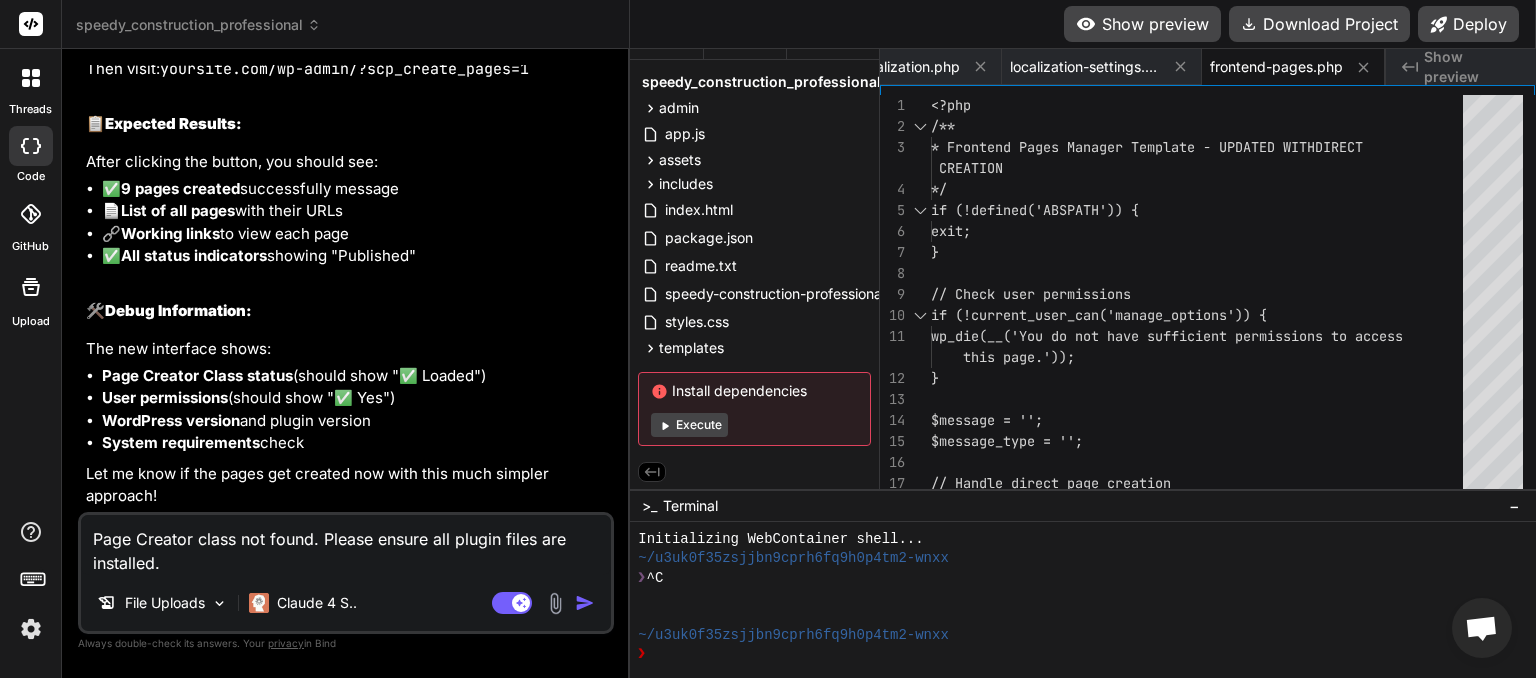 click at bounding box center (585, 603) 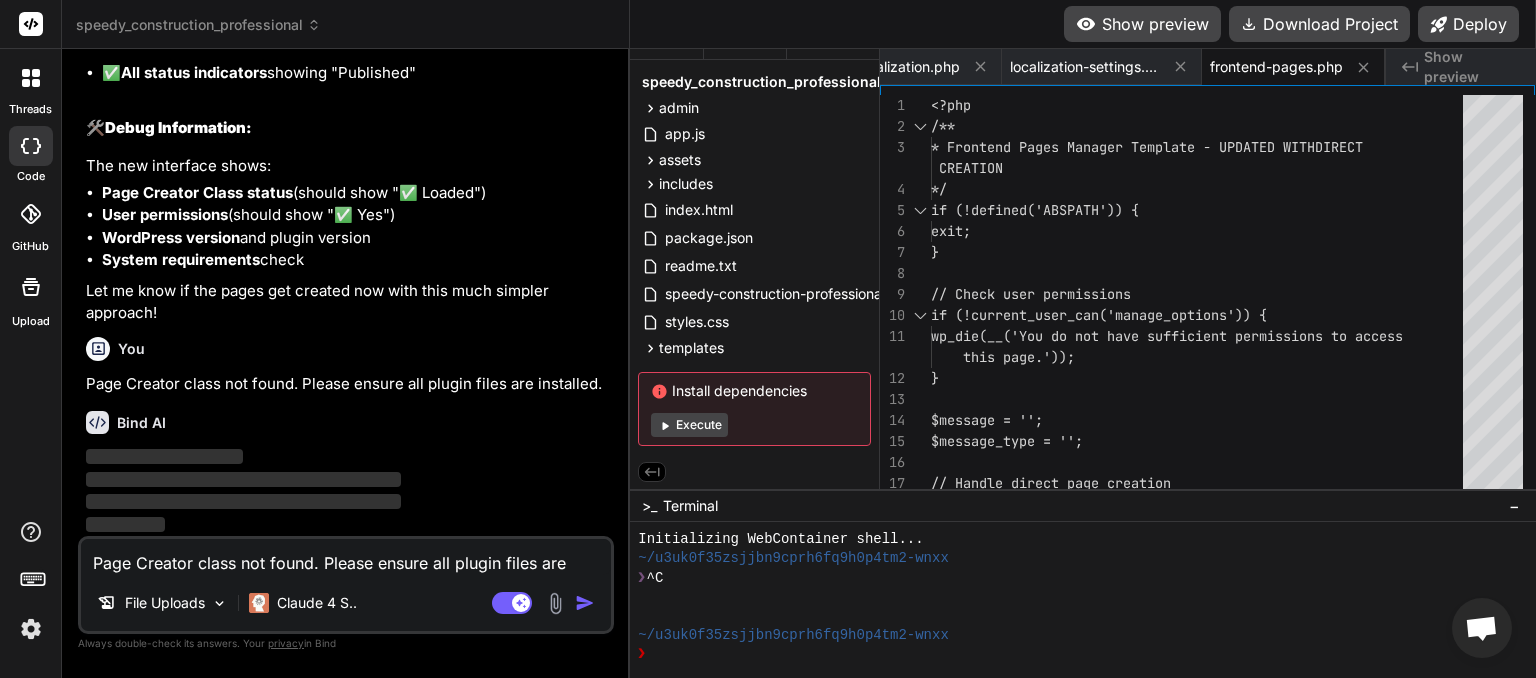 scroll, scrollTop: 23637, scrollLeft: 0, axis: vertical 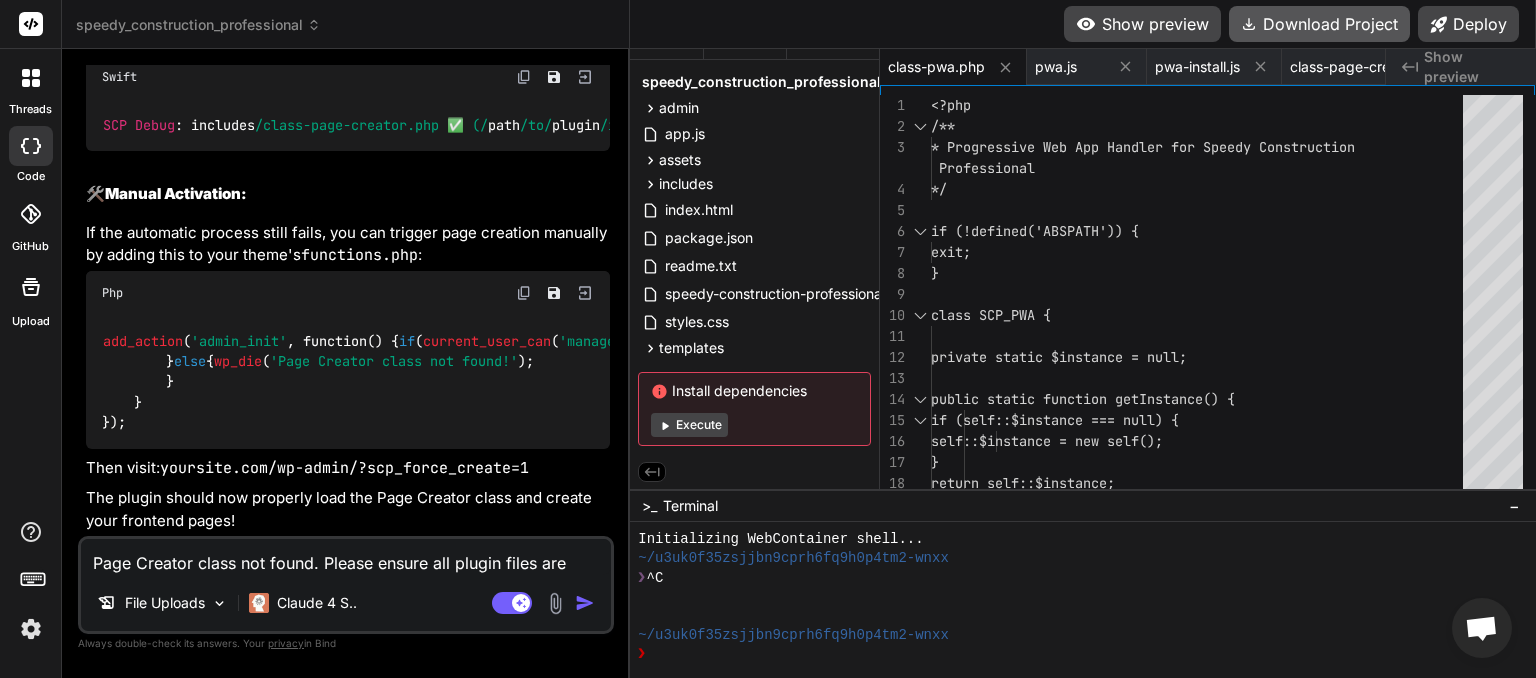click on "Download Project" at bounding box center [1319, 24] 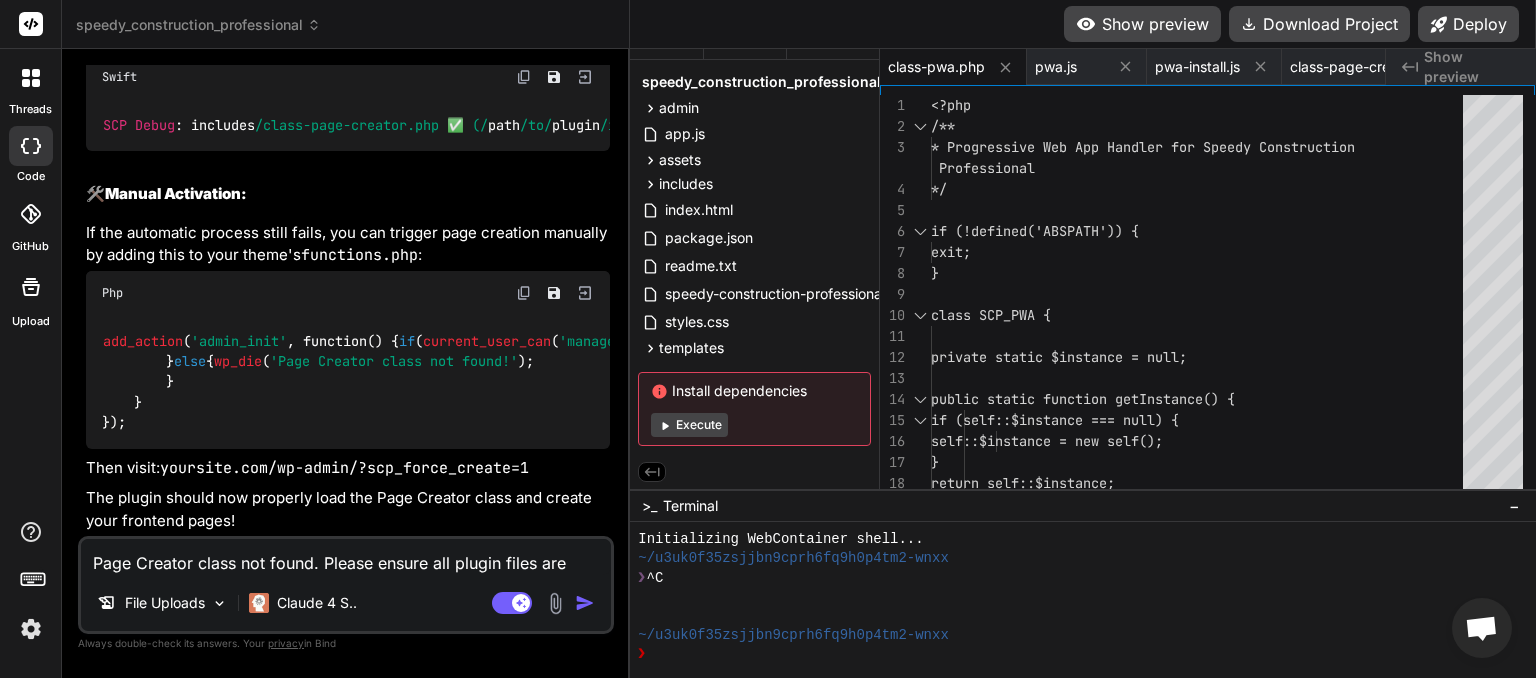 paste on "There has been a critical error on this website" 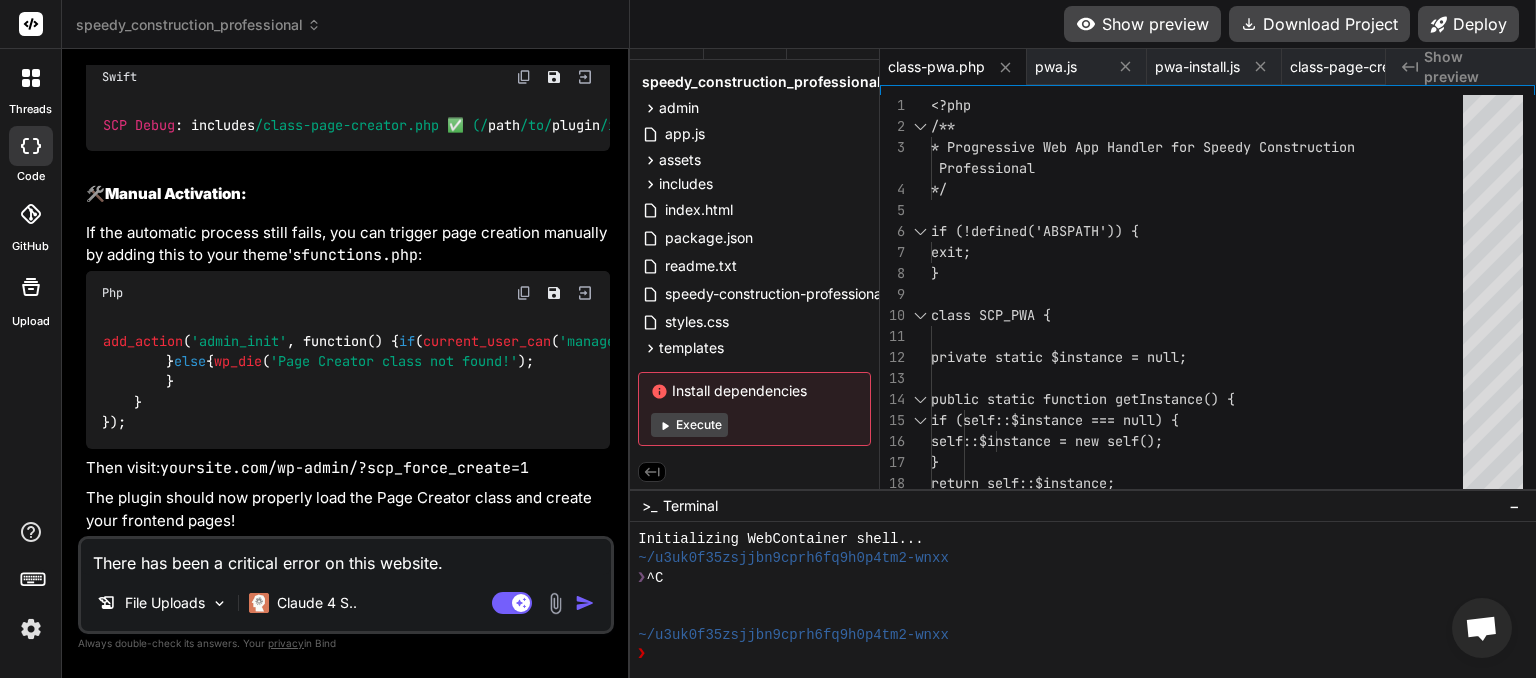 click at bounding box center (585, 603) 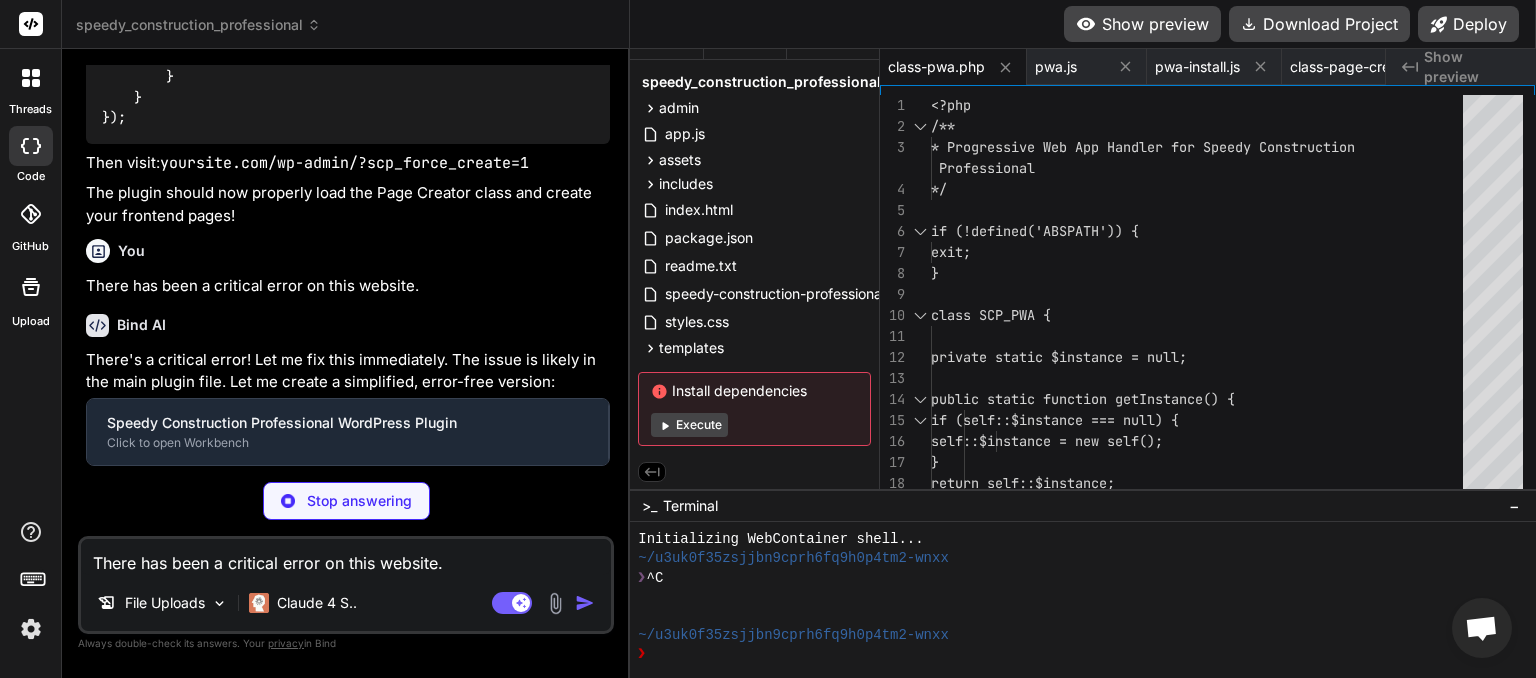 scroll, scrollTop: 25563, scrollLeft: 0, axis: vertical 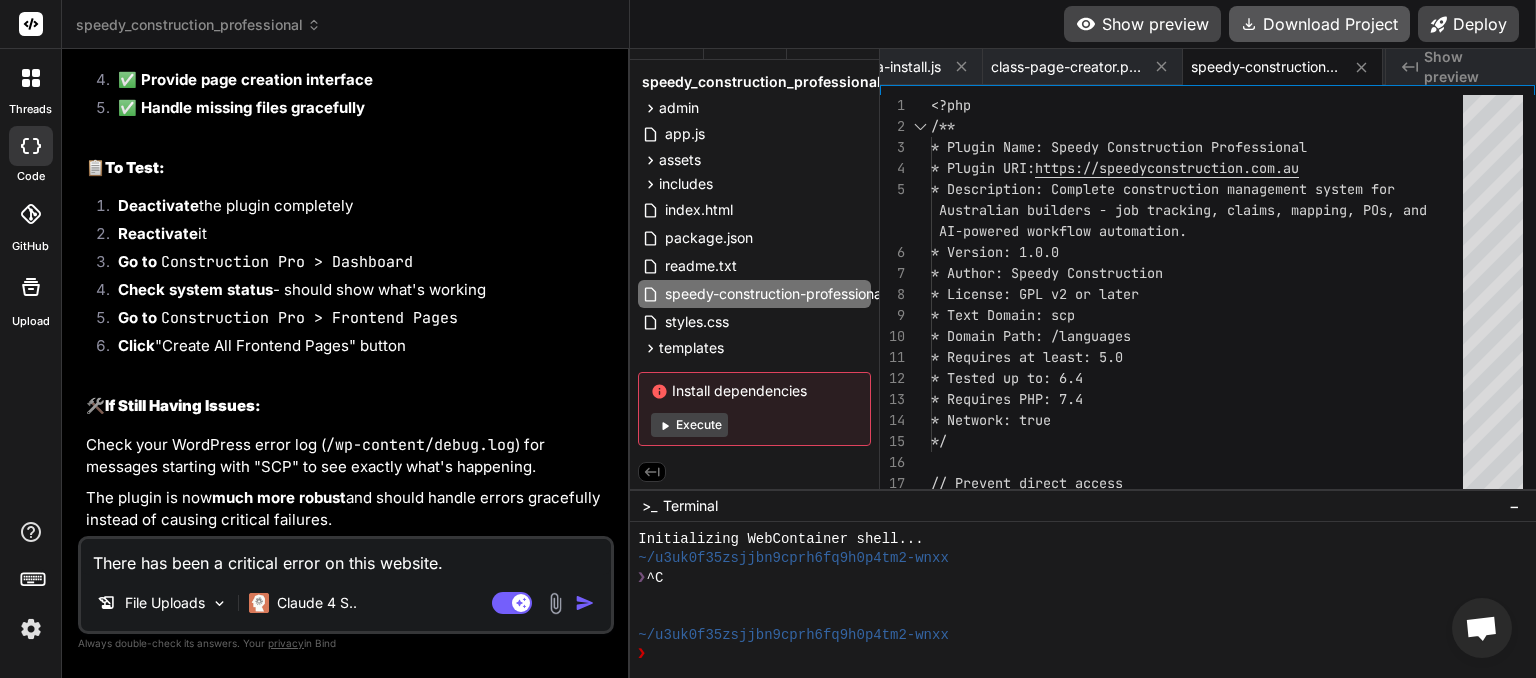 click on "Download Project" at bounding box center (1319, 24) 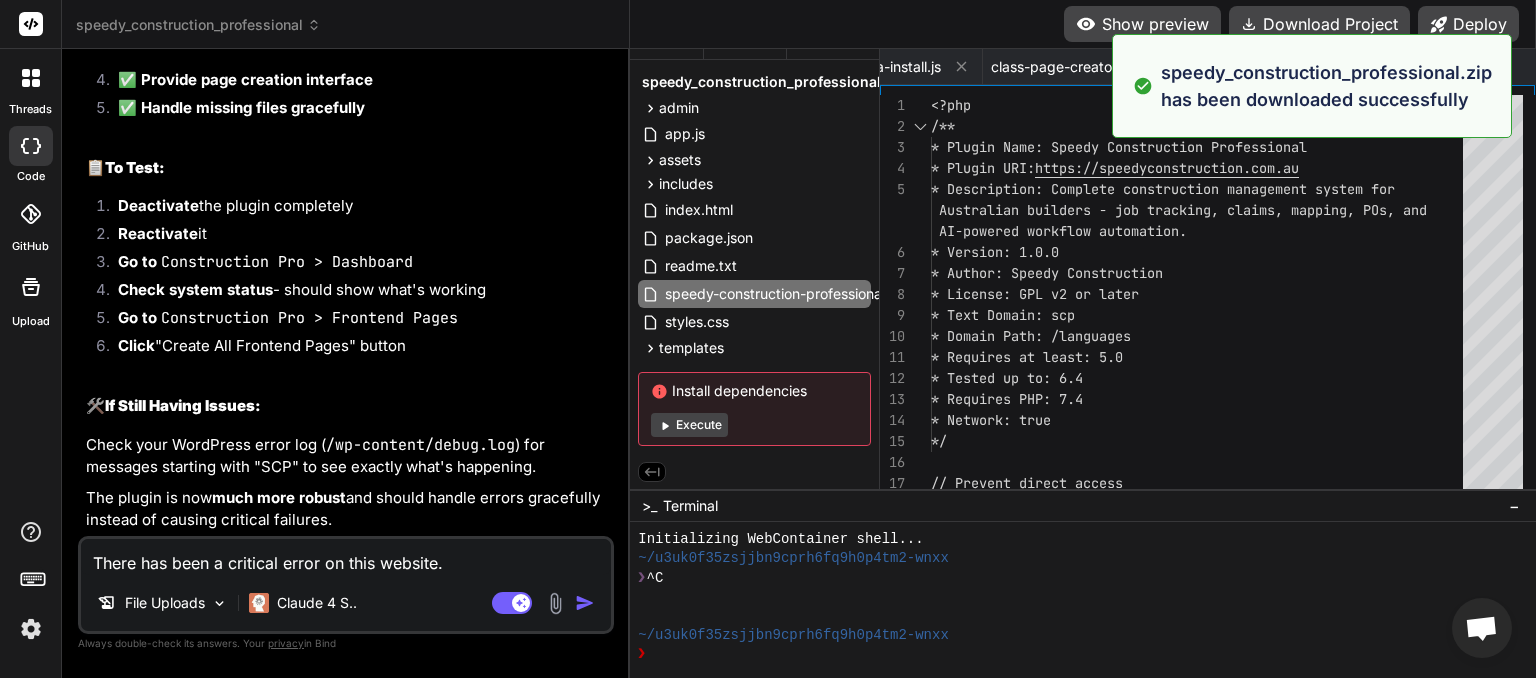 scroll, scrollTop: 0, scrollLeft: 299, axis: horizontal 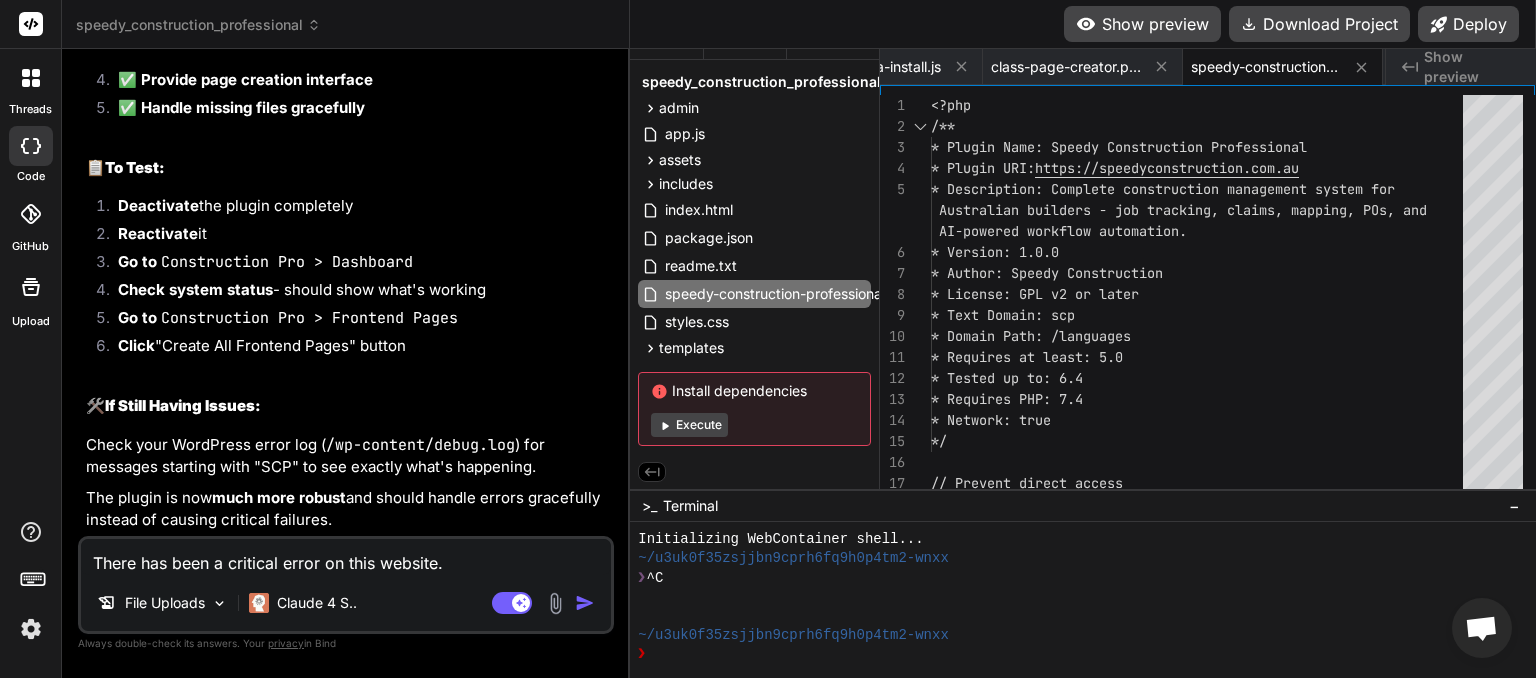 paste on "Plugin could not be activated because it triggered a fatal error" 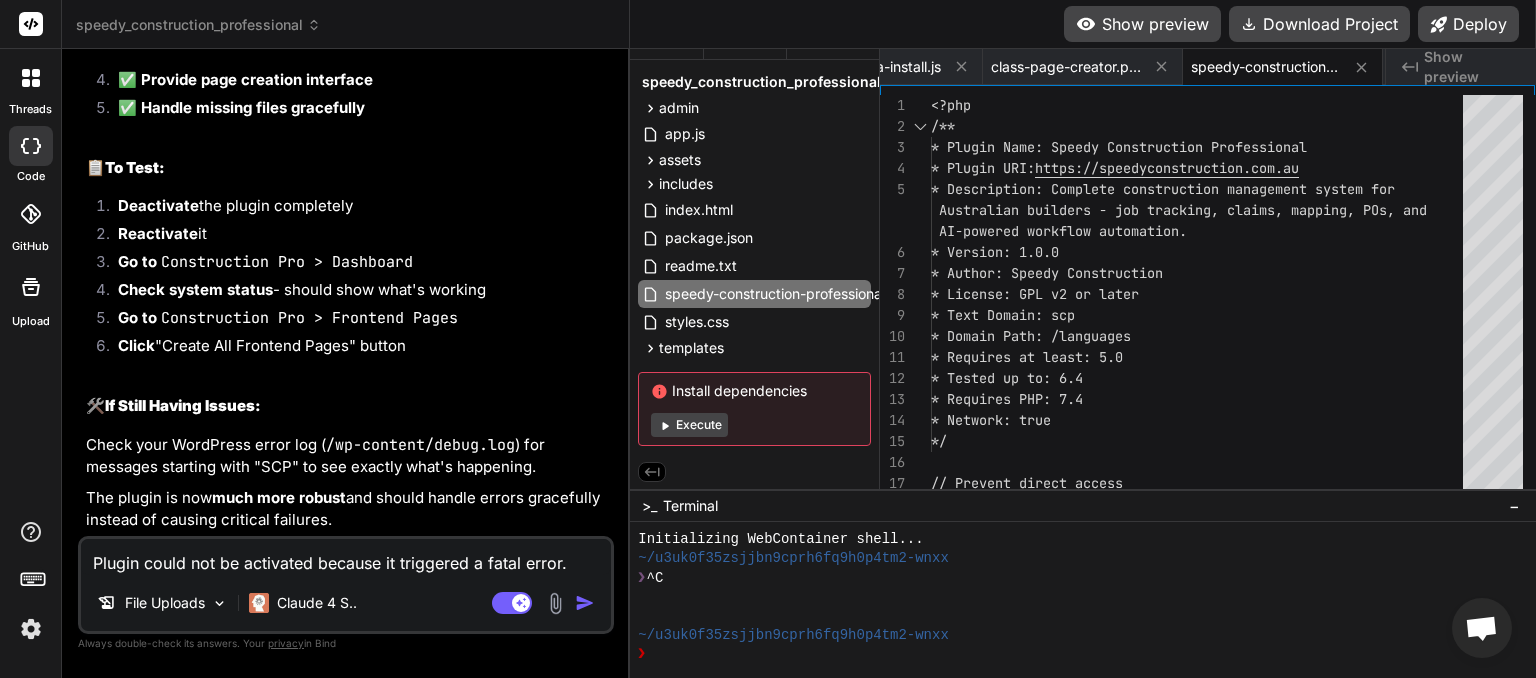 scroll, scrollTop: 0, scrollLeft: 299, axis: horizontal 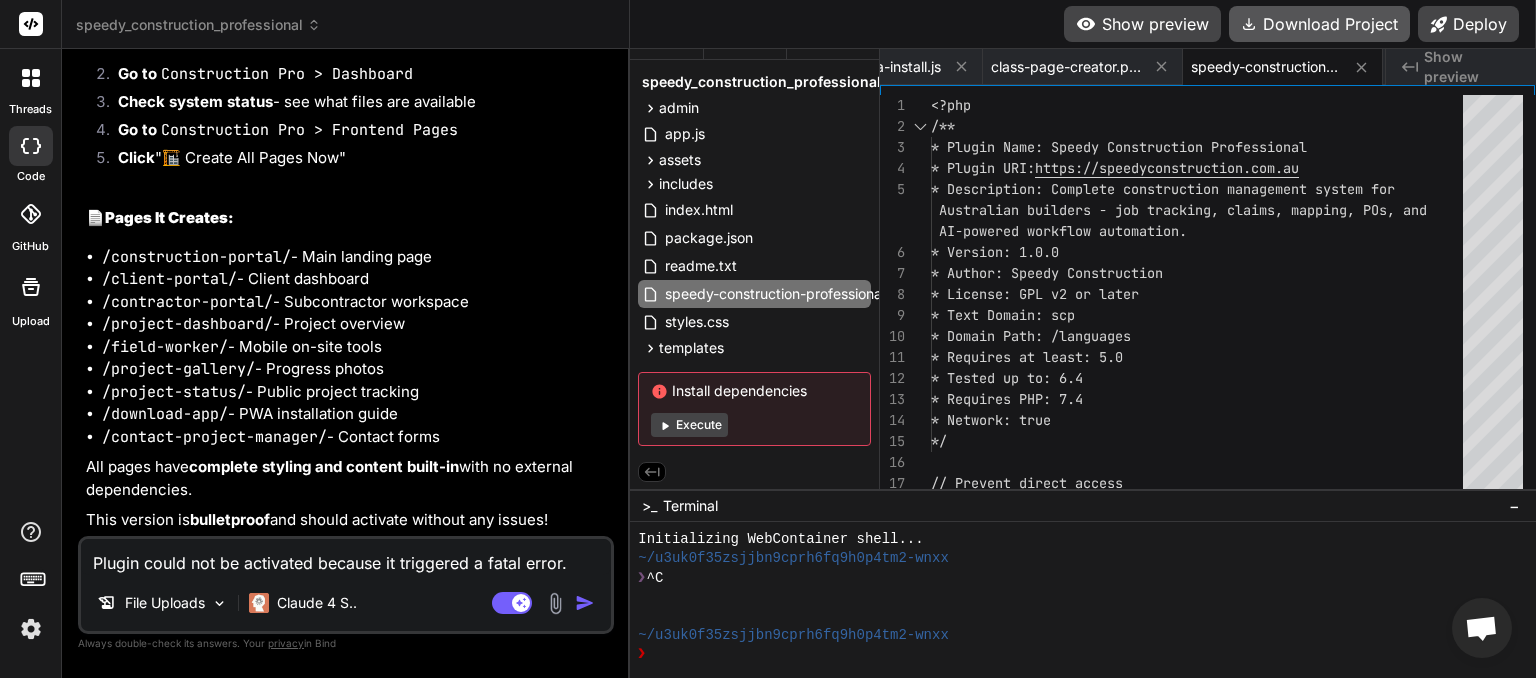 click on "Download Project" at bounding box center [1319, 24] 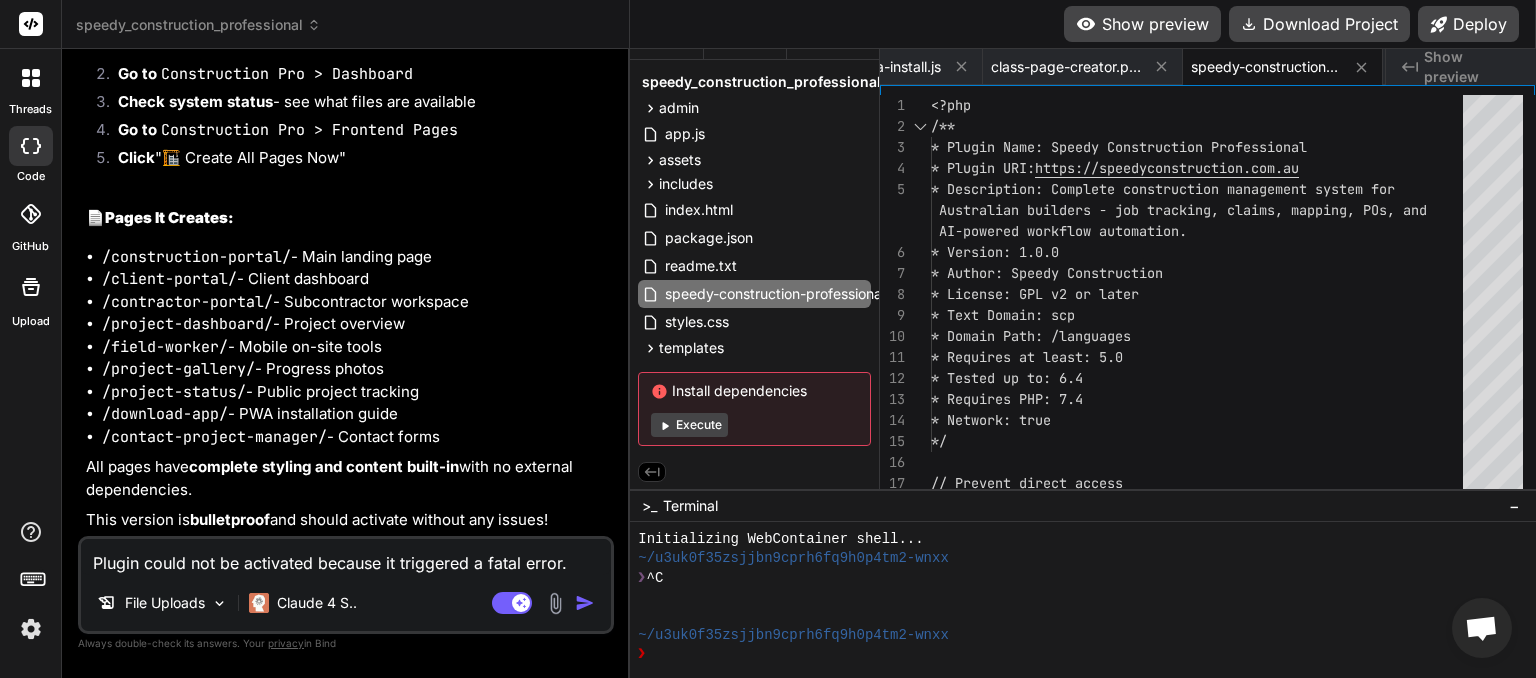 scroll, scrollTop: 0, scrollLeft: 299, axis: horizontal 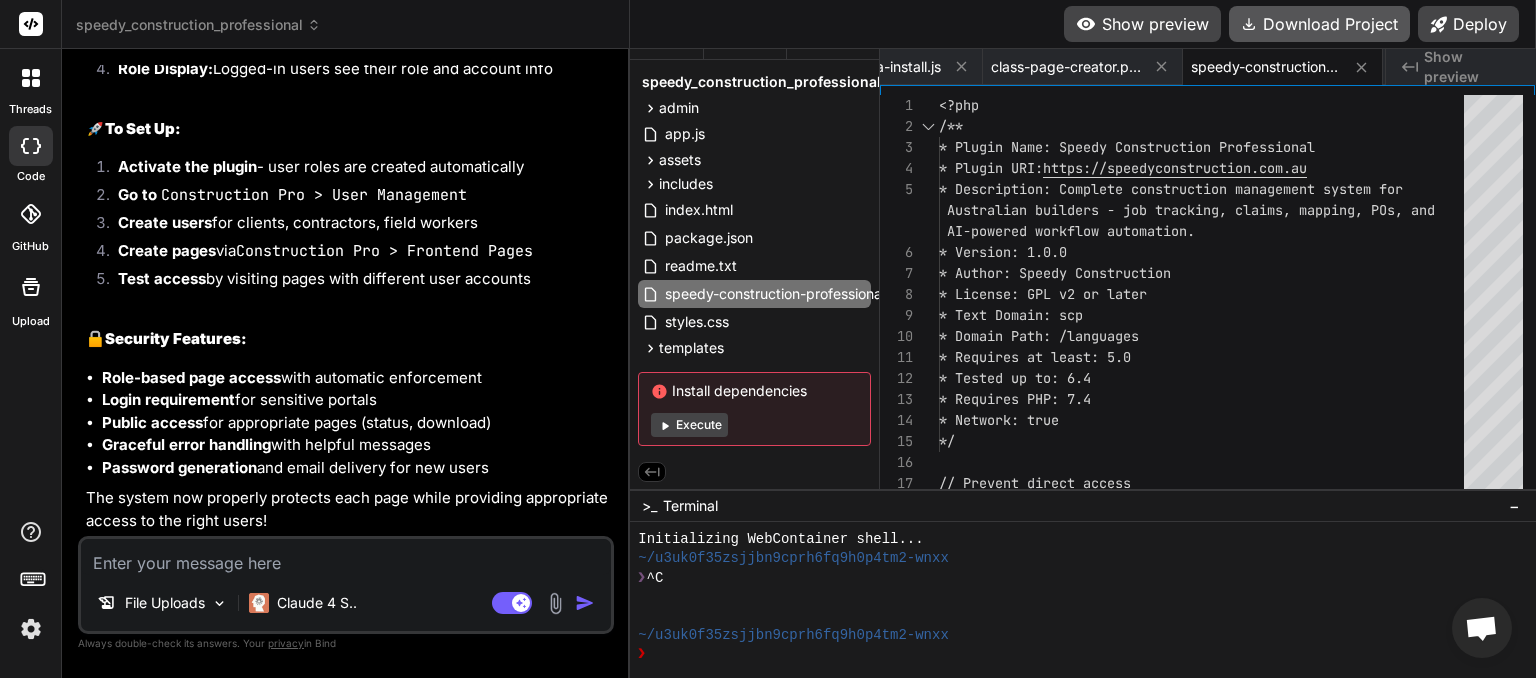 click on "Download Project" at bounding box center (1319, 24) 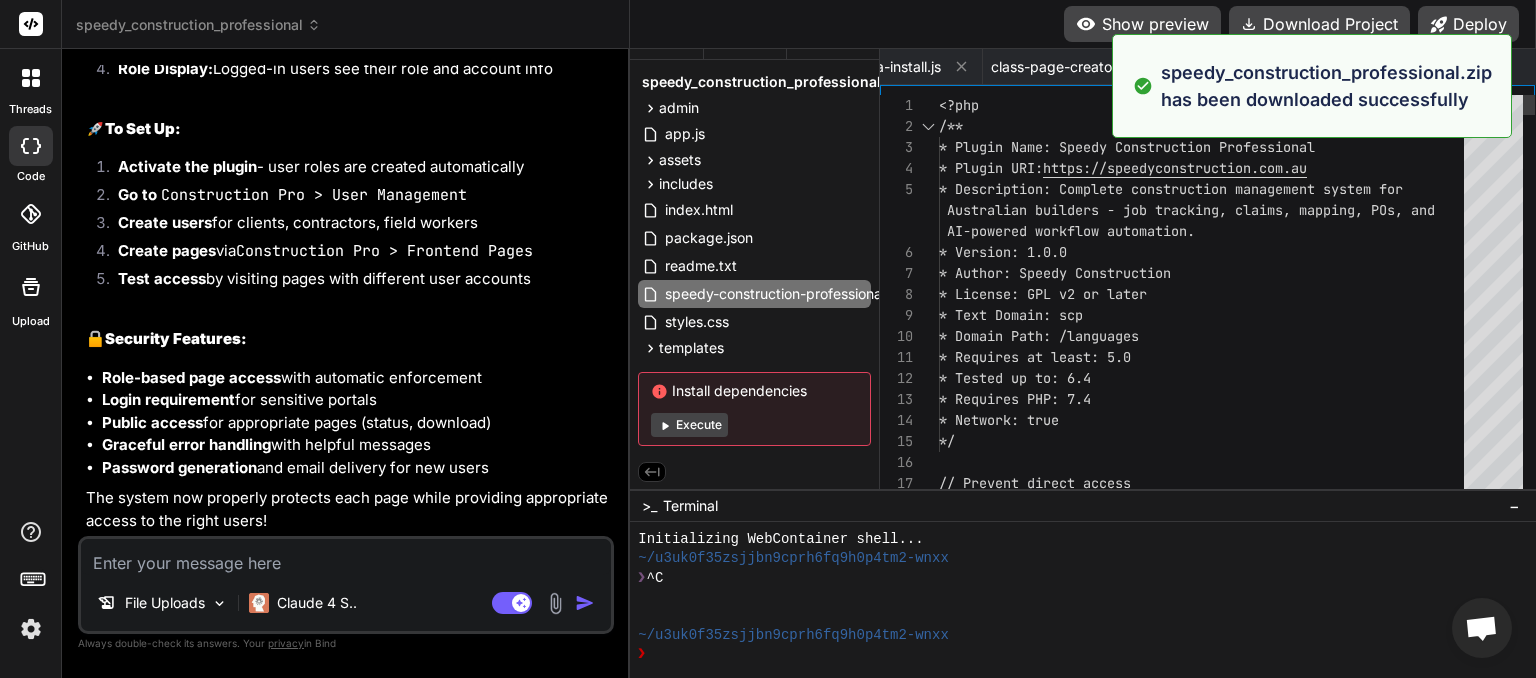 scroll, scrollTop: 0, scrollLeft: 299, axis: horizontal 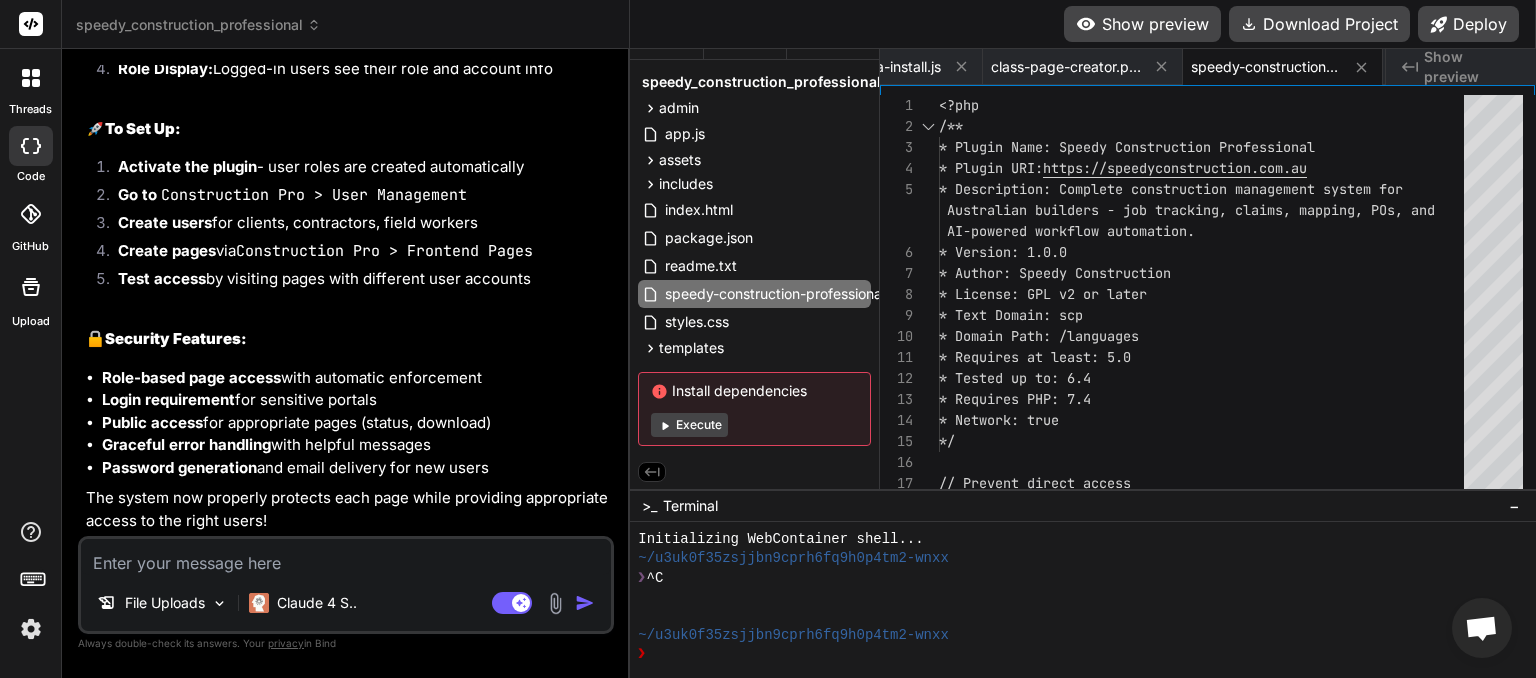 click at bounding box center [346, 557] 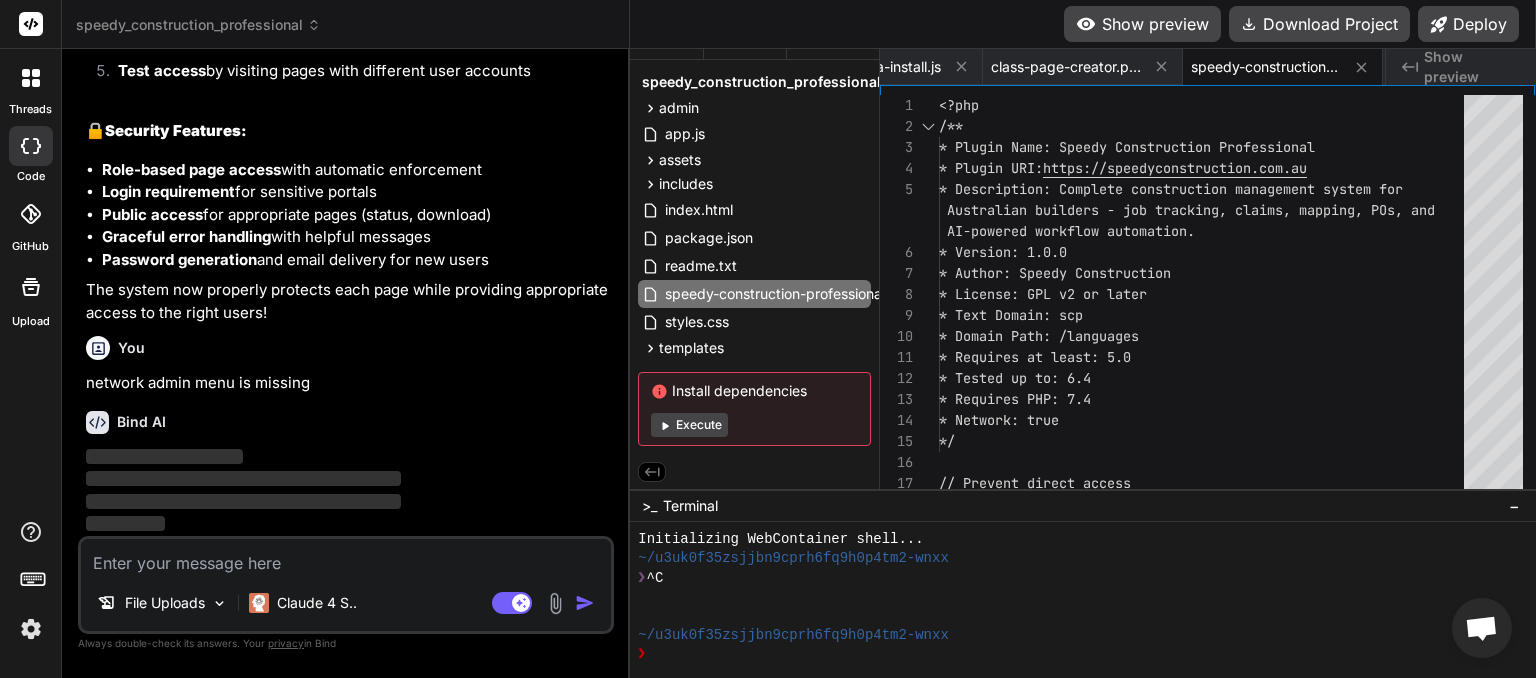 scroll, scrollTop: 30696, scrollLeft: 0, axis: vertical 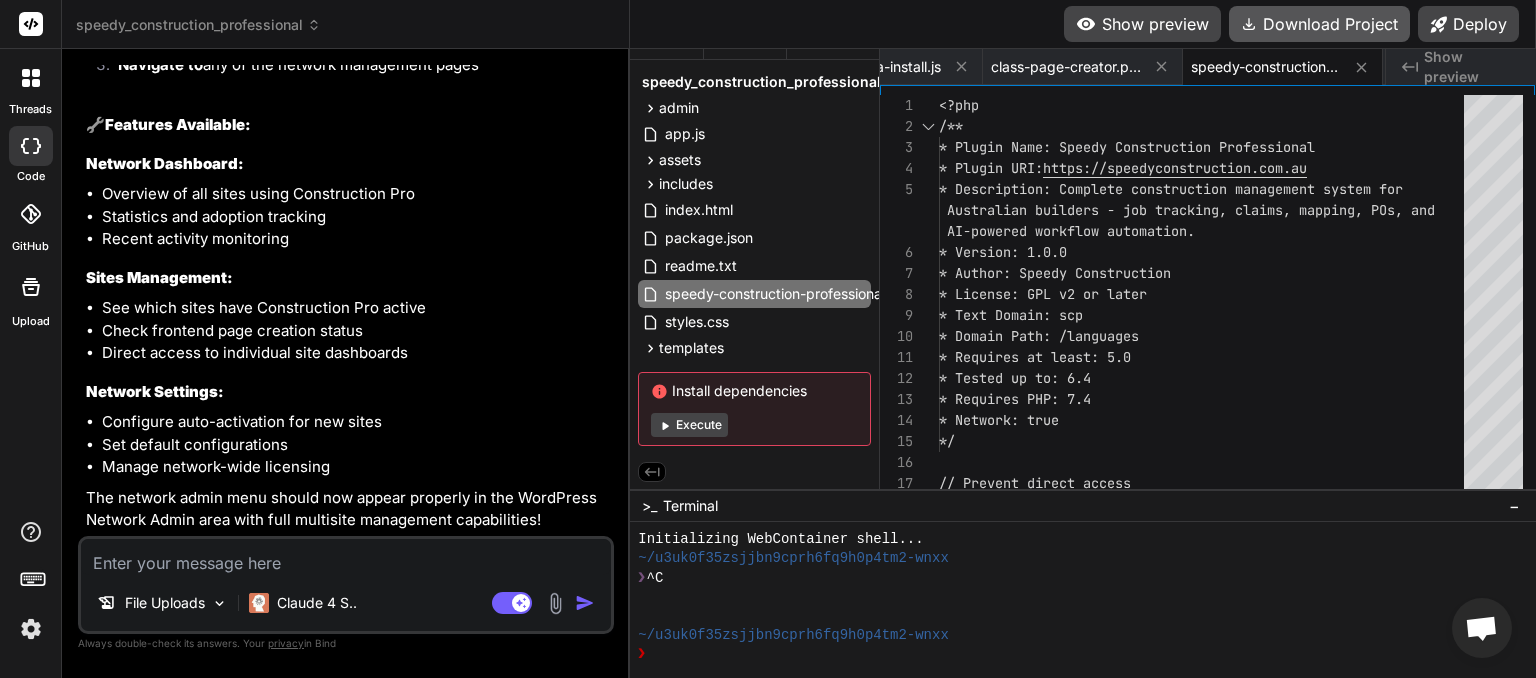 click on "Download Project" at bounding box center (1319, 24) 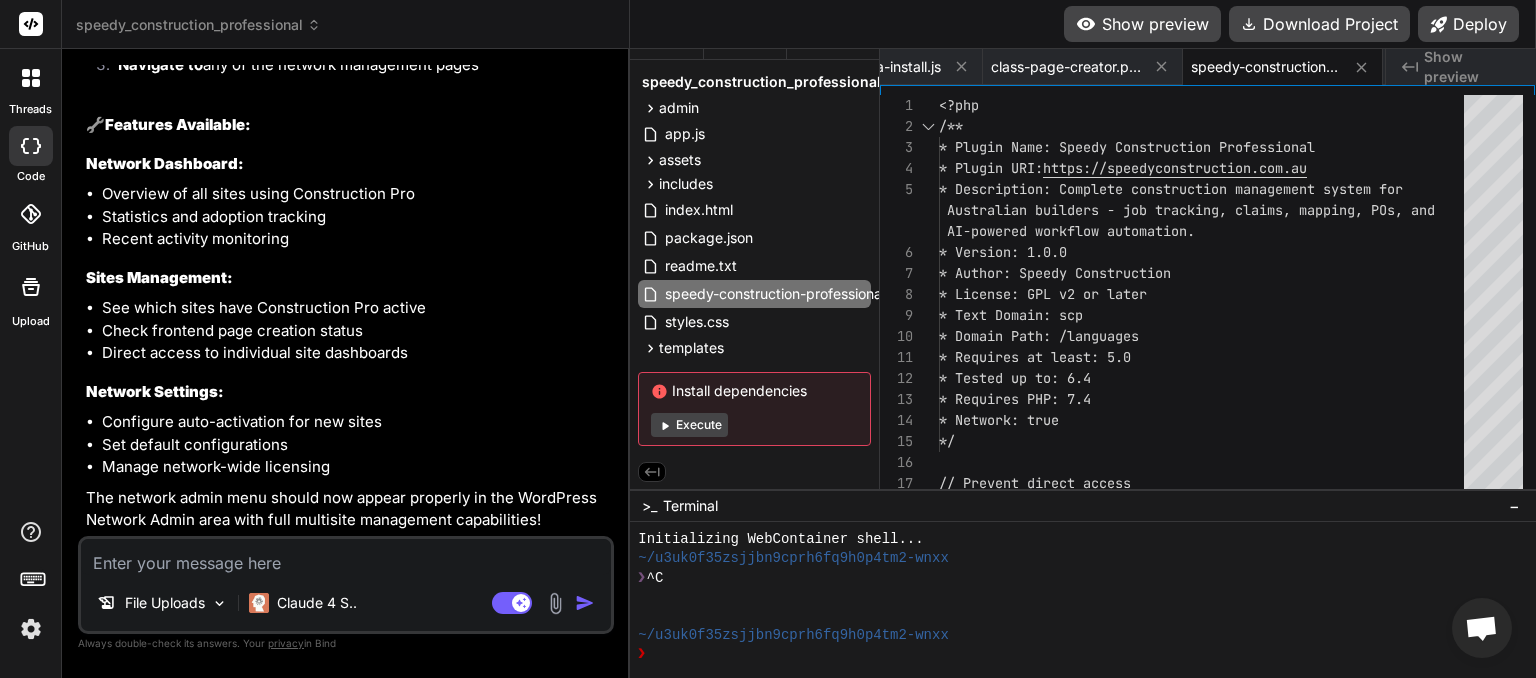 scroll, scrollTop: 0, scrollLeft: 299, axis: horizontal 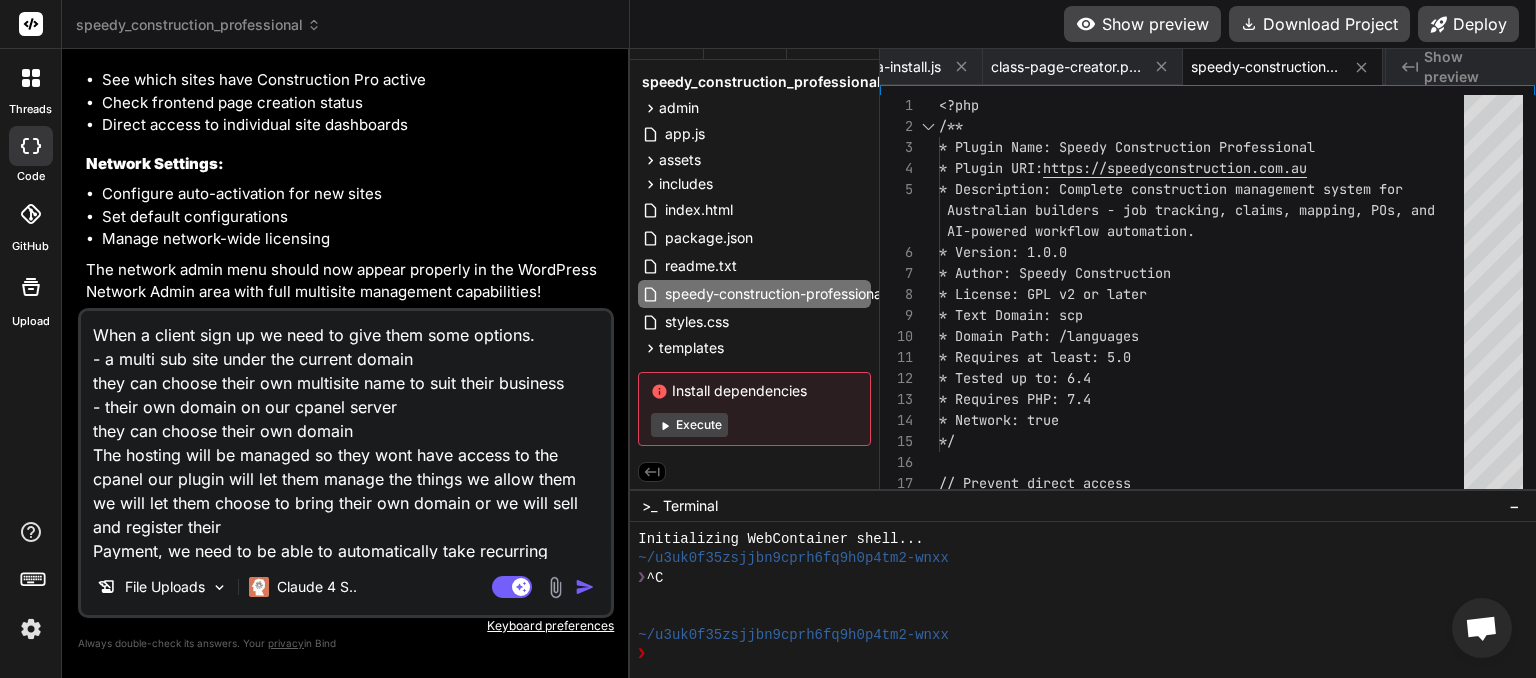 click on "When a client sign up we need to give them some options.
- a multi sub site under the current domain
they can choose their own multisite name to suit their business
- their own domain on our cpanel server
they can choose their own domain
The hosting will be managed so they wont have access to the cpanel our plugin will let them manage the things we allow them
we will let them choose to bring their own domain or we will sell and register their
Payment, we need to be able to automatically take recurring payment from the client for everything we are charging them for." at bounding box center [346, 435] 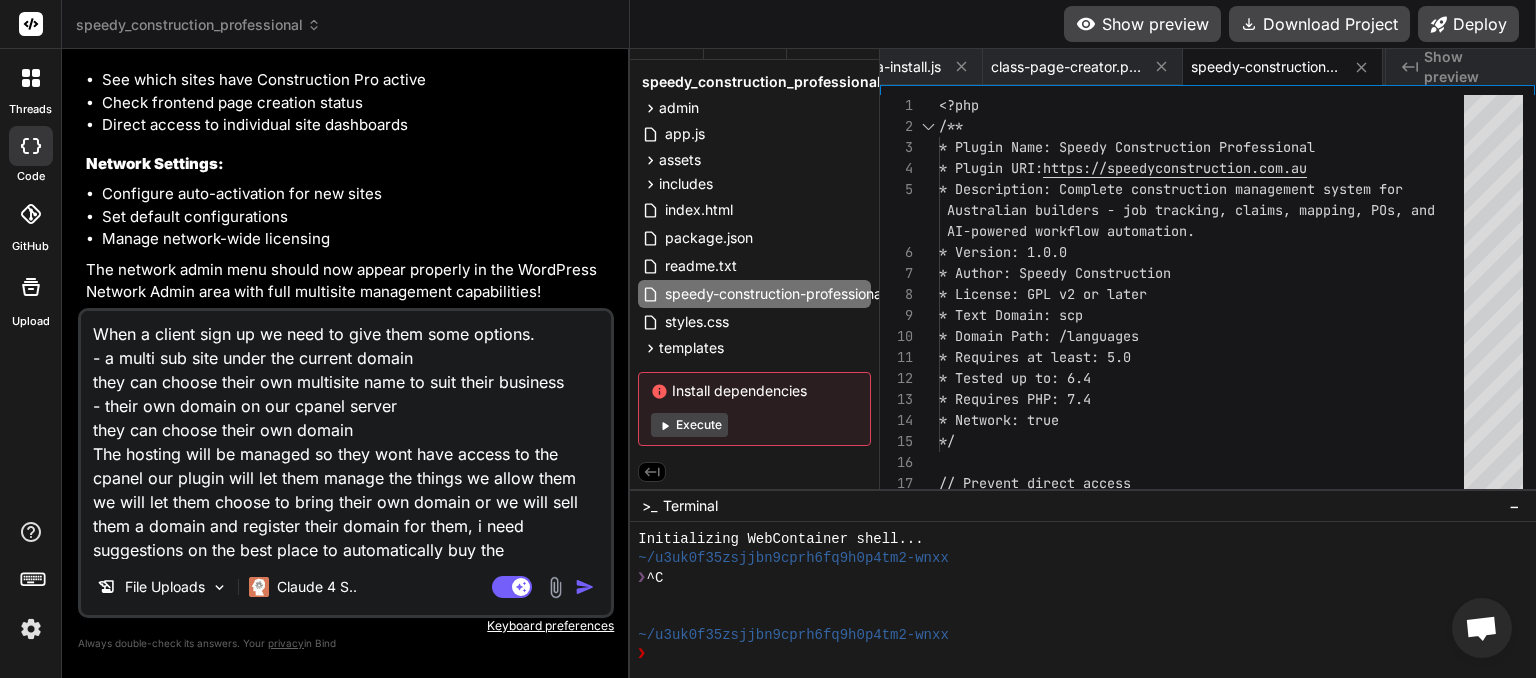scroll, scrollTop: 25, scrollLeft: 0, axis: vertical 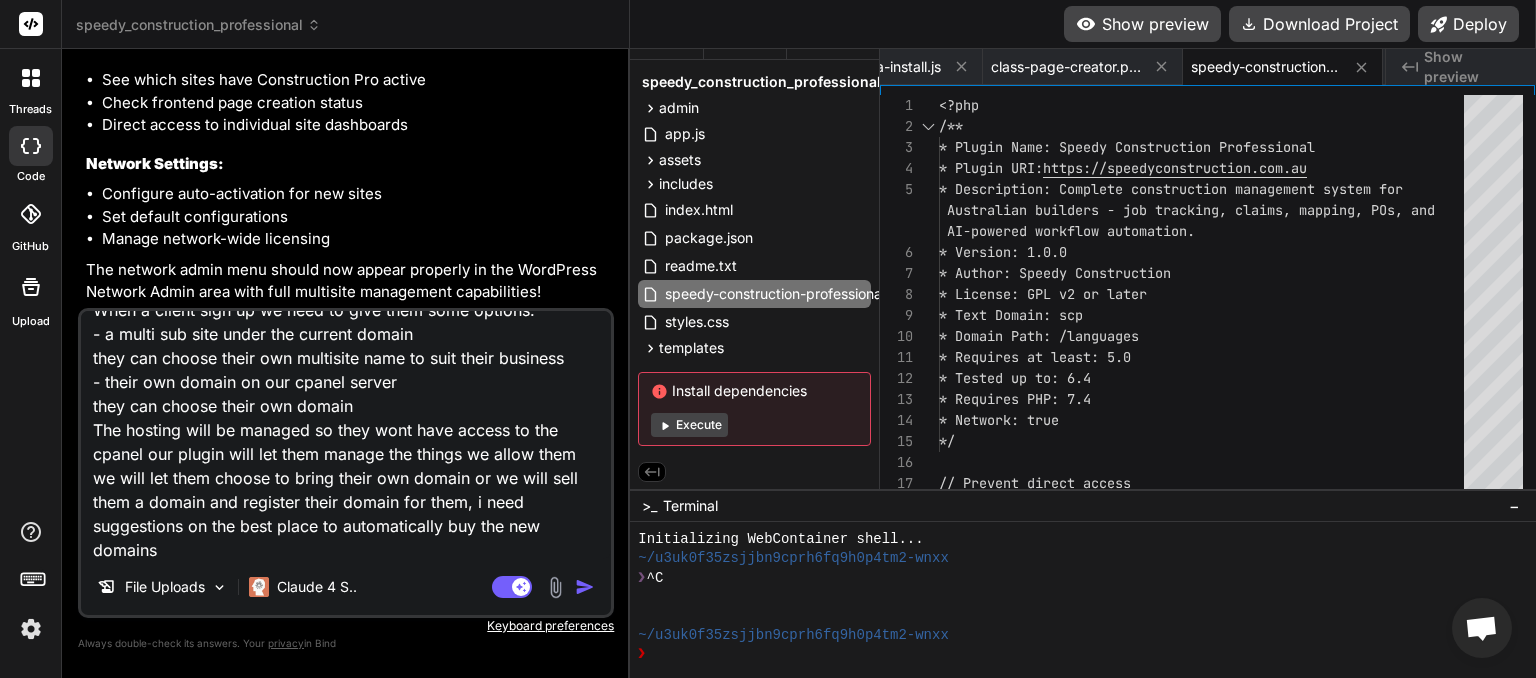 click on "When a client sign up we need to give them some options.
- a multi sub site under the current domain
they can choose their own multisite name to suit their business
- their own domain on our cpanel server
they can choose their own domain
The hosting will be managed so they wont have access to the cpanel our plugin will let them manage the things we allow them
we will let them choose to bring their own domain or we will sell them a domain and register their domain for them, i need suggestions on the best place to automatically buy the new domains
Payment, we need to be able to automatically take recurring payment from the client for everything we are charging them for." at bounding box center (346, 435) 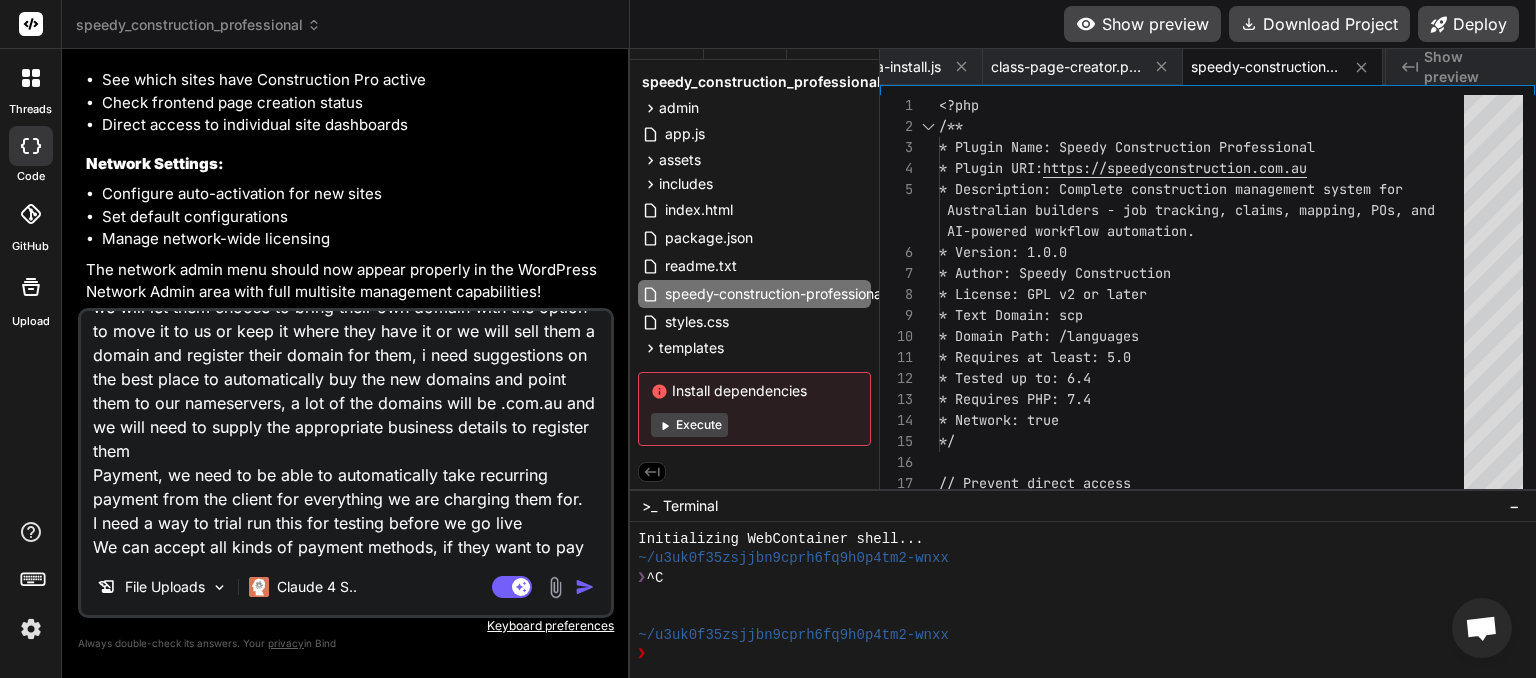 scroll, scrollTop: 196, scrollLeft: 0, axis: vertical 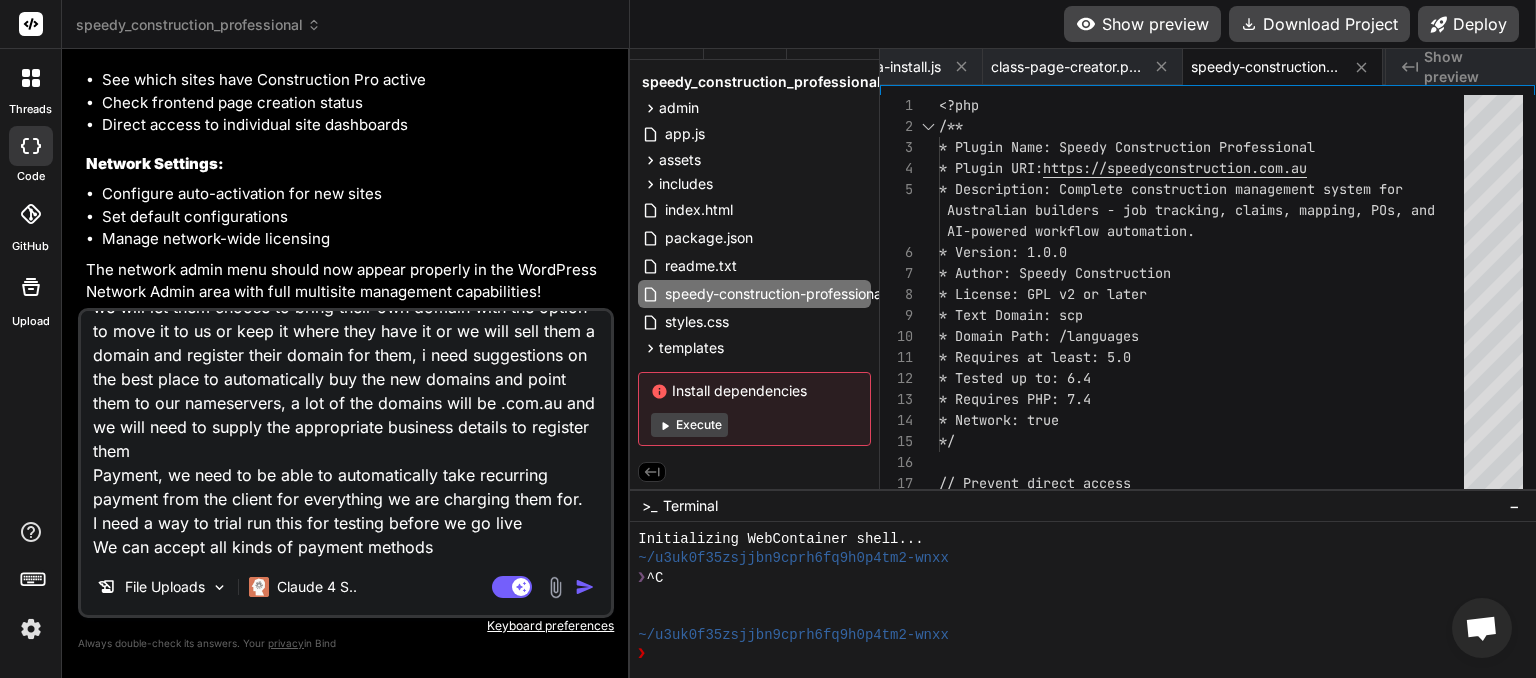 click at bounding box center (585, 587) 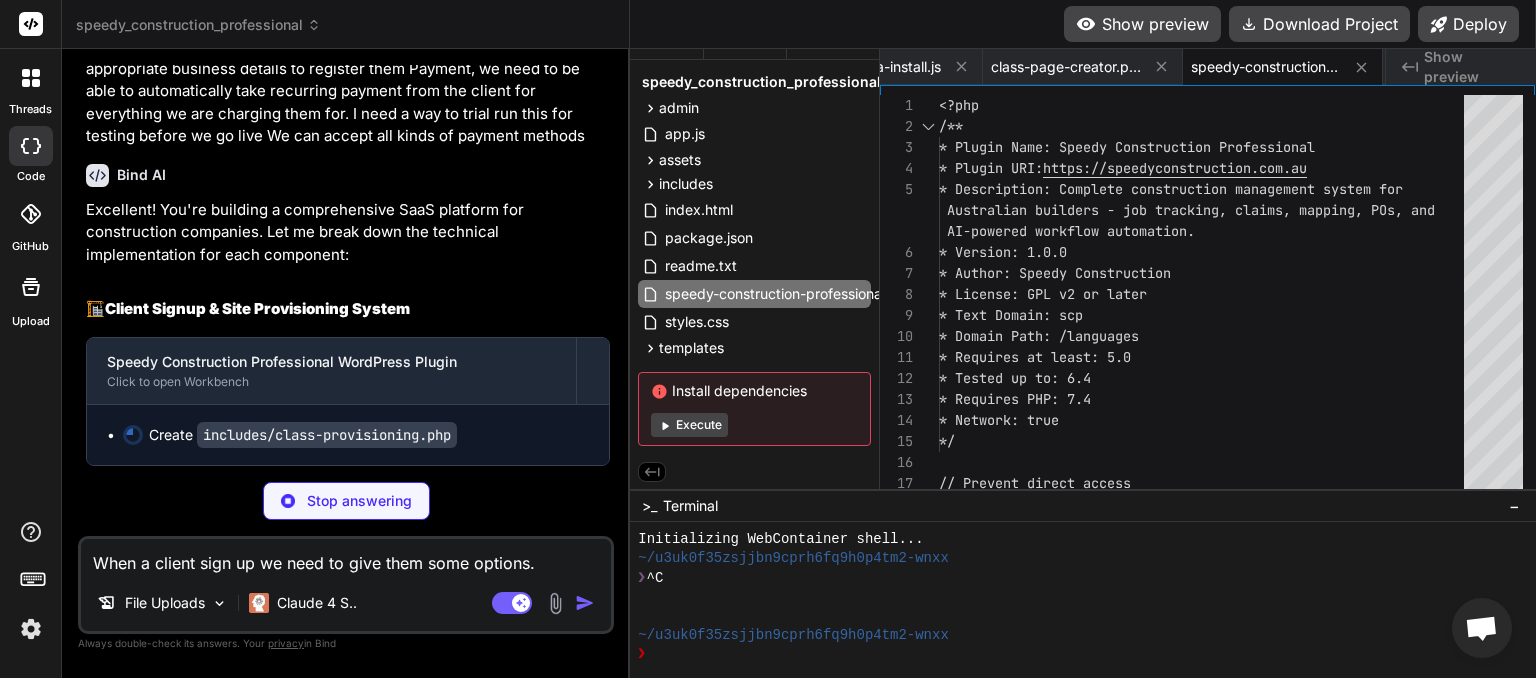 scroll, scrollTop: 33188, scrollLeft: 0, axis: vertical 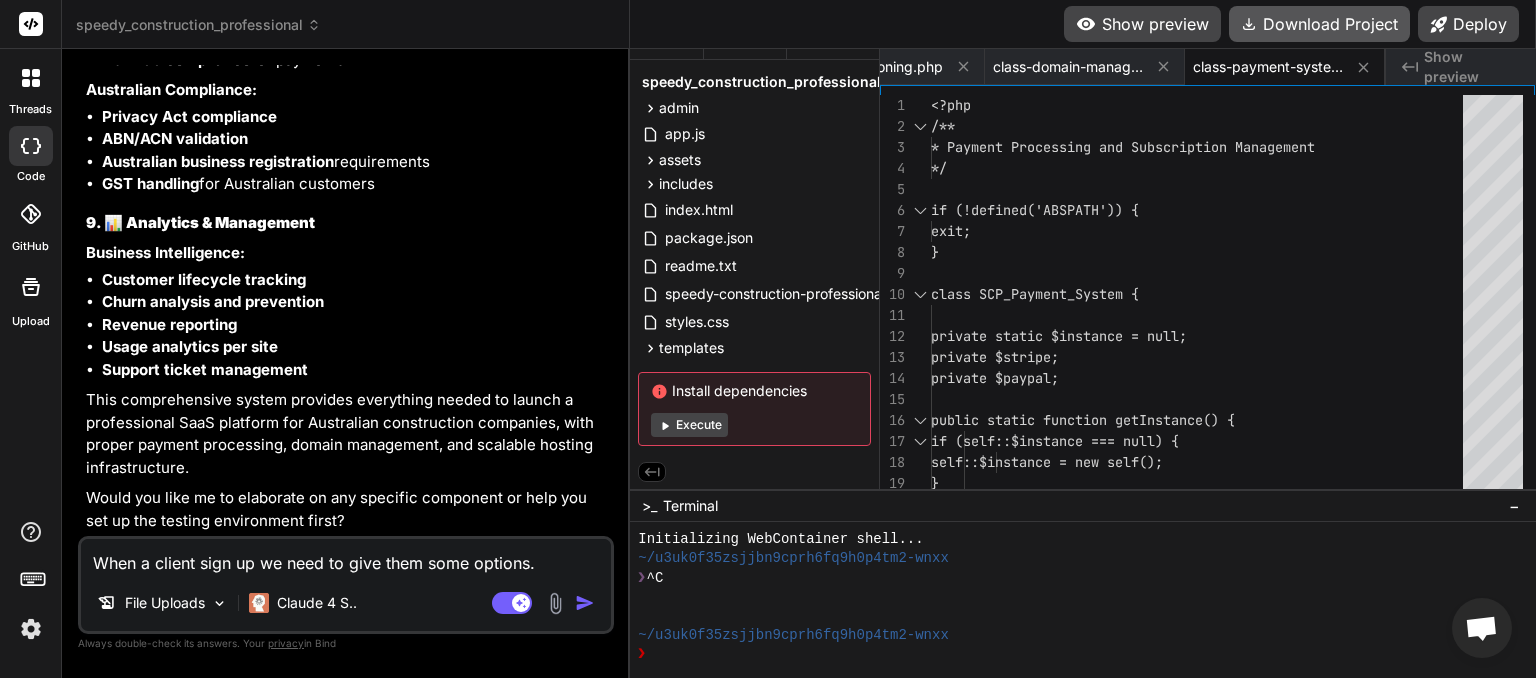 click on "Download Project" at bounding box center [1319, 24] 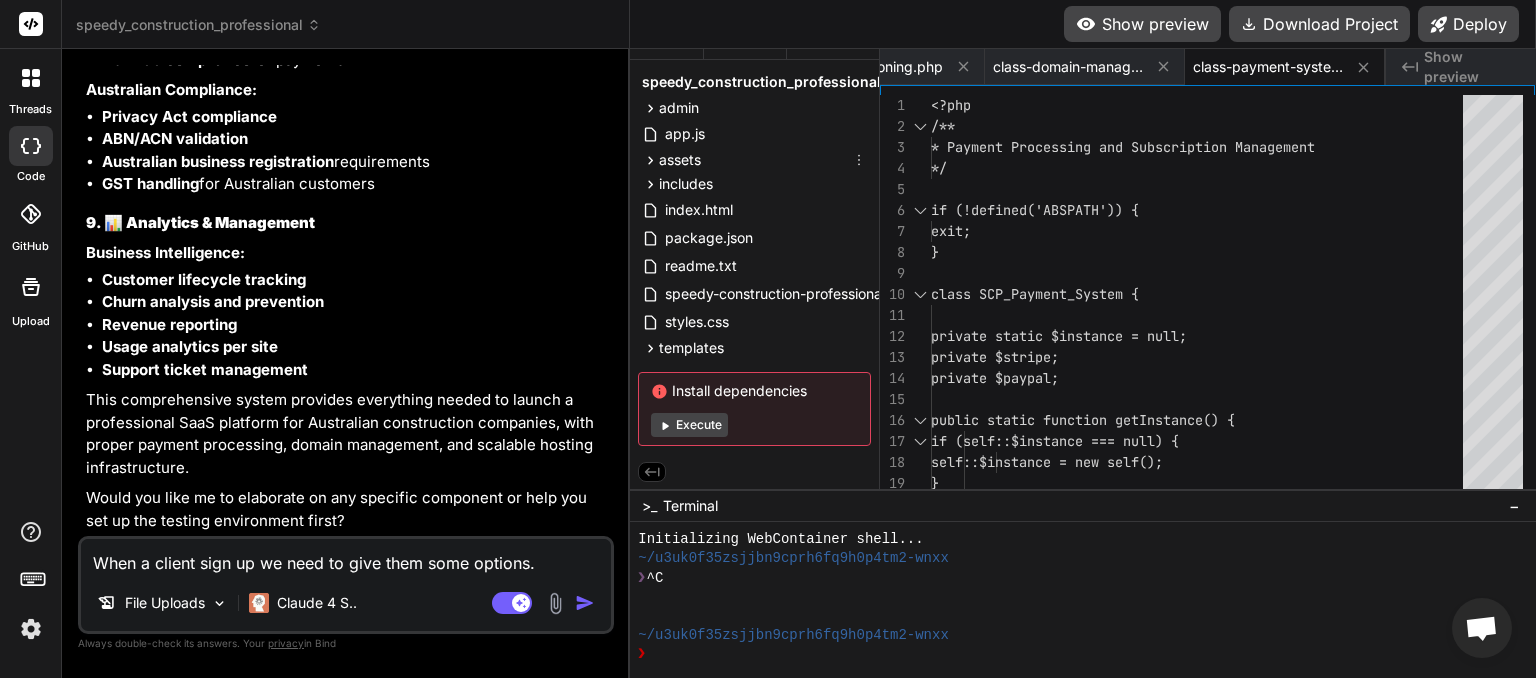 scroll, scrollTop: 0, scrollLeft: 1832, axis: horizontal 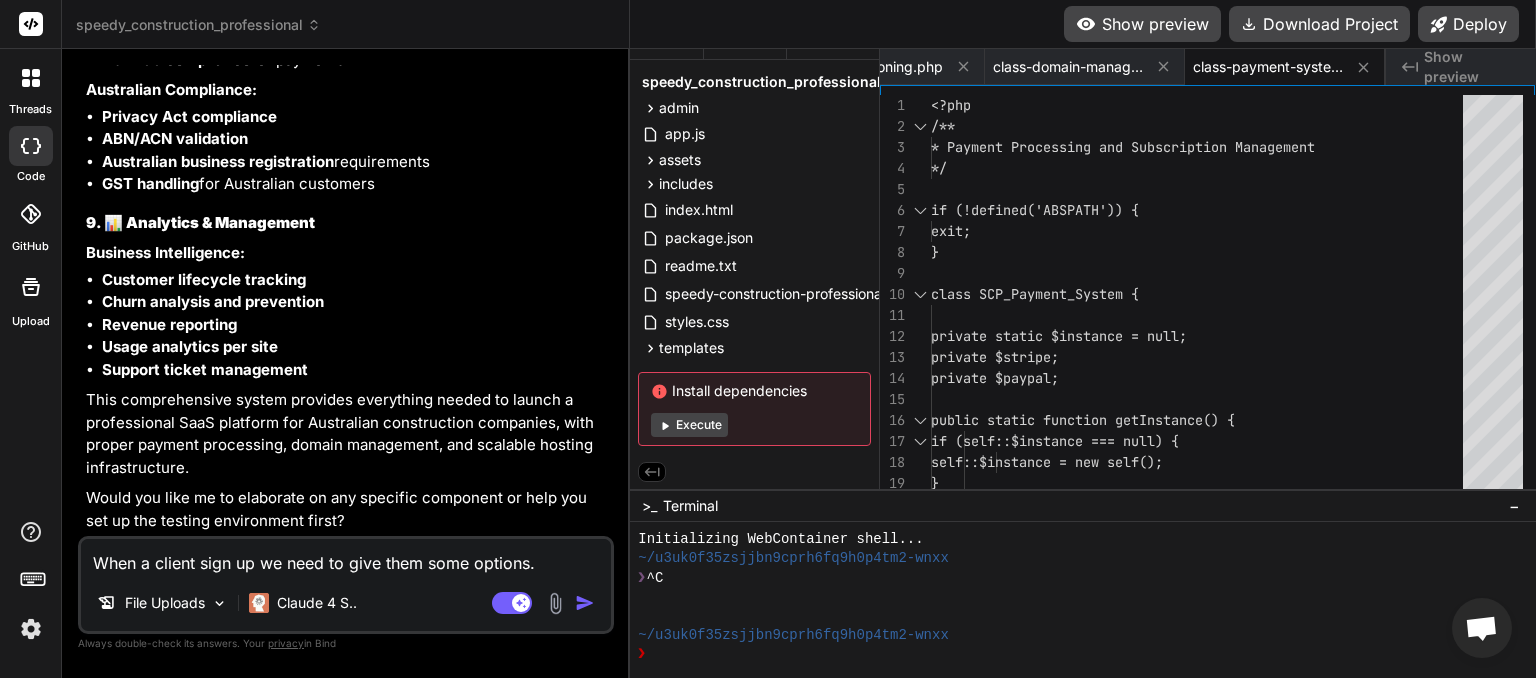 click on "When a client sign up we need to give them some options.
- a multi sub site under the current domain
they can choose their own multisite name to suit their business
- their own domain on our cpanel server
they can choose their own domain
The hosting will be managed so they wont have access to the cpanel our plugin will let them manage the things we allow them
we will let them choose to bring their own domain with the option to move it to us or keep it where they have it or we will sell them a domain and register their domain for them, i need suggestions on the best place to automatically buy the new domains and point them to our nameservers, a lot of the domains will be .com.au and we will need to supply the appropriate business details to register them
Payment, we need to be able to automatically take recurring payment from the client for everything we are charging them for.
I need a way to trial run this for testing before we go live
We can accept all kinds of payment methods" at bounding box center (346, 557) 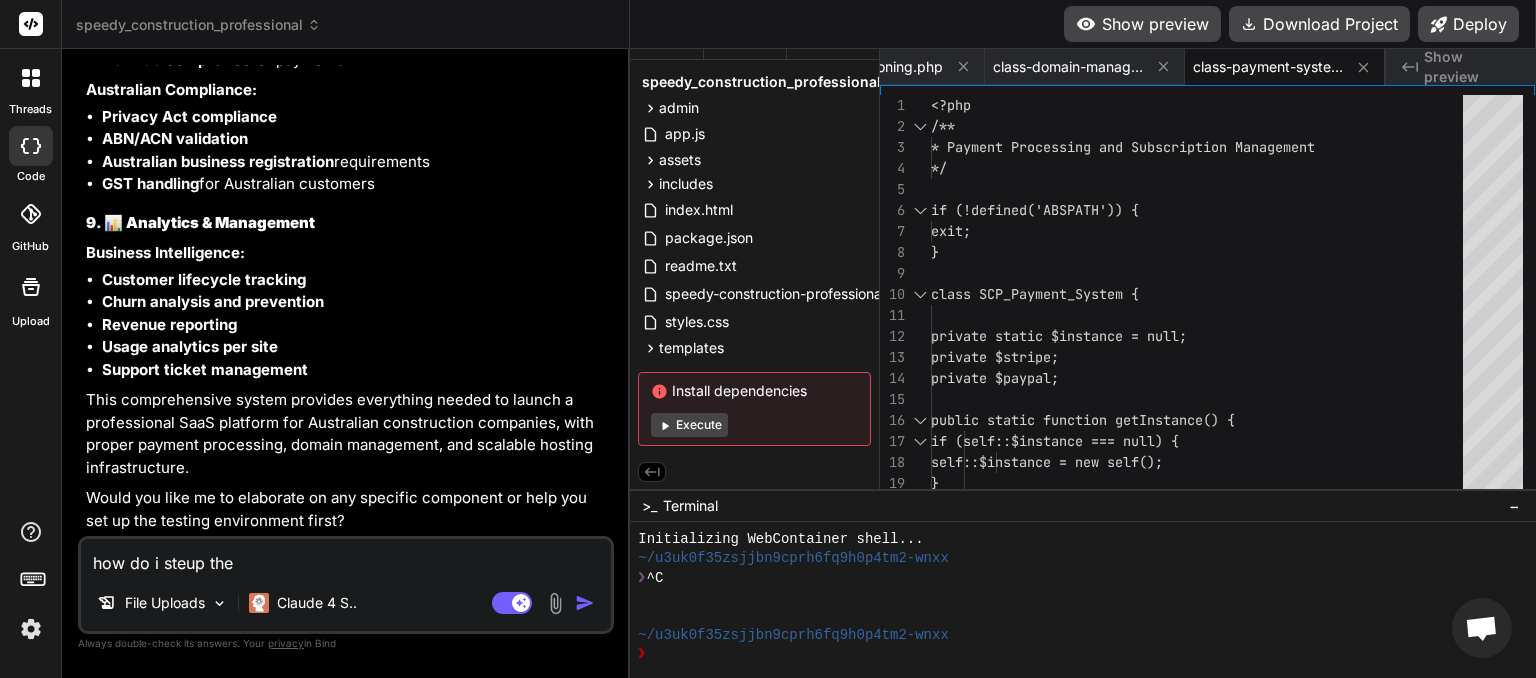 drag, startPoint x: 236, startPoint y: 557, endPoint x: 23, endPoint y: 570, distance: 213.39635 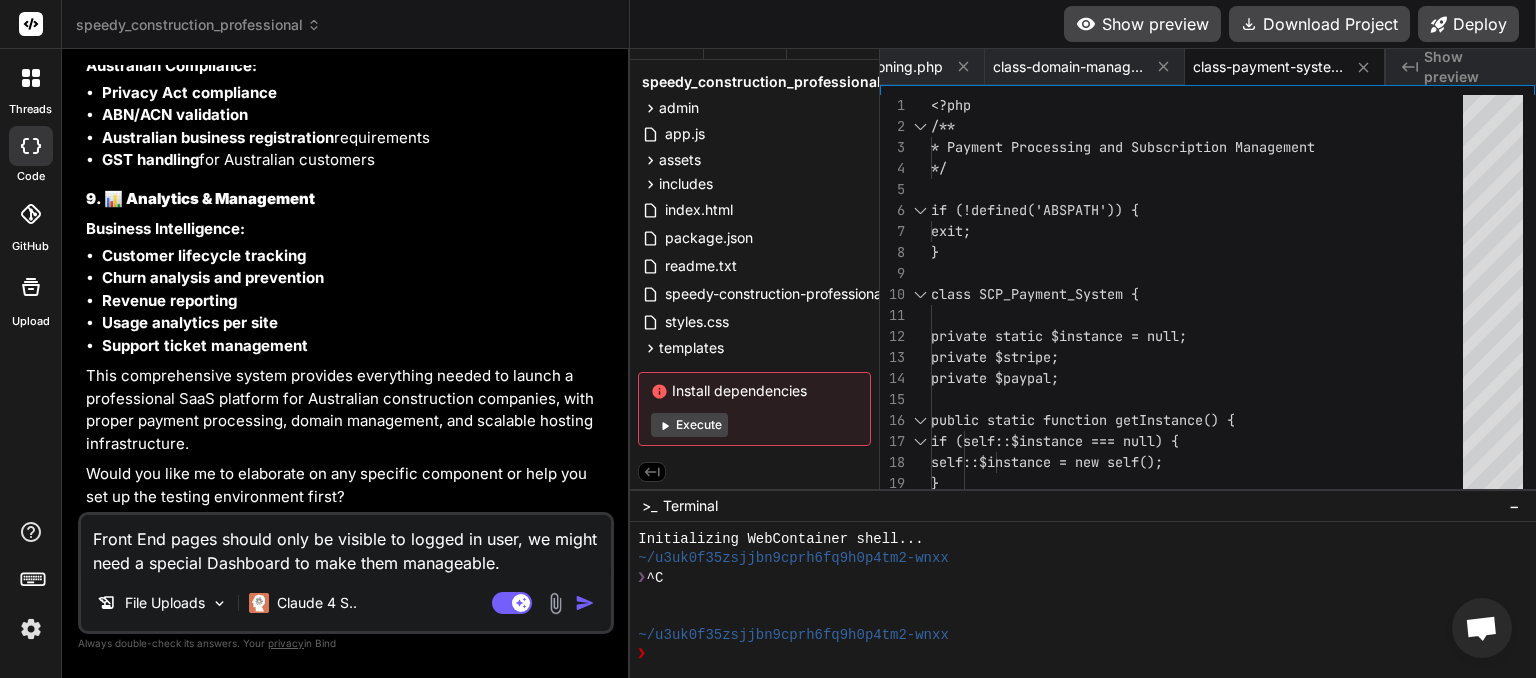 click on "Front End pages should only be visible to logged in user, we might need a special Dashboard to make them manageable." at bounding box center [346, 545] 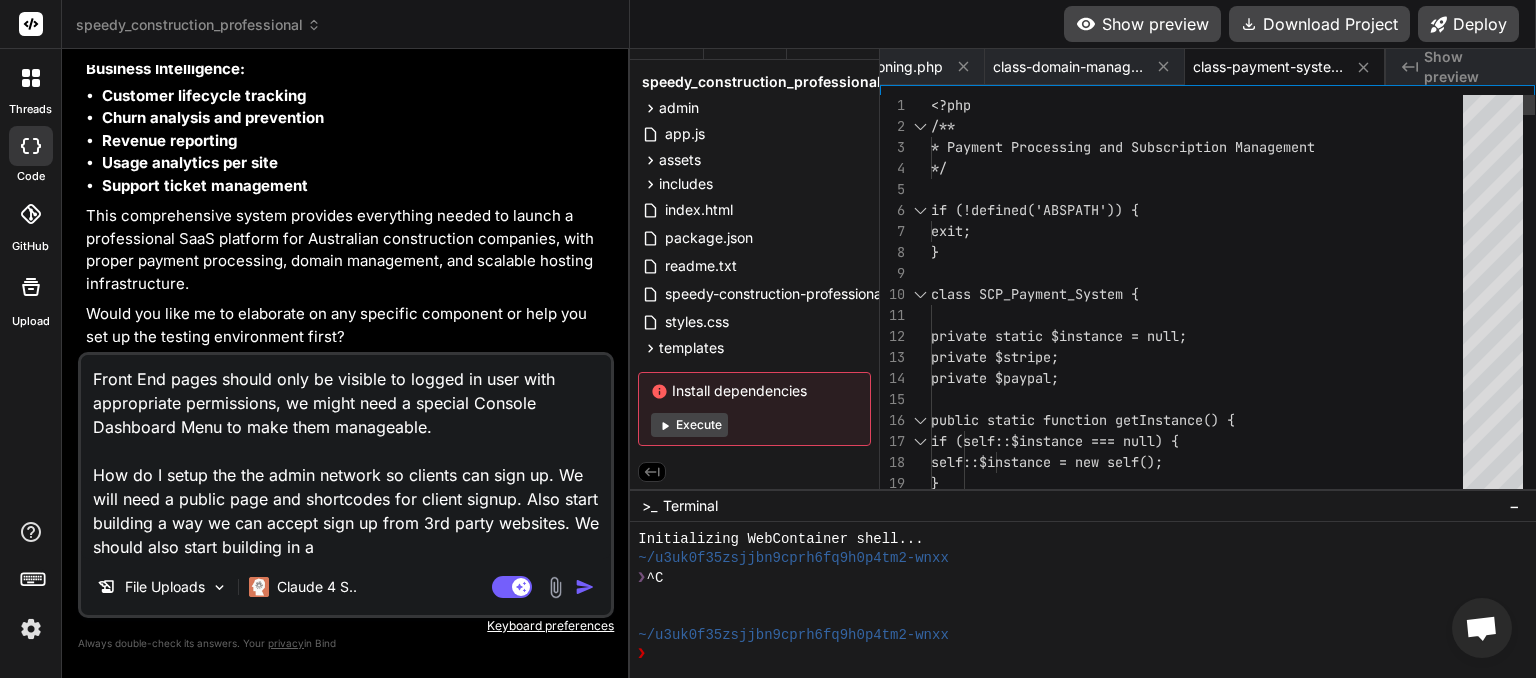 scroll, scrollTop: 0, scrollLeft: 1832, axis: horizontal 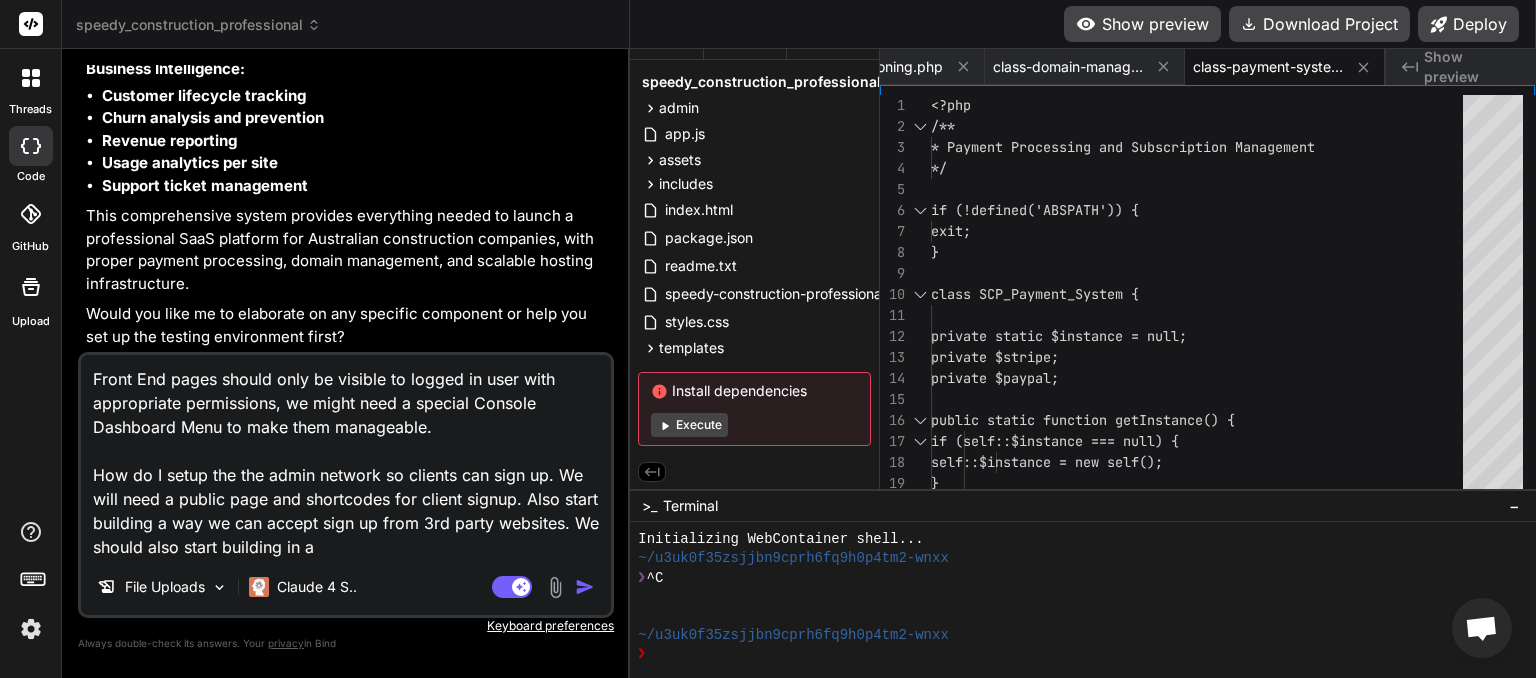 click on "Front End pages should only be visible to logged in user with appropriate permissions, we might need a special Console Dashboard Menu to make them manageable.
How do I setup the the admin network so clients can sign up. We will need a public page and shortcodes for client signup. Also start building a way we can accept sign up from 3rd party websites. We should also start building in a" at bounding box center (346, 457) 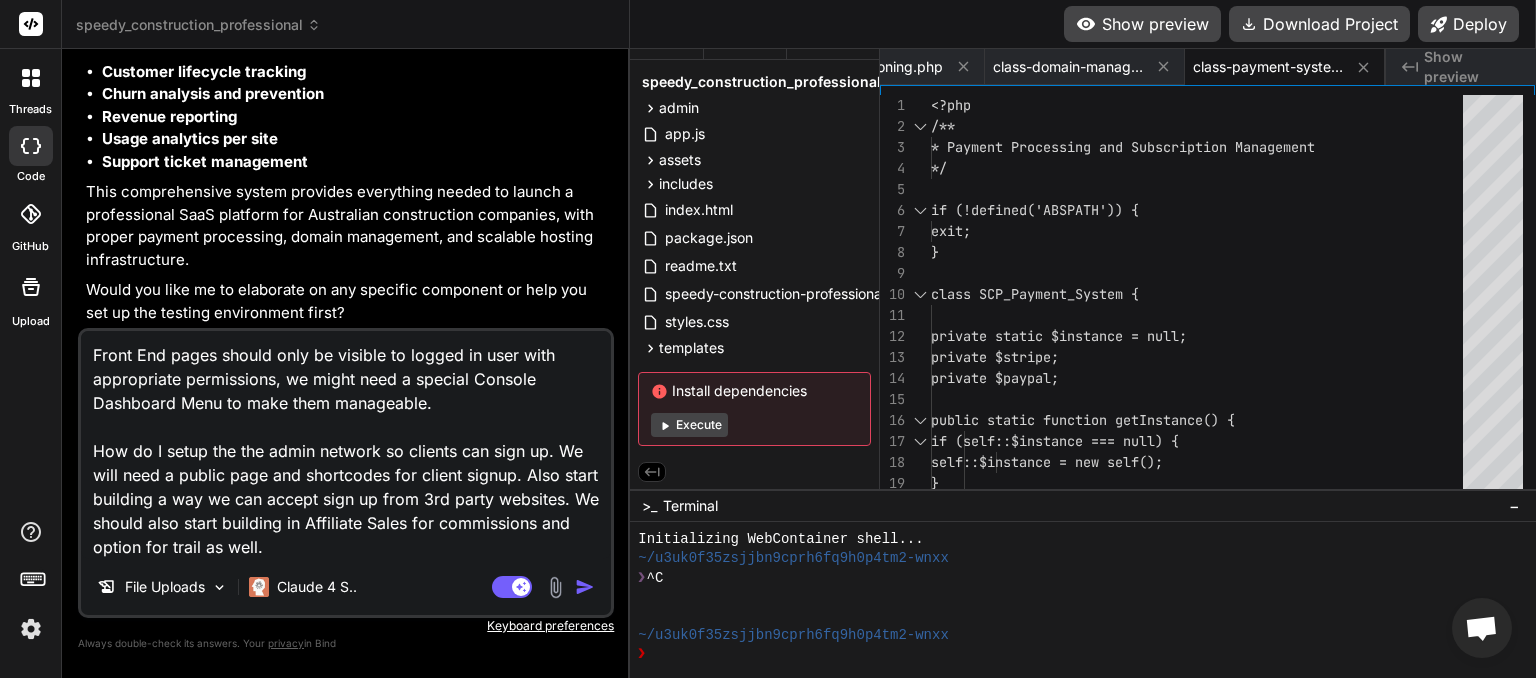 click at bounding box center (585, 587) 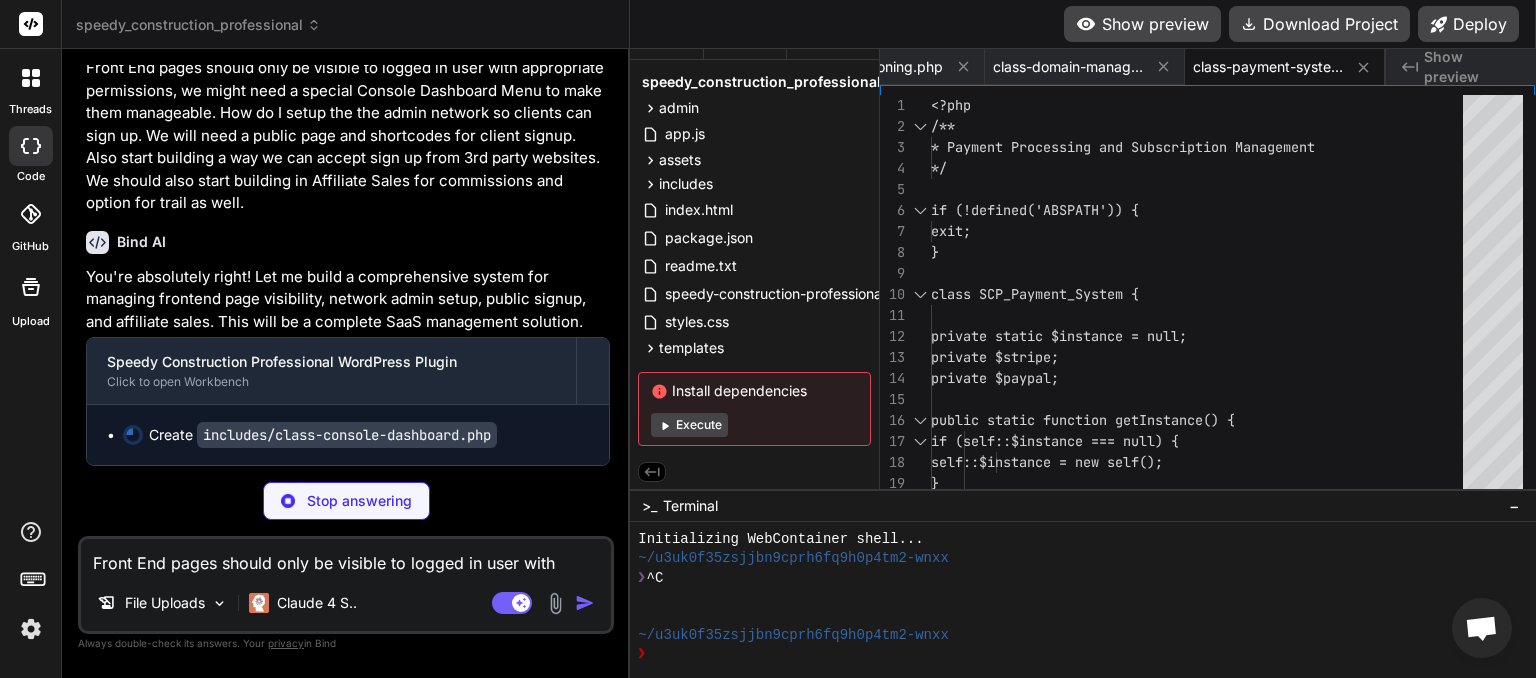 scroll, scrollTop: 37032, scrollLeft: 0, axis: vertical 